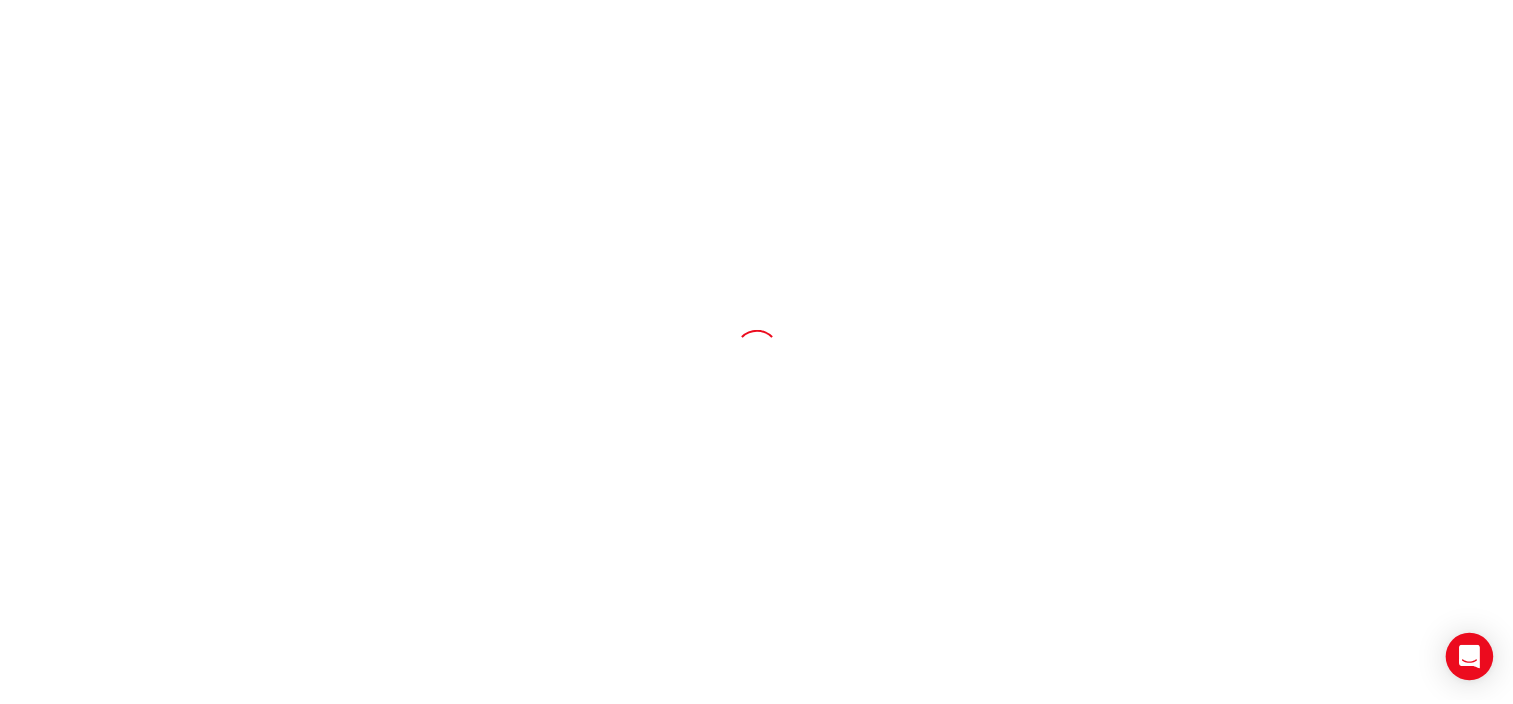 scroll, scrollTop: 0, scrollLeft: 0, axis: both 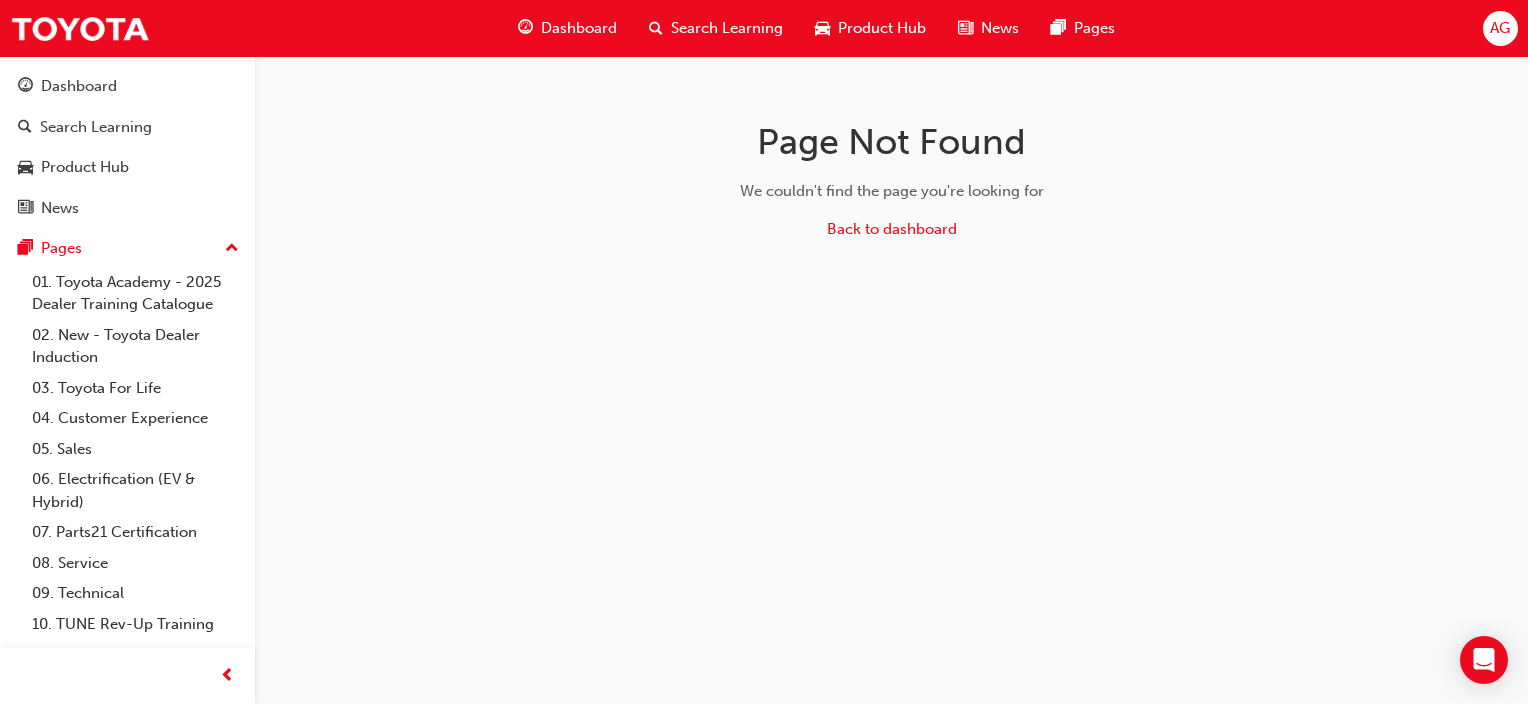 click on "Back to dashboard" at bounding box center (892, 233) 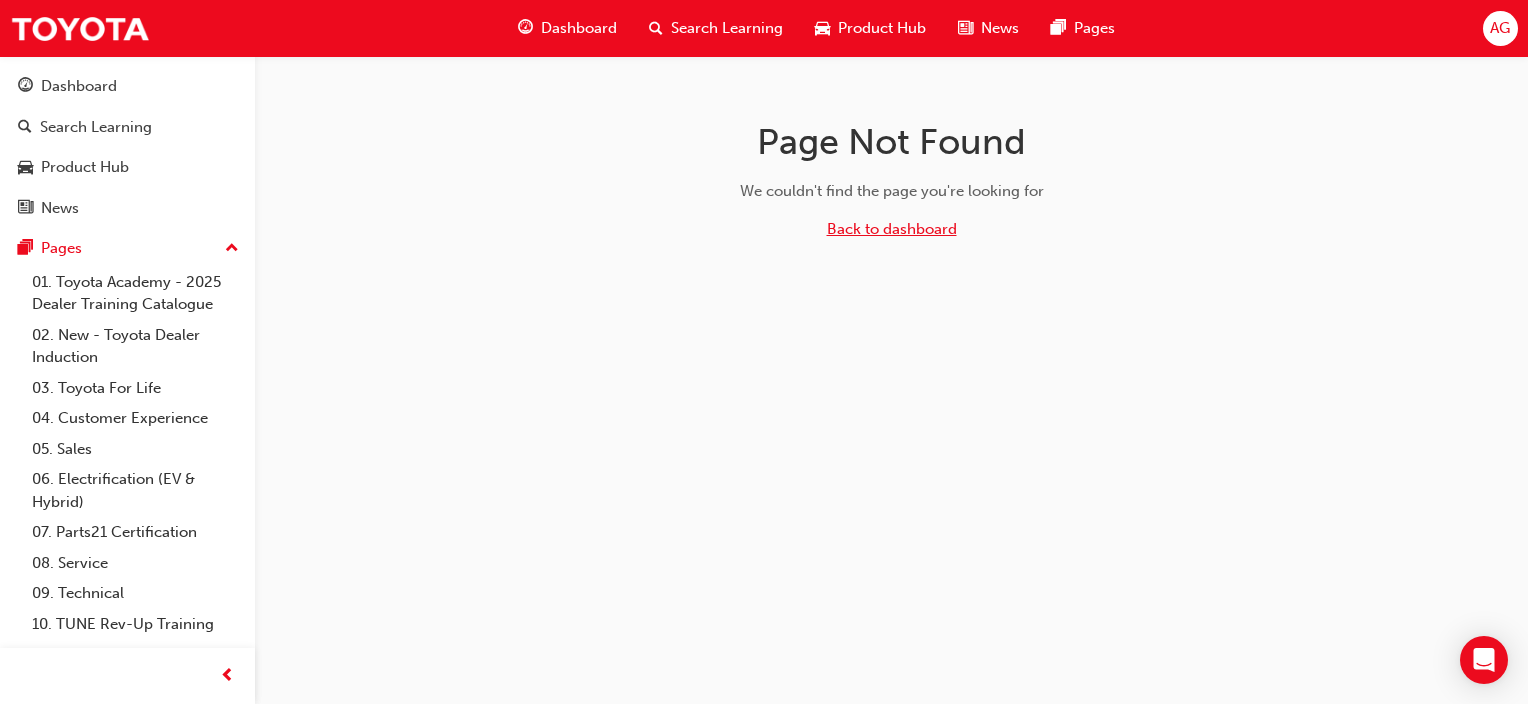 click on "Back to dashboard" at bounding box center [892, 229] 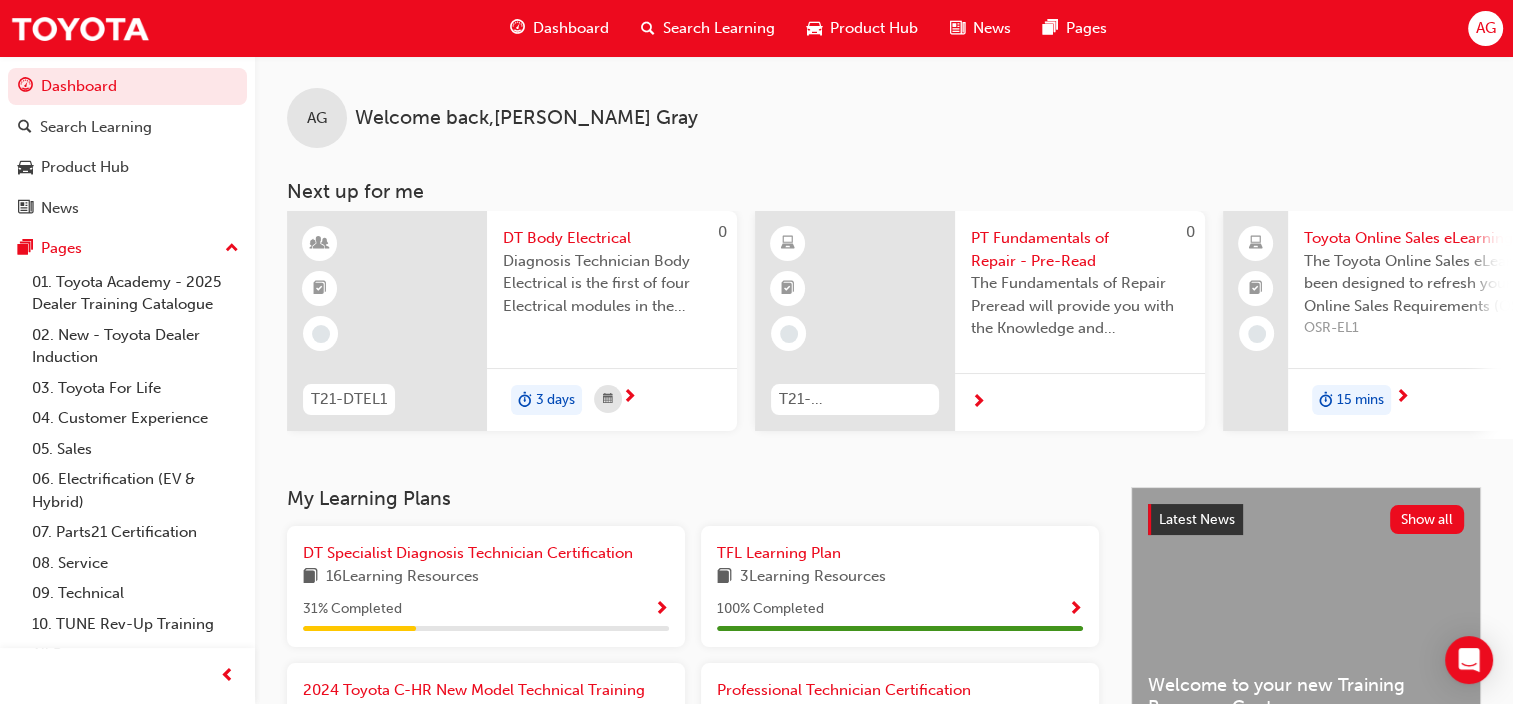 click at bounding box center [661, 610] 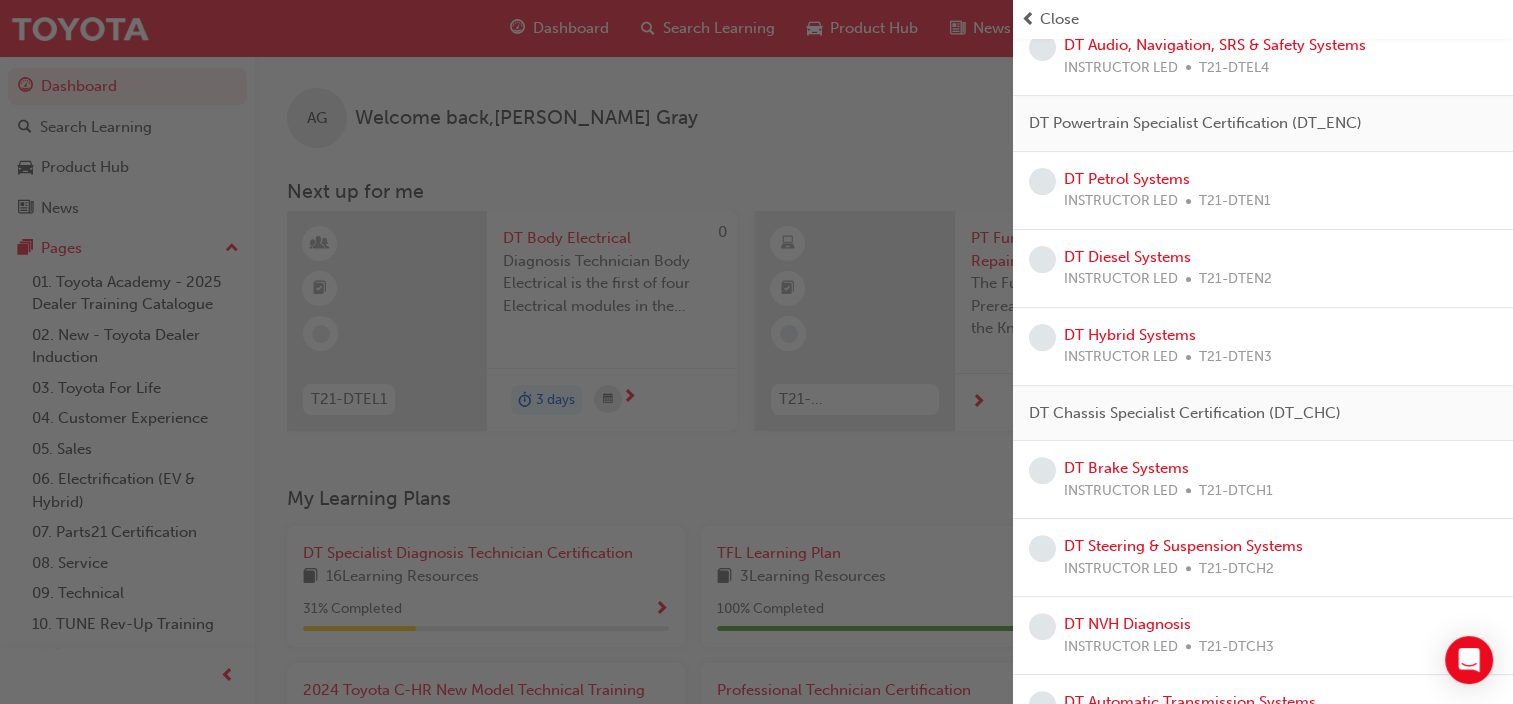 scroll, scrollTop: 577, scrollLeft: 0, axis: vertical 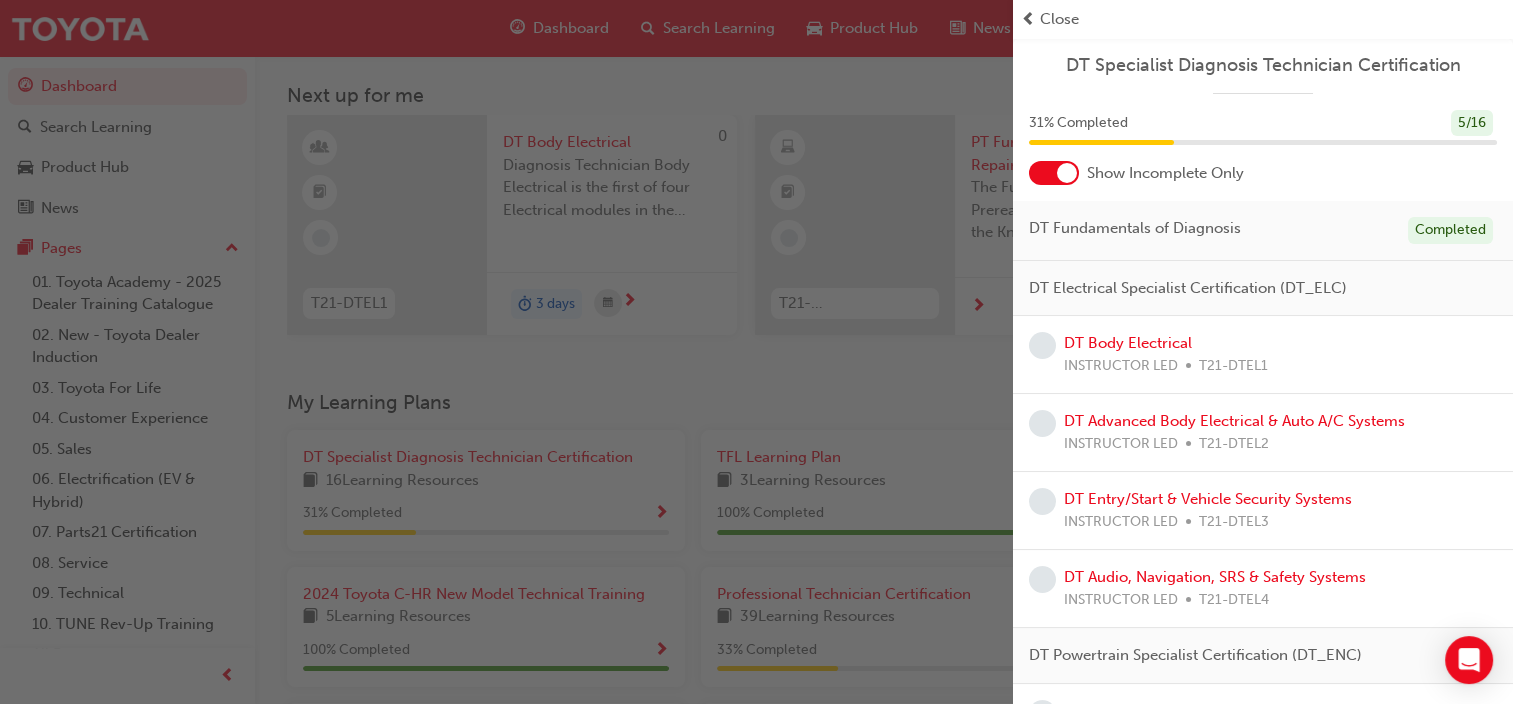 click at bounding box center (506, 352) 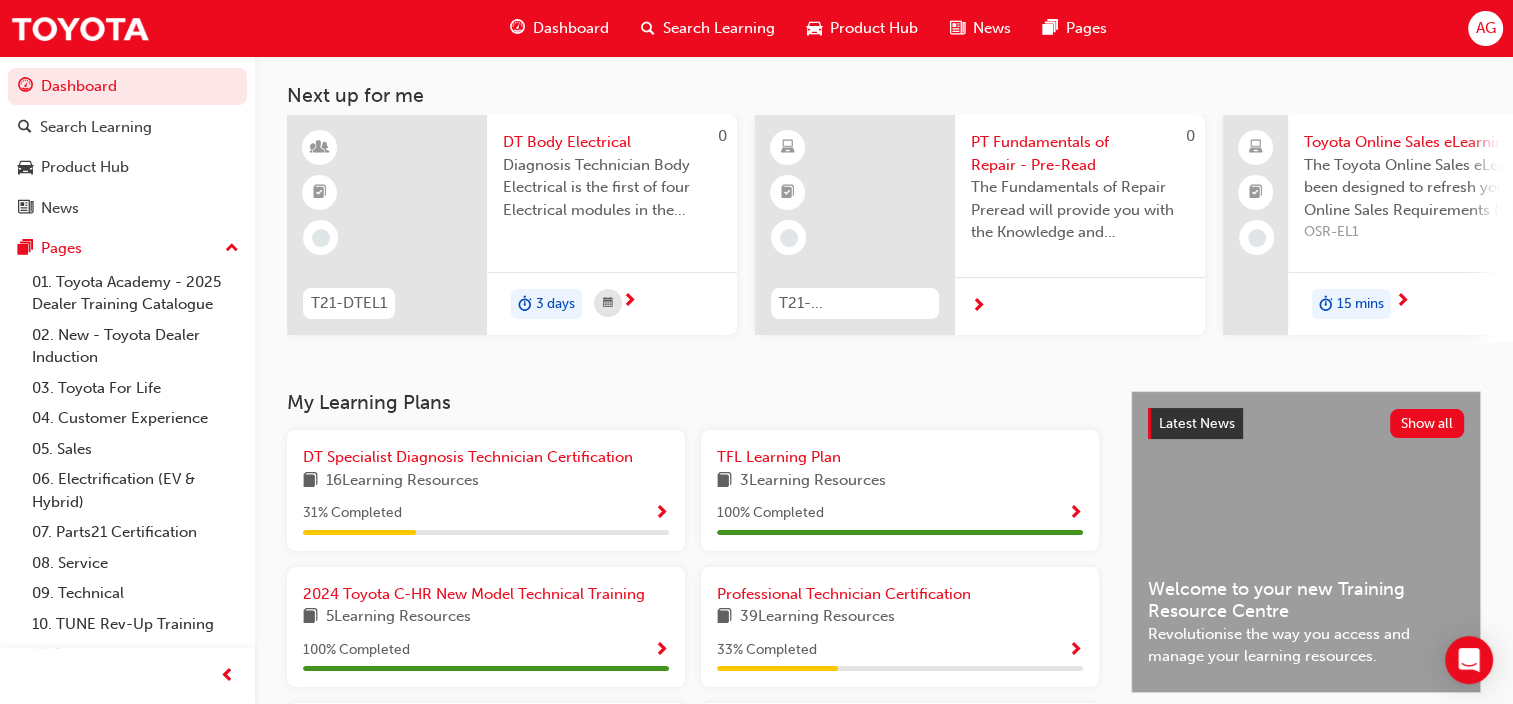 click at bounding box center [661, 514] 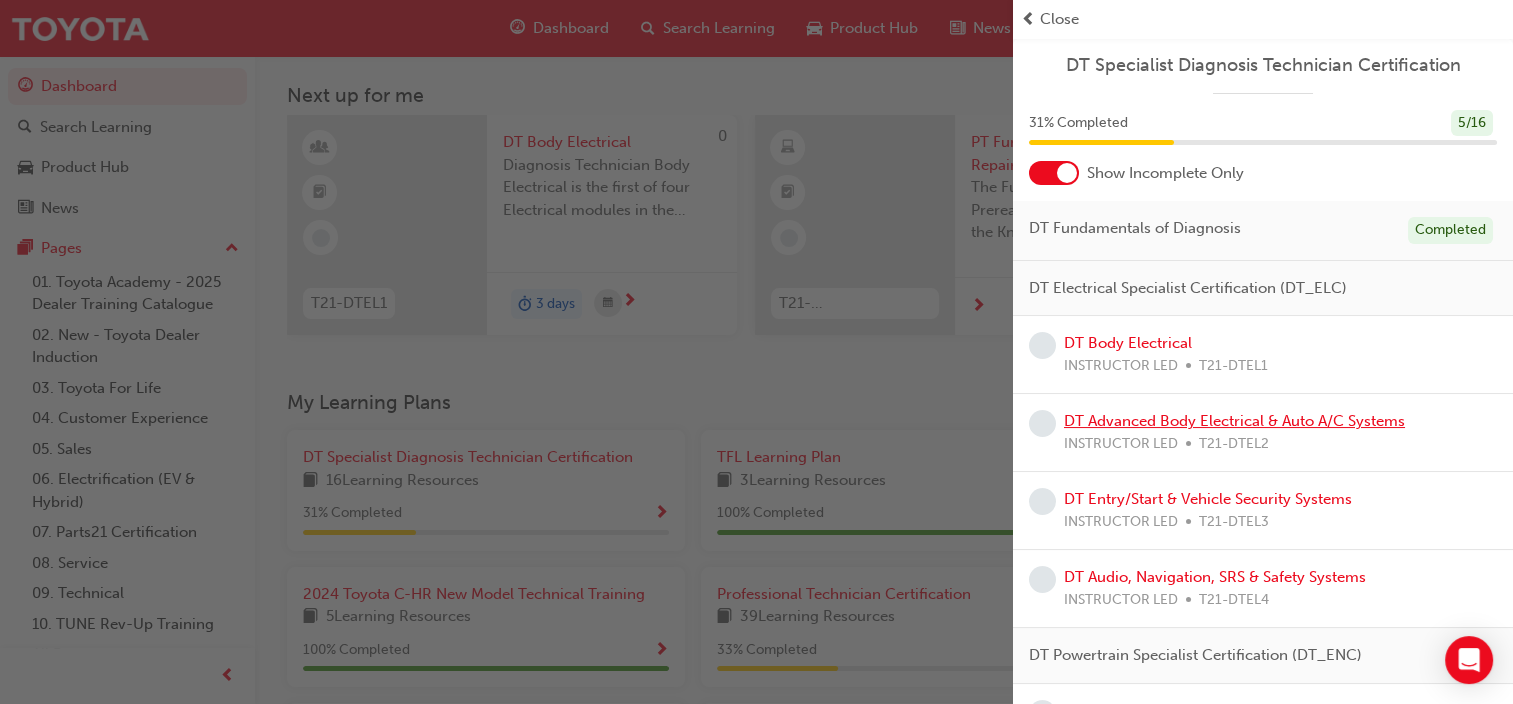 click on "DT Advanced Body Electrical & Auto A/C Systems" at bounding box center (1234, 421) 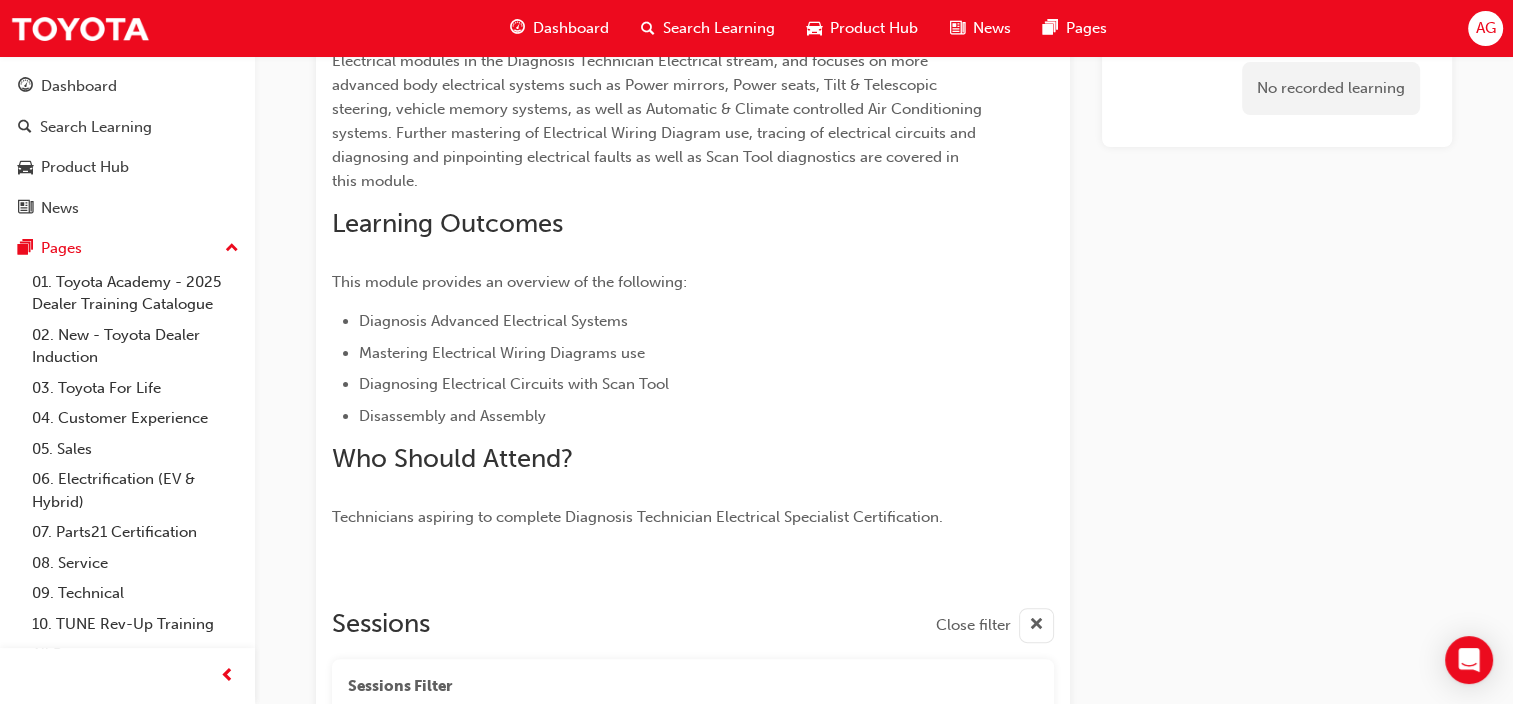scroll, scrollTop: 0, scrollLeft: 0, axis: both 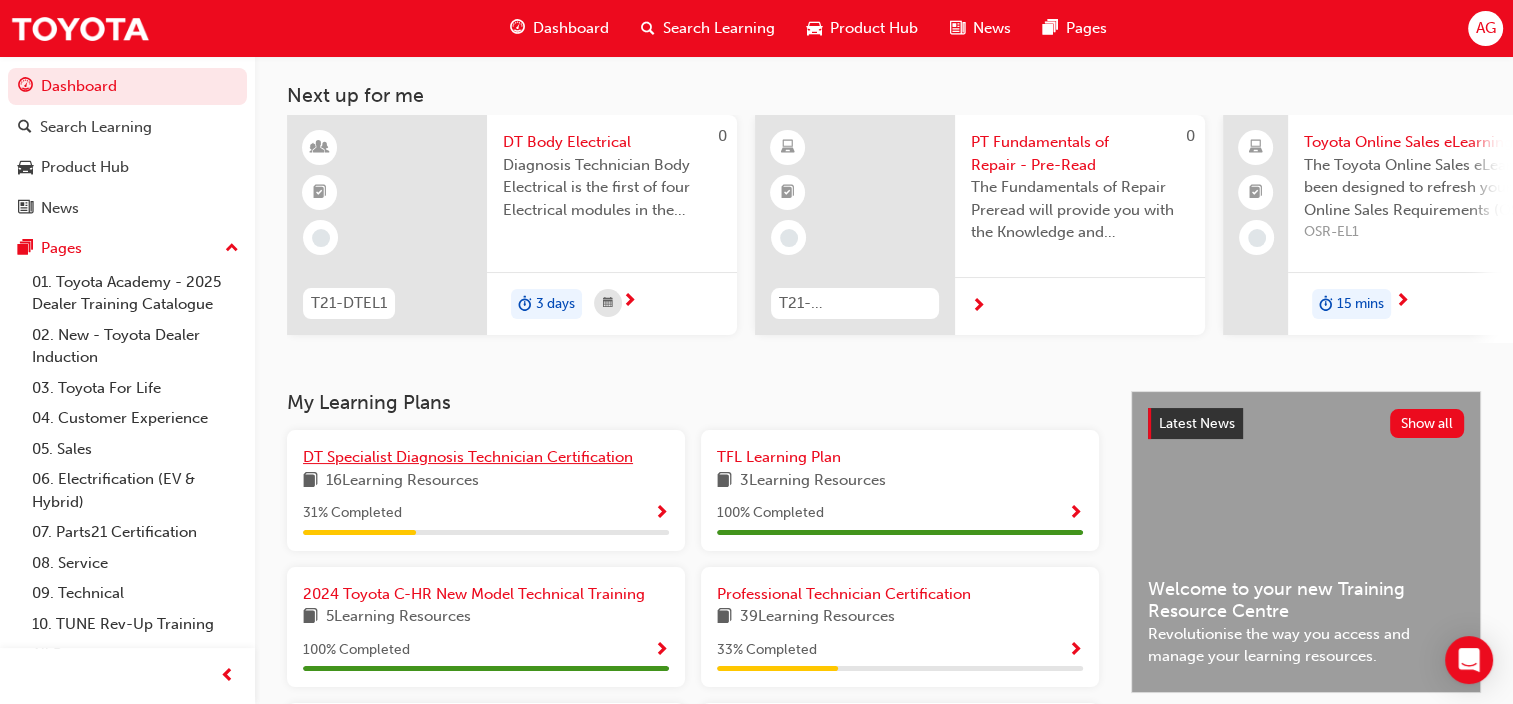 click on "DT Specialist Diagnosis Technician Certification" at bounding box center (468, 457) 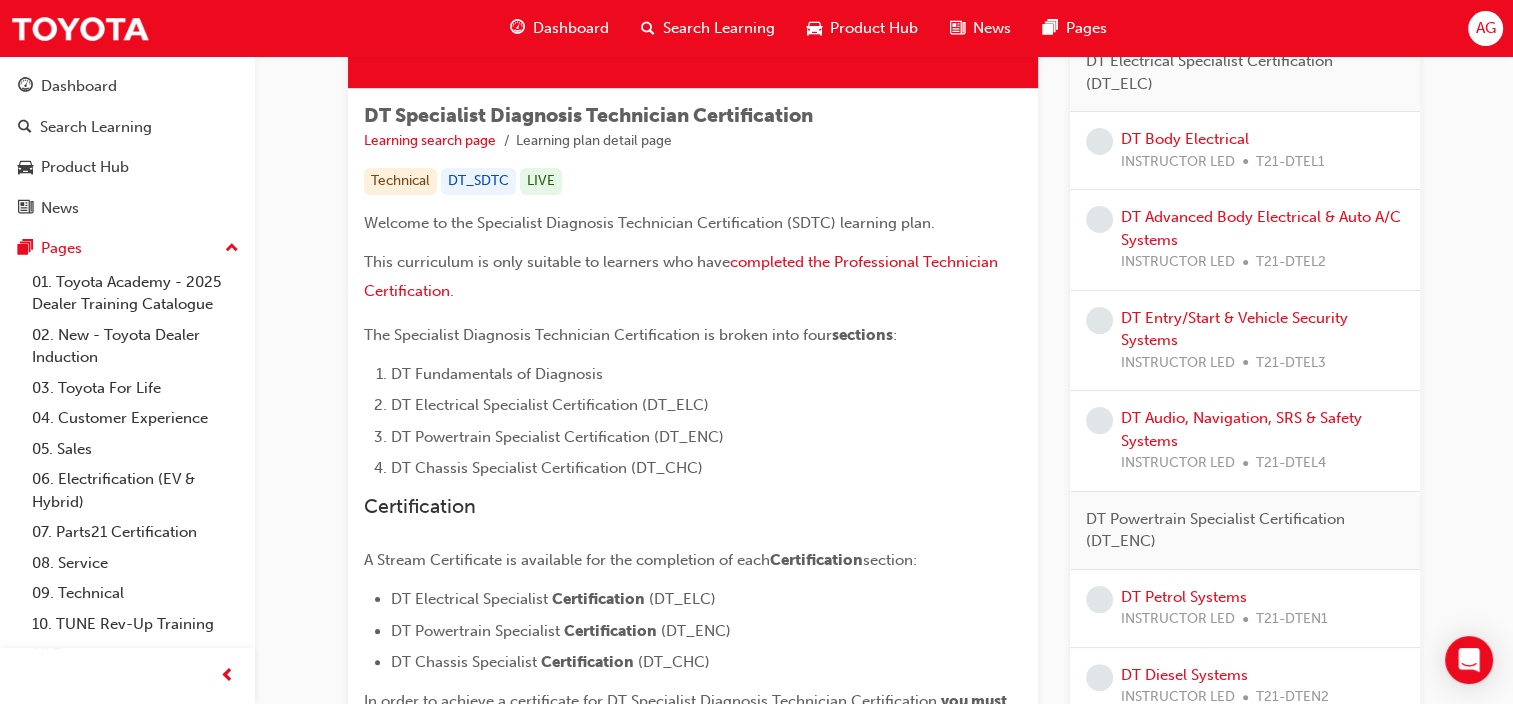 scroll, scrollTop: 360, scrollLeft: 0, axis: vertical 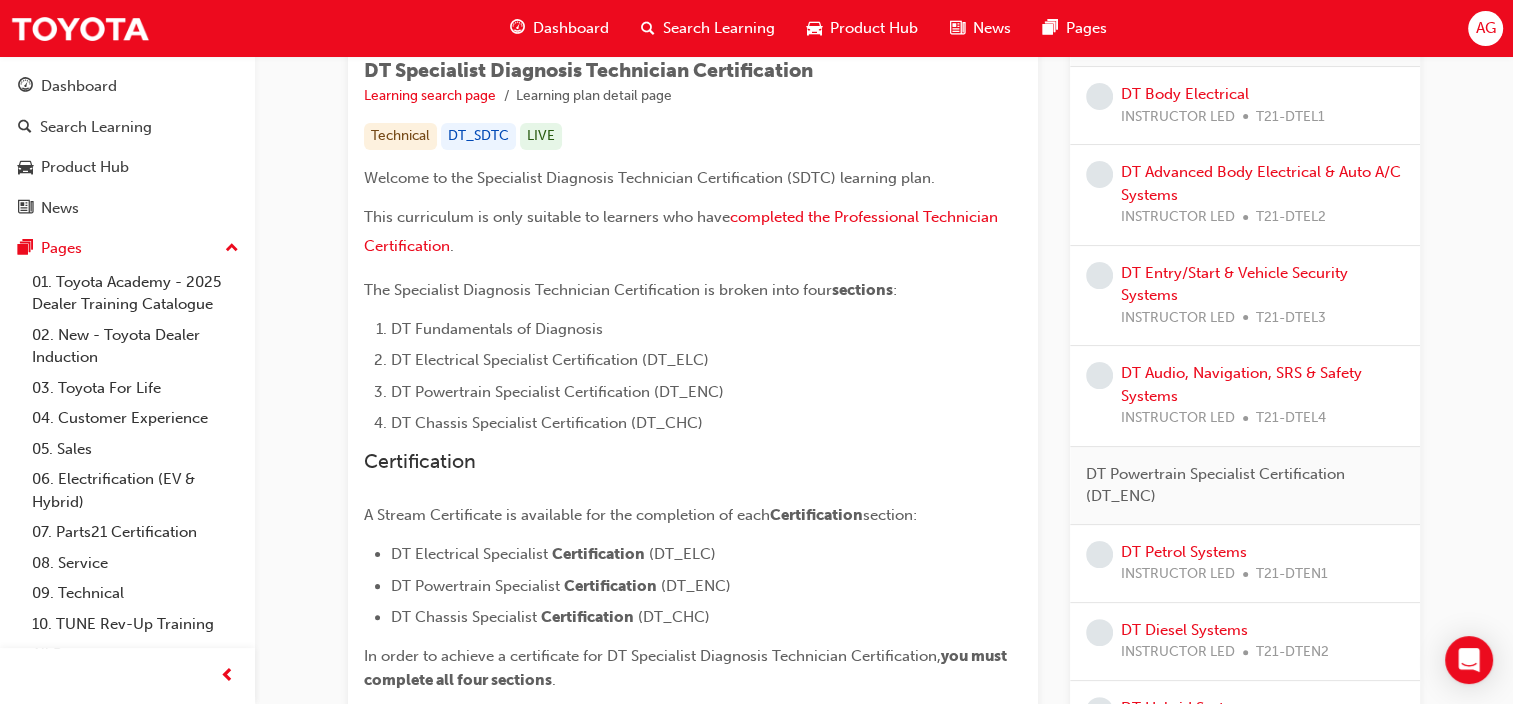 click on "INSTRUCTOR LED" at bounding box center [1178, 574] 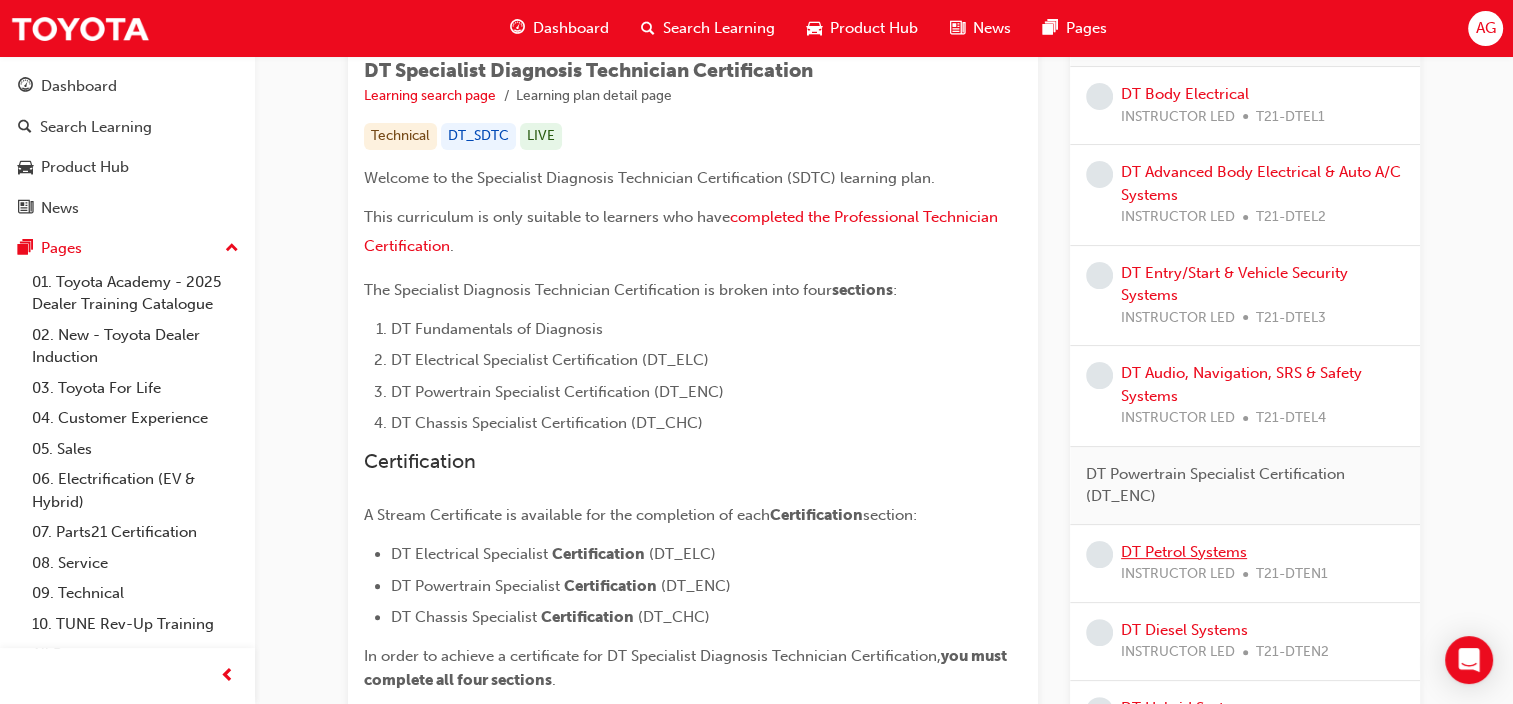 click on "DT Petrol Systems" at bounding box center [1184, 552] 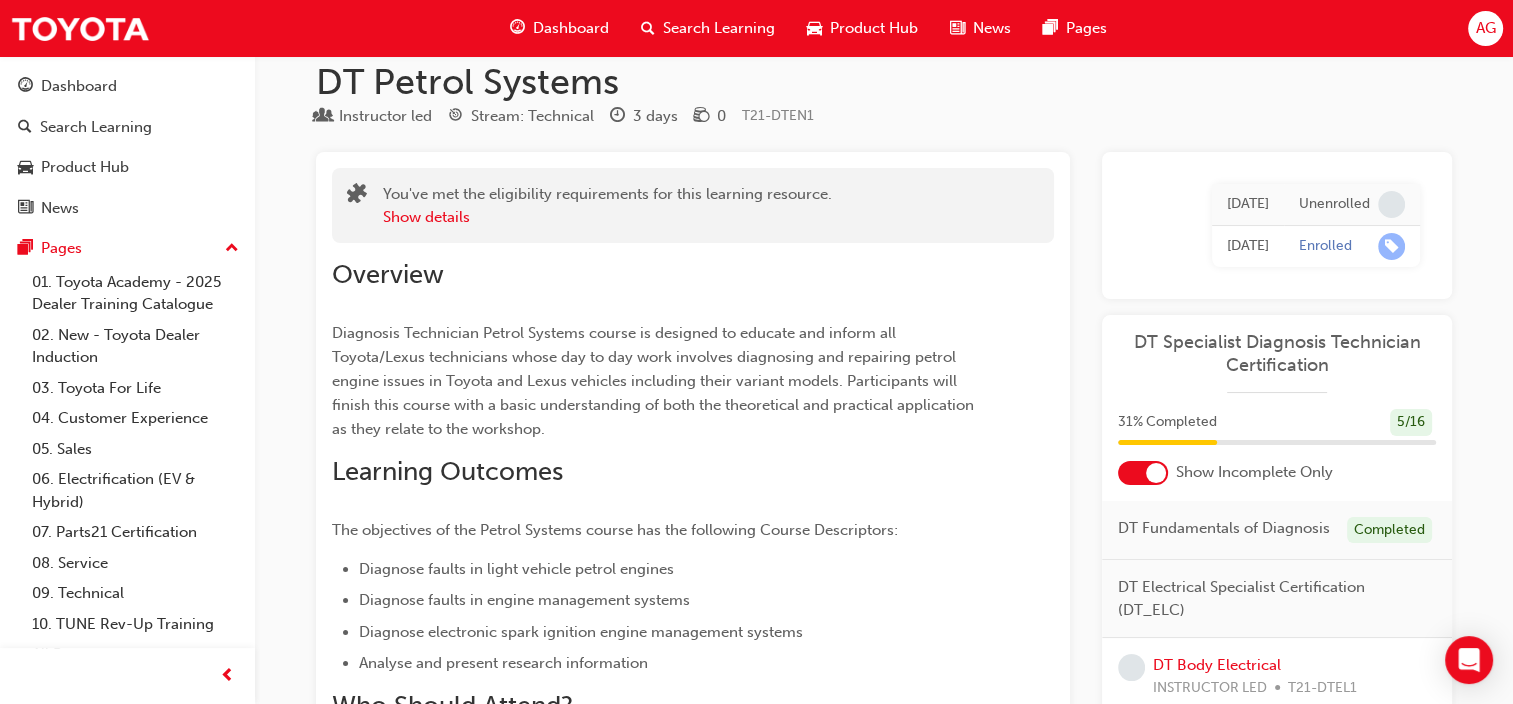 scroll, scrollTop: 0, scrollLeft: 0, axis: both 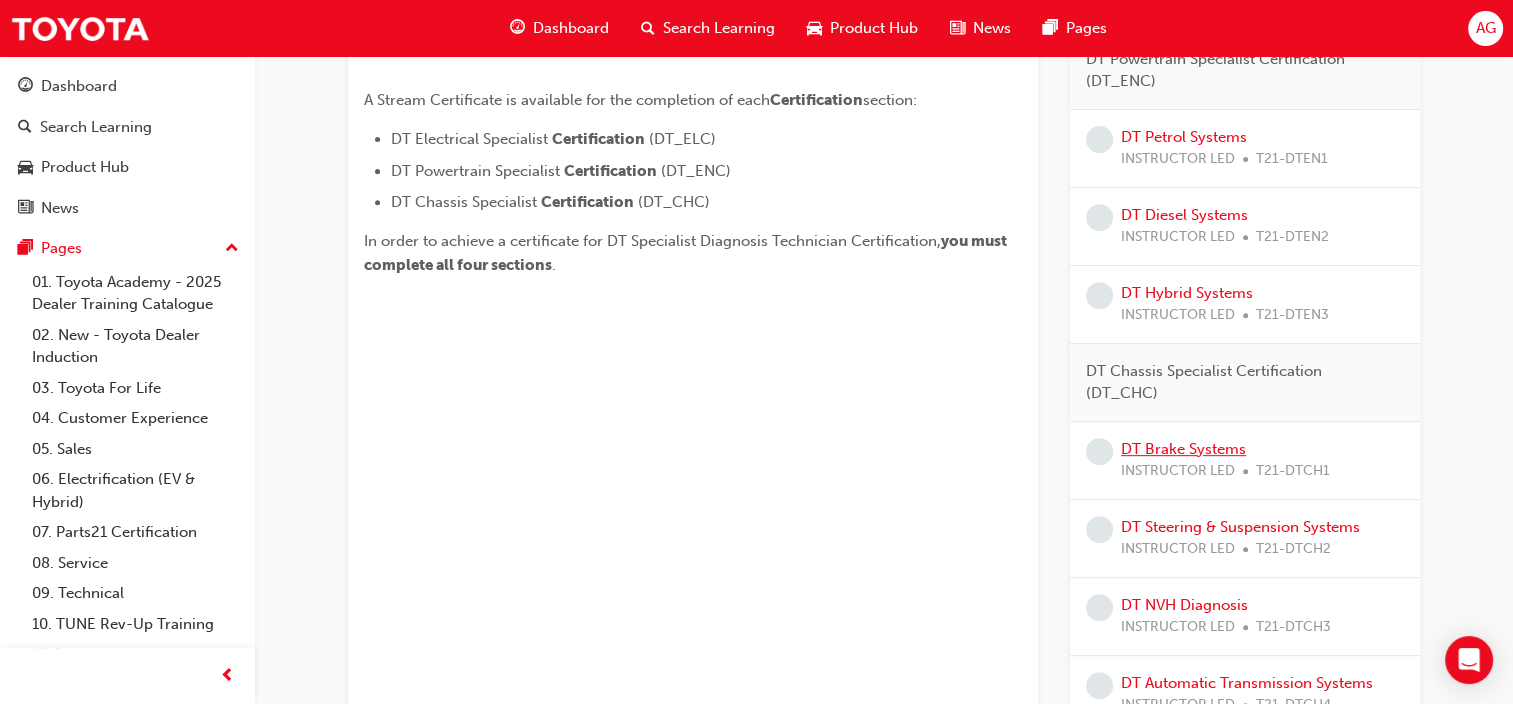 click on "DT Brake Systems" at bounding box center [1183, 449] 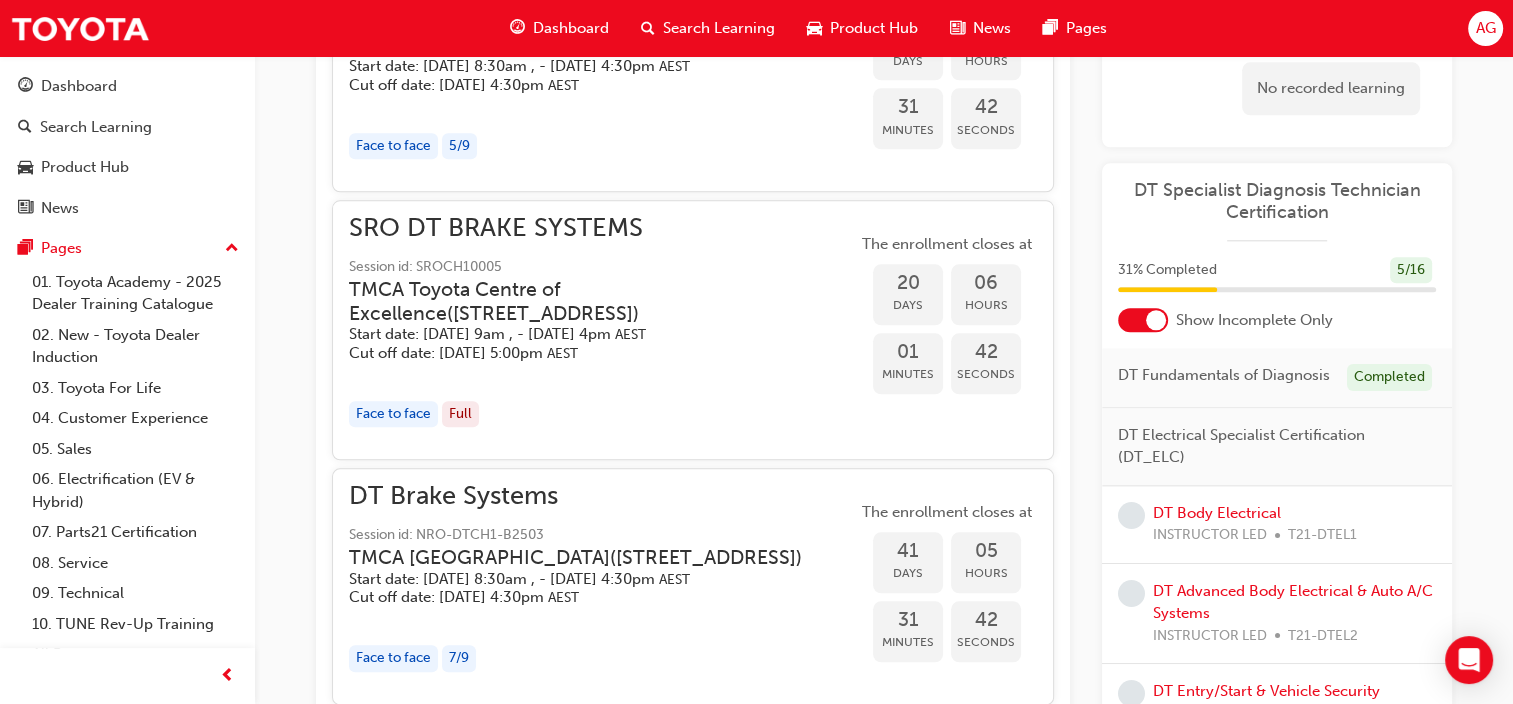 scroll, scrollTop: 2168, scrollLeft: 0, axis: vertical 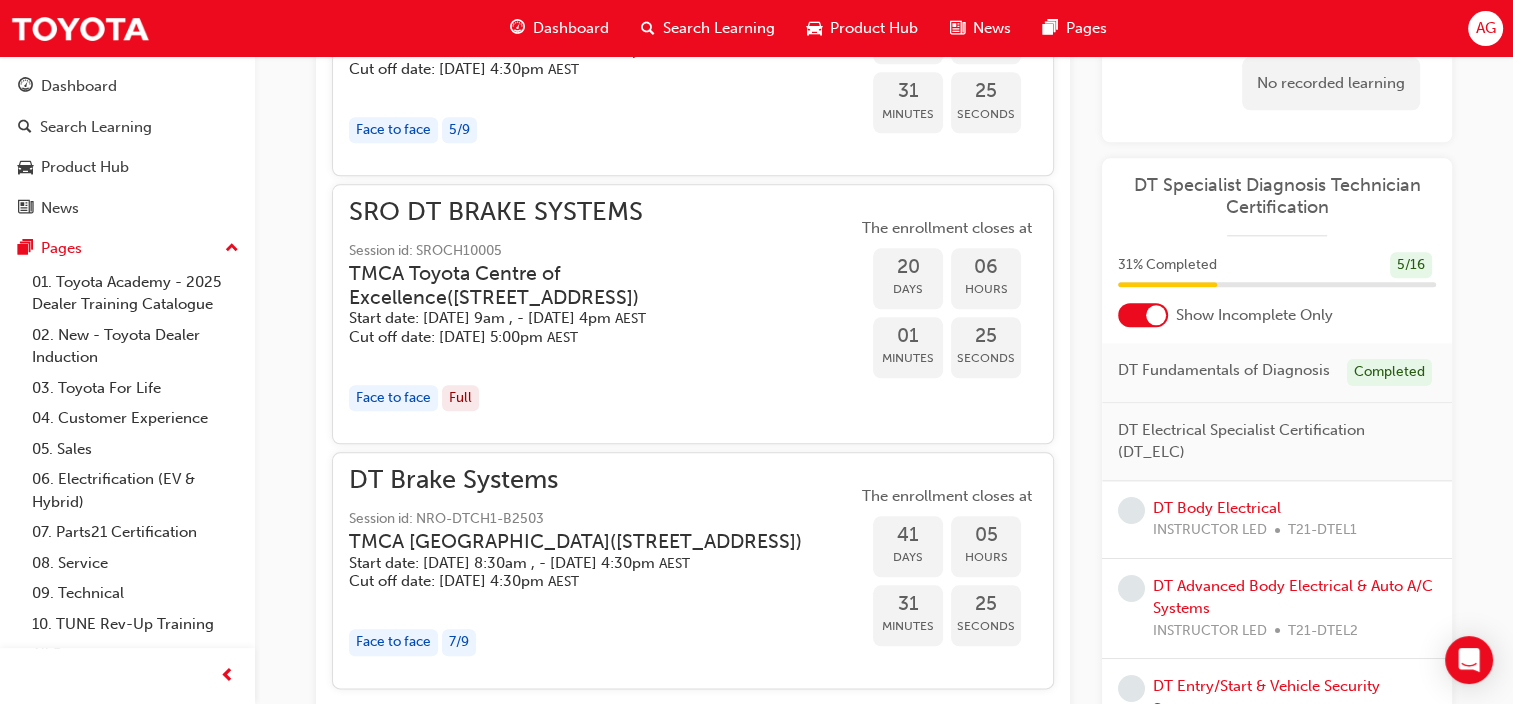 click on "SRO DT BRAKE SYSTEMS Session id: SROCH10005 TMCA Toyota Centre of Excellence  ( 494 Grieve Pde Altona North, Vic 3025 ) Start date:   Tue 5 Aug 2025, 9am , - Thu 7 Aug 2025, 4pm   AEST Cut off date:   Wed 30 Jul 2025, 5:00pm   AEST Face to face Full" at bounding box center (603, 314) 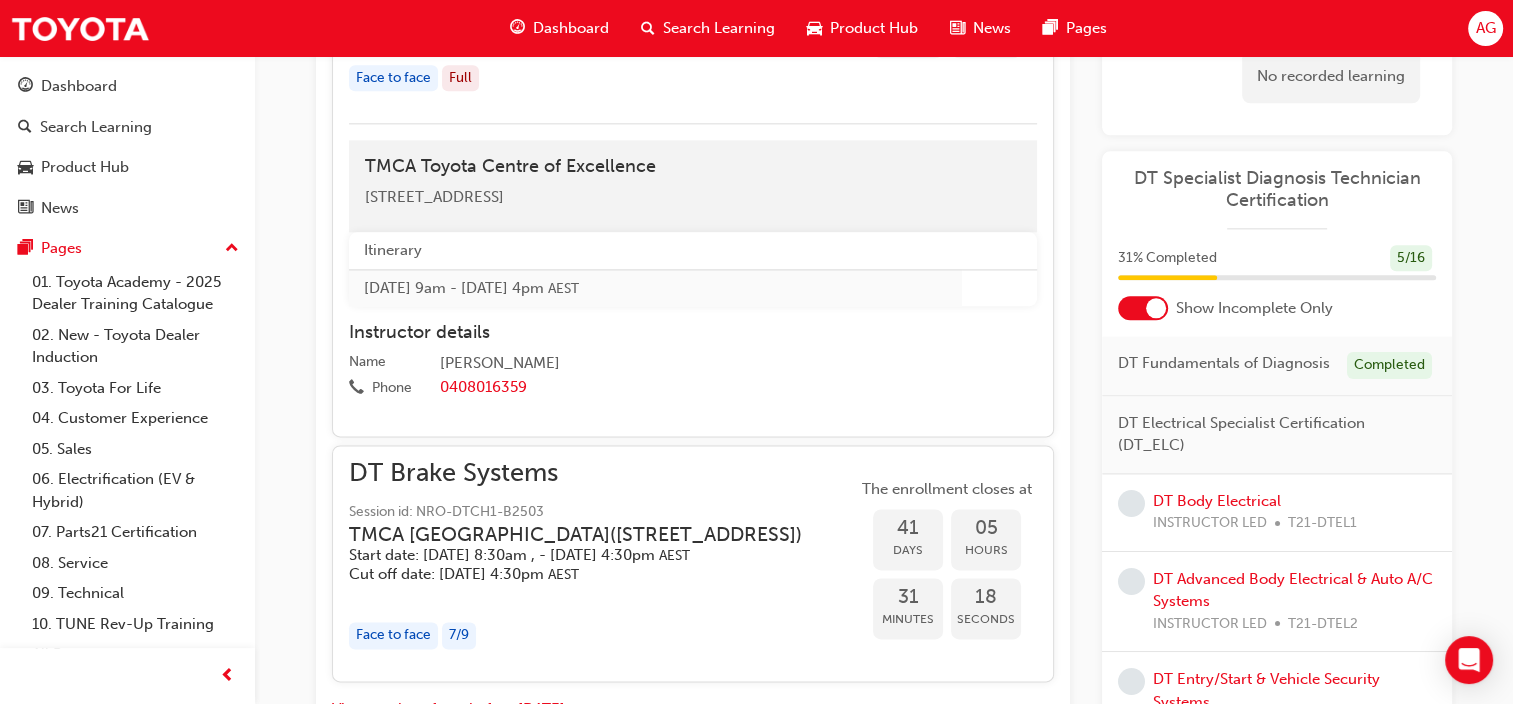 scroll, scrollTop: 2487, scrollLeft: 0, axis: vertical 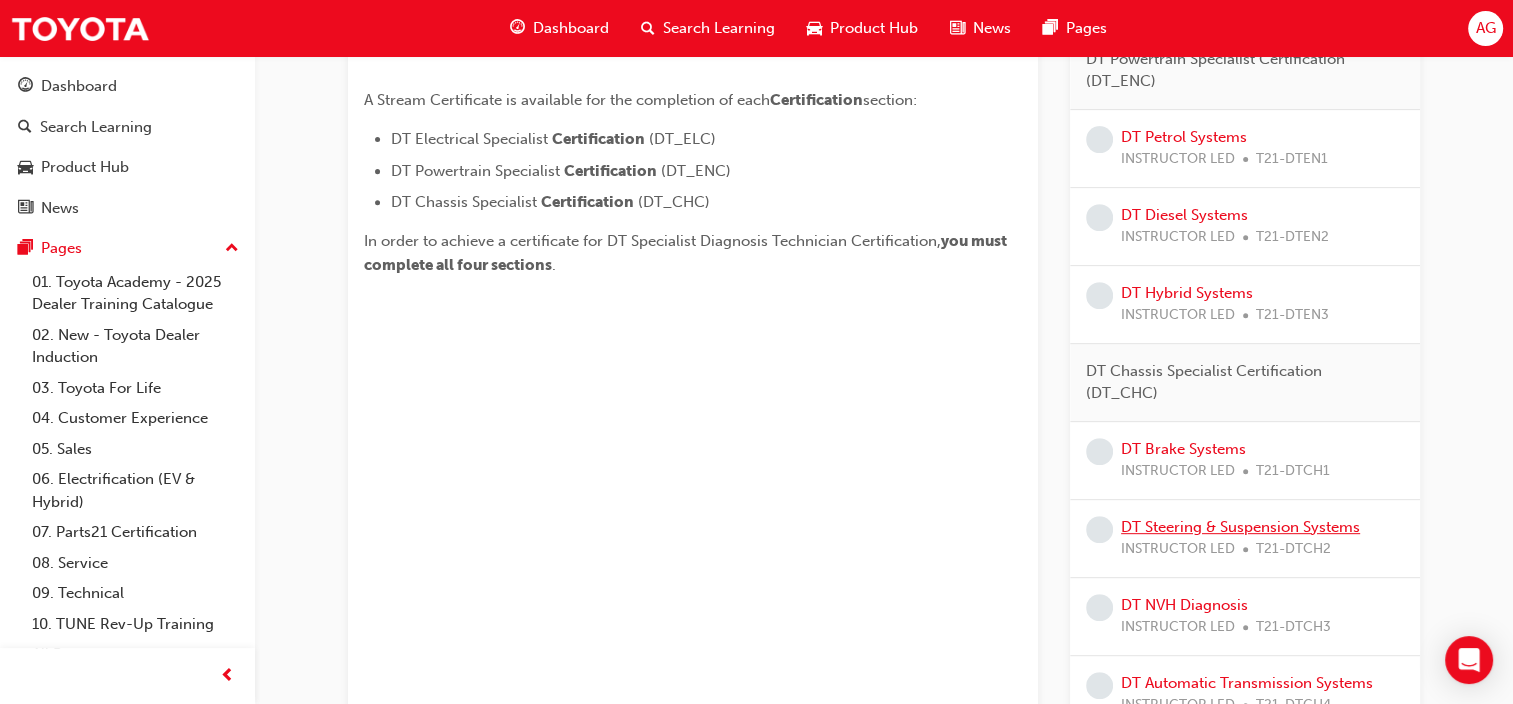 click on "DT Steering & Suspension Systems" at bounding box center [1240, 527] 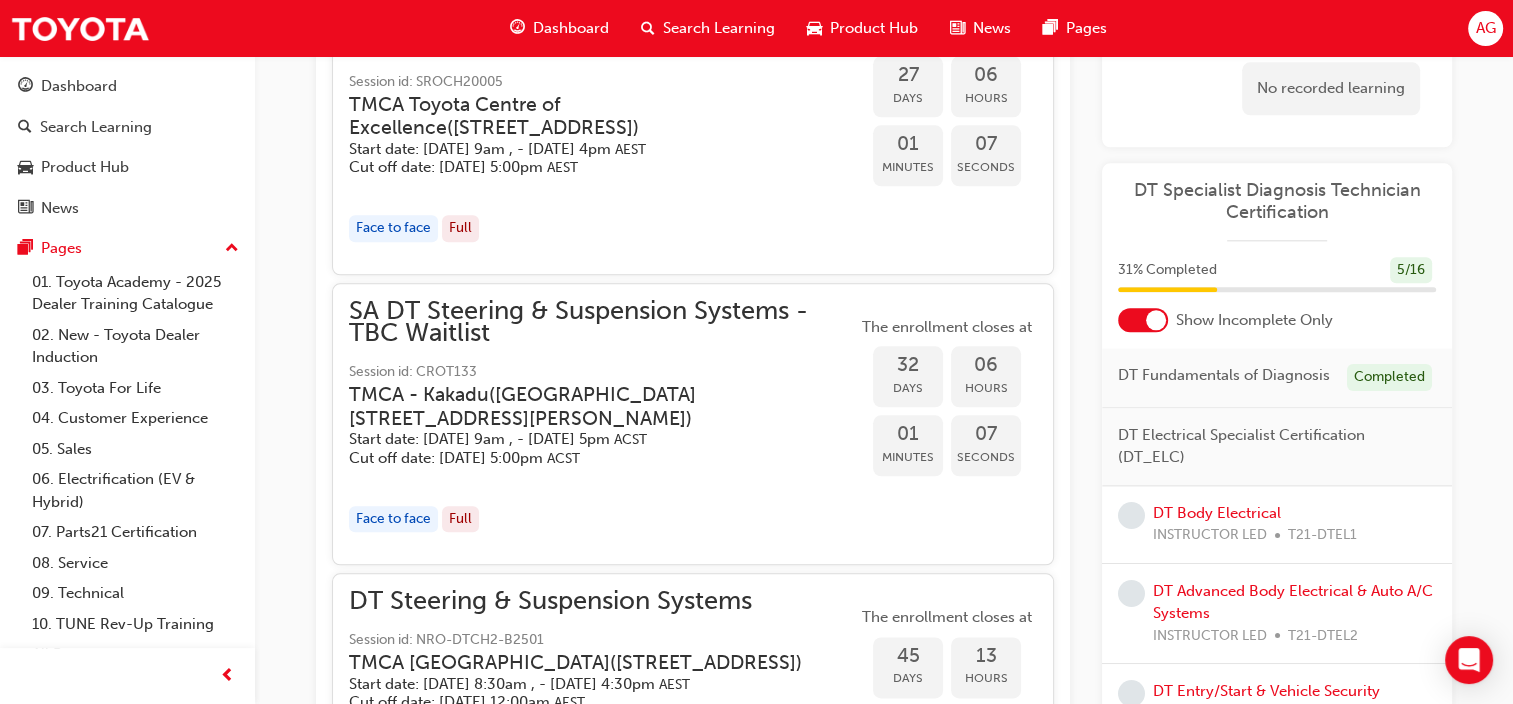 scroll, scrollTop: 2242, scrollLeft: 0, axis: vertical 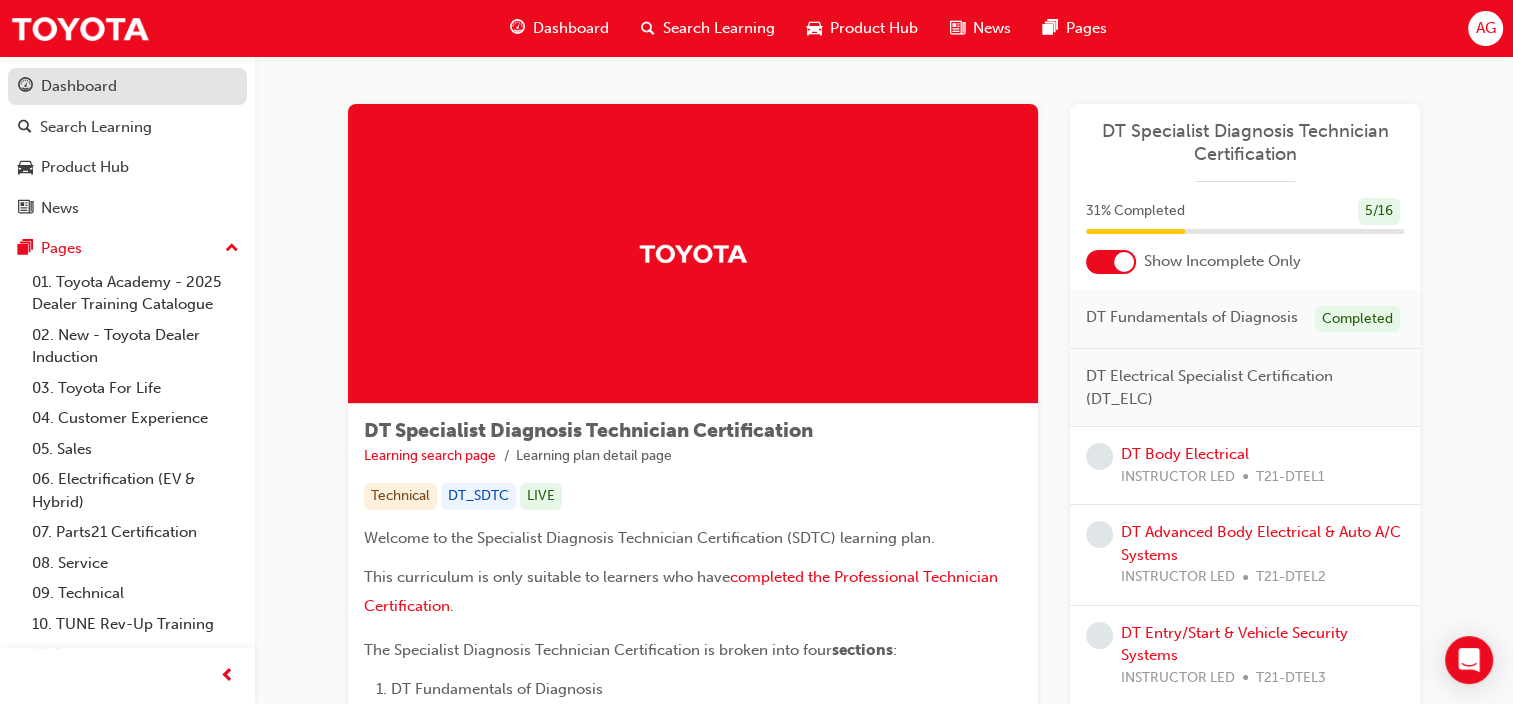click on "Dashboard" at bounding box center (127, 86) 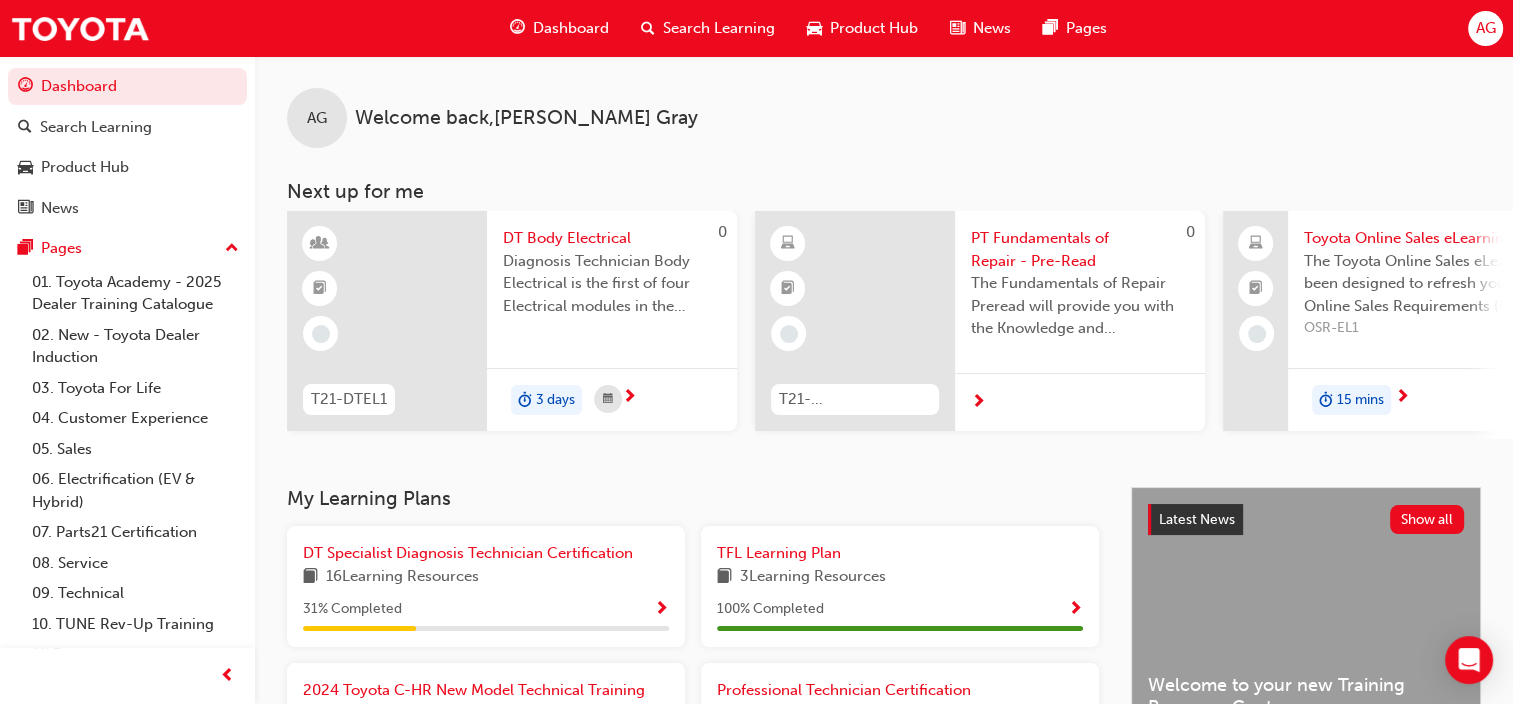 click at bounding box center [629, 398] 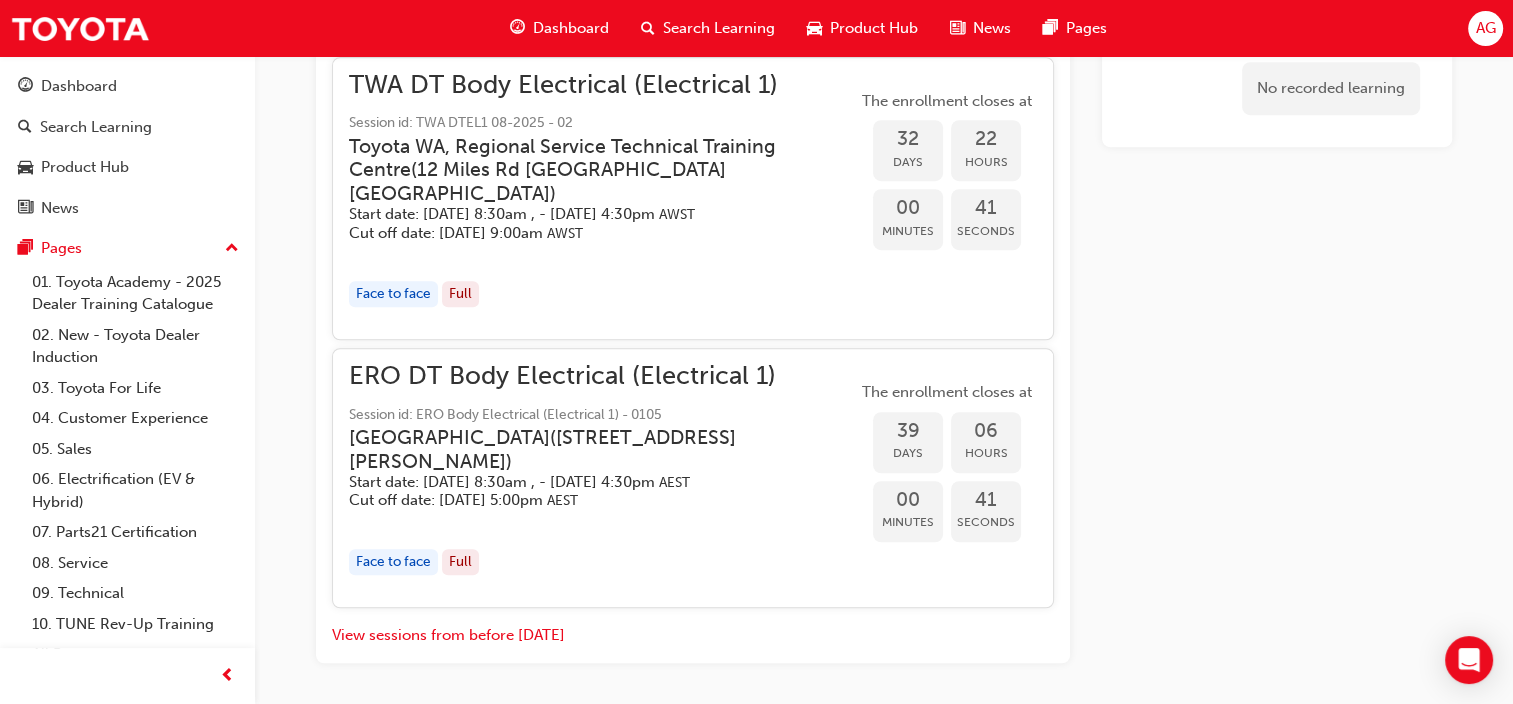 scroll, scrollTop: 1472, scrollLeft: 0, axis: vertical 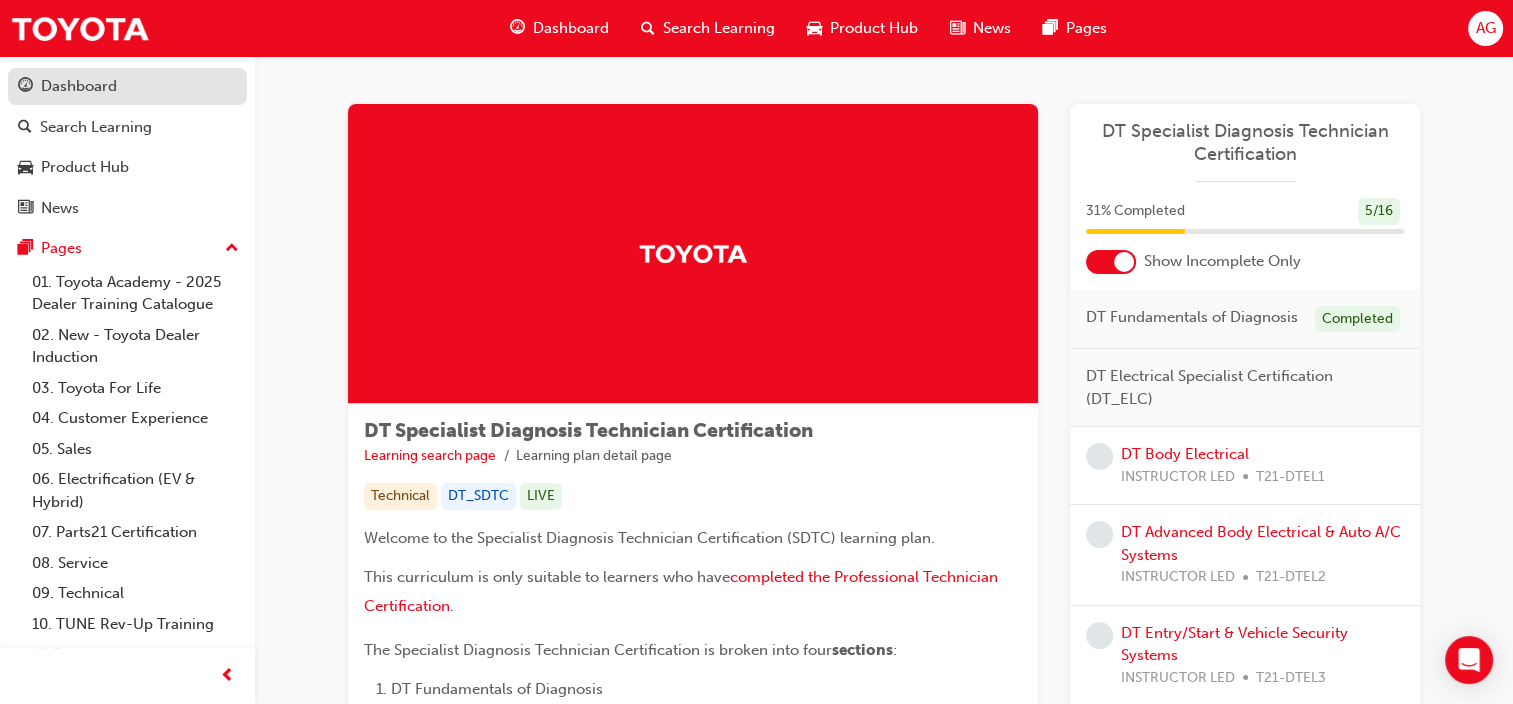 click on "Dashboard" at bounding box center (127, 86) 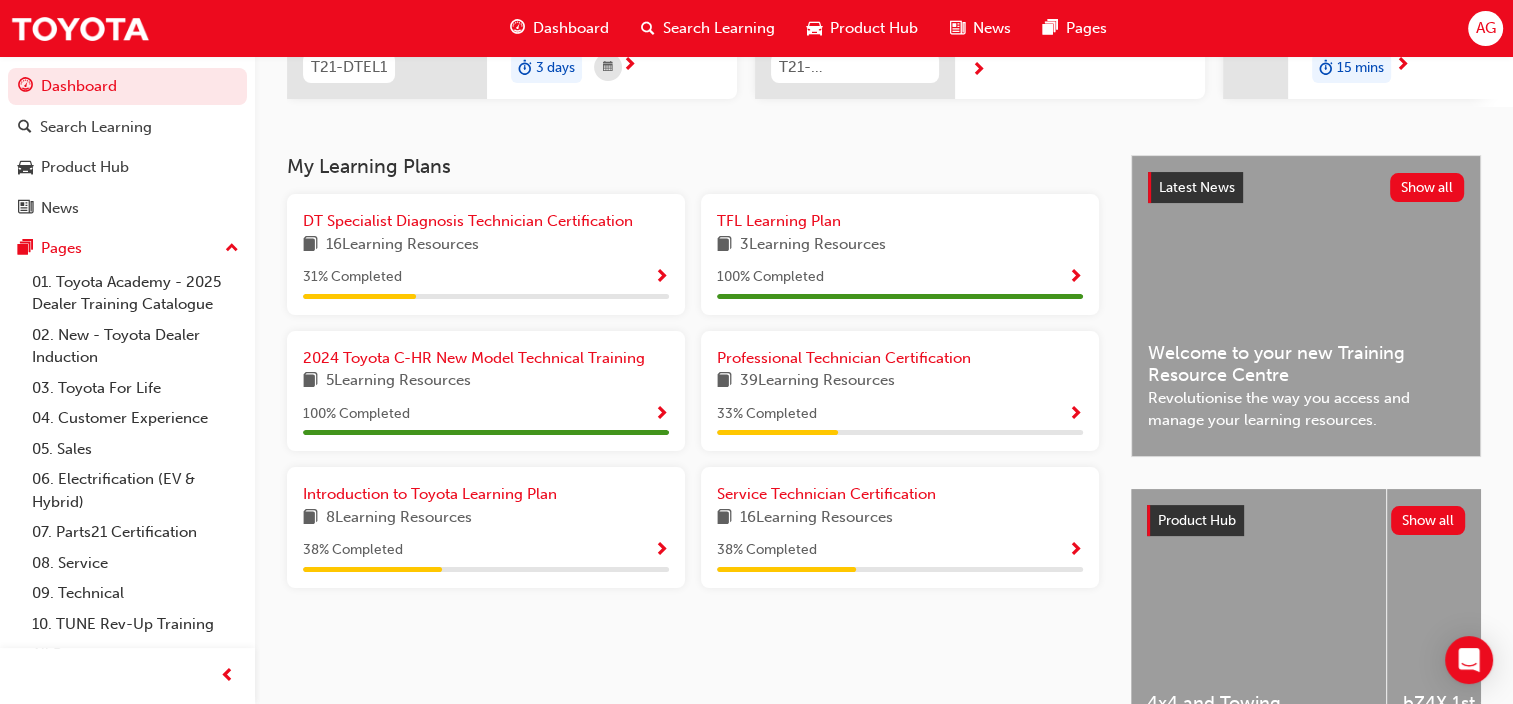 scroll, scrollTop: 396, scrollLeft: 0, axis: vertical 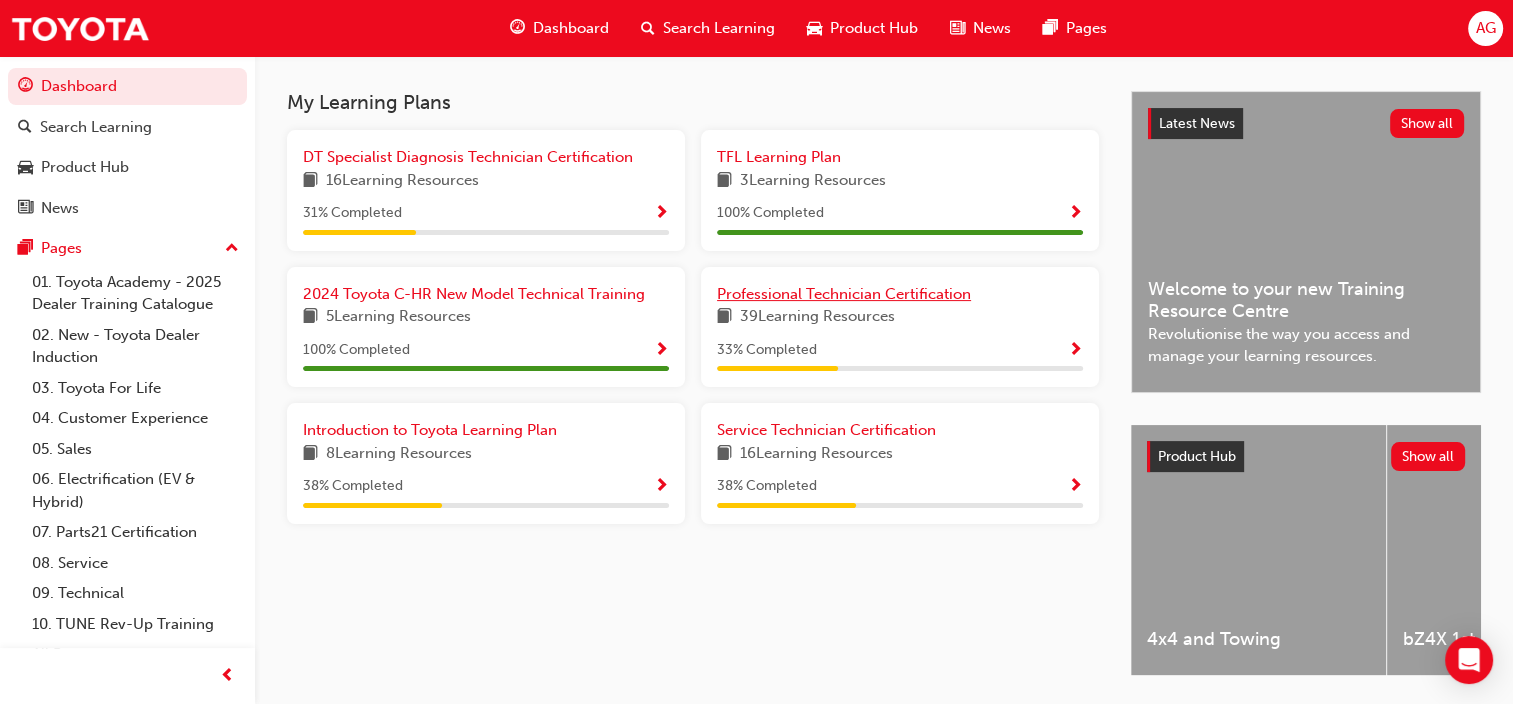 click on "Professional Technician Certification" at bounding box center [900, 294] 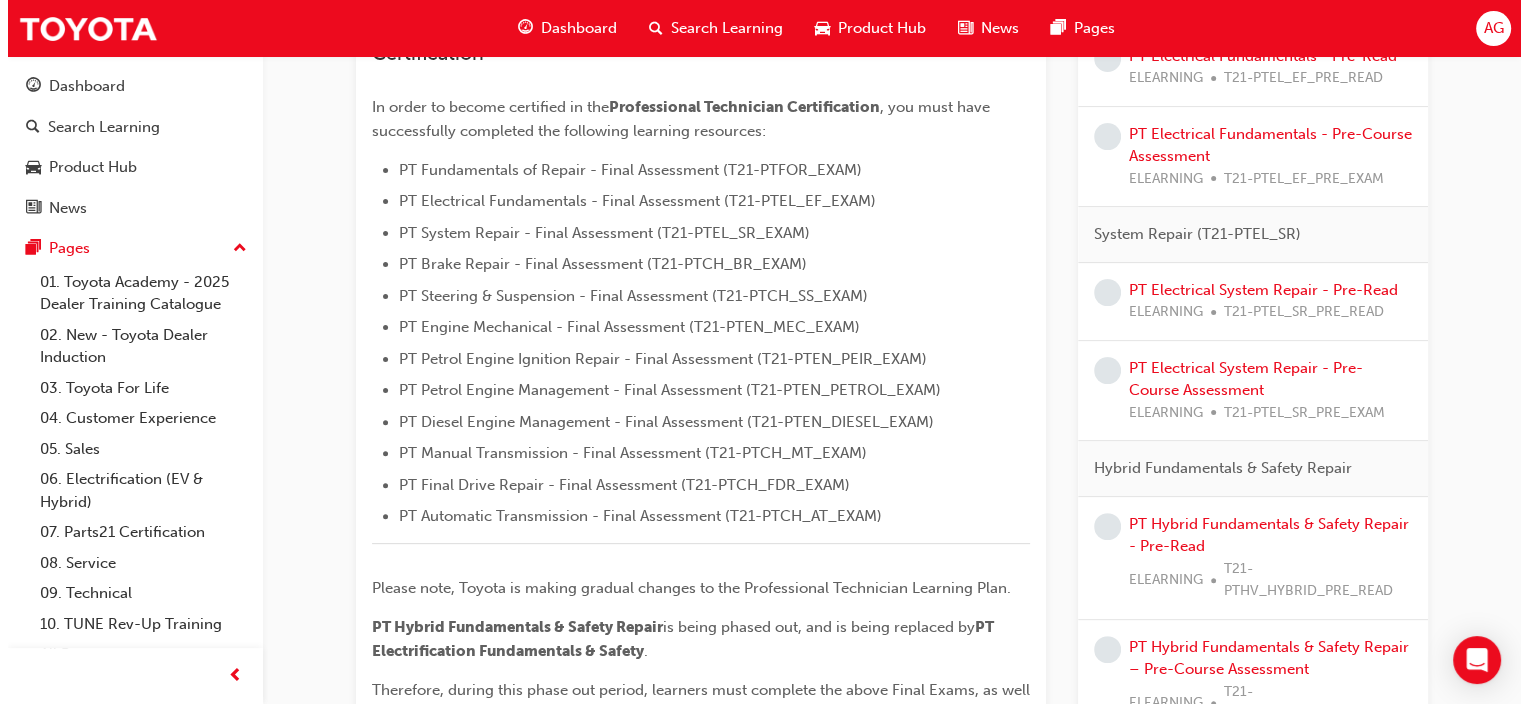 scroll, scrollTop: 0, scrollLeft: 0, axis: both 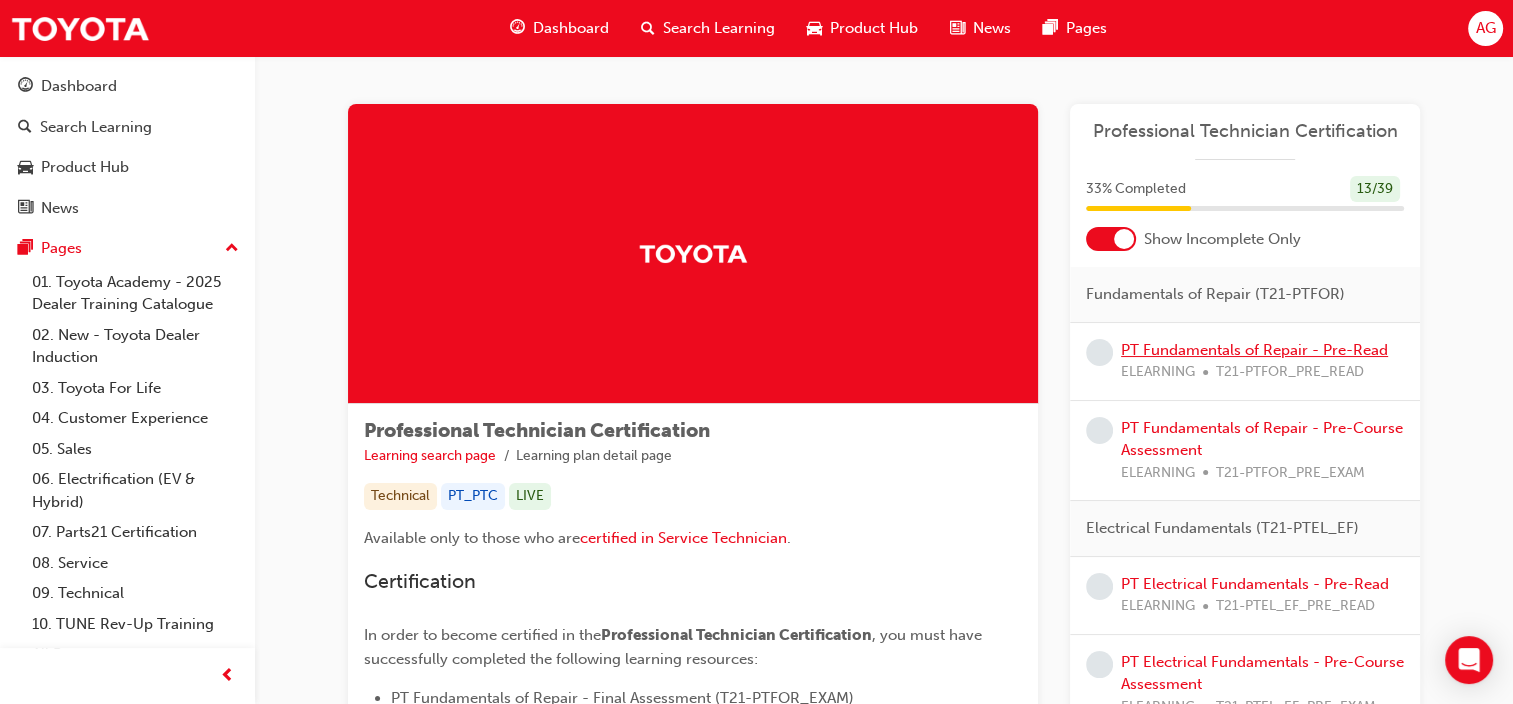 click on "PT Fundamentals of Repair - Pre-Read" at bounding box center [1254, 350] 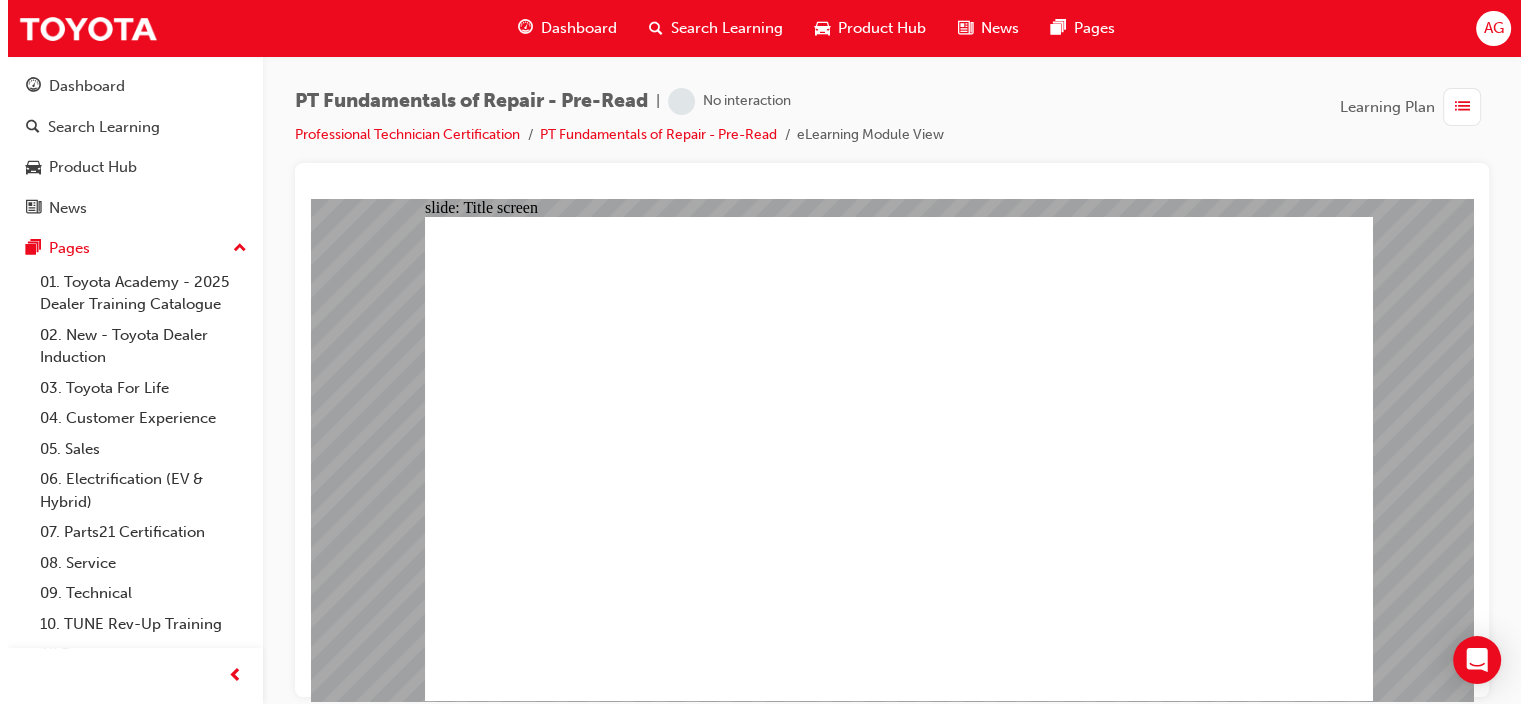 scroll, scrollTop: 0, scrollLeft: 0, axis: both 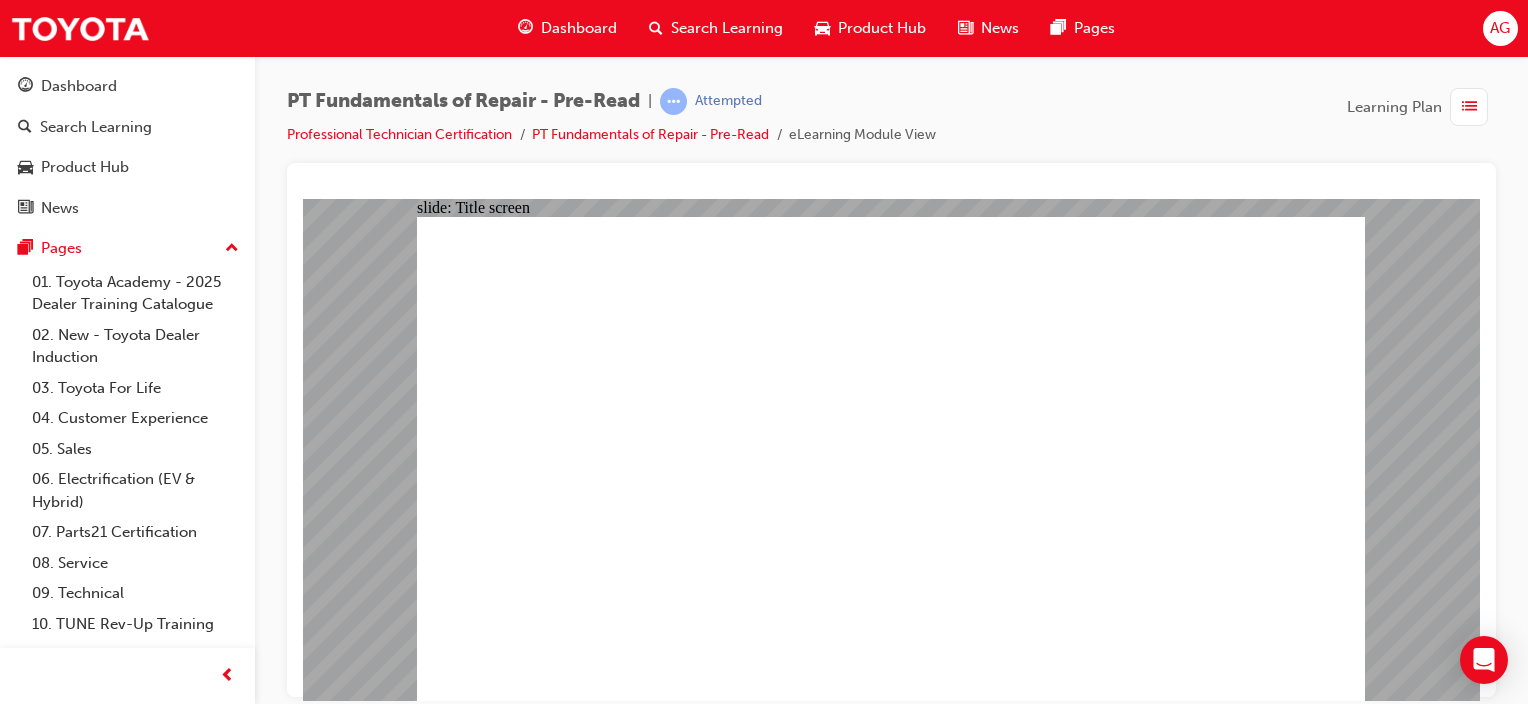 click 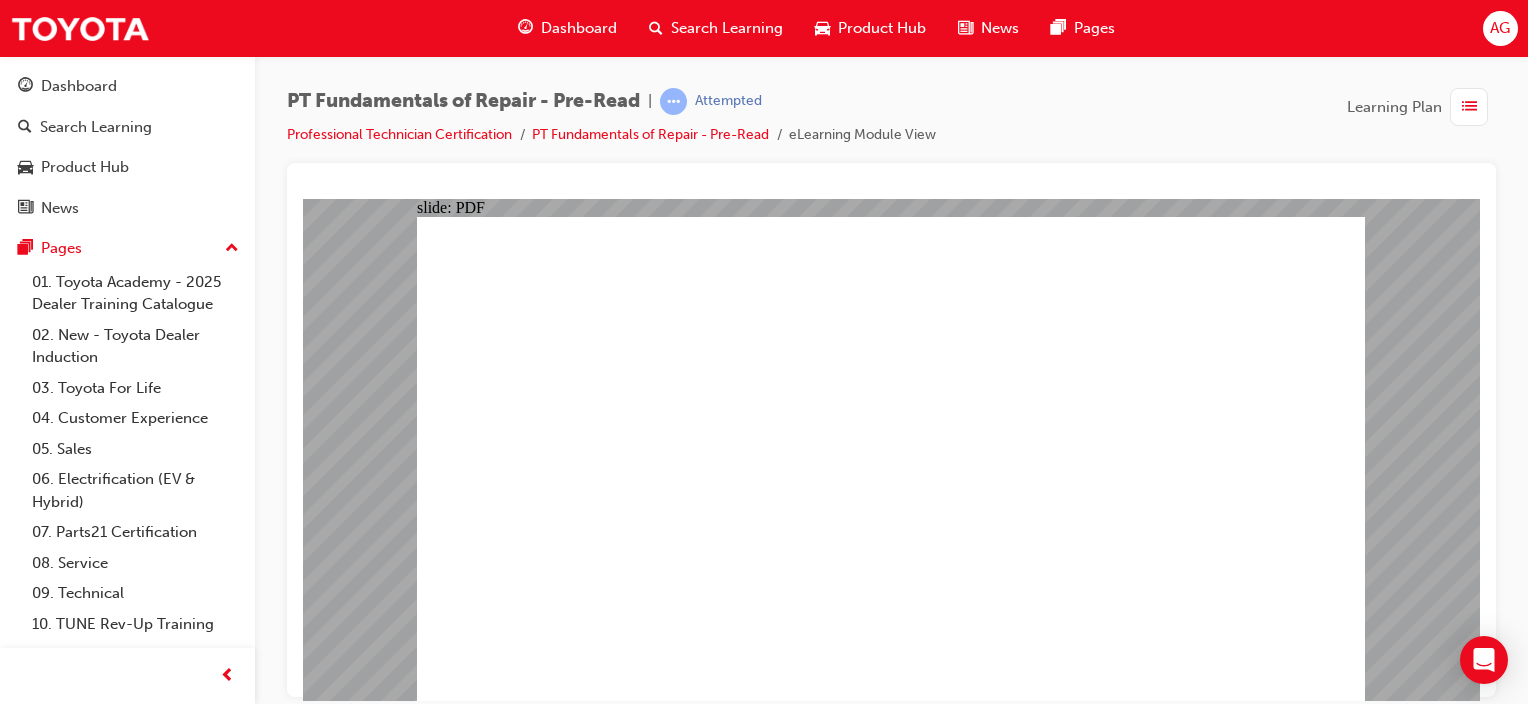 click 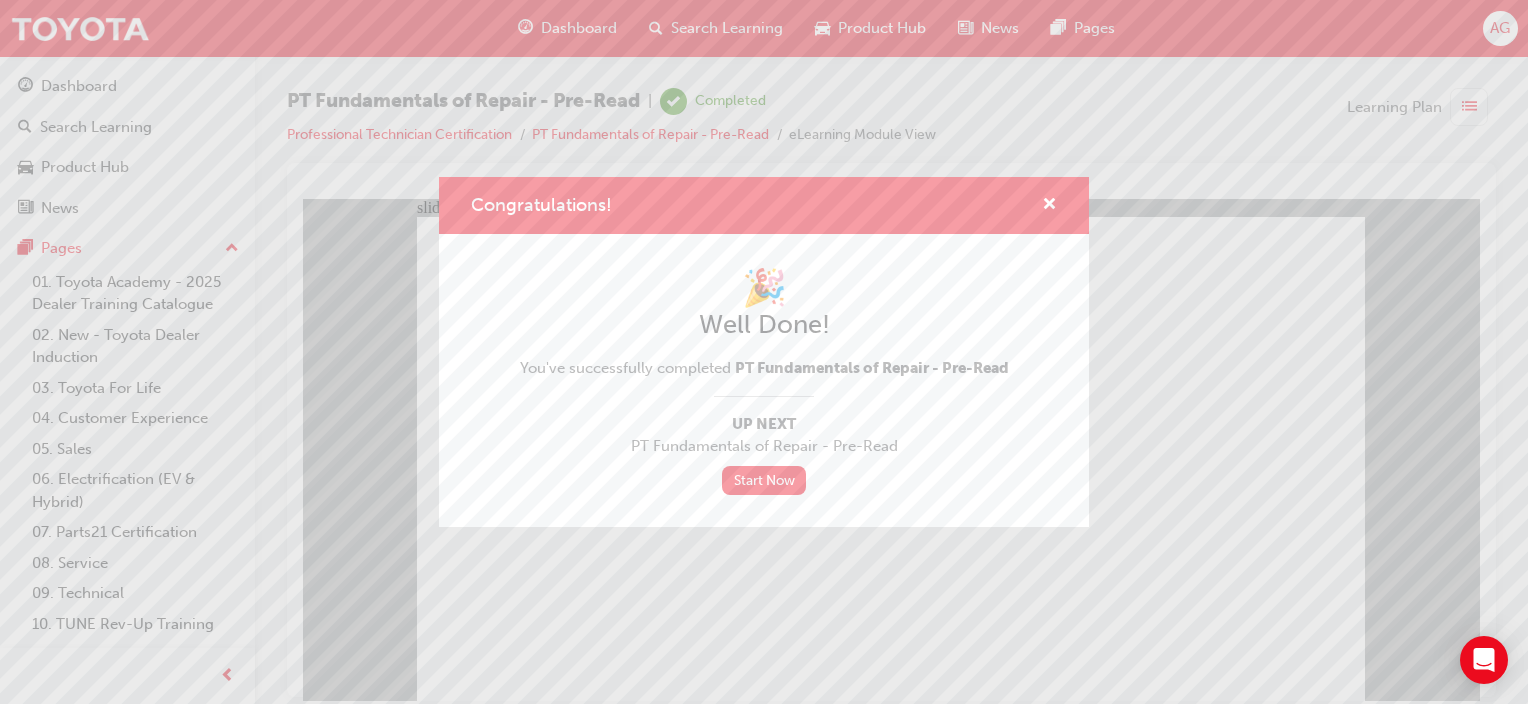 click on "Congratulations! 🎉 Well Done! You've successfully completed   PT Fundamentals of Repair - Pre-Read Up Next PT Fundamentals of Repair - Pre-Read Start Now" at bounding box center [764, 352] 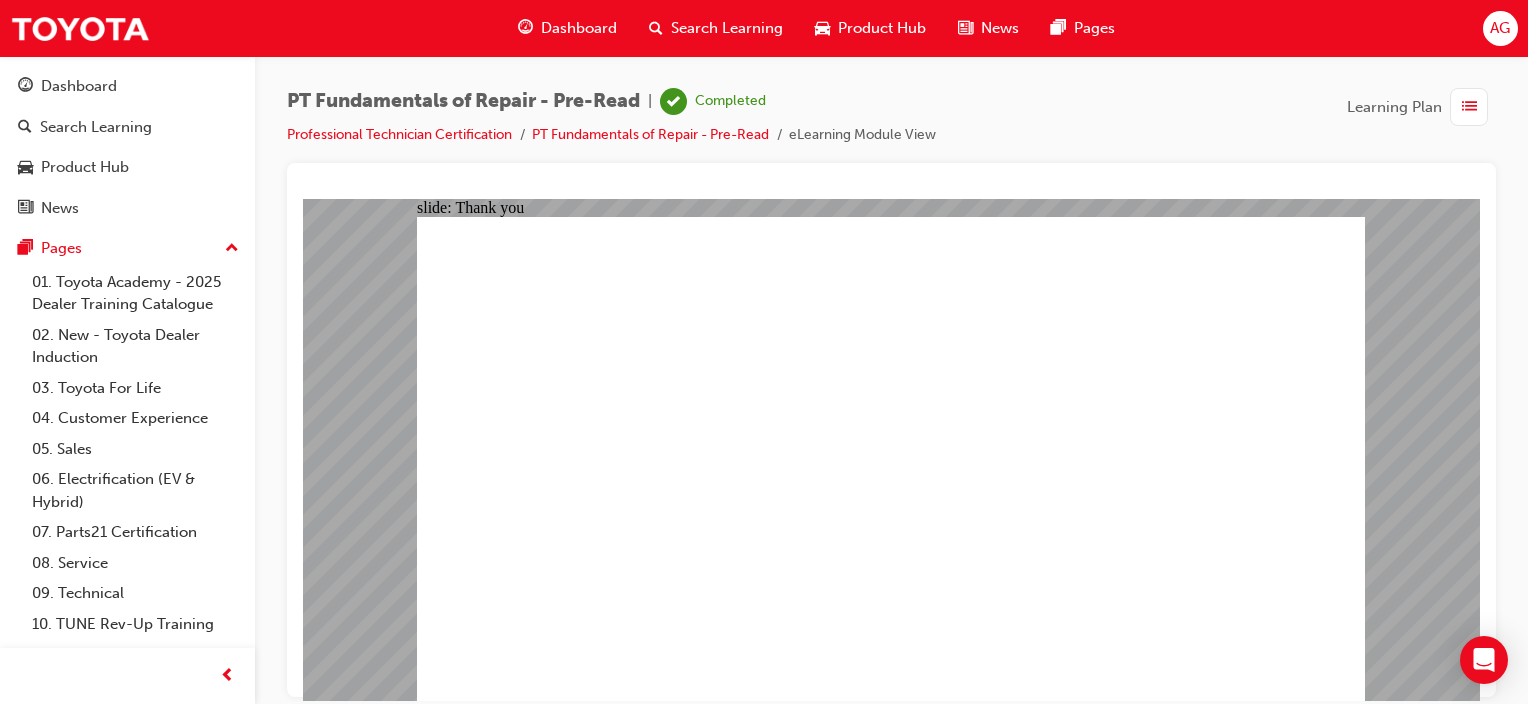 click 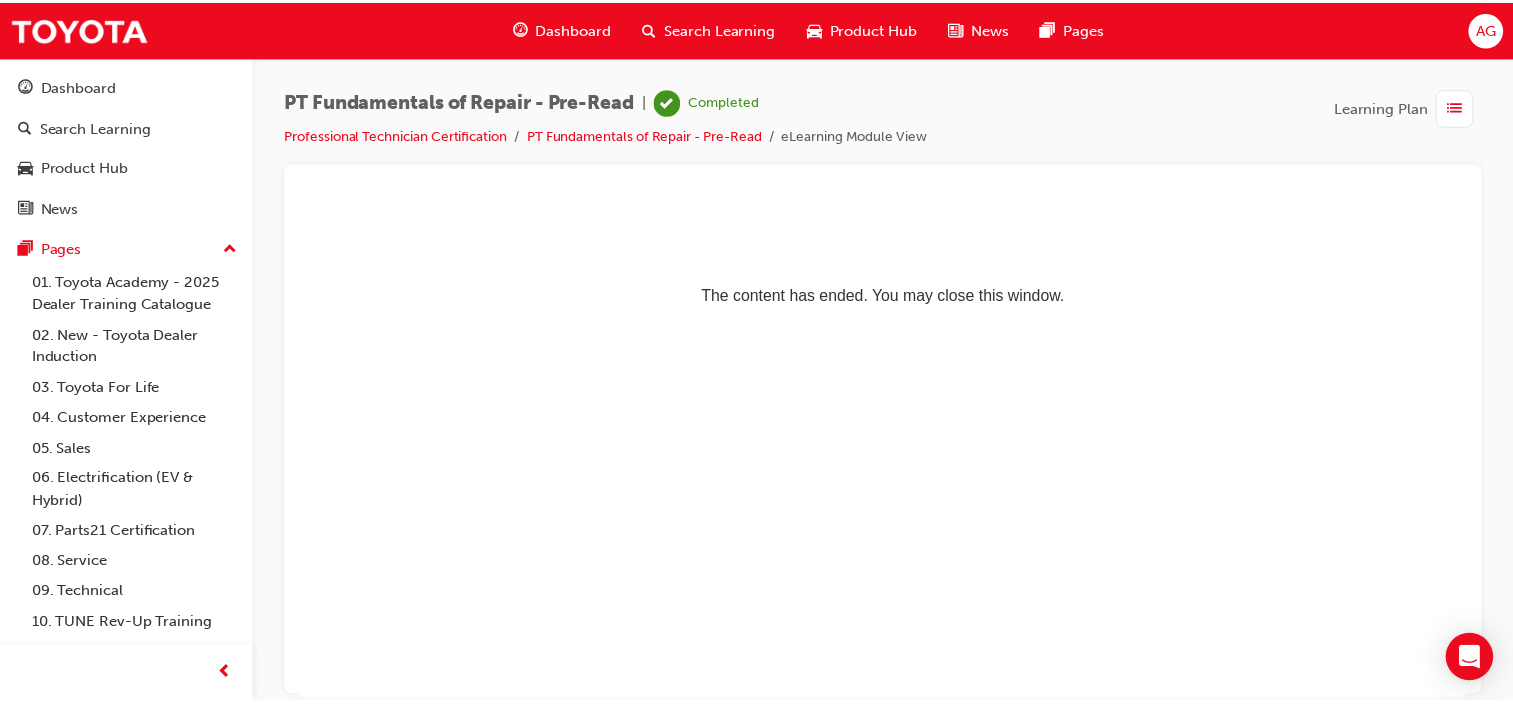 scroll, scrollTop: 0, scrollLeft: 0, axis: both 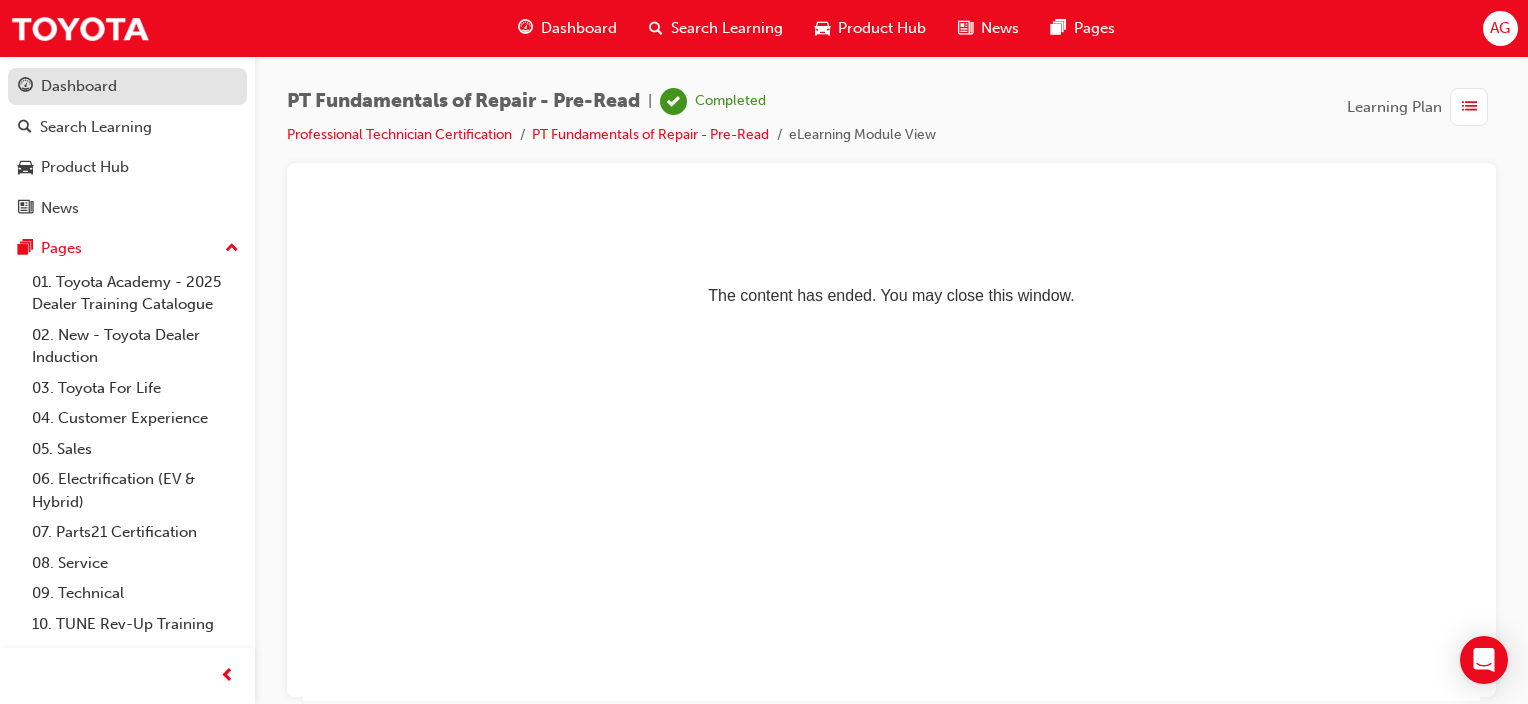 click on "Dashboard" at bounding box center (127, 86) 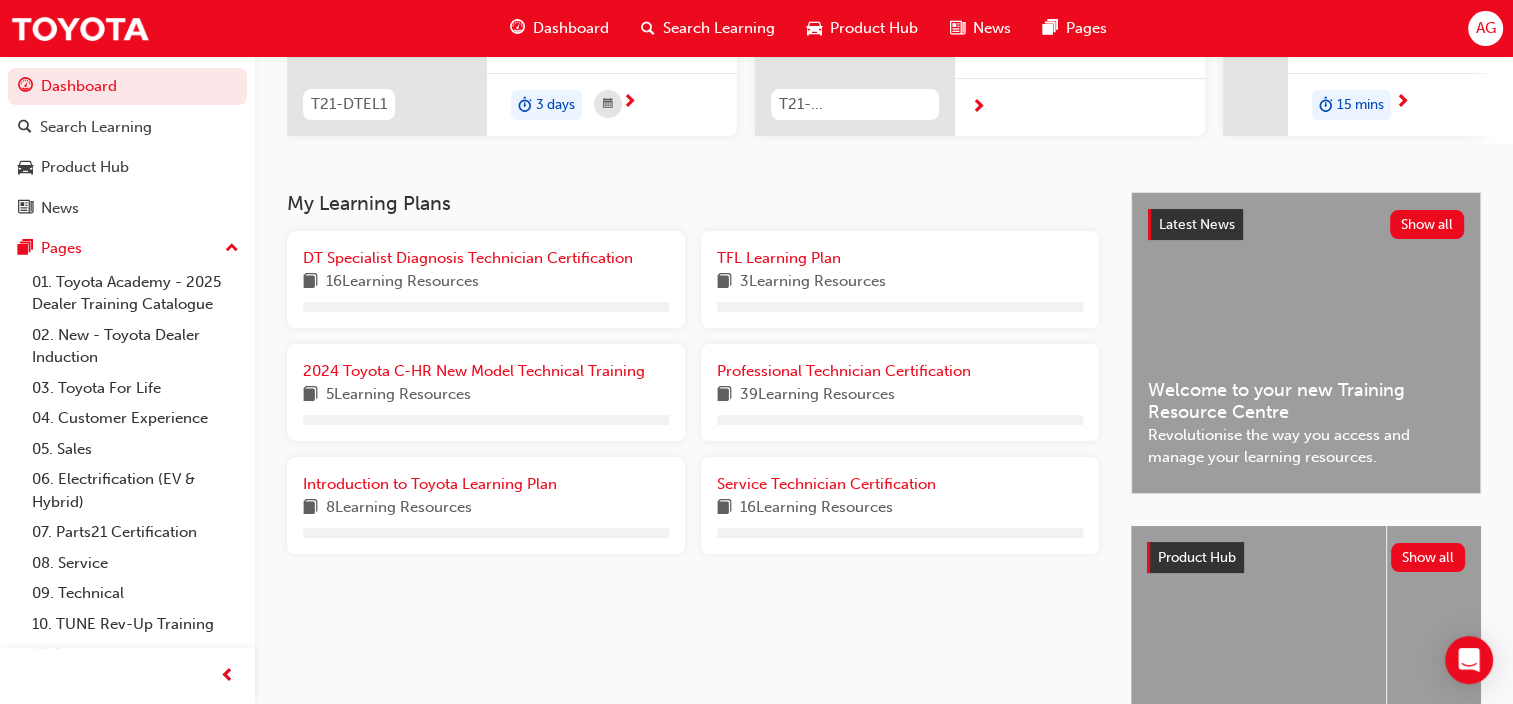 scroll, scrollTop: 302, scrollLeft: 0, axis: vertical 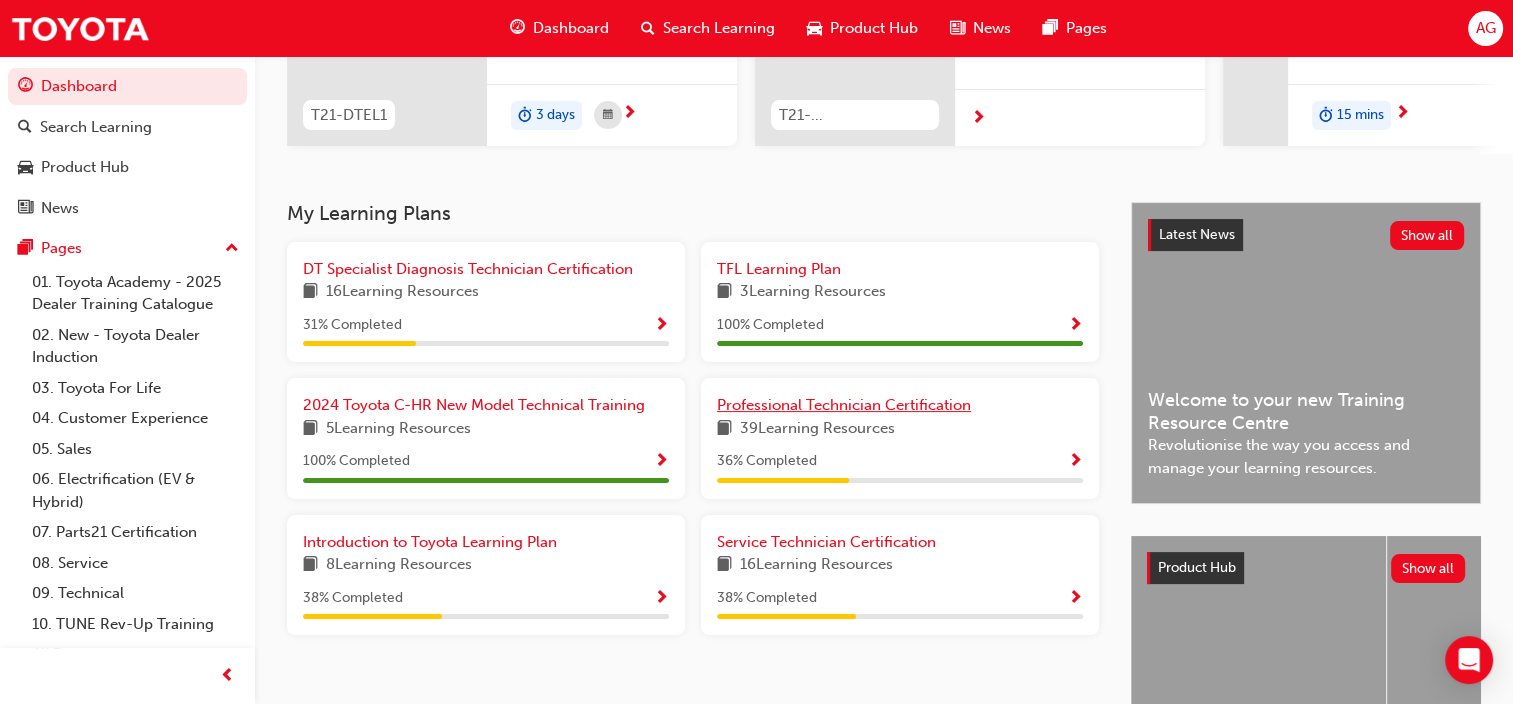 click on "Professional Technician Certification" at bounding box center (844, 405) 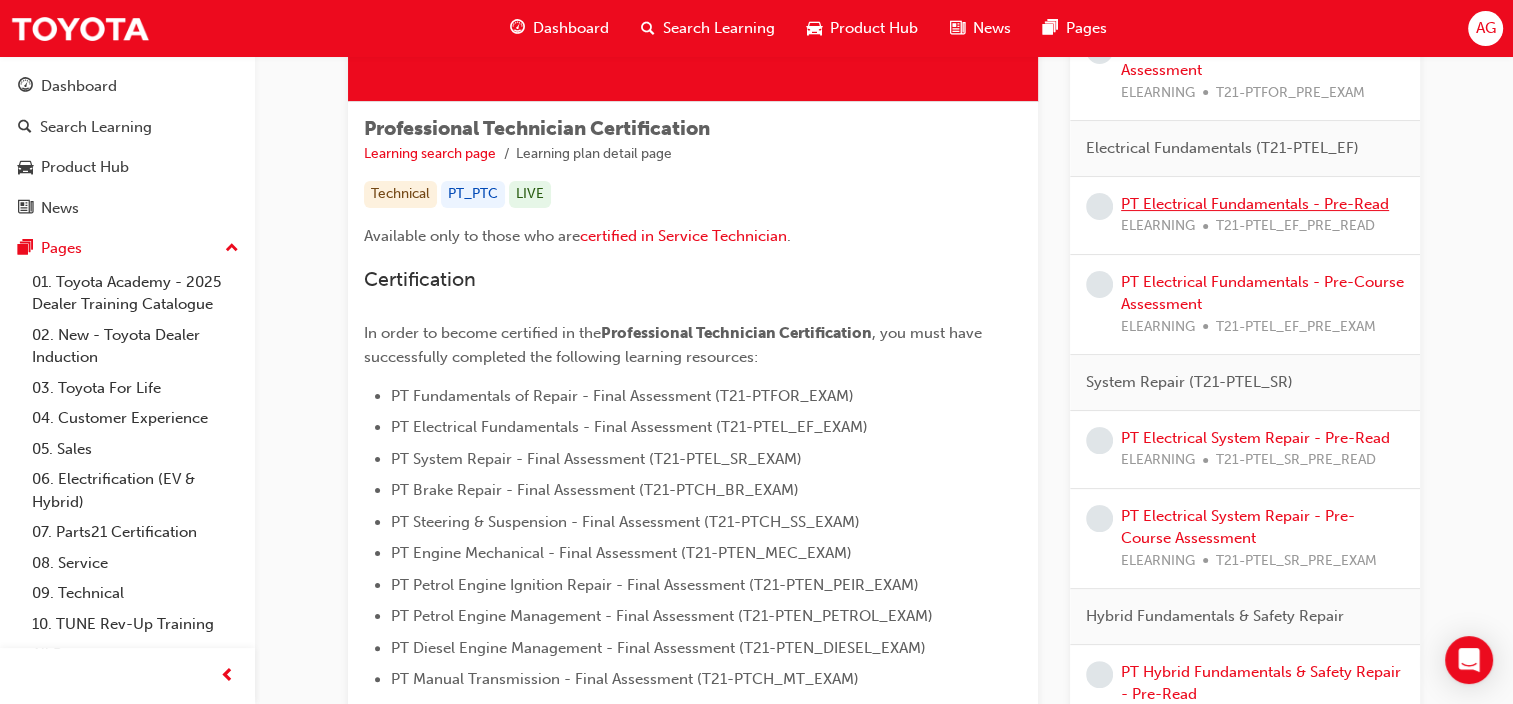 scroll, scrollTop: 0, scrollLeft: 0, axis: both 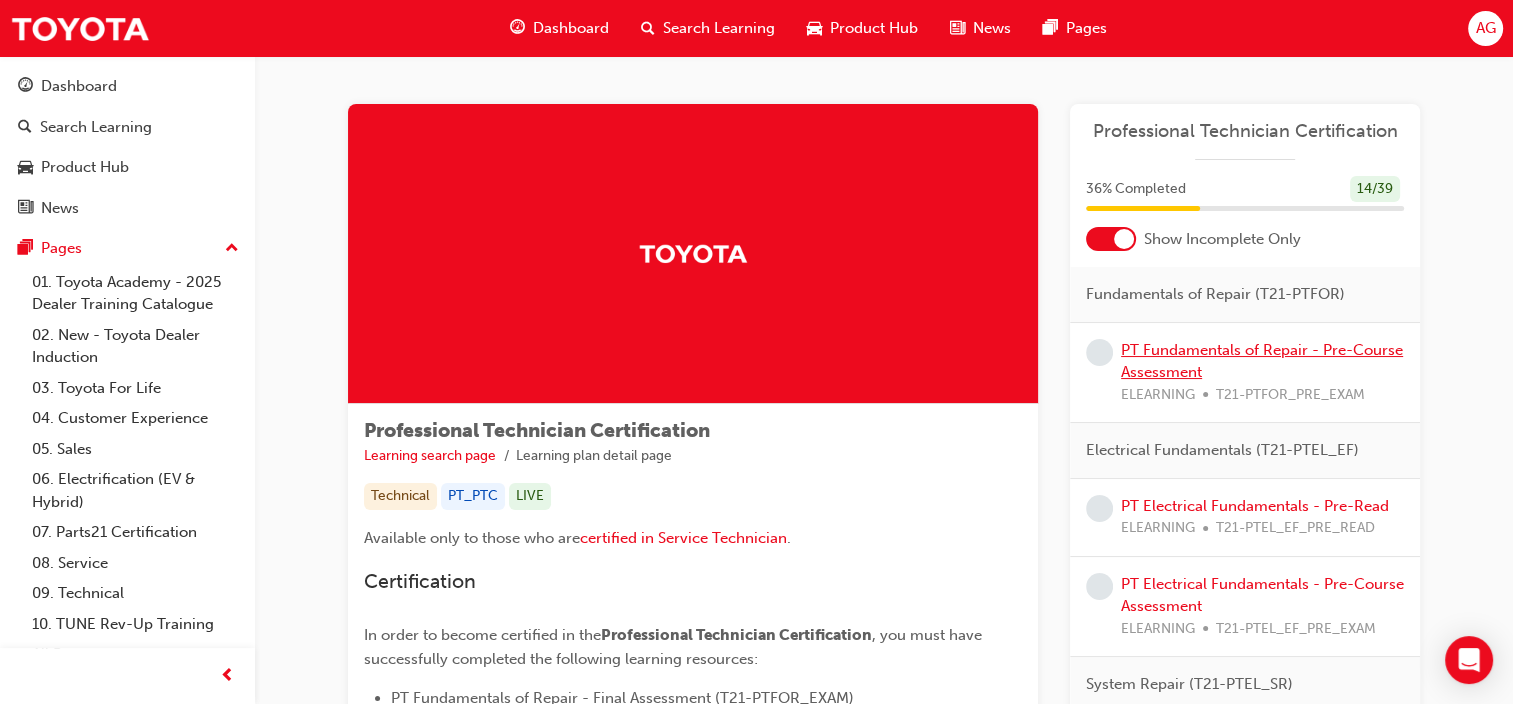 click on "PT Fundamentals of Repair - Pre-Course Assessment" at bounding box center (1262, 361) 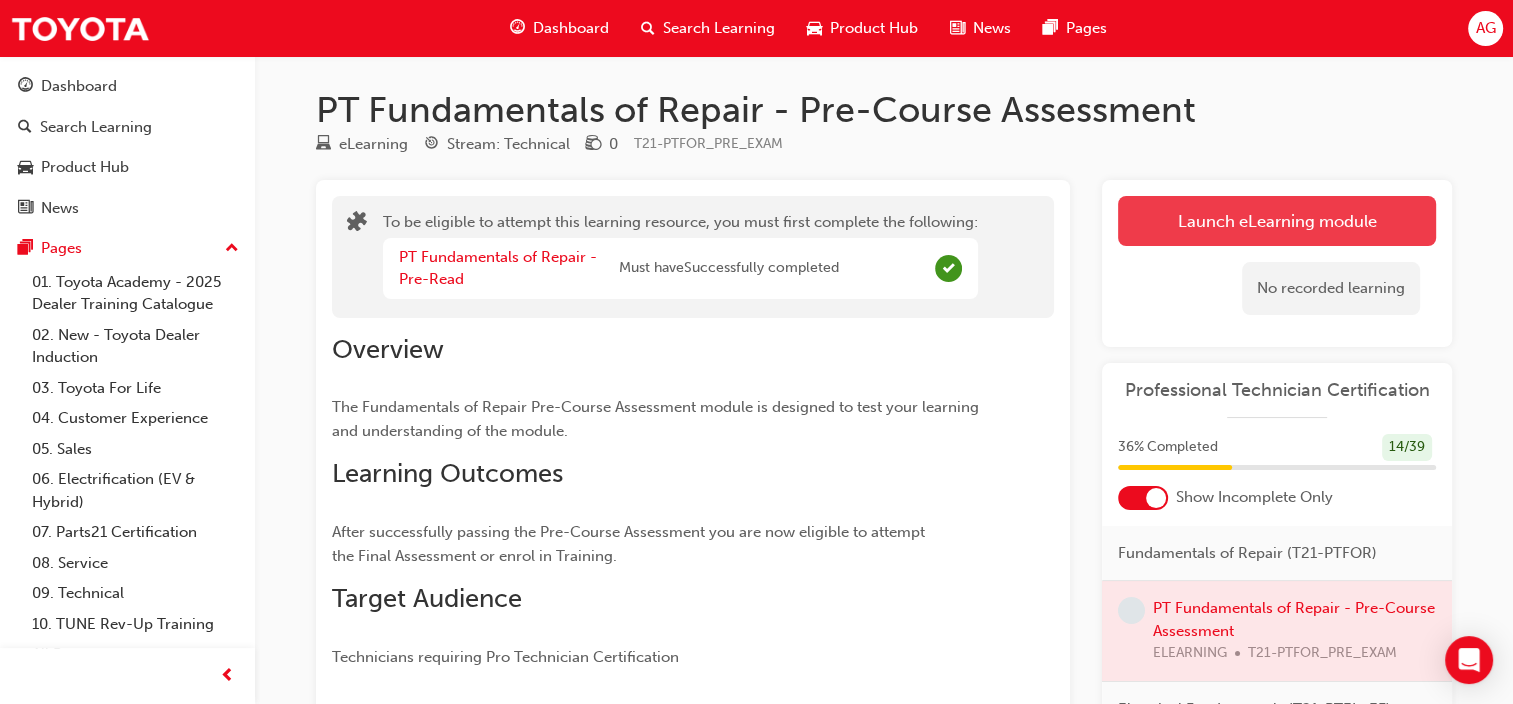 click on "Launch eLearning module" at bounding box center (1277, 221) 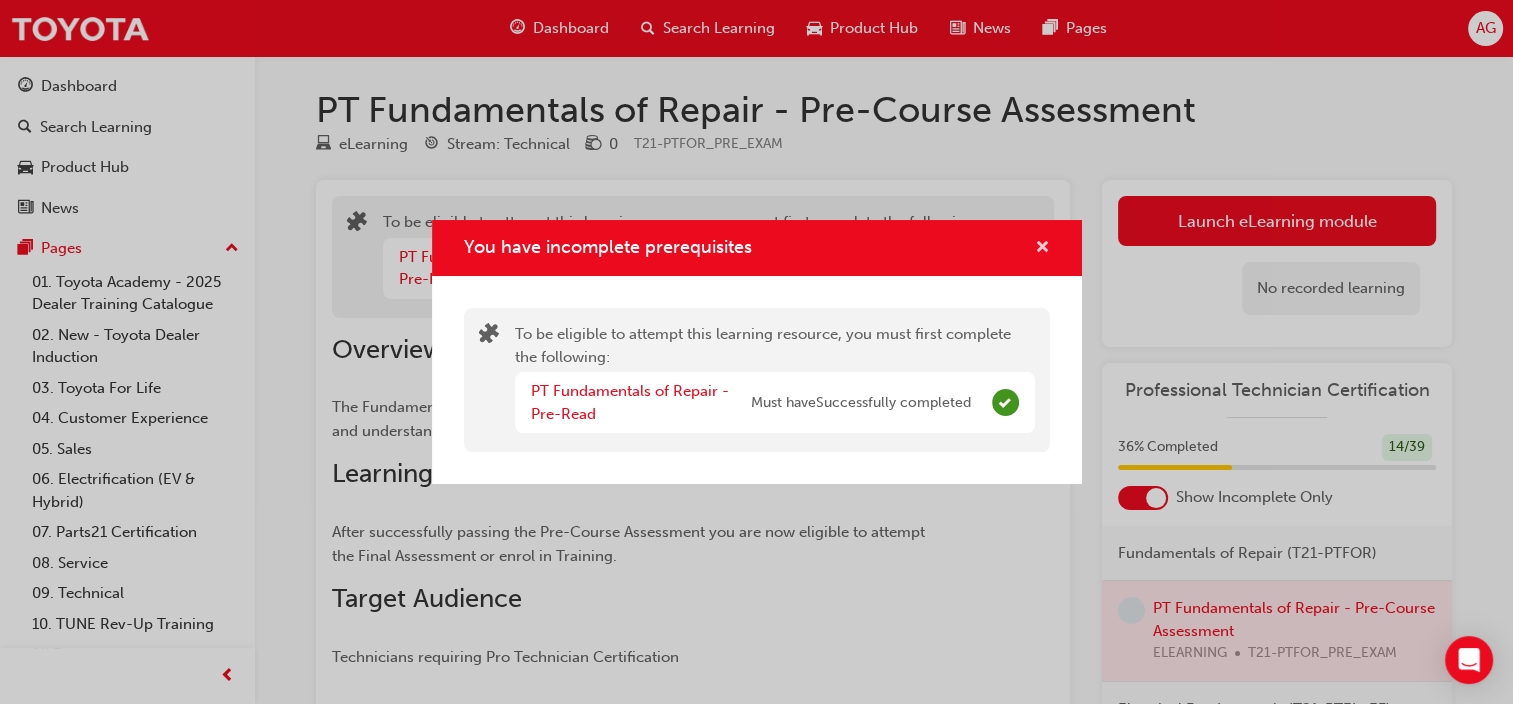 click at bounding box center (1042, 249) 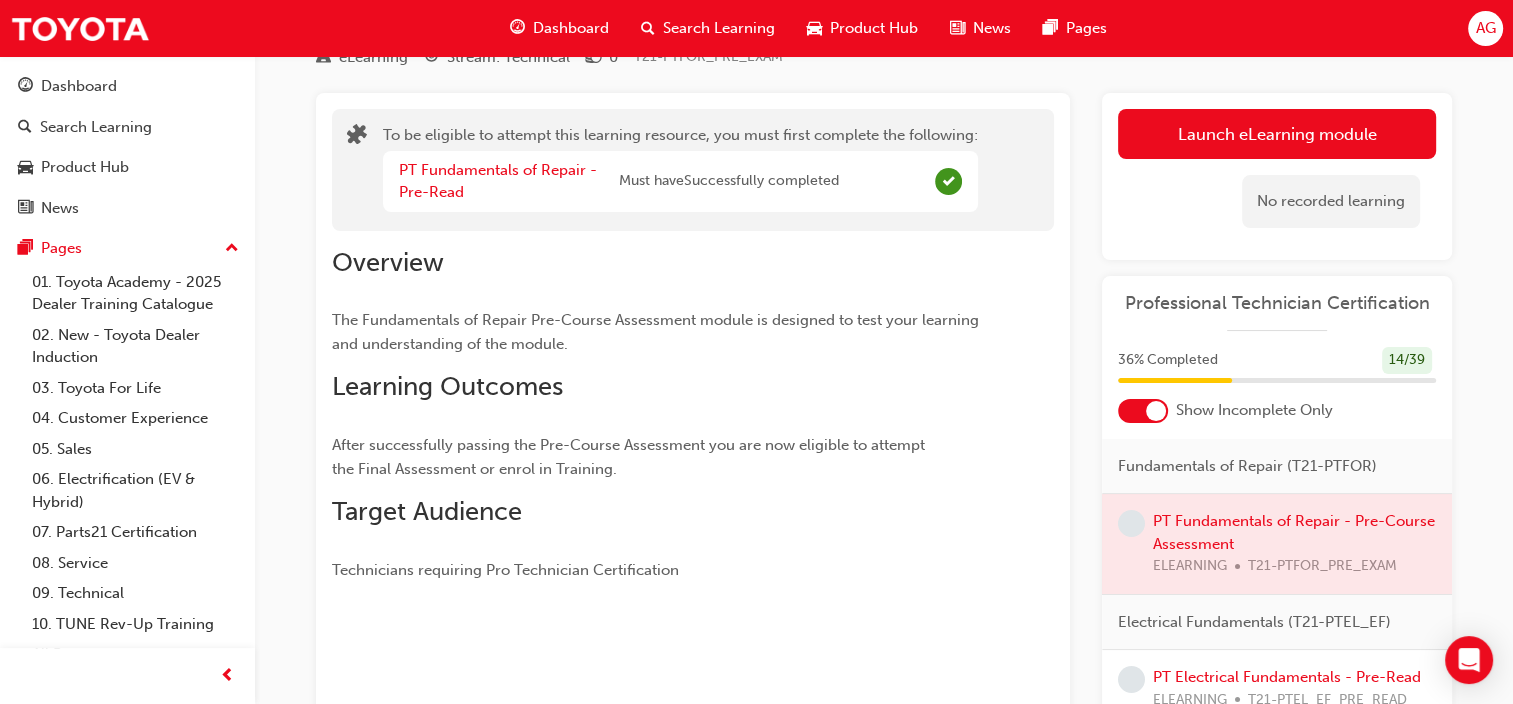 scroll, scrollTop: 43, scrollLeft: 0, axis: vertical 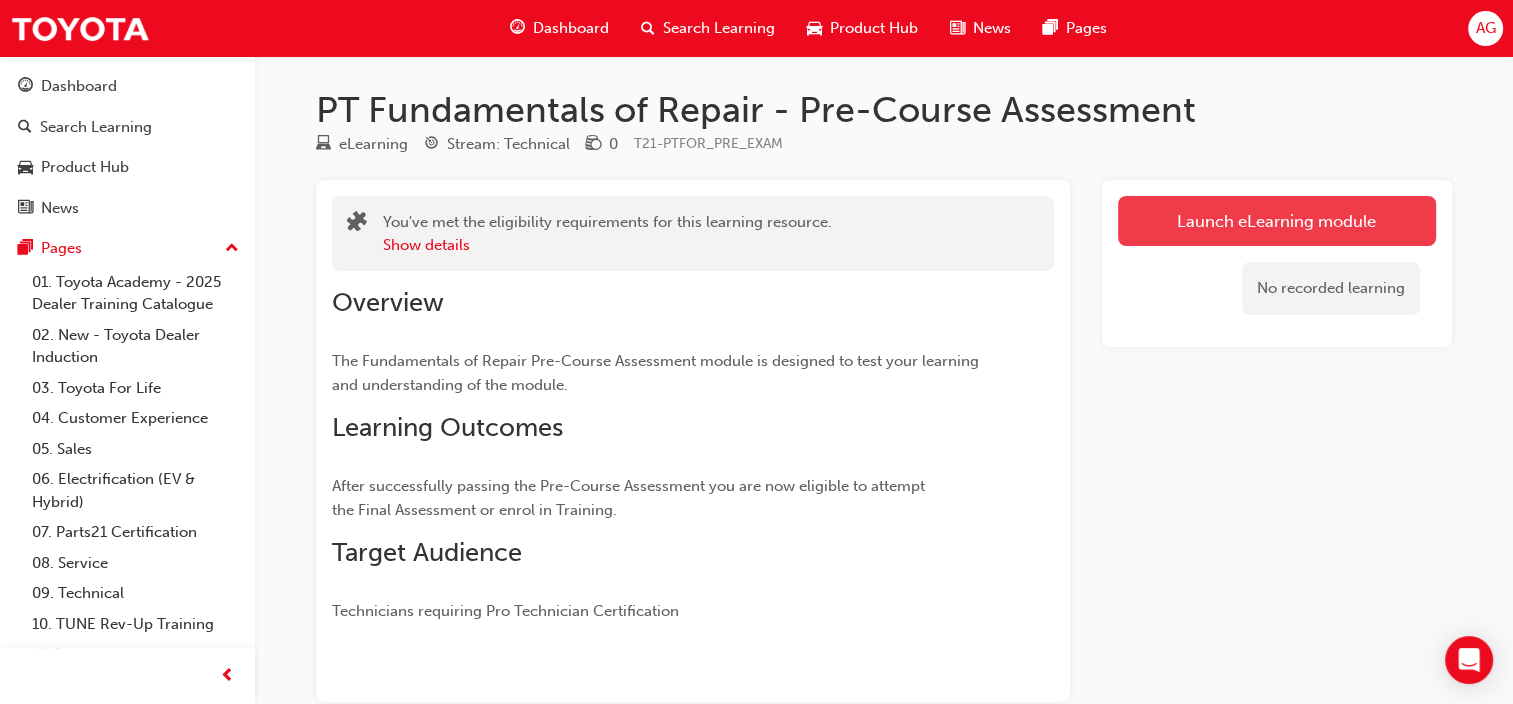 click on "Launch eLearning module" at bounding box center (1277, 221) 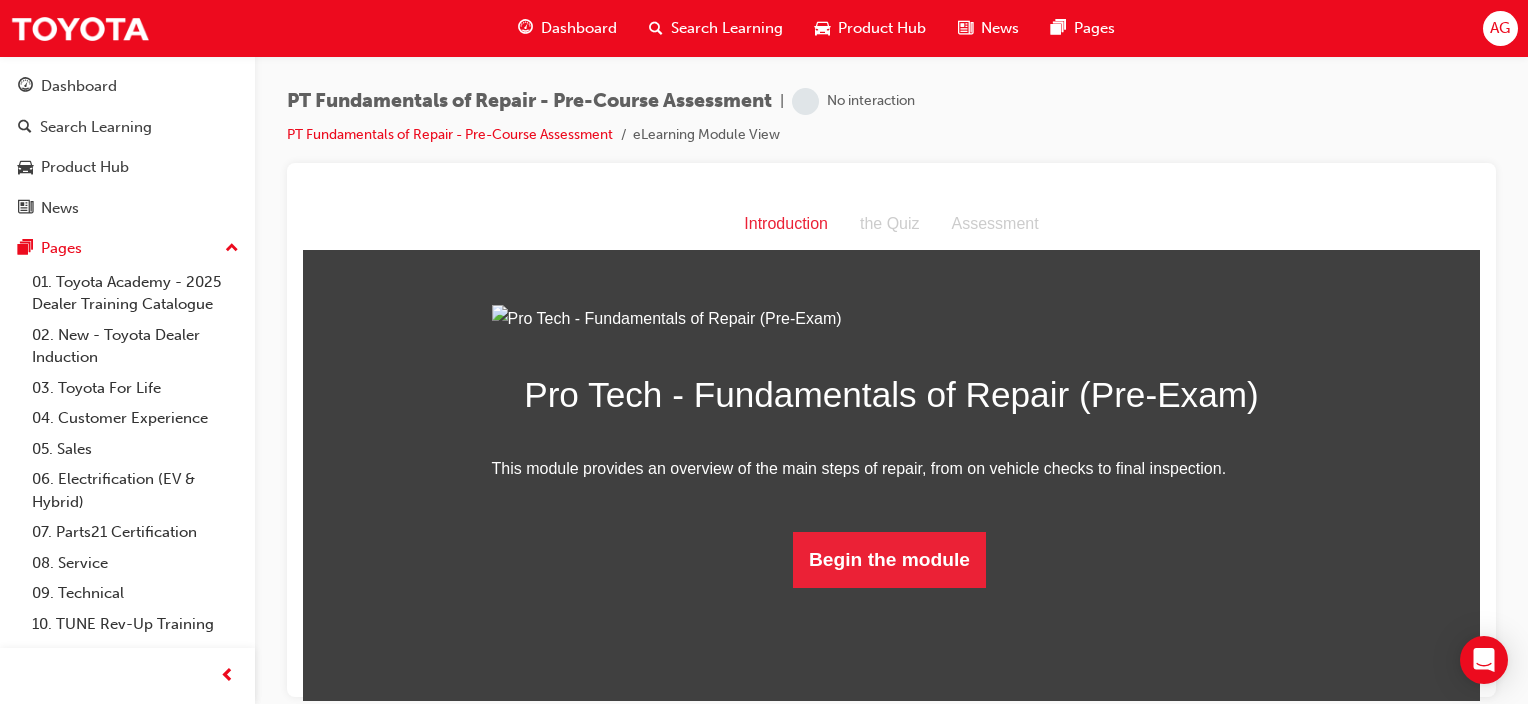 scroll, scrollTop: 107, scrollLeft: 0, axis: vertical 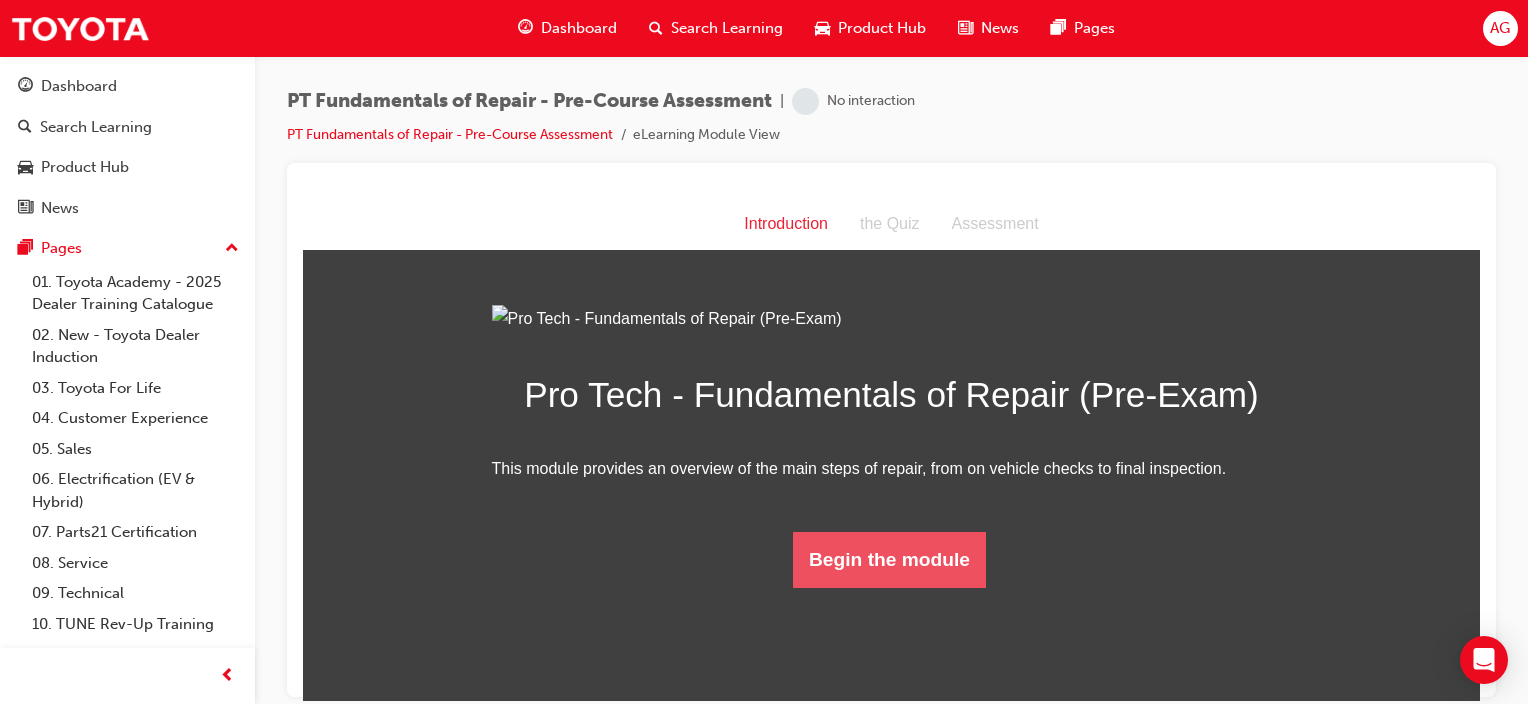 click on "Begin the module" at bounding box center [889, 559] 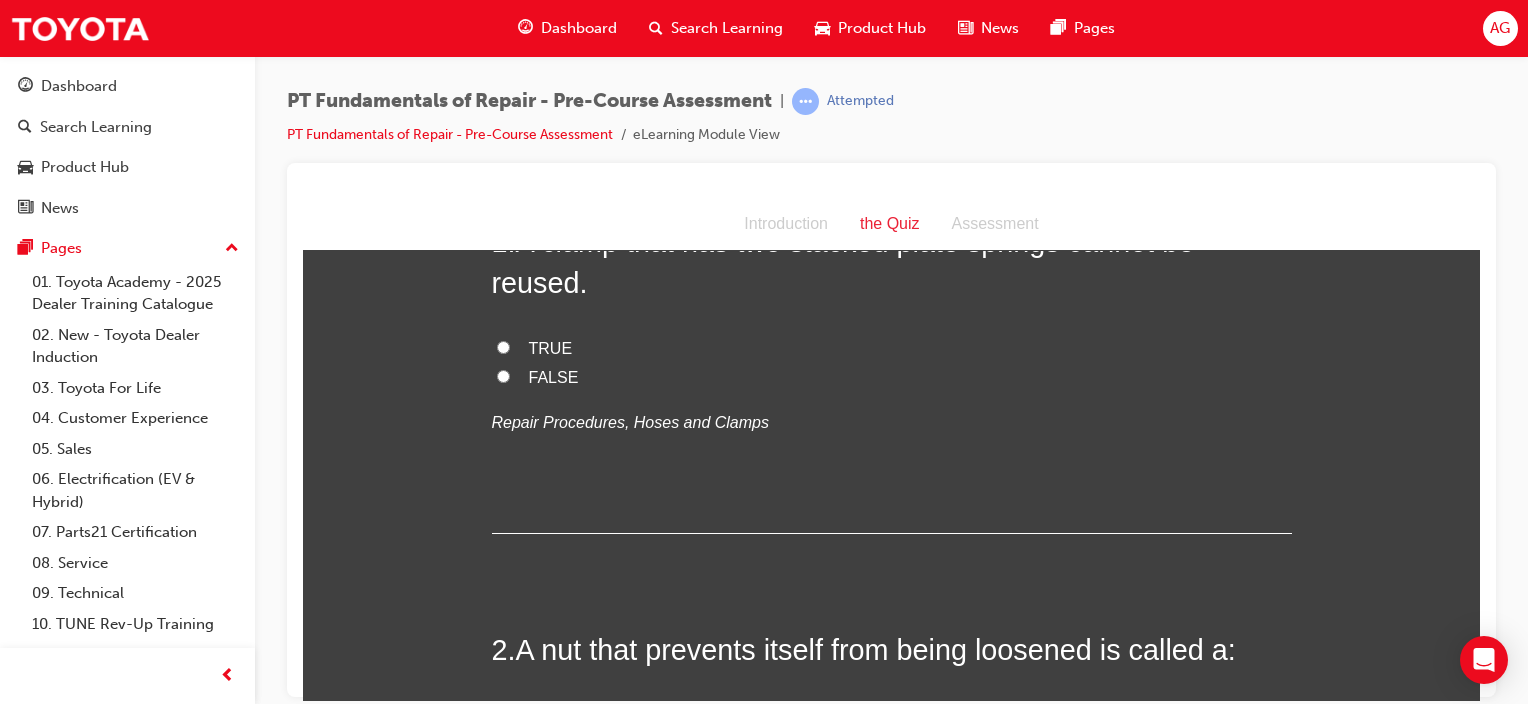 scroll, scrollTop: 0, scrollLeft: 0, axis: both 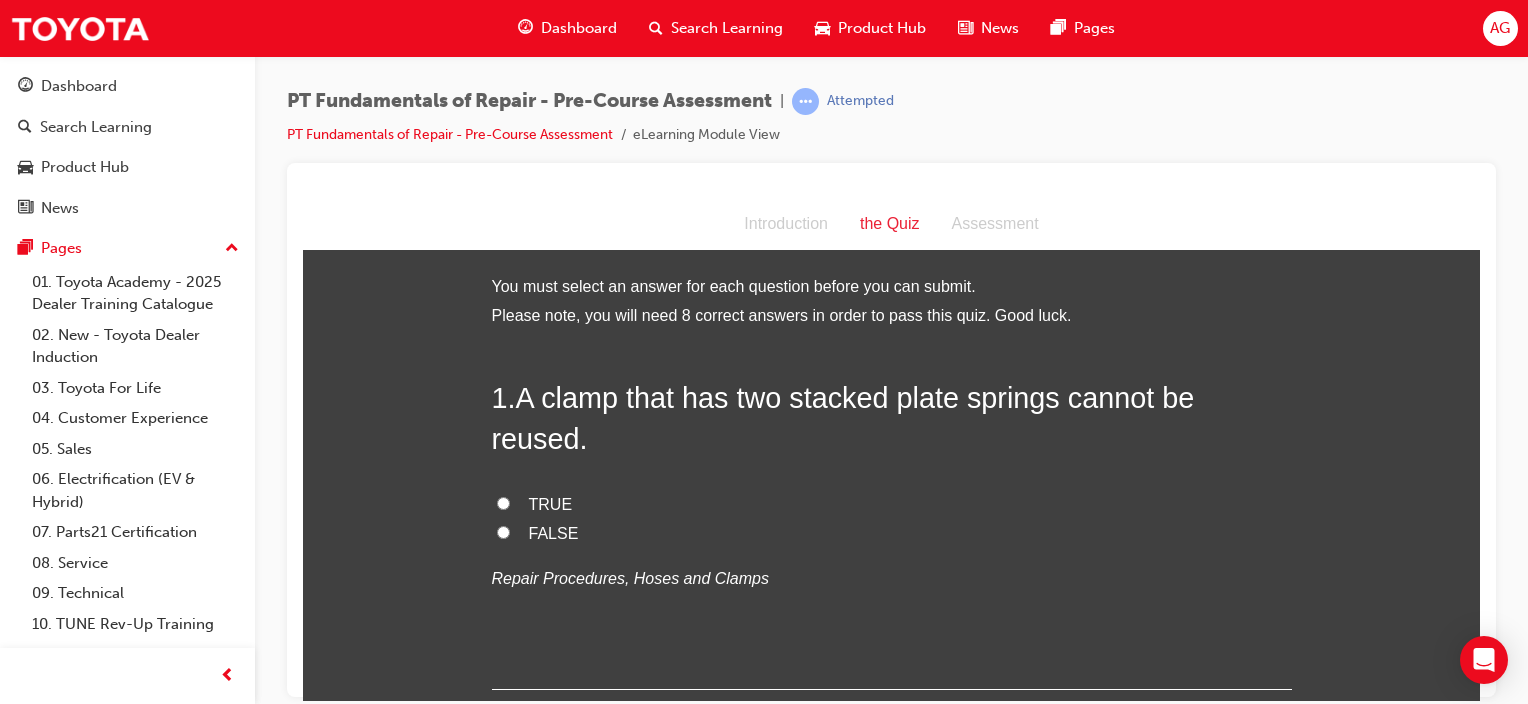 click on "TRUE" at bounding box center [503, 502] 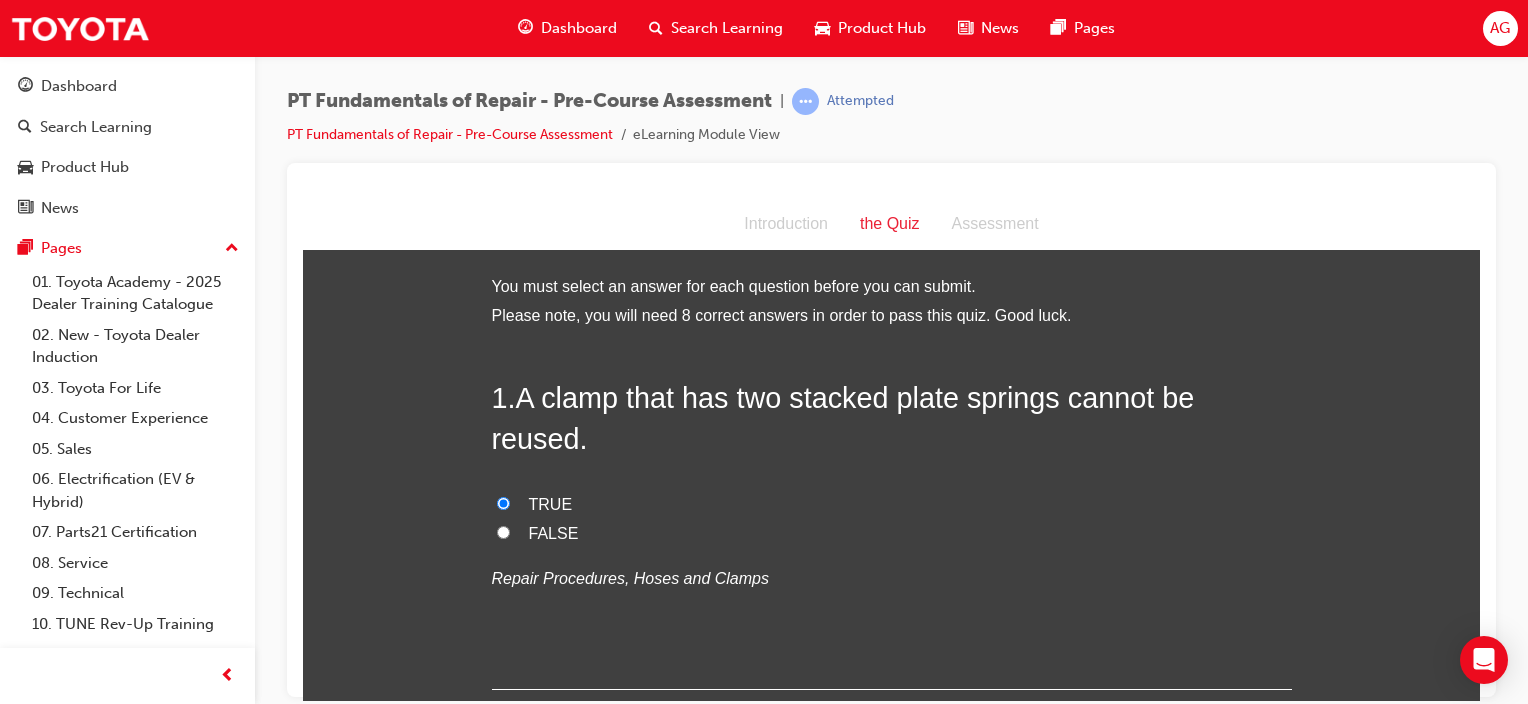 radio on "true" 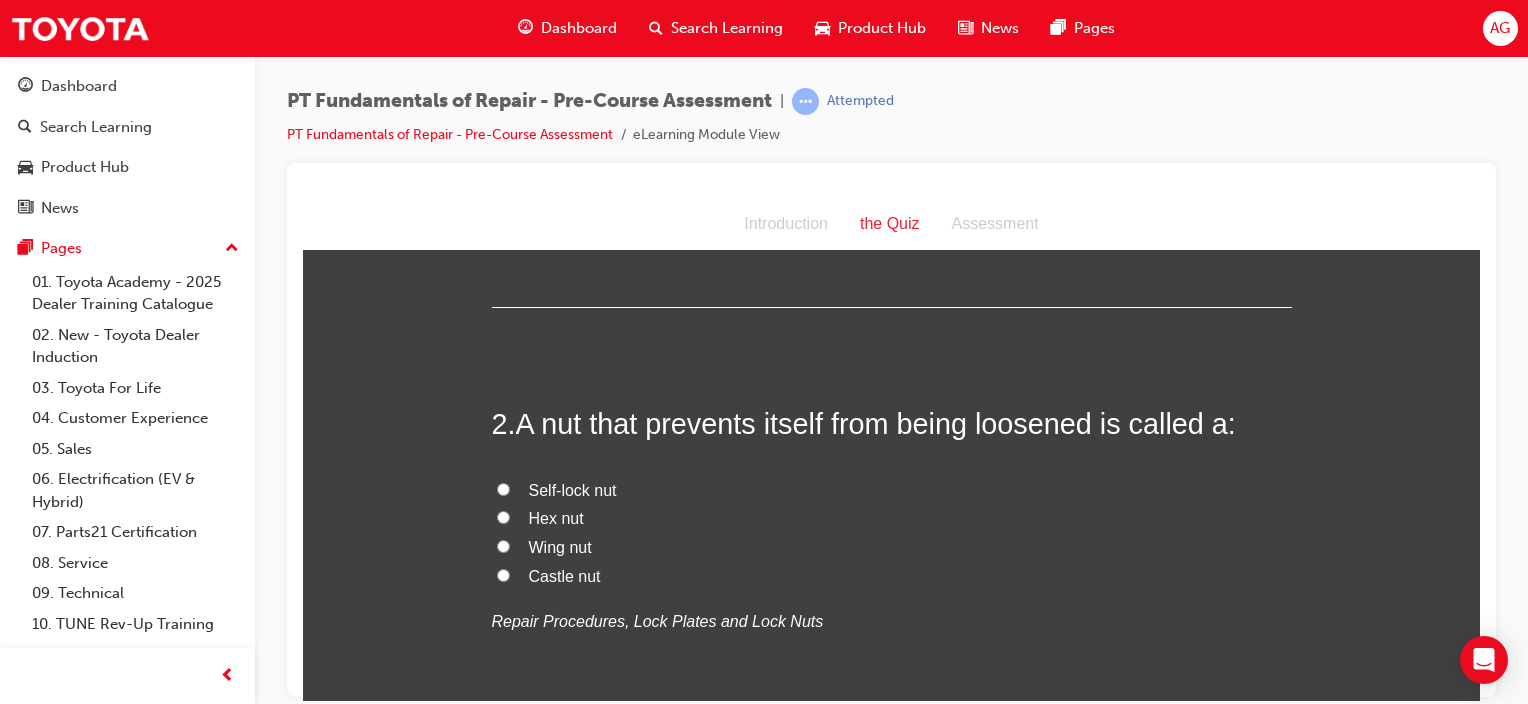 scroll, scrollTop: 383, scrollLeft: 0, axis: vertical 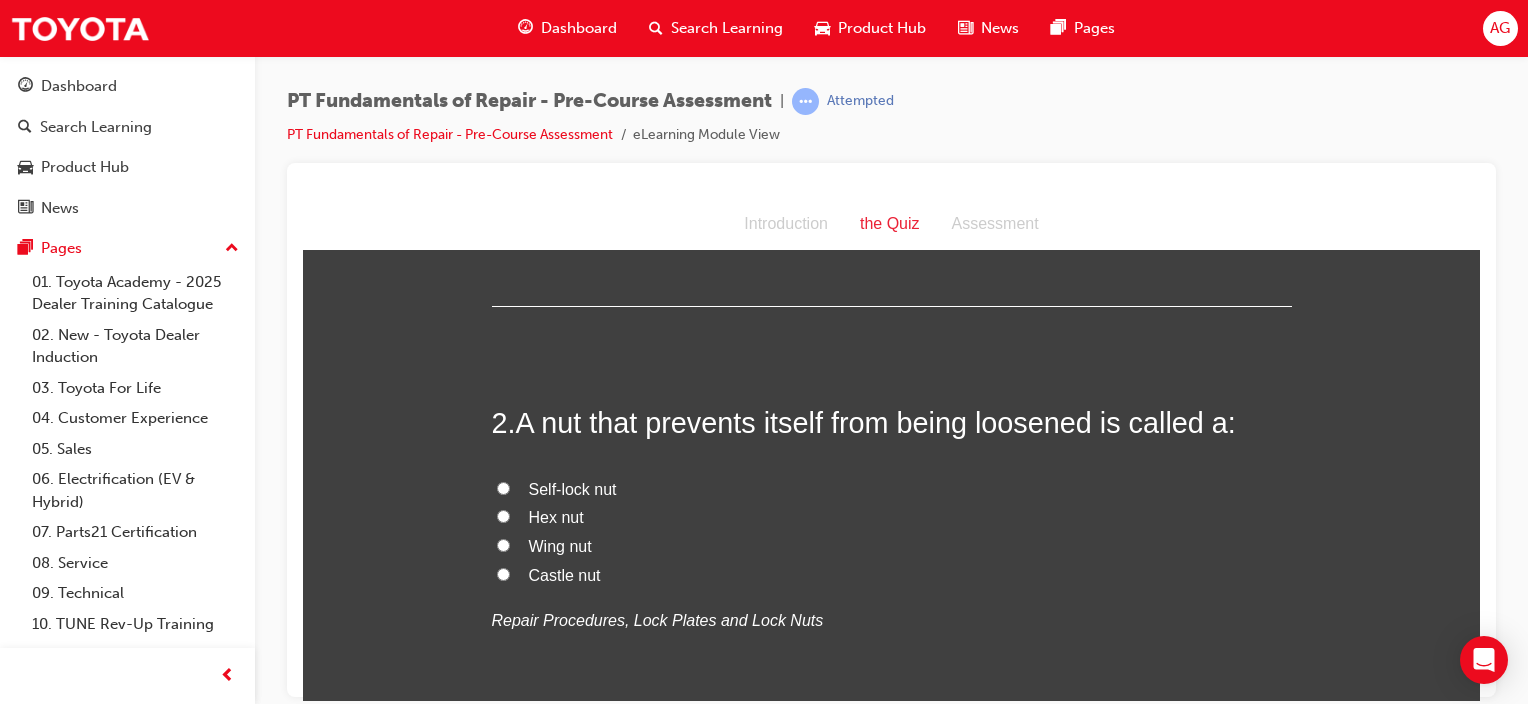 click on "Self-lock nut" at bounding box center [503, 487] 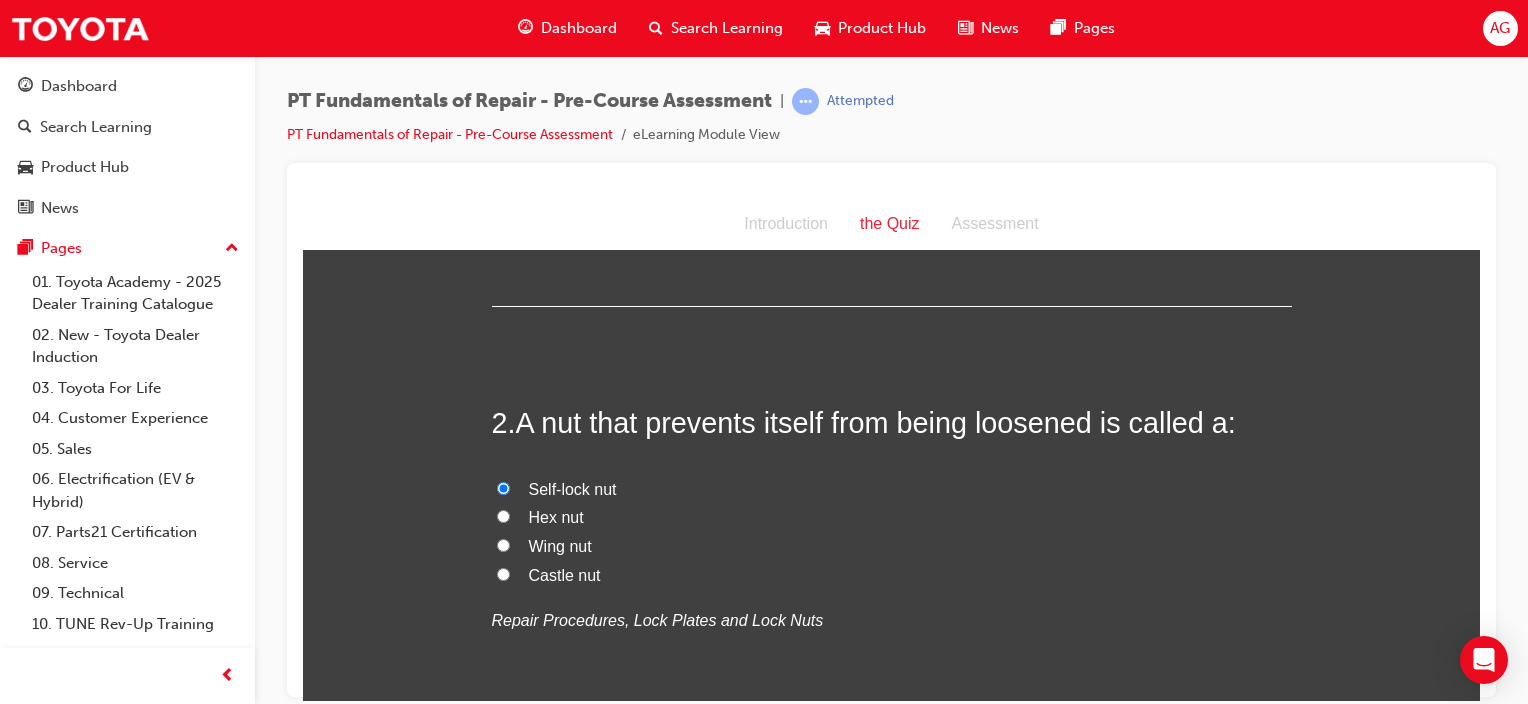 radio on "true" 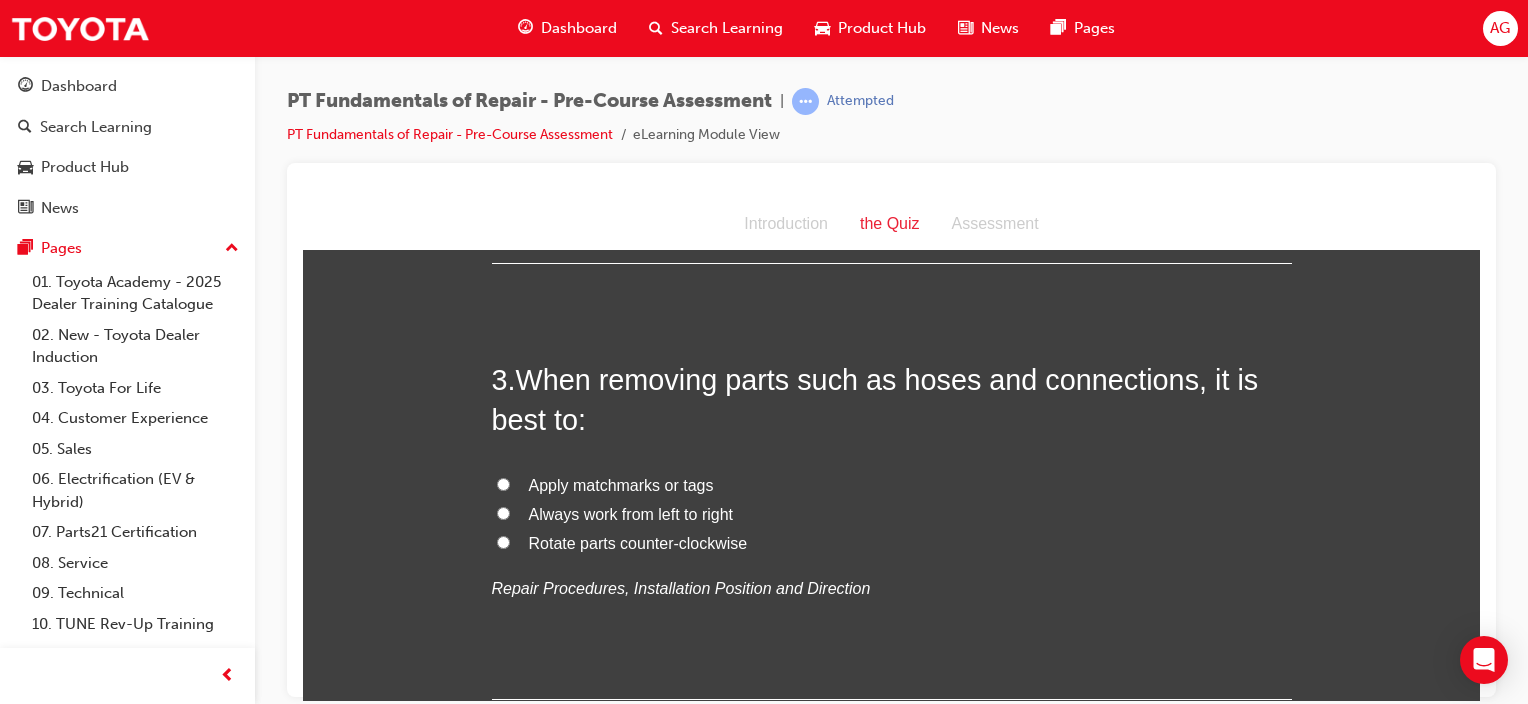 scroll, scrollTop: 855, scrollLeft: 0, axis: vertical 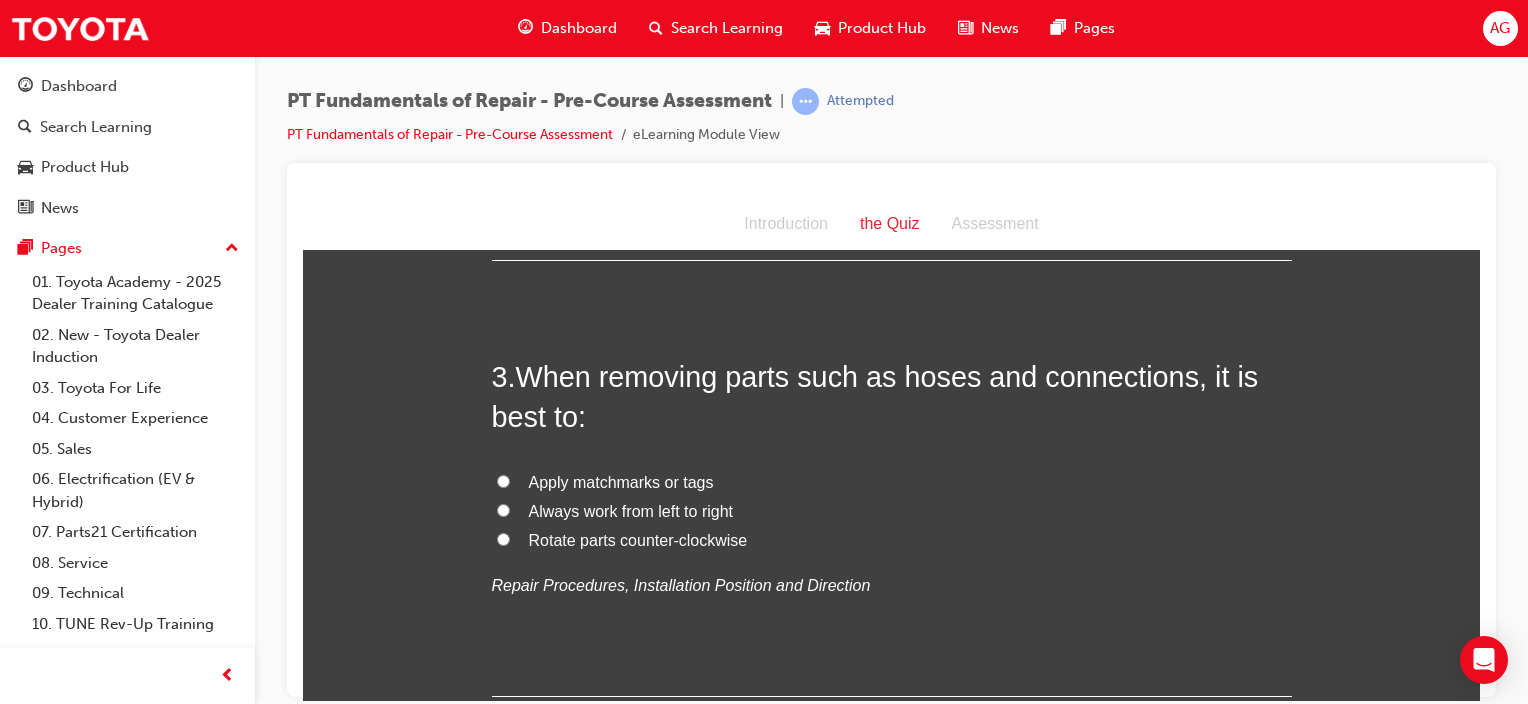 click on "Rotate parts counter-clockwise" at bounding box center [503, 538] 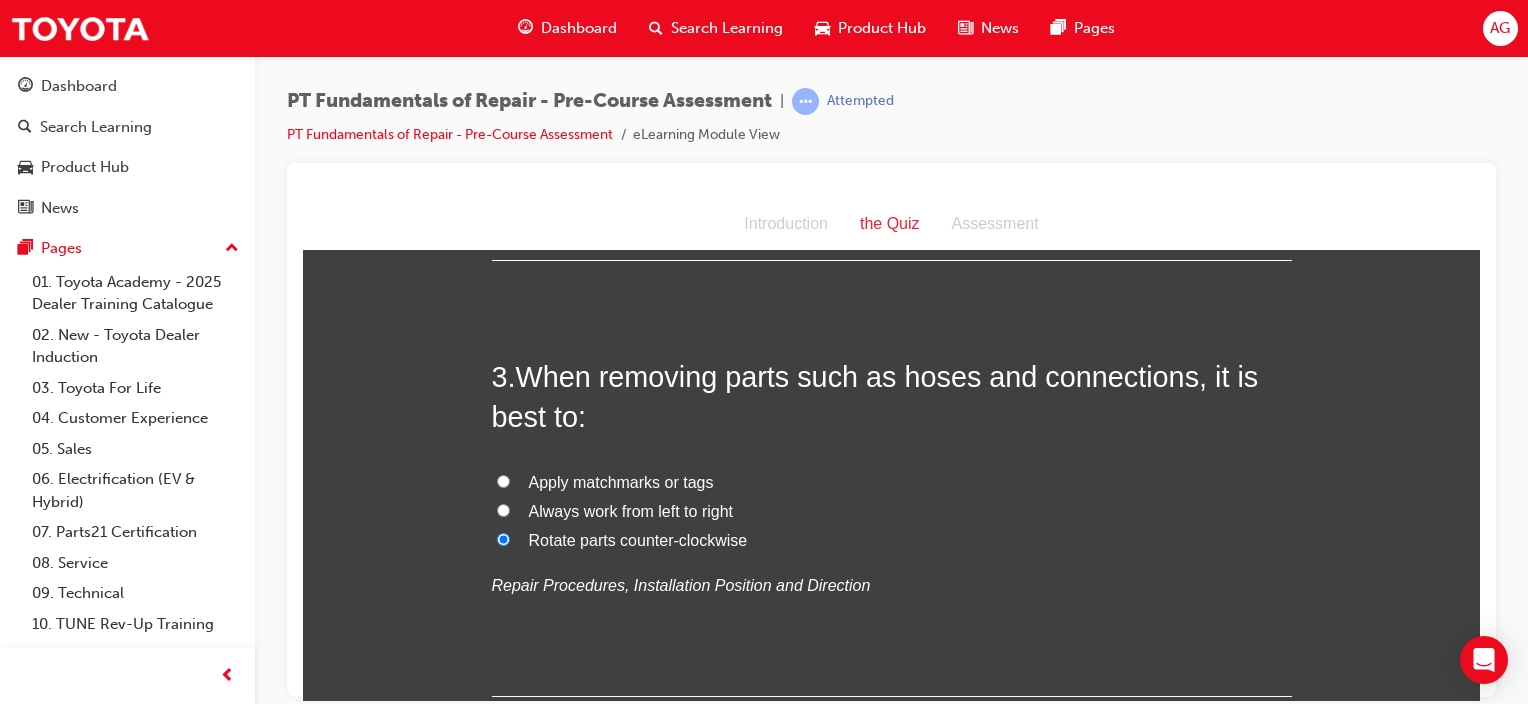 radio on "true" 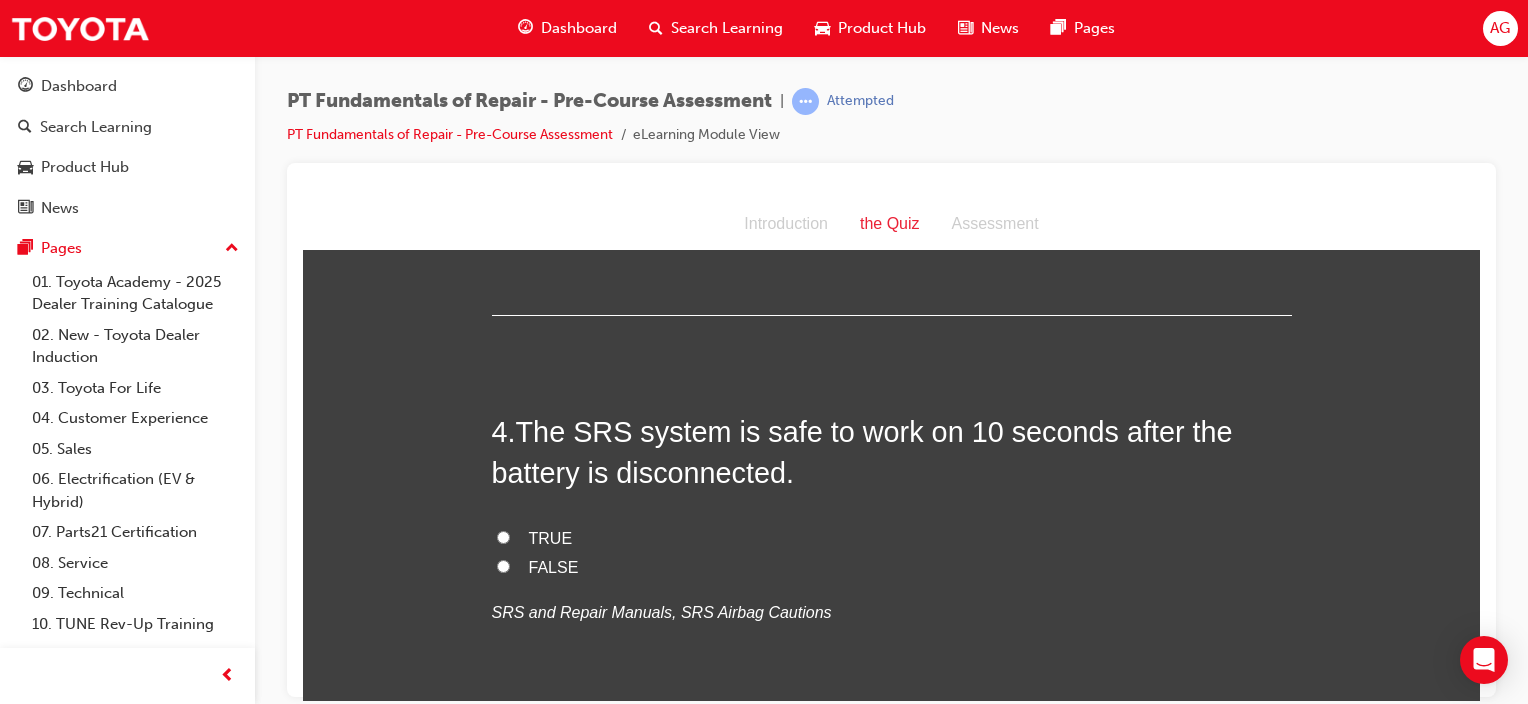 scroll, scrollTop: 1236, scrollLeft: 0, axis: vertical 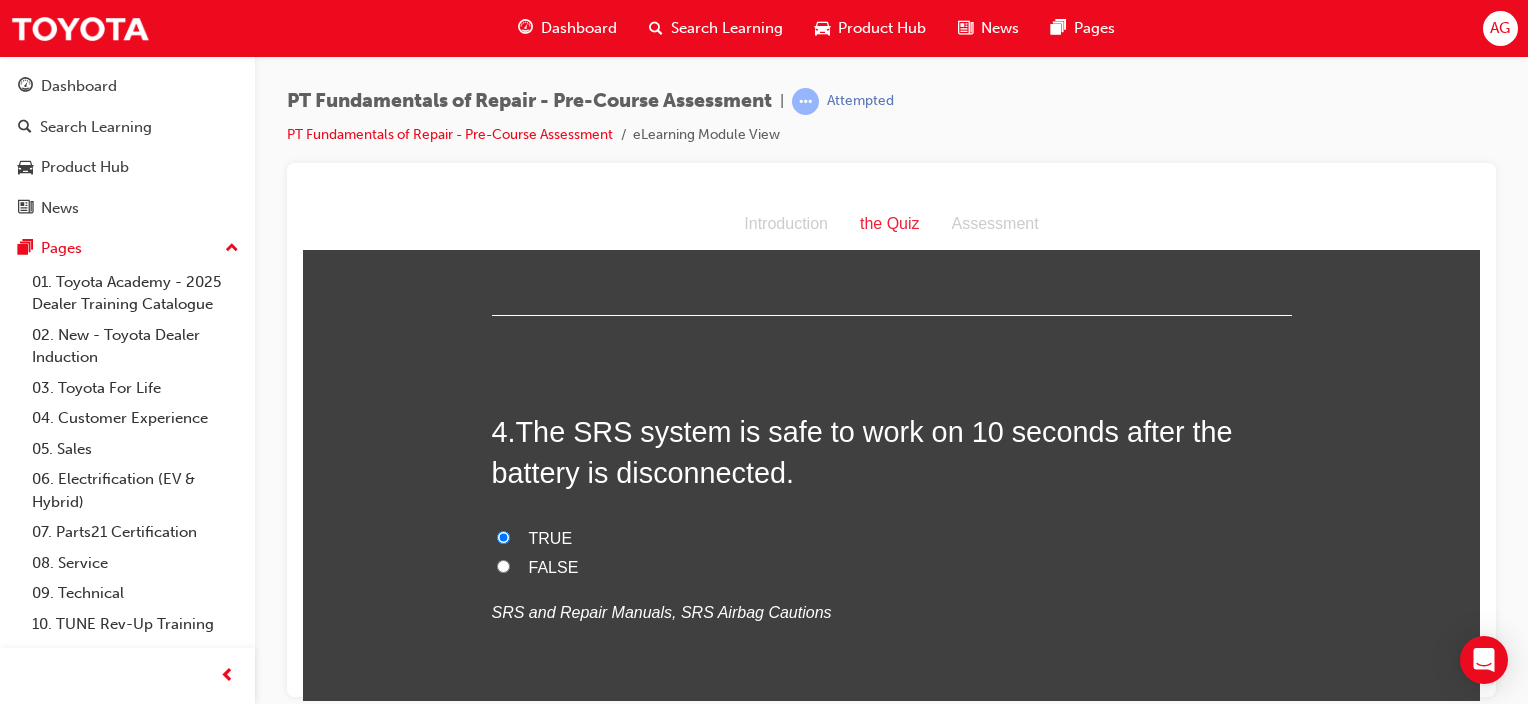radio on "true" 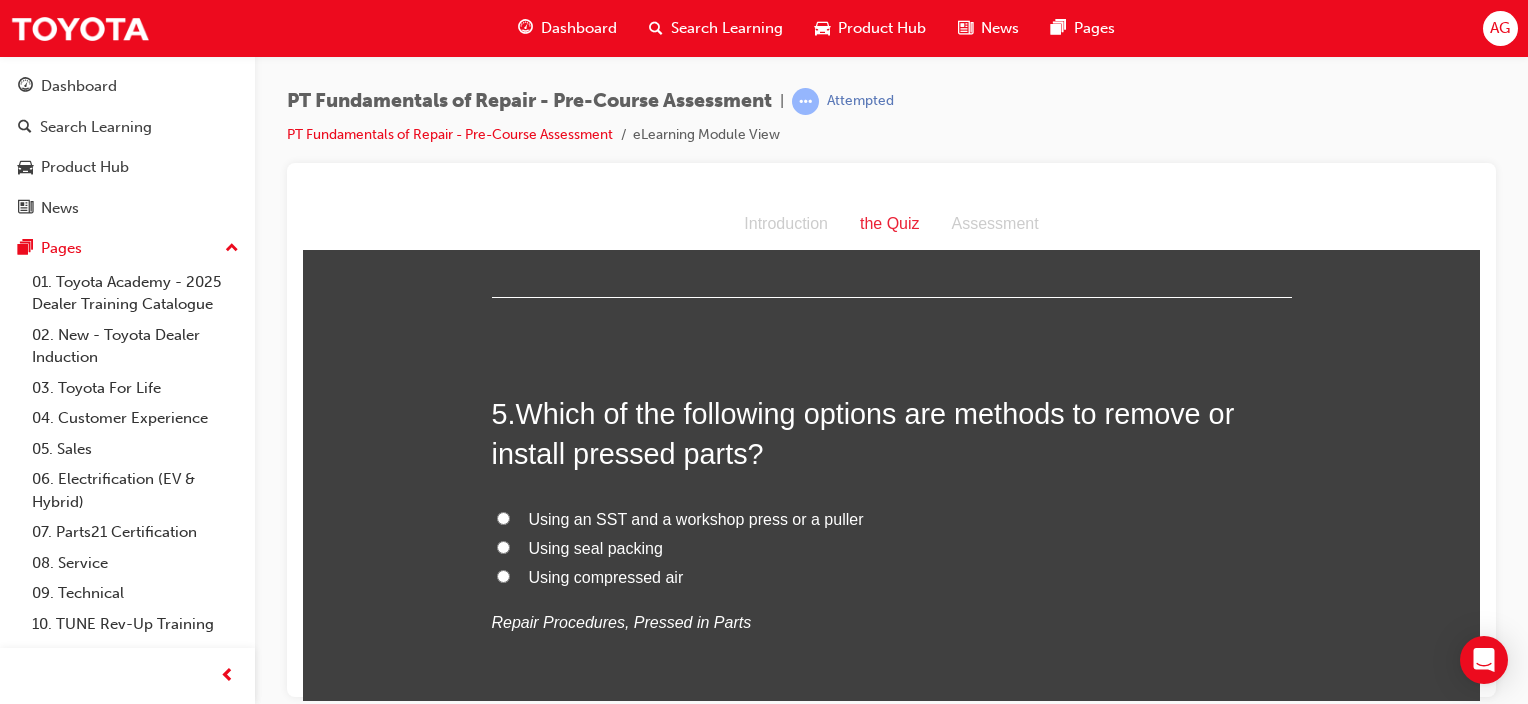scroll, scrollTop: 1664, scrollLeft: 0, axis: vertical 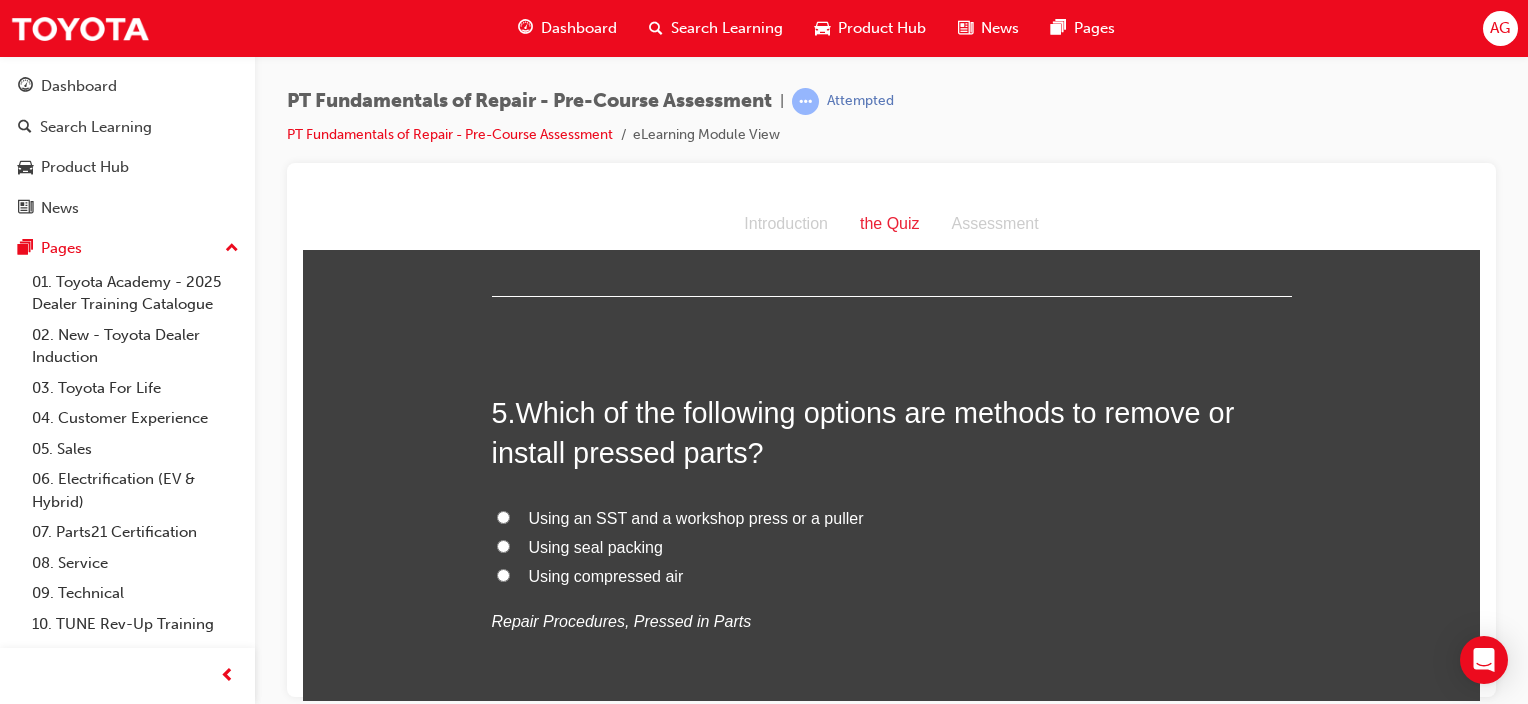 click on "Using an SST and a workshop press or a puller" at bounding box center (503, 516) 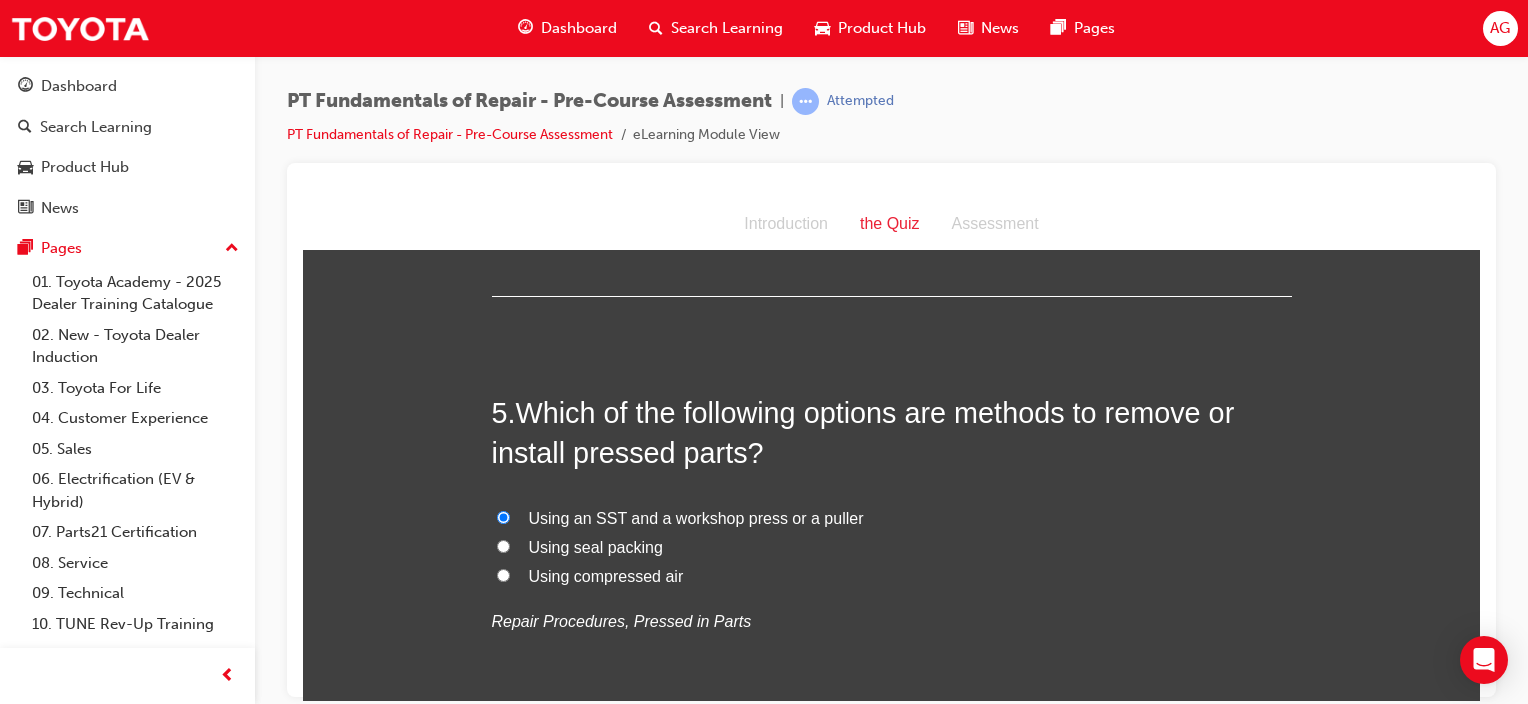 radio on "true" 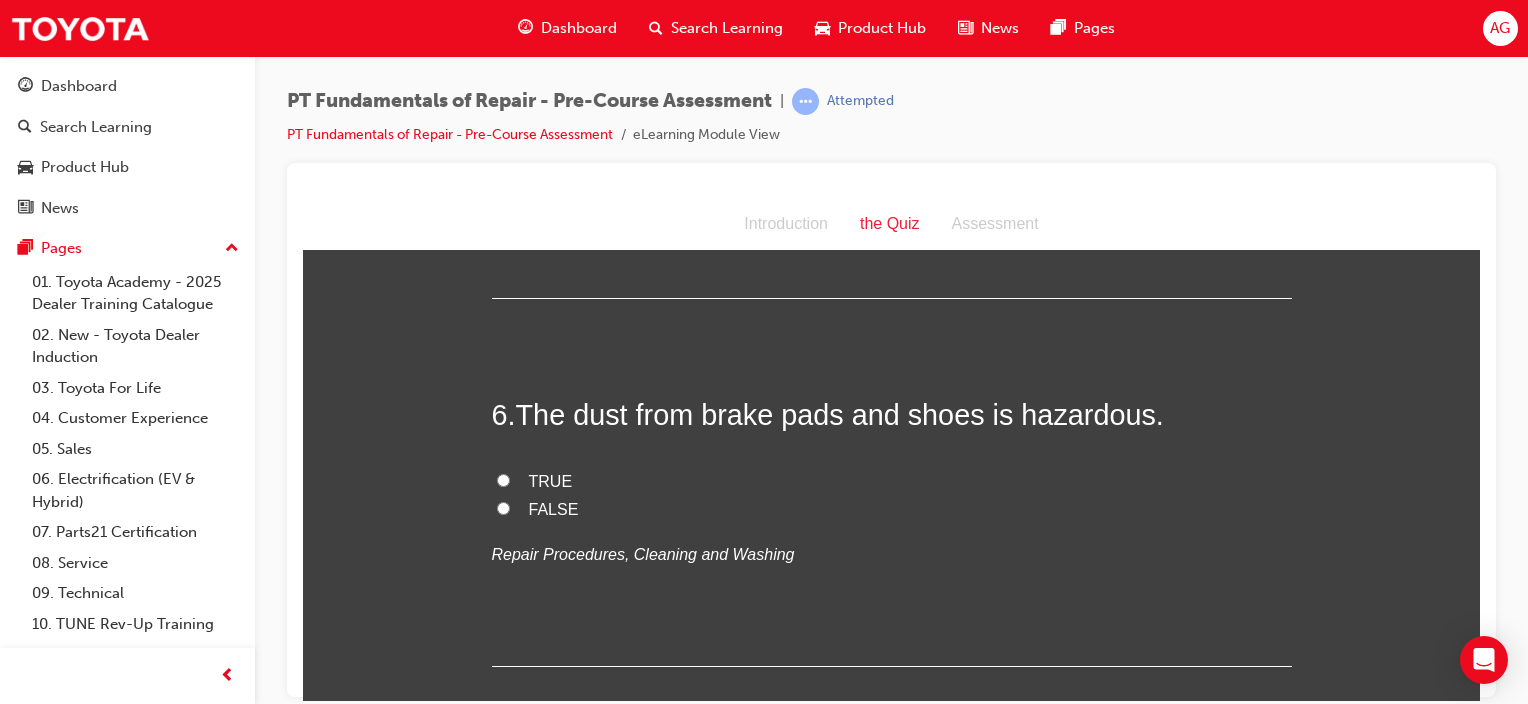 scroll, scrollTop: 2099, scrollLeft: 0, axis: vertical 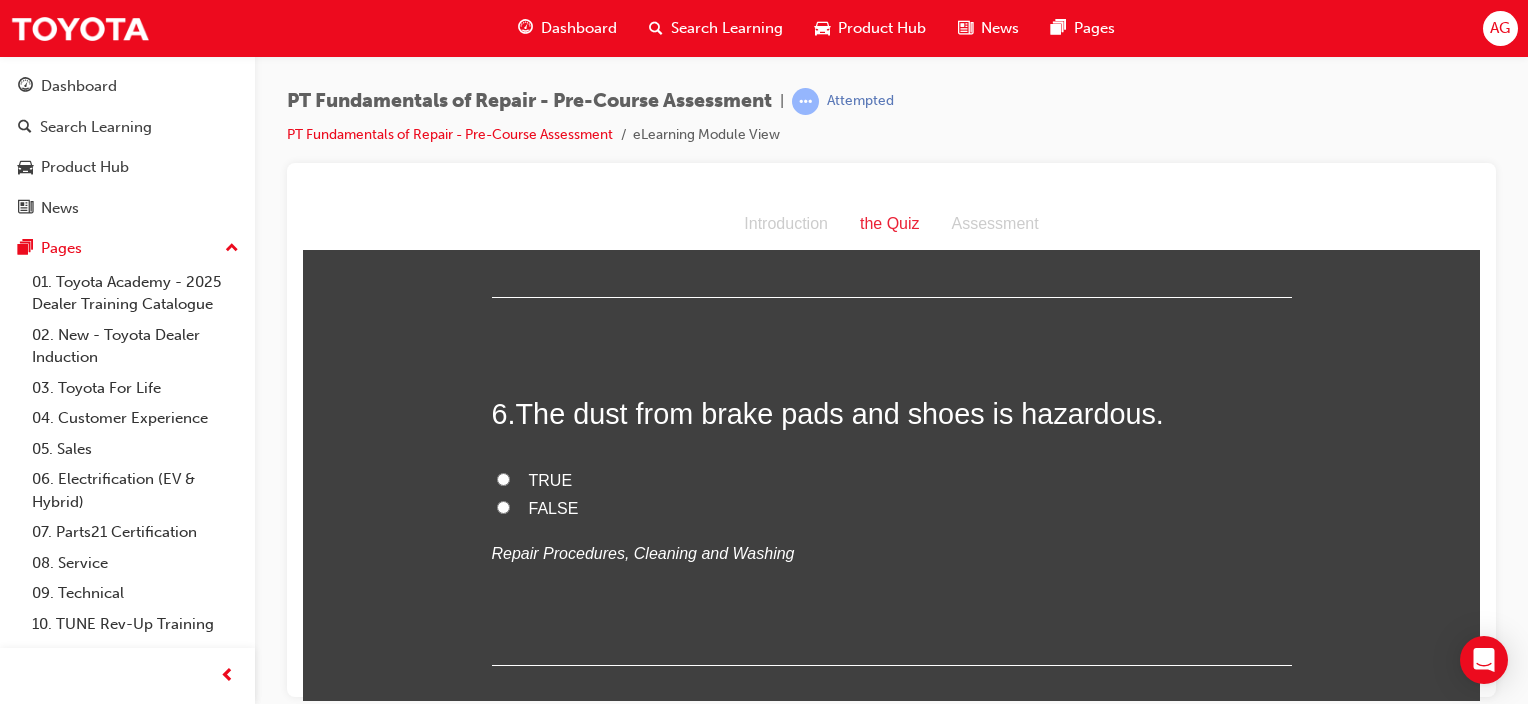click on "TRUE" at bounding box center (503, 478) 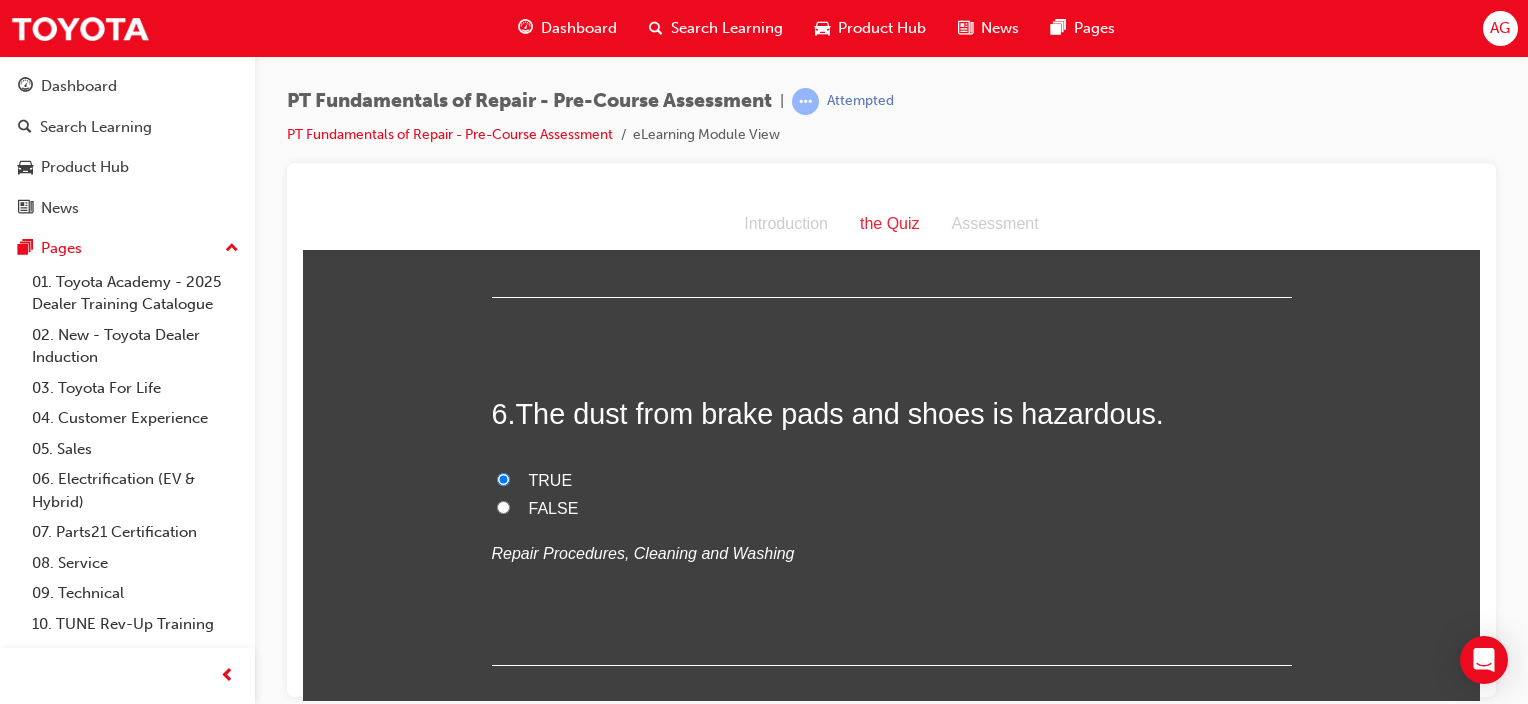 radio on "true" 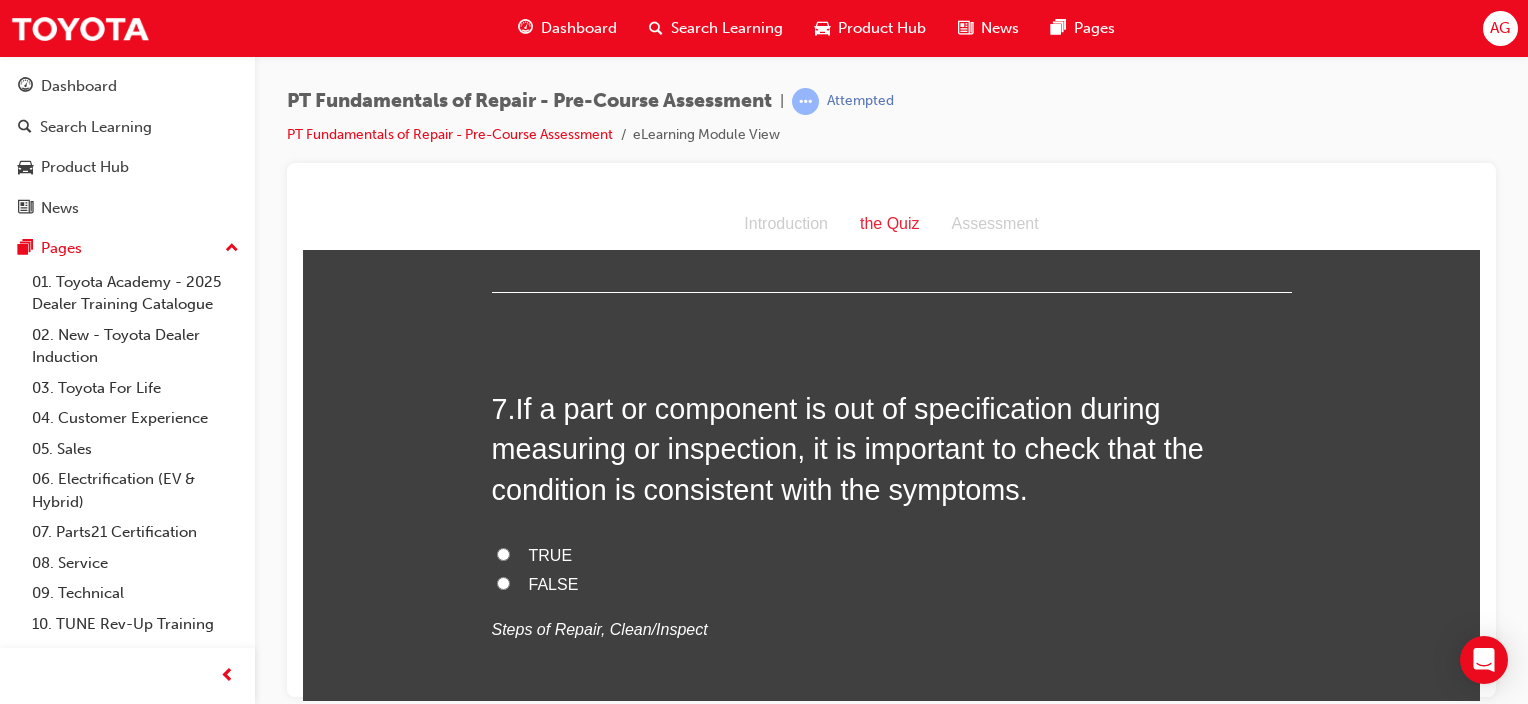 scroll, scrollTop: 2476, scrollLeft: 0, axis: vertical 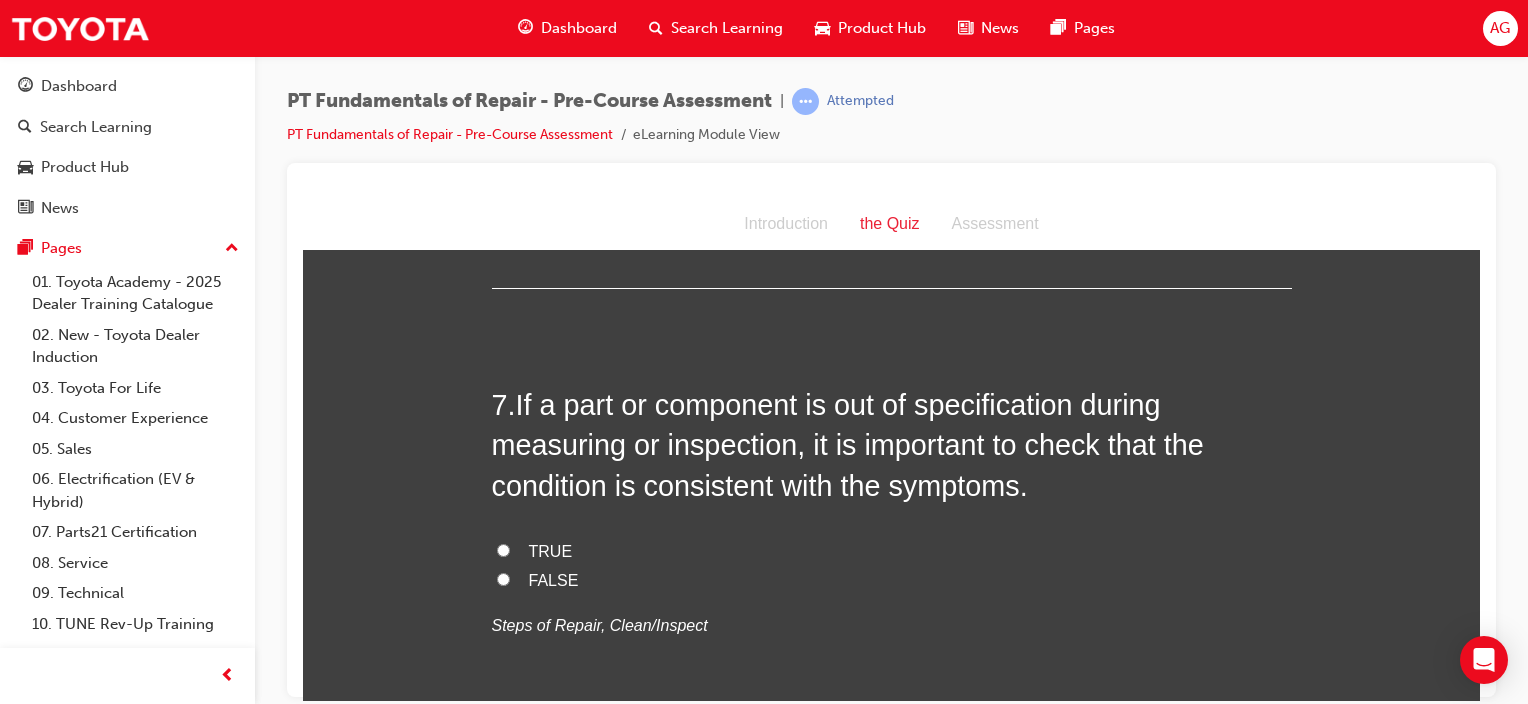 click on "TRUE" at bounding box center [503, 549] 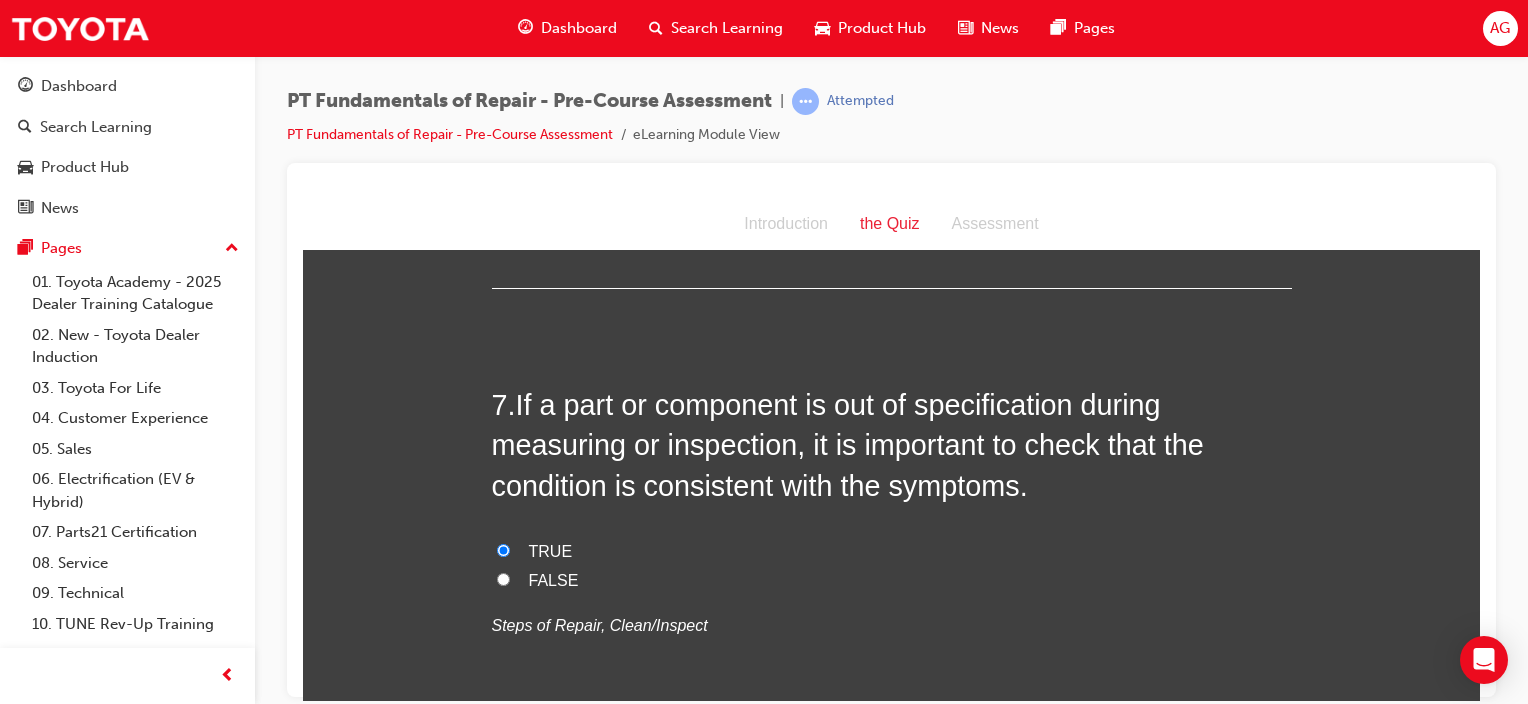 radio on "true" 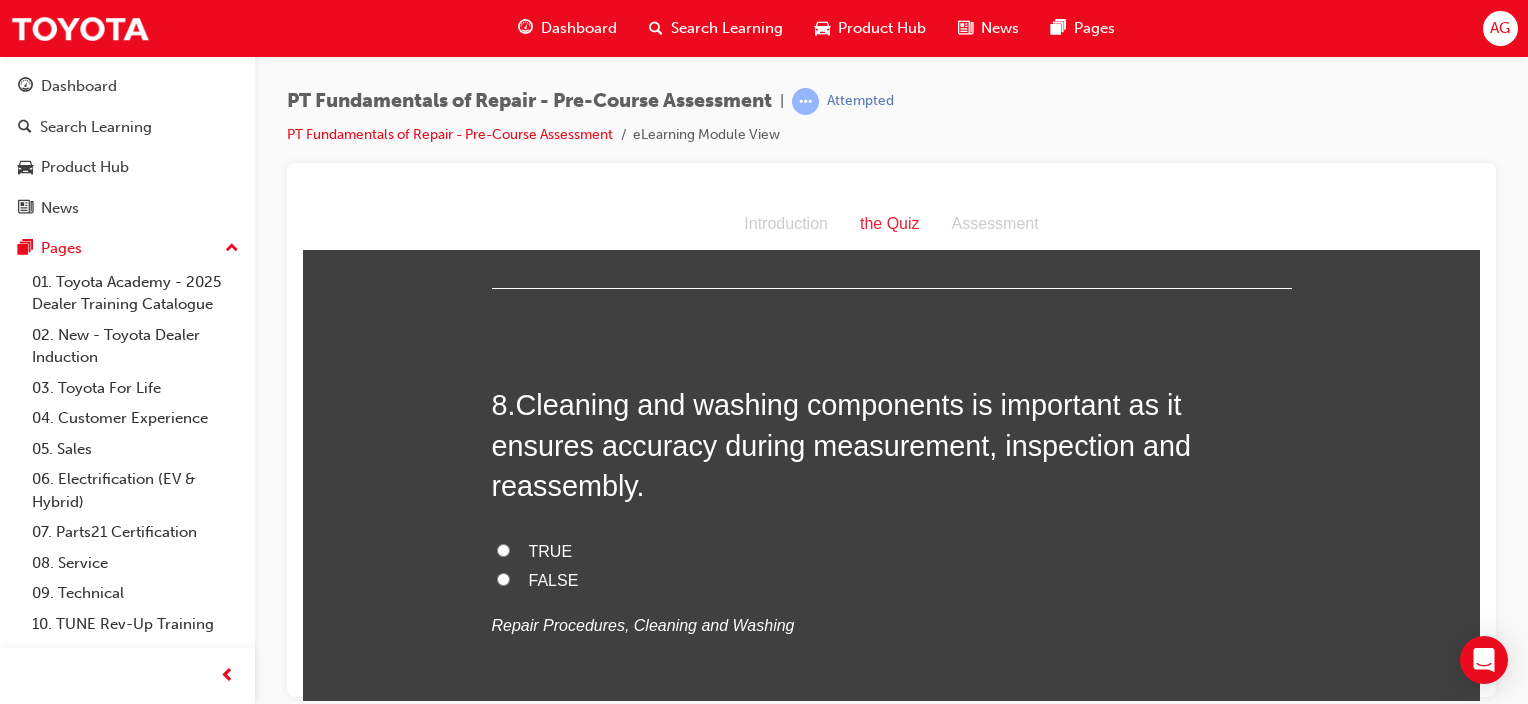 scroll, scrollTop: 2924, scrollLeft: 0, axis: vertical 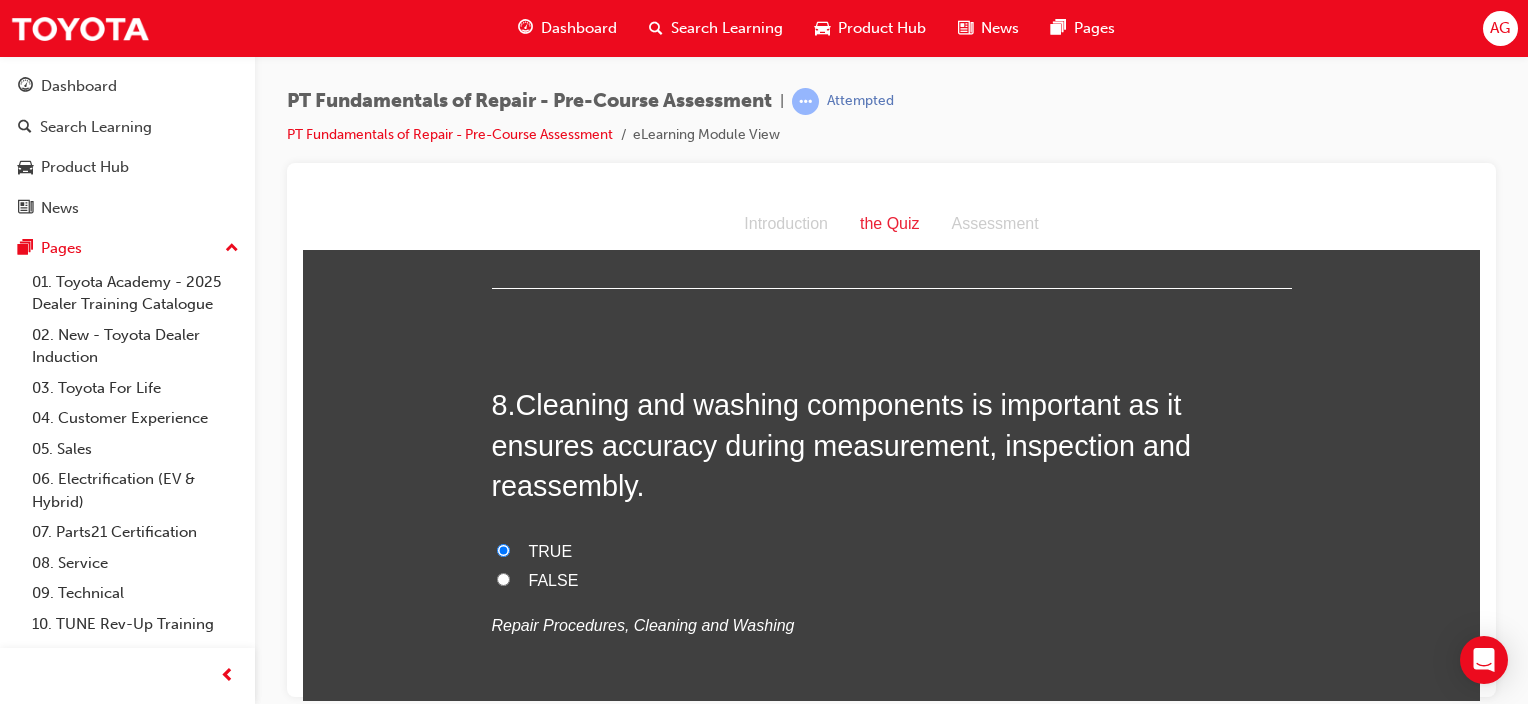 radio on "true" 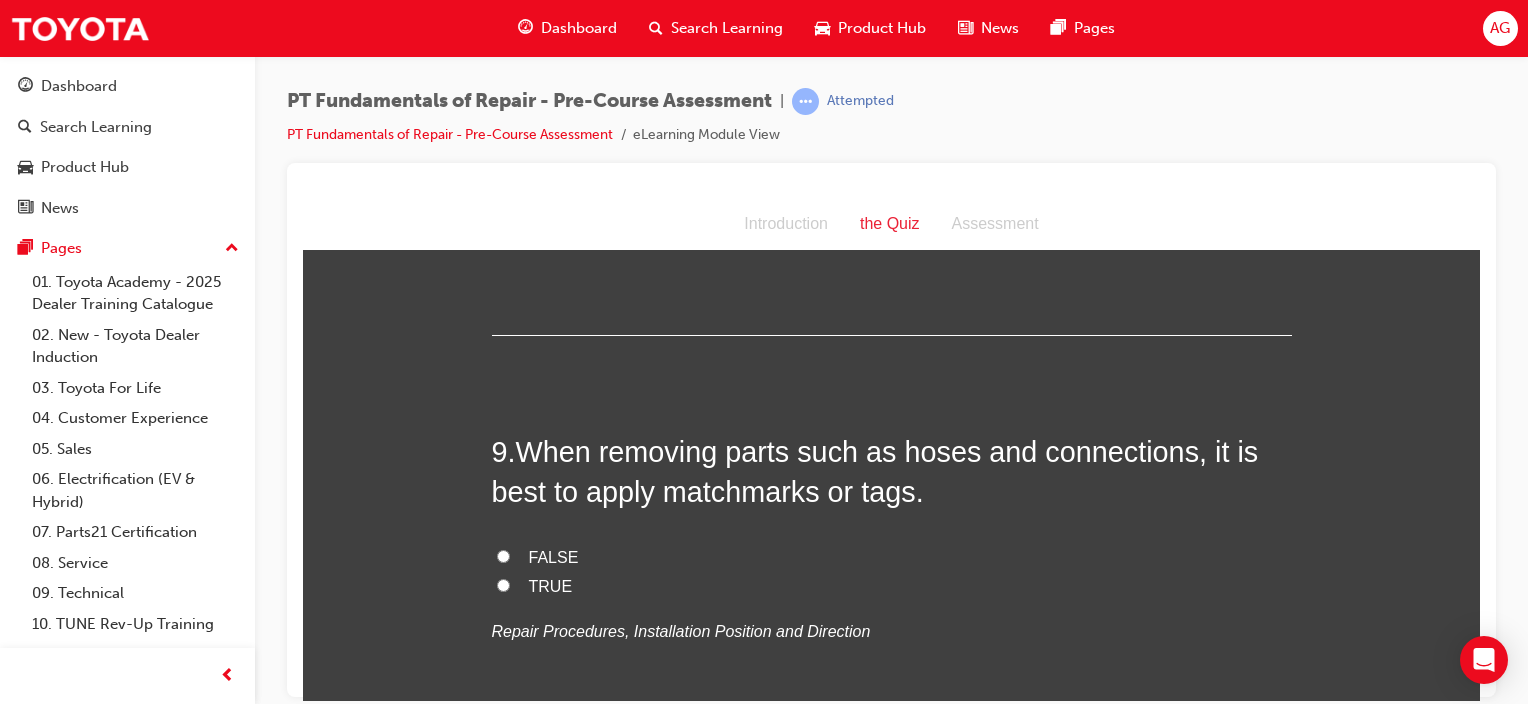 scroll, scrollTop: 3330, scrollLeft: 0, axis: vertical 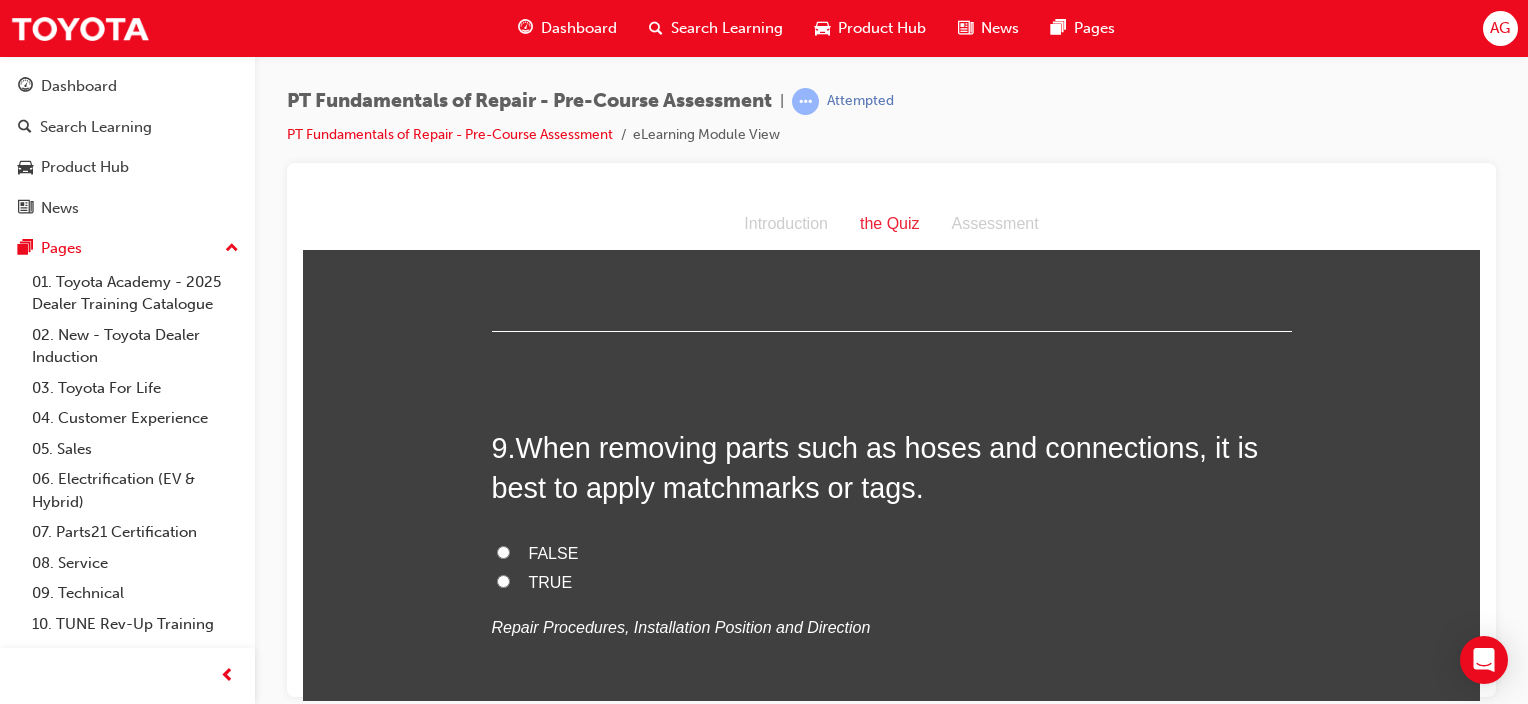 click on "TRUE" at bounding box center (503, 580) 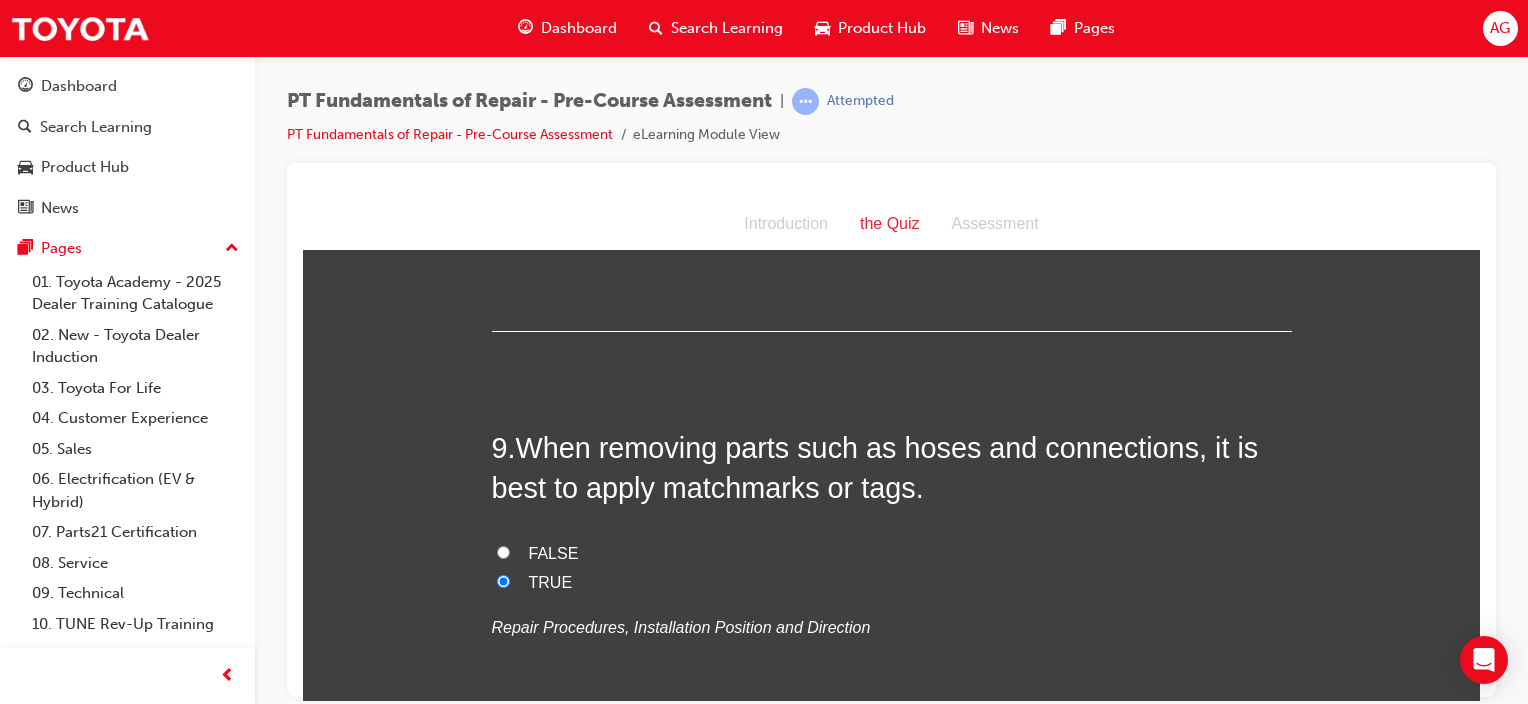 radio on "true" 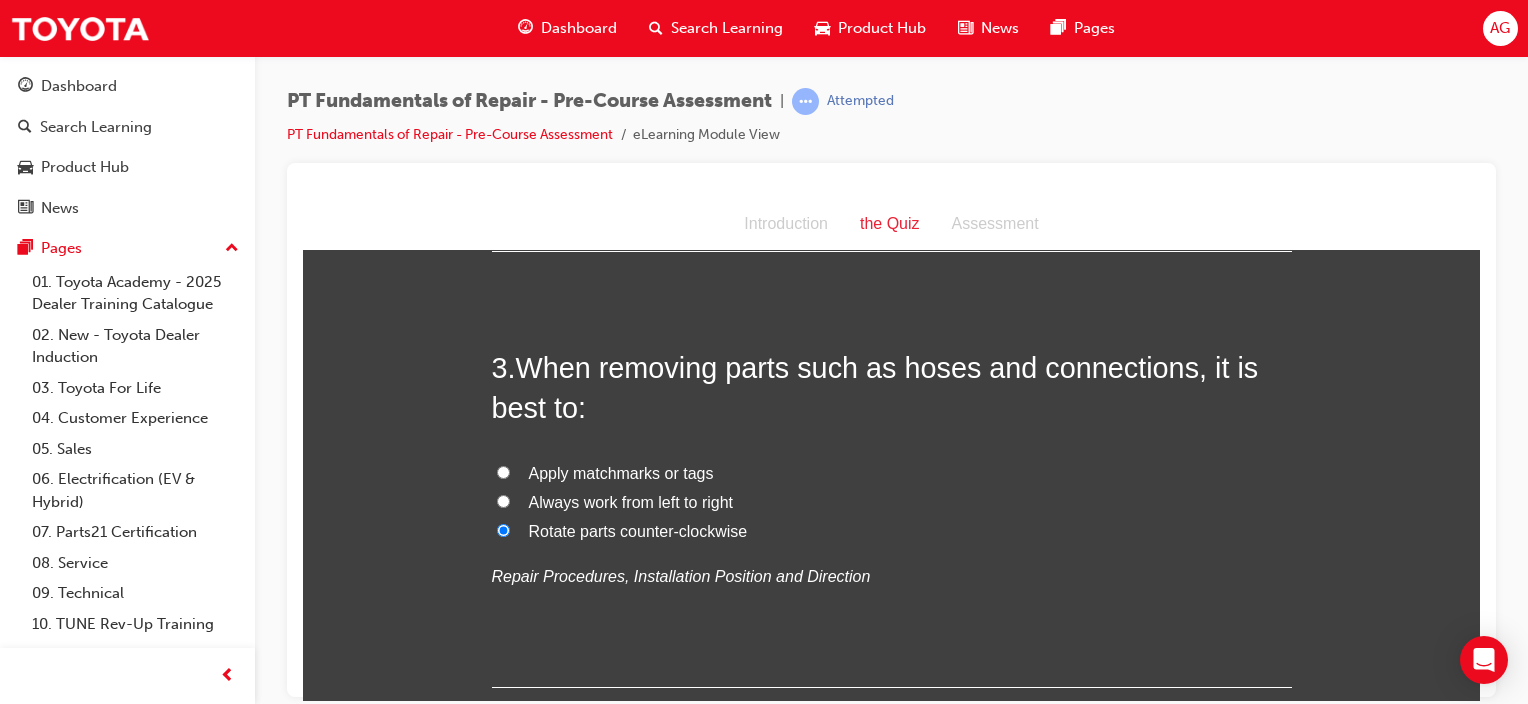 scroll, scrollTop: 862, scrollLeft: 0, axis: vertical 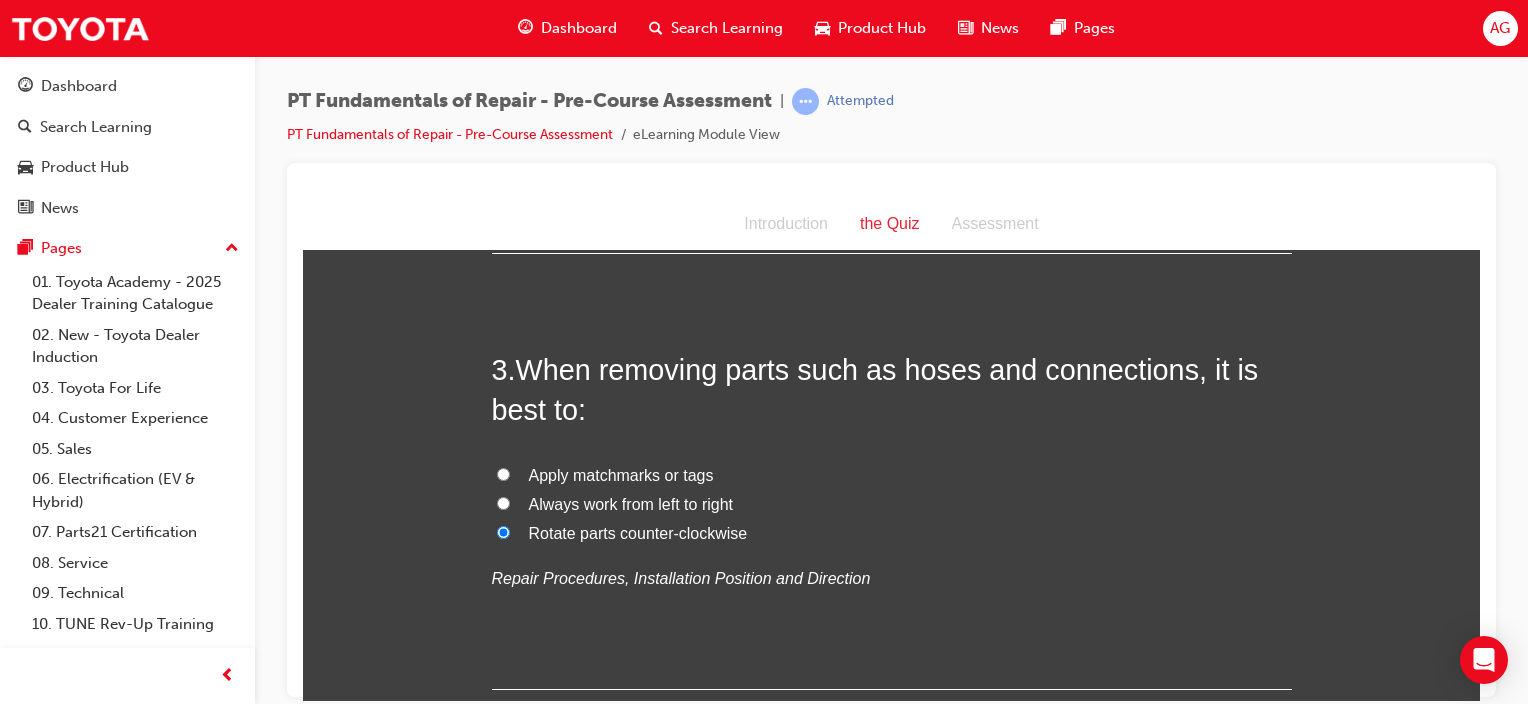 click on "Rotate parts counter-clockwise" at bounding box center [503, 531] 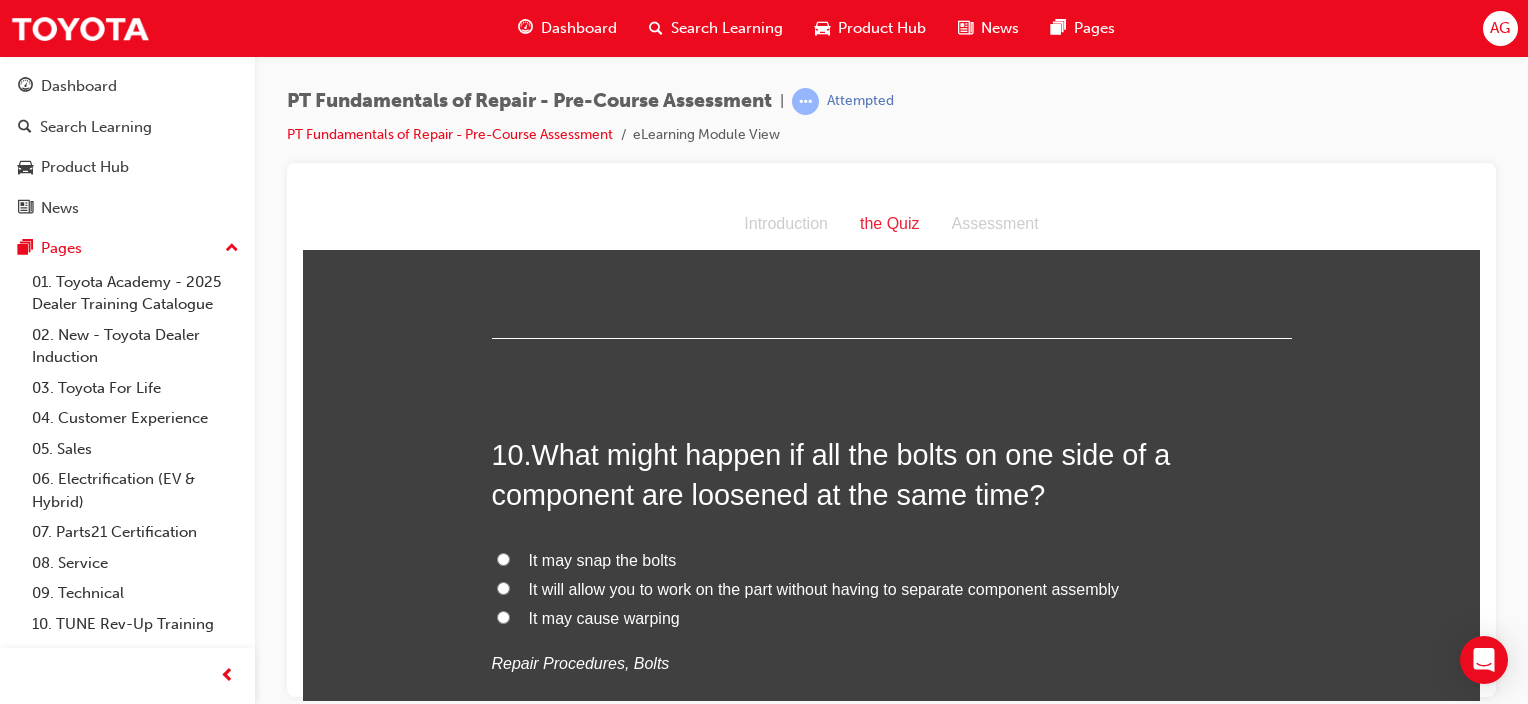 scroll, scrollTop: 3759, scrollLeft: 0, axis: vertical 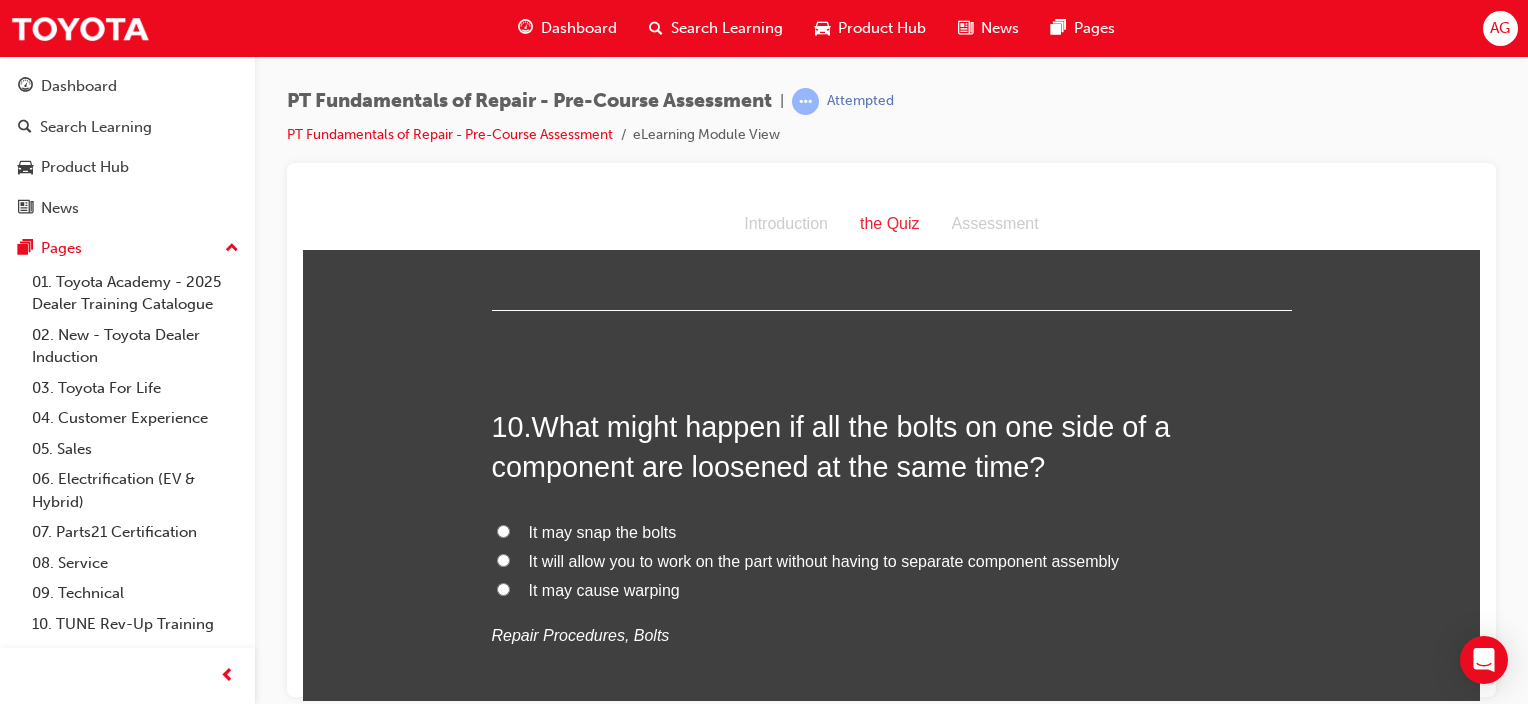 click on "It may cause warping" at bounding box center (503, 588) 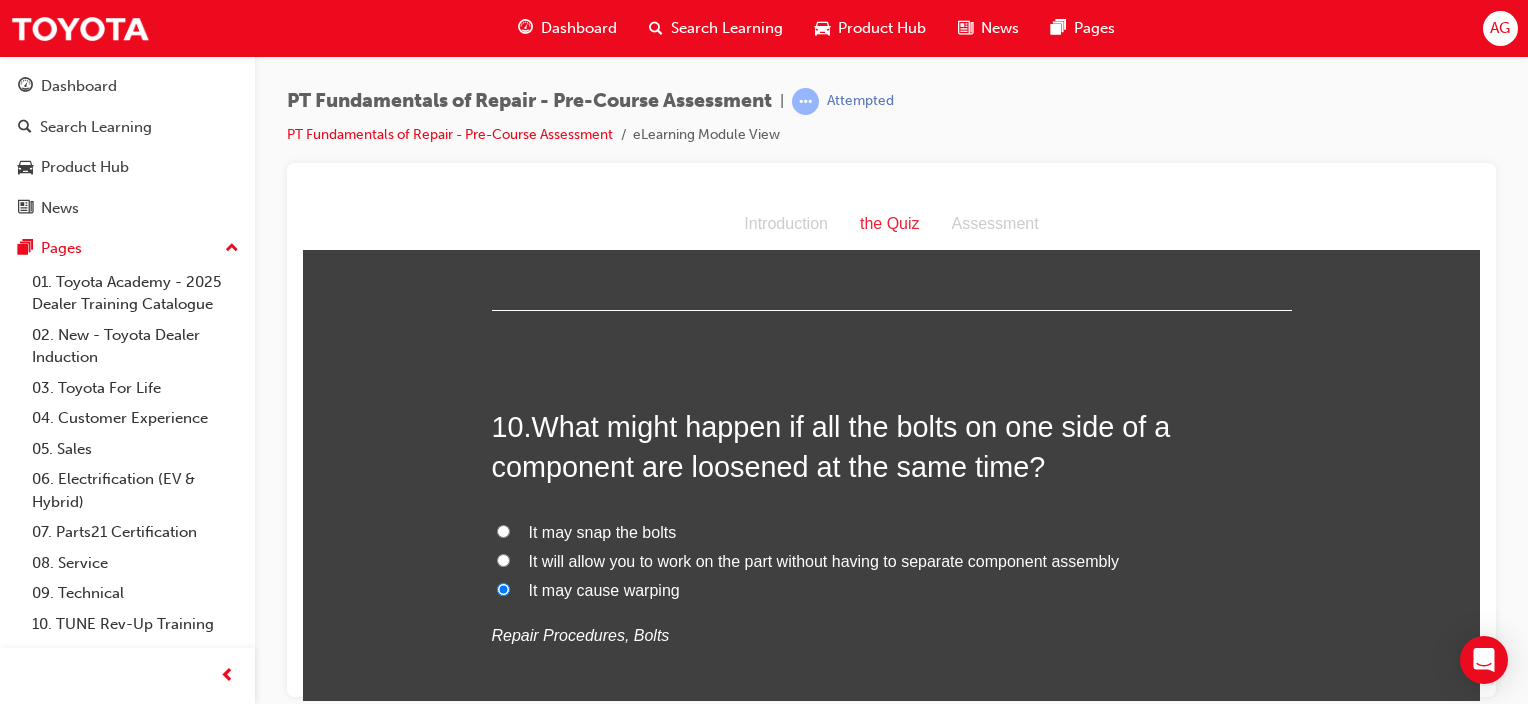 radio on "true" 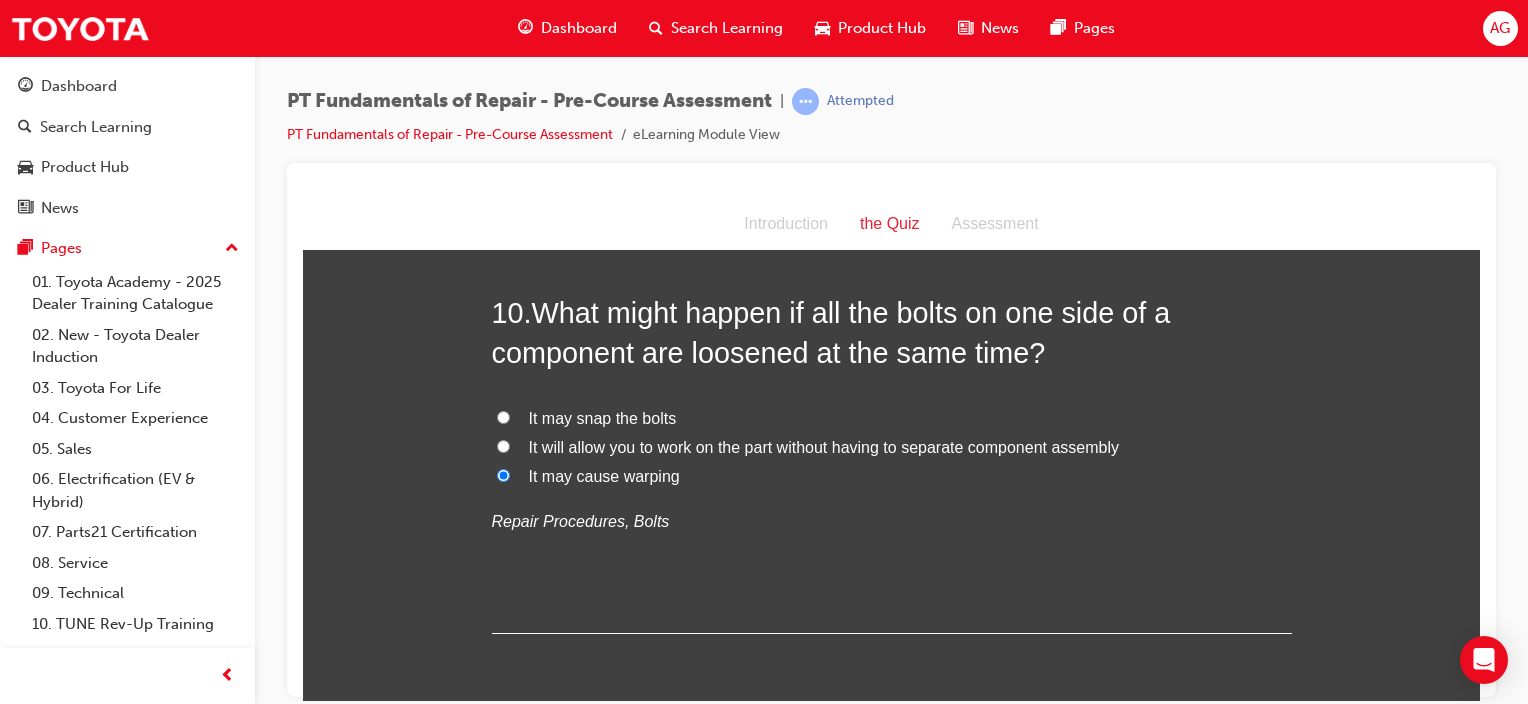 click on "Submit Answers" at bounding box center [890, 757] 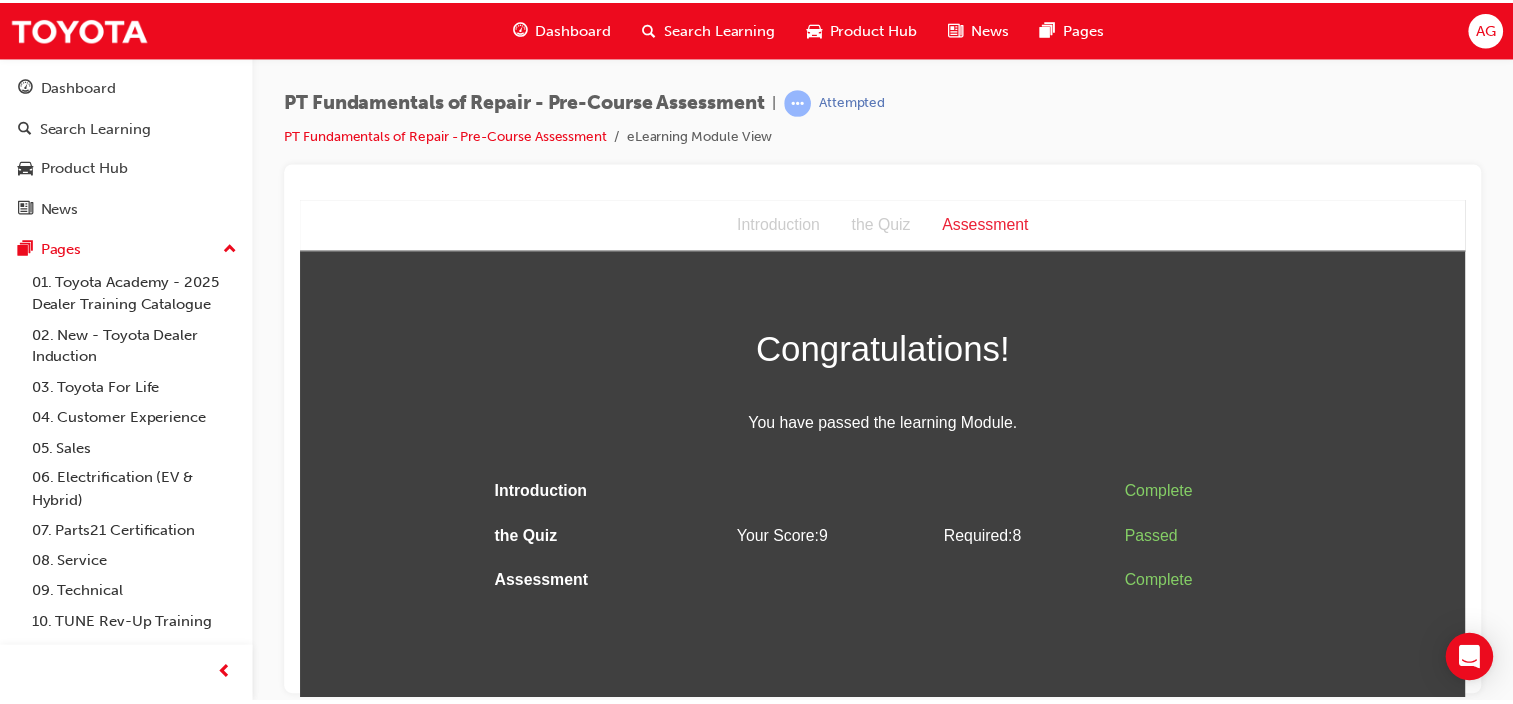 scroll, scrollTop: 0, scrollLeft: 0, axis: both 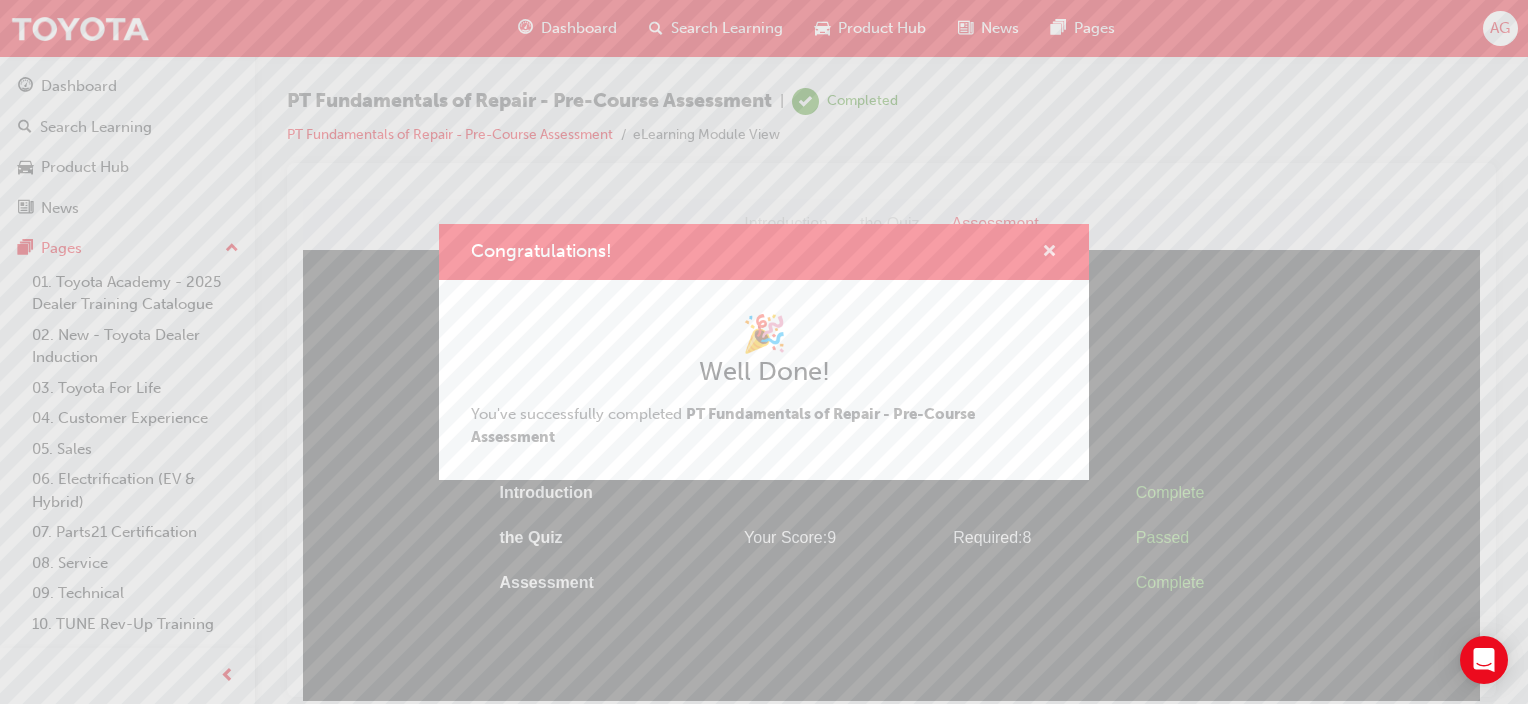 click at bounding box center (1049, 253) 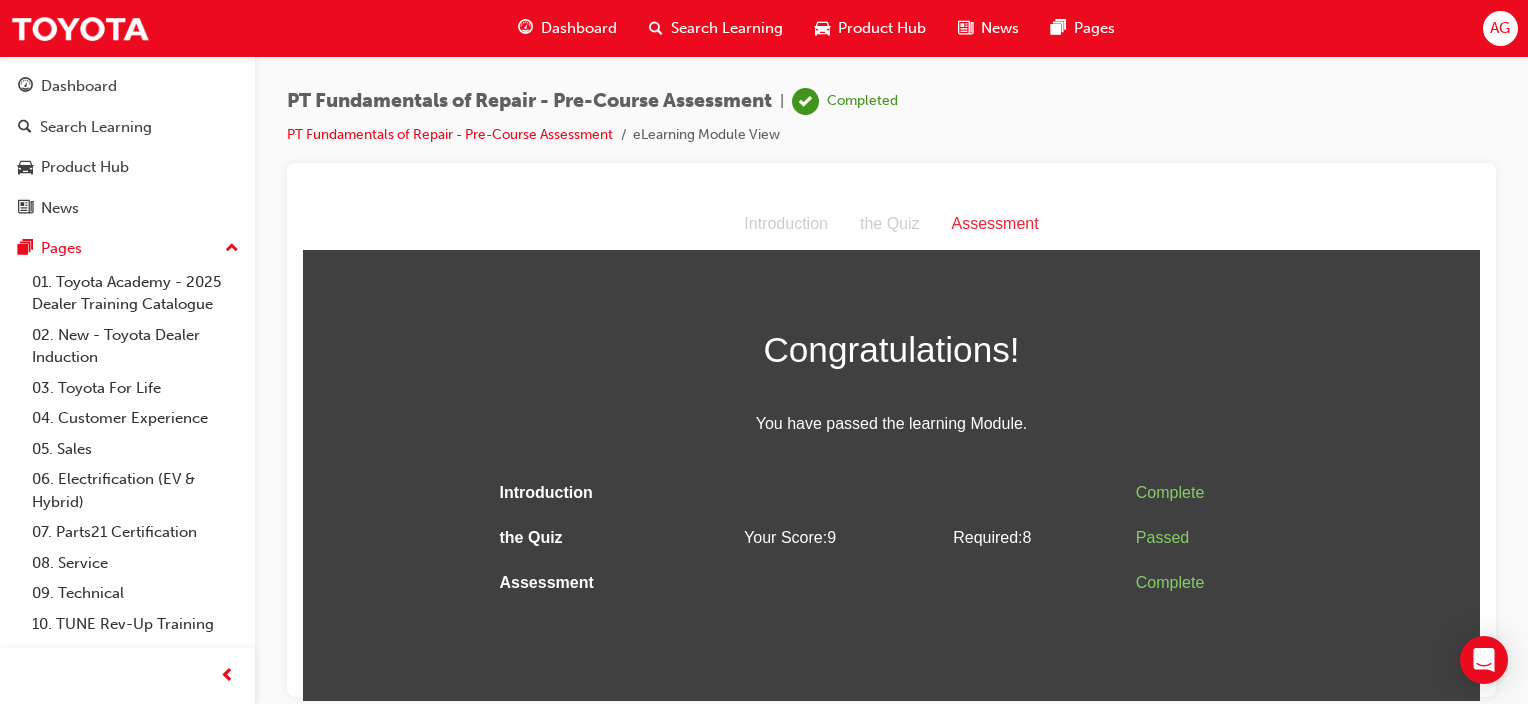 click on "AG" at bounding box center [1500, 28] 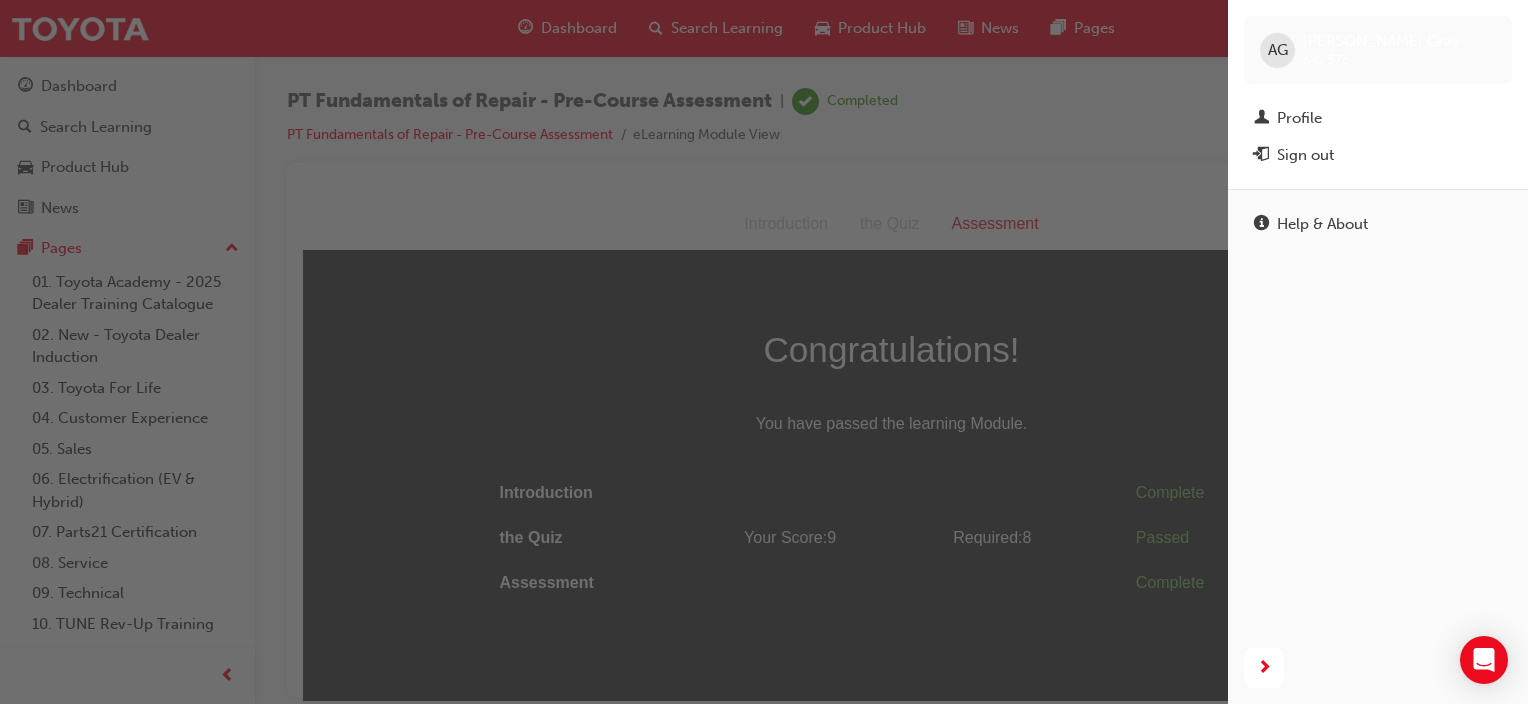 click at bounding box center (614, 352) 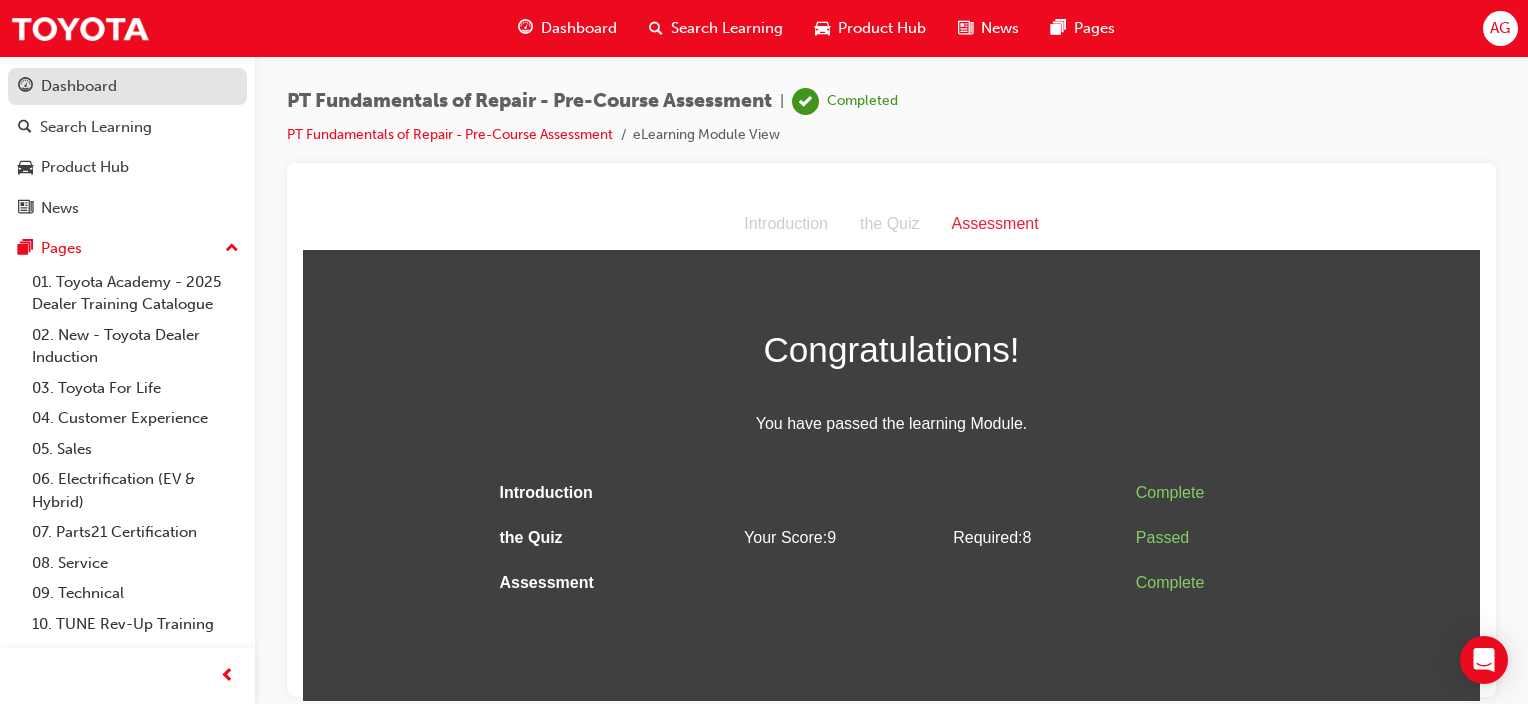 click on "Dashboard" at bounding box center [127, 86] 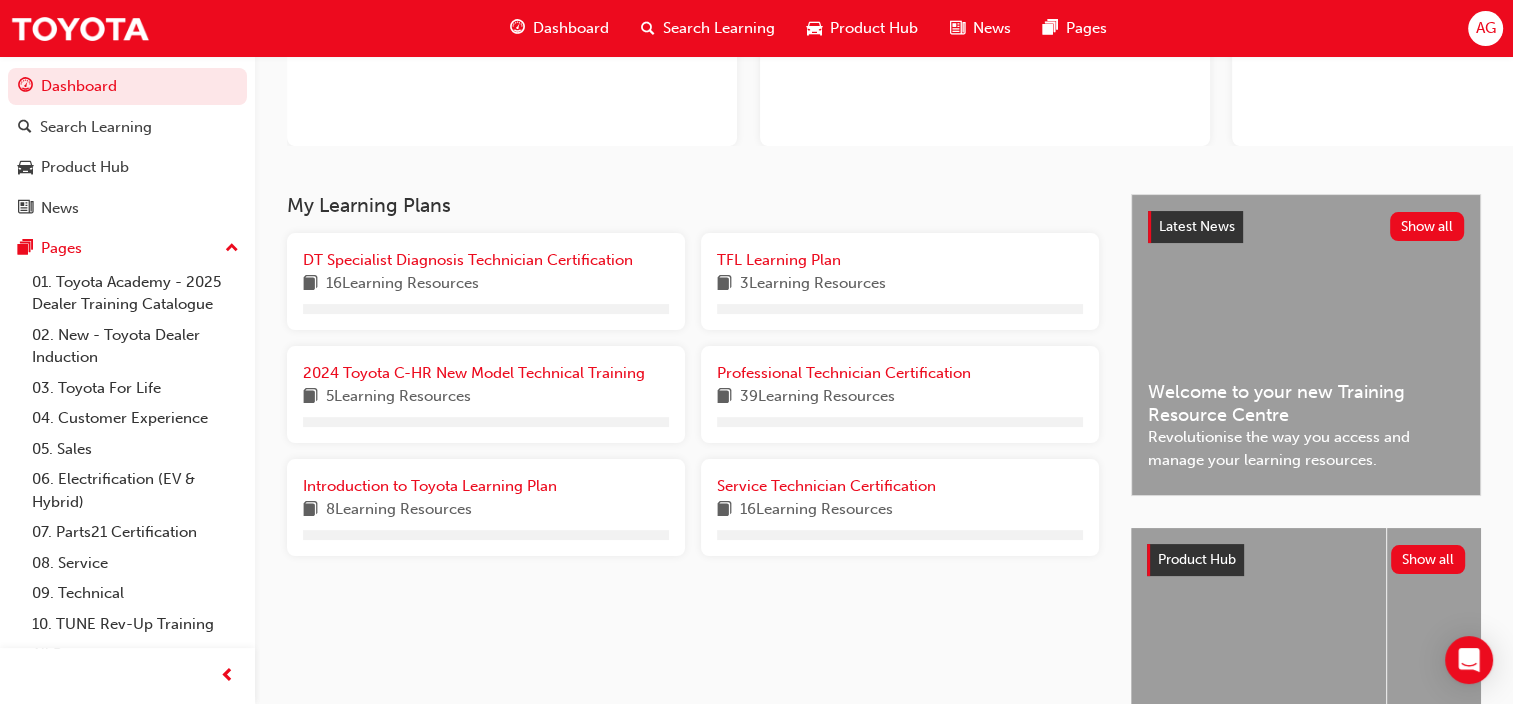 scroll, scrollTop: 276, scrollLeft: 0, axis: vertical 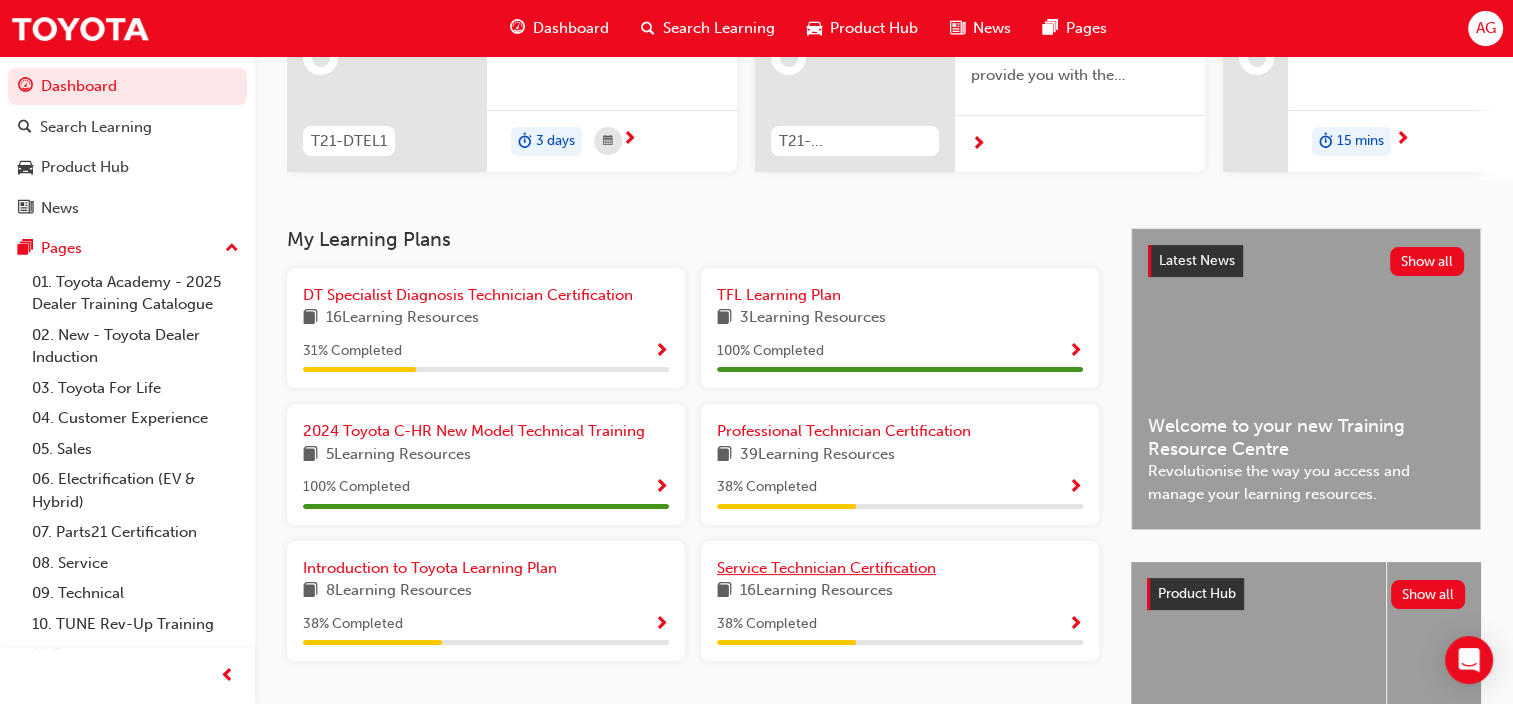 click on "Service Technician Certification" at bounding box center [826, 568] 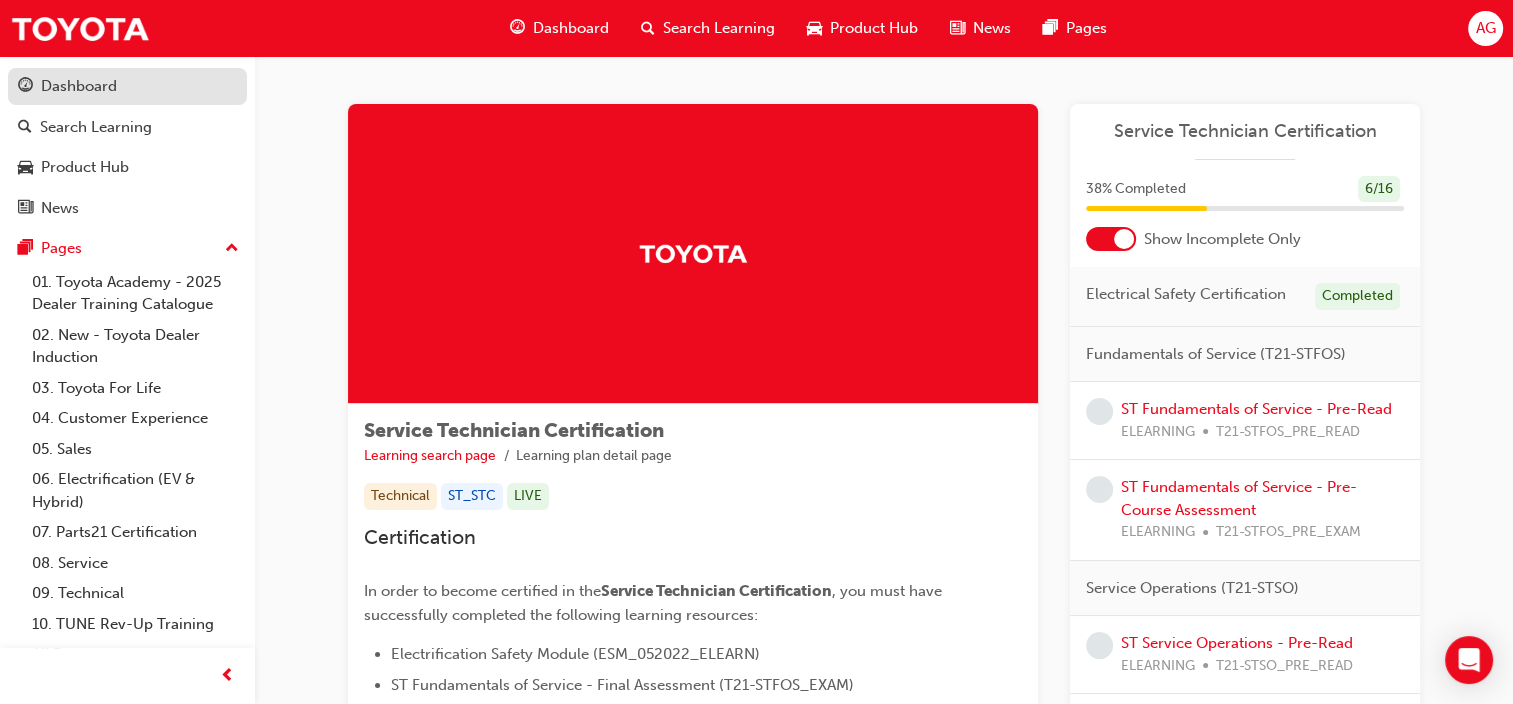 click on "Dashboard" at bounding box center [127, 86] 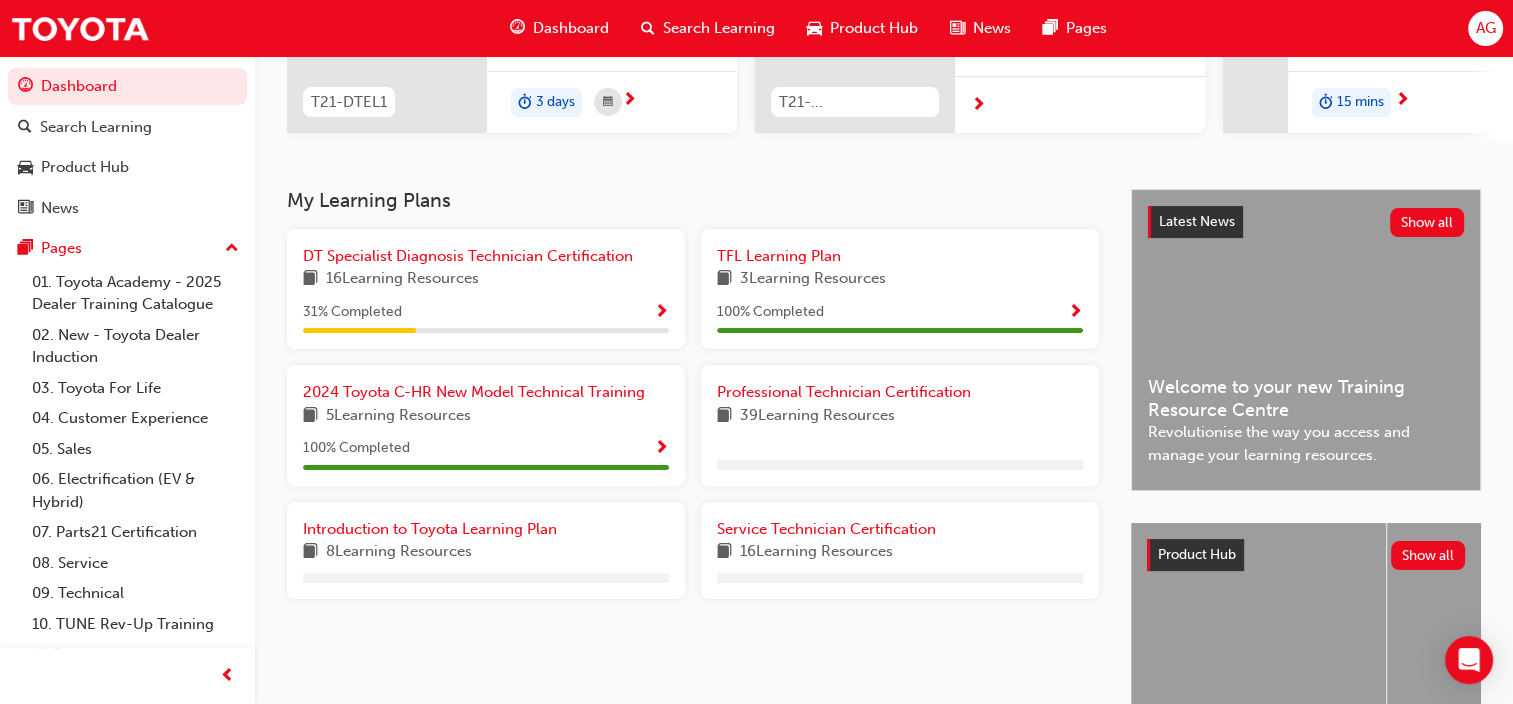 scroll, scrollTop: 340, scrollLeft: 0, axis: vertical 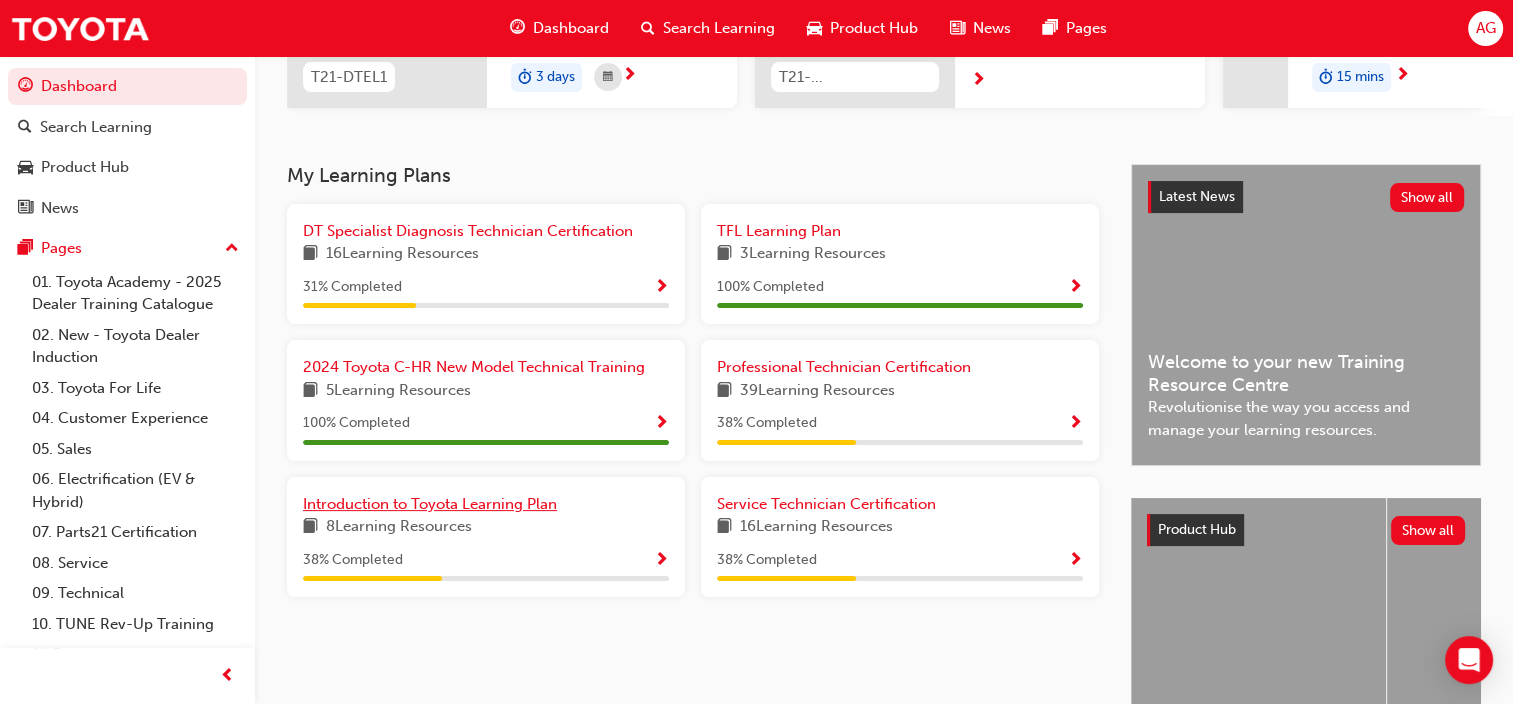 click on "Introduction to Toyota Learning Plan" at bounding box center (430, 504) 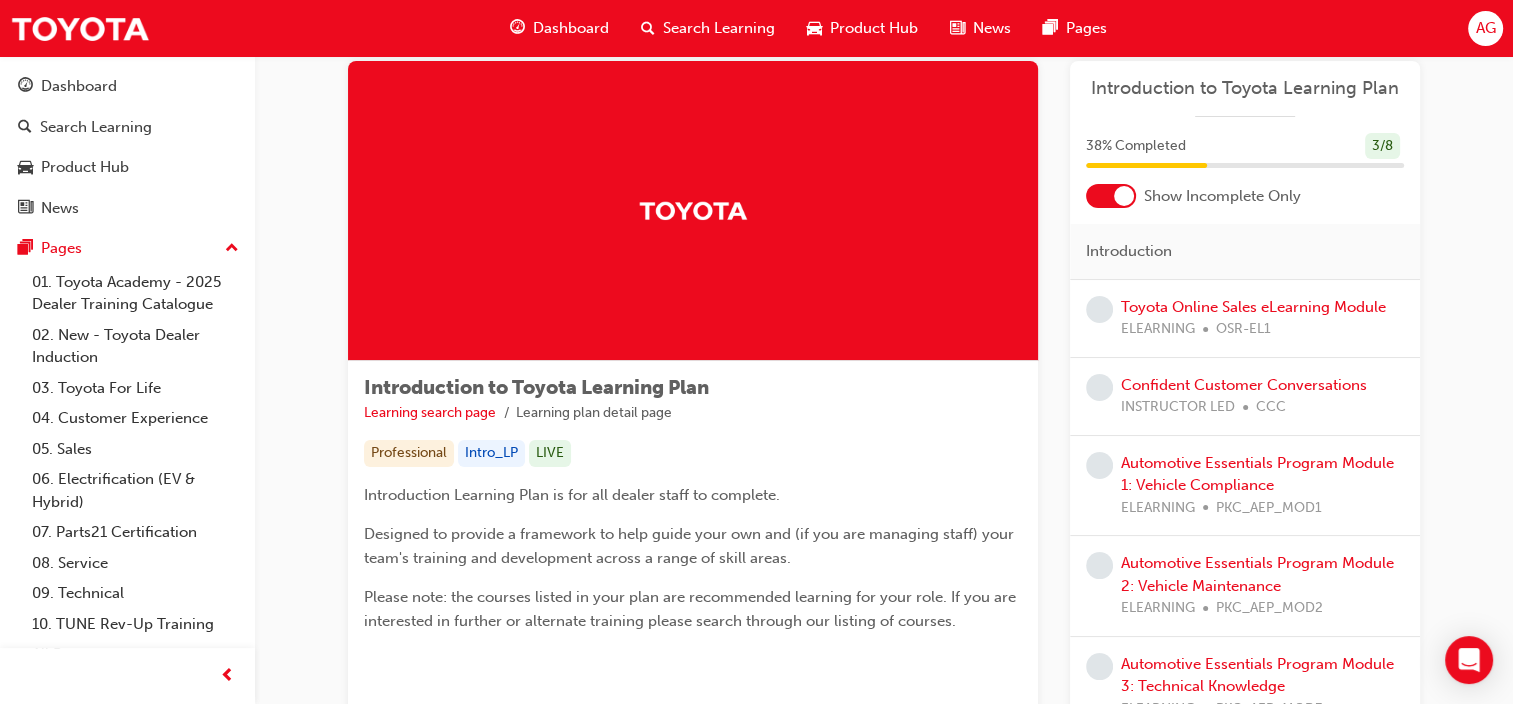 scroll, scrollTop: 36, scrollLeft: 0, axis: vertical 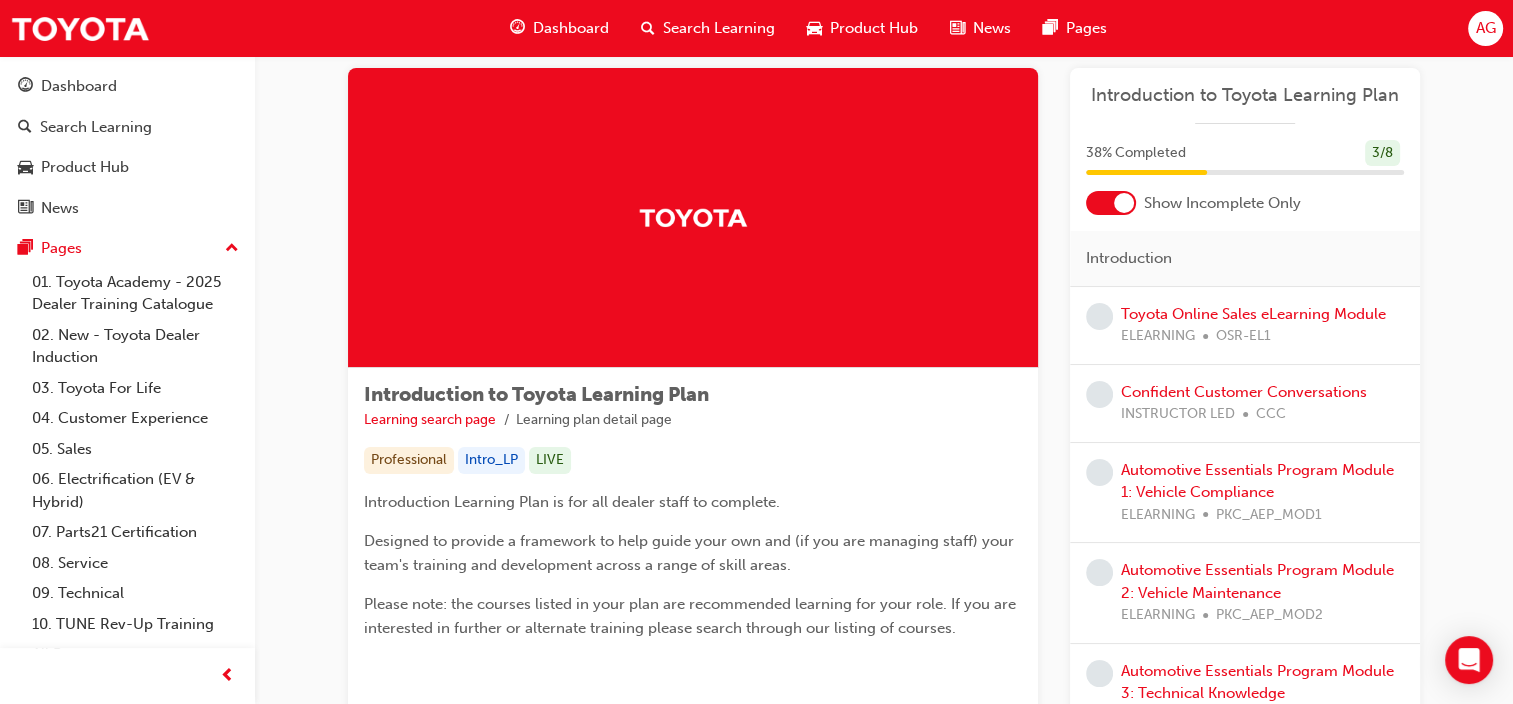 click on "Dashboard Search Learning Product Hub News Pages Pages 01. Toyota Academy - 2025 Dealer Training Catalogue 02. New - Toyota Dealer Induction  03. Toyota For Life 04. Customer Experience 05. Sales 06. Electrification (EV & Hybrid) 07. Parts21 Certification 08. Service 09. Technical  10. TUNE Rev-Up Training All Pages" at bounding box center [127, 367] 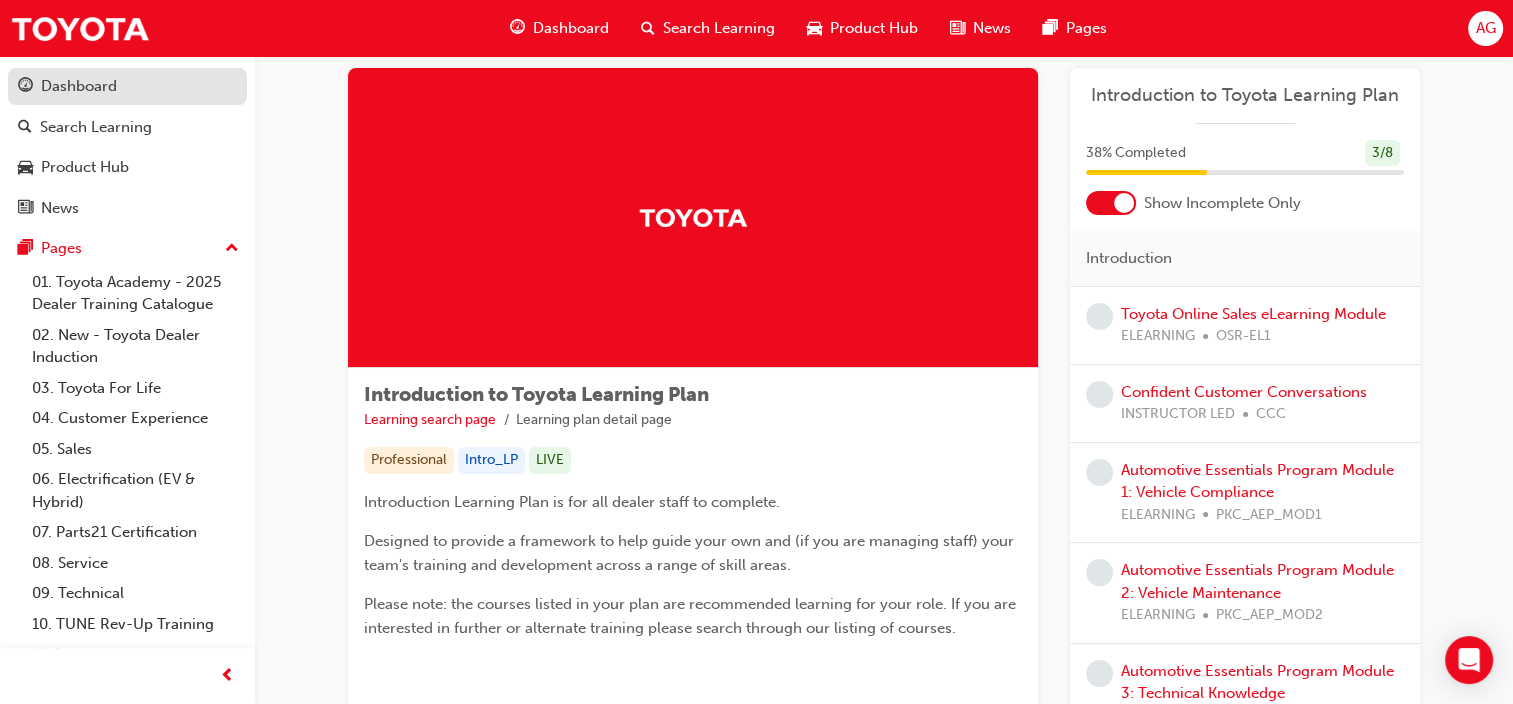 click on "Dashboard" at bounding box center [127, 86] 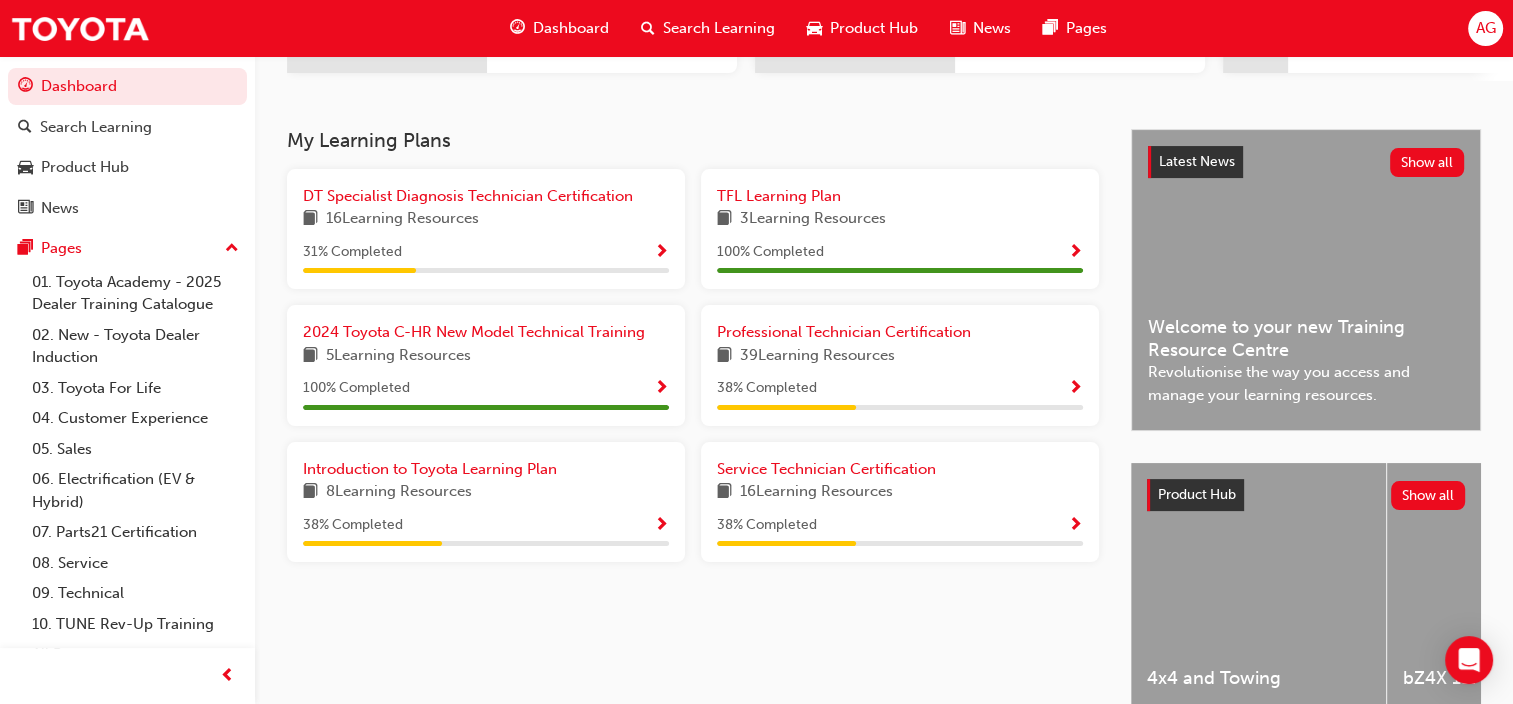 scroll, scrollTop: 376, scrollLeft: 0, axis: vertical 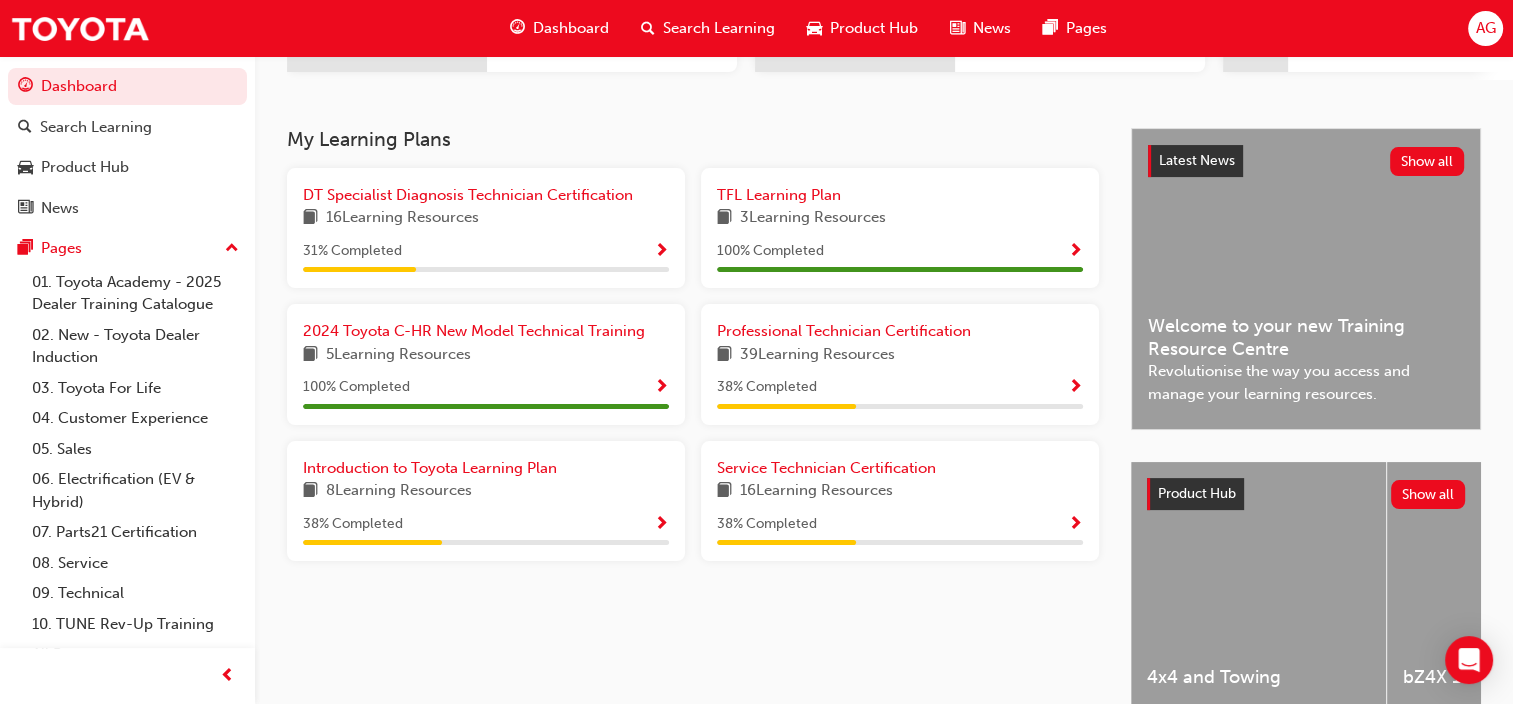 click on "AG Welcome back ,  Abel   Gray Next up for me 0 T21-DTEL1 DT Body Electrical Diagnosis Technician Body Electrical is the first of four Electrical modules in the Diagnosis Technician Electrical stream, and focuses on basic body electrical systems.  3 days 0 T21-PTEL_EF_PRE_READ PT Electrical Fundamentals - Pre-Read The Electrical Fundamentals Preread will provide you with the Knowledge and Understanding to successfully complete the Pre-Course Assessment. Toyota Online Sales eLearning Module The Toyota Online Sales eLearning Module has been designed to refresh your knowledge of the Online Sales Requirements (OSR) contained in section 17.2 of the Toyota Parts Policy and Procedures Manual (2023), which has been issued as a Manual in accordance with the Toyota Dealer Agreement.  OSR-EL1 15 mins 0 T21-STFOS_PRE_READ ST Fundamentals of Service - Pre-Read The Fundamentals of Service module Preread will provide you with the Knowledge and Understanding to successfully complete the Pre-Course Assessment.
0 T21-DTEL2" at bounding box center [884, -96] 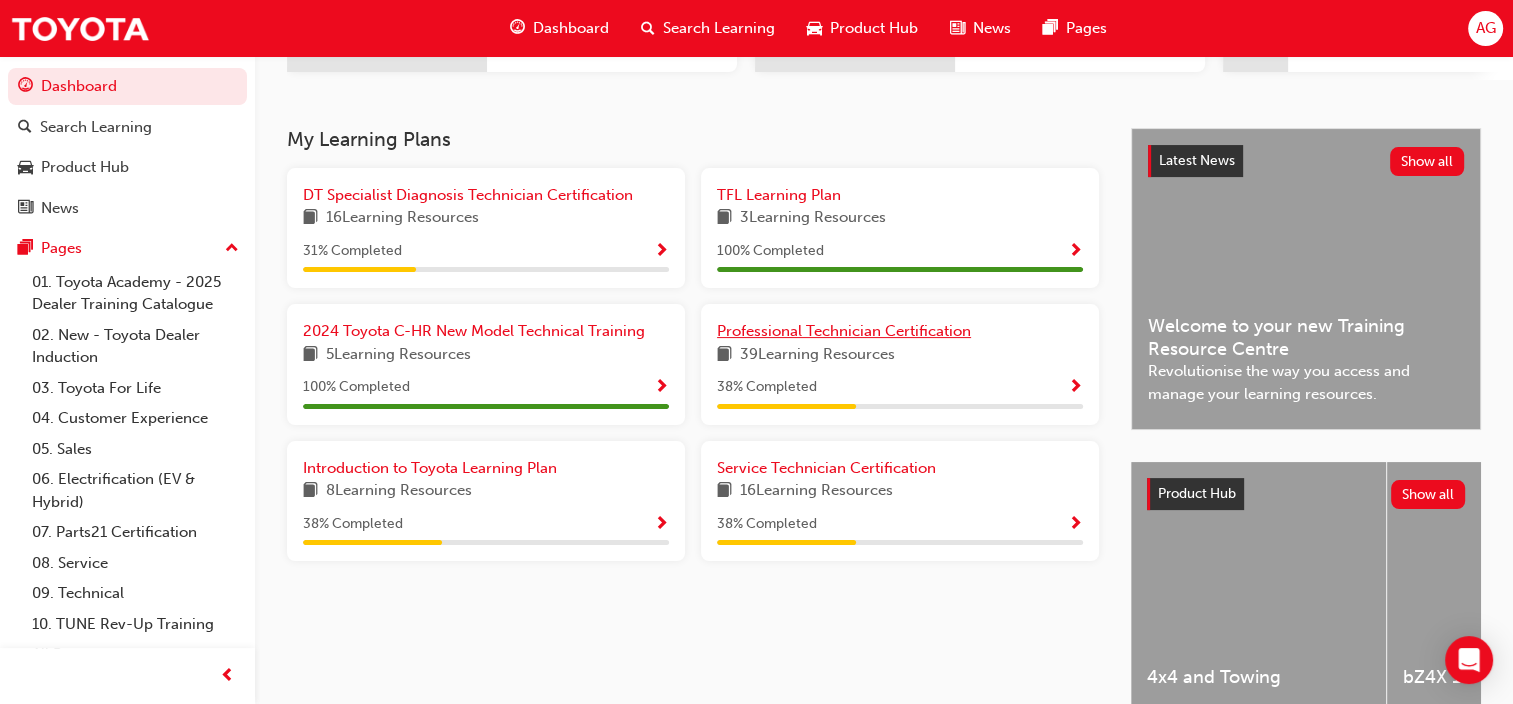 click on "Professional Technician Certification" at bounding box center [844, 331] 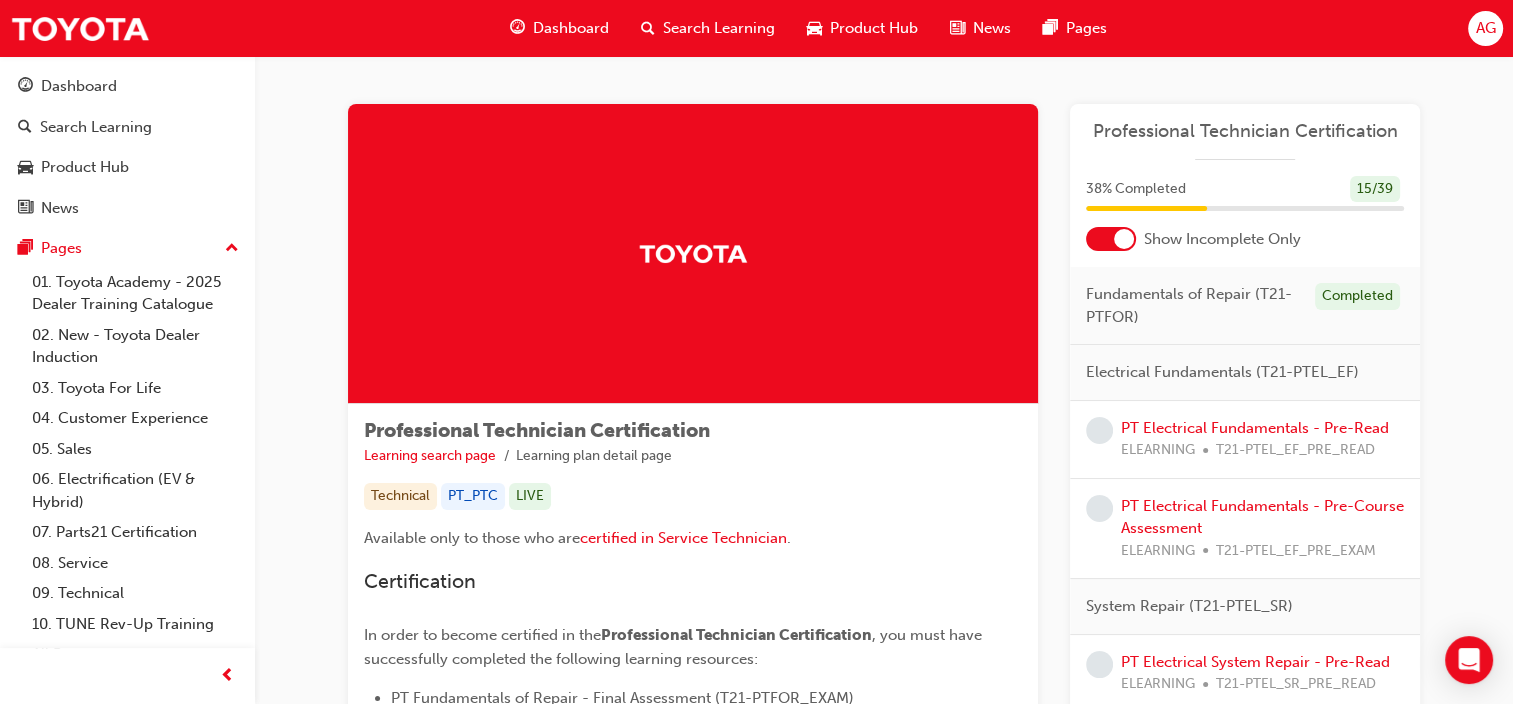 scroll, scrollTop: 0, scrollLeft: 0, axis: both 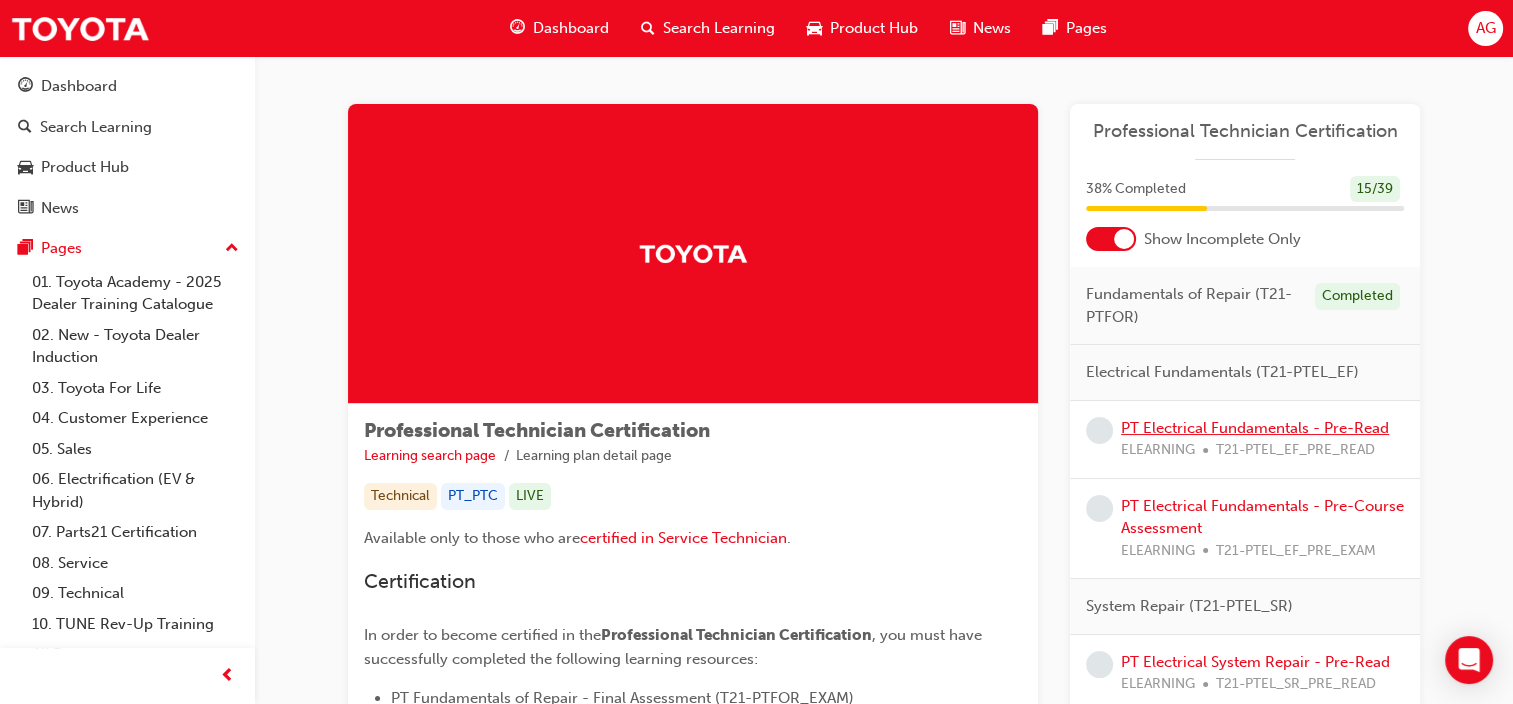 click on "PT Electrical Fundamentals - Pre-Read" at bounding box center [1255, 428] 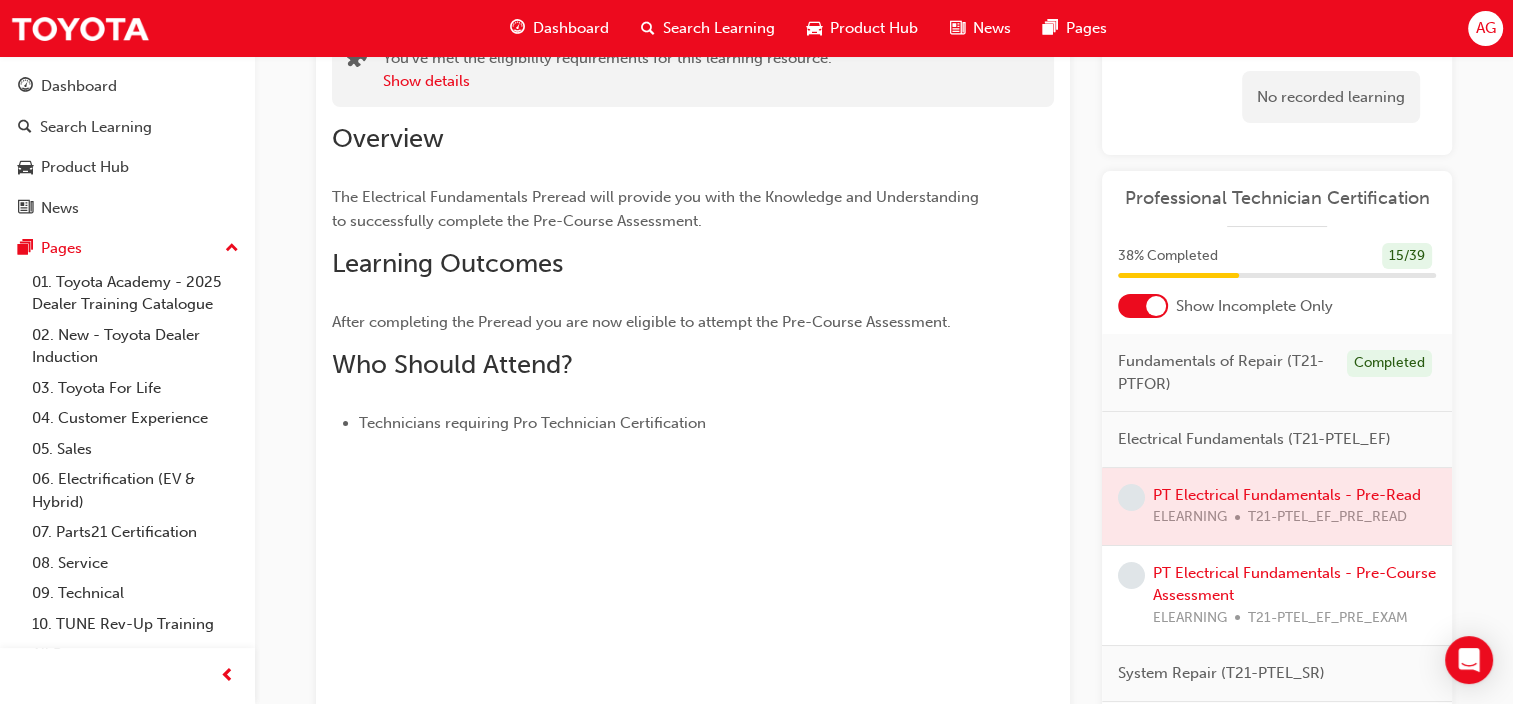 scroll, scrollTop: 308, scrollLeft: 0, axis: vertical 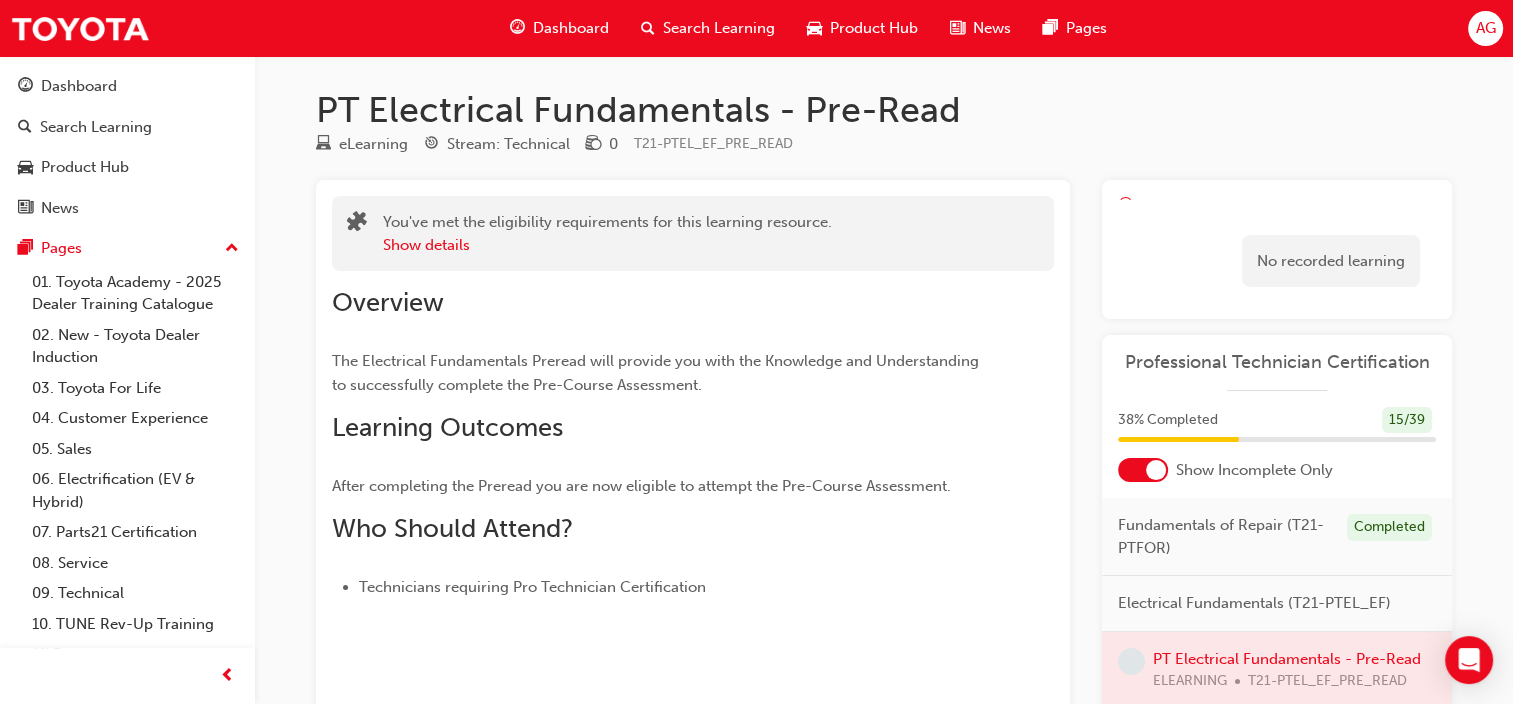 click on "Learning Plan No recorded learning" at bounding box center (1277, 249) 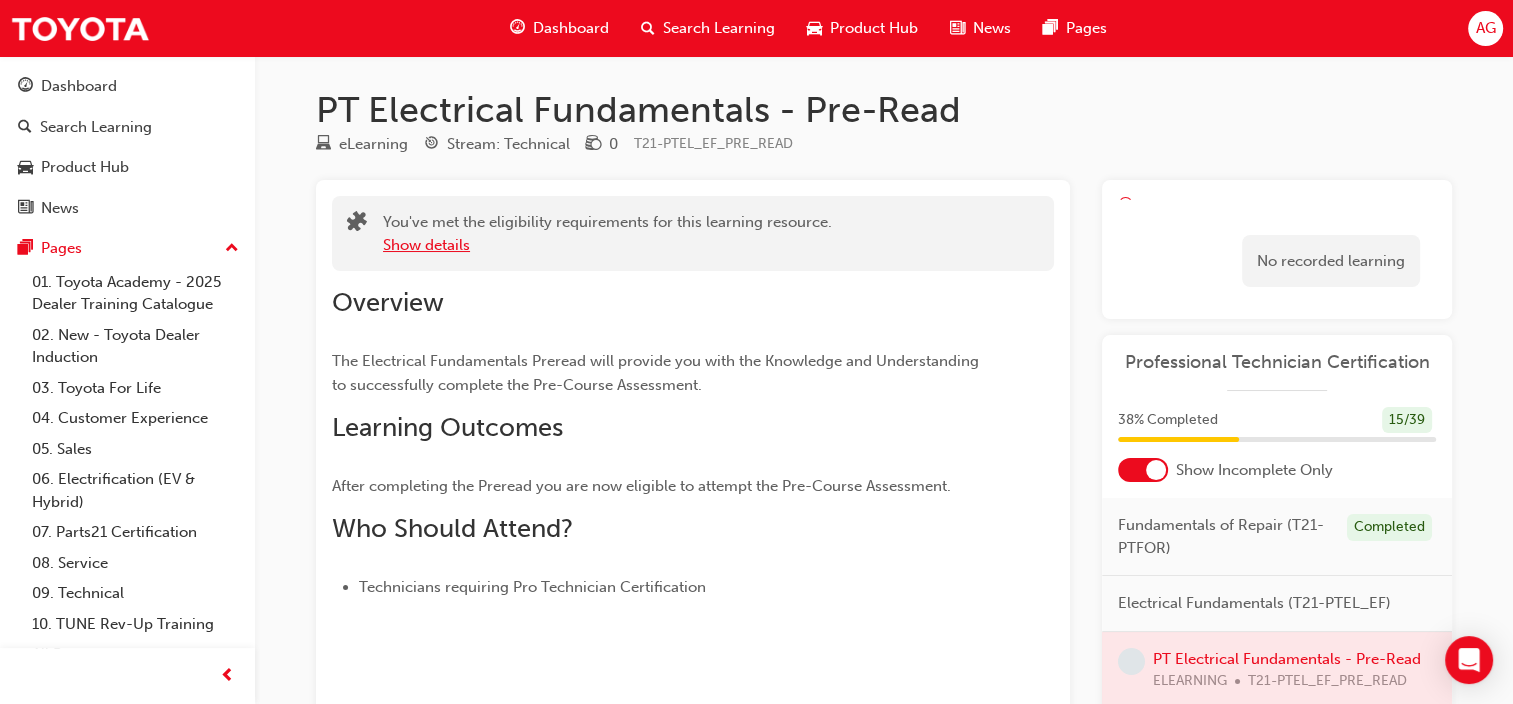 click on "Show details" at bounding box center (426, 245) 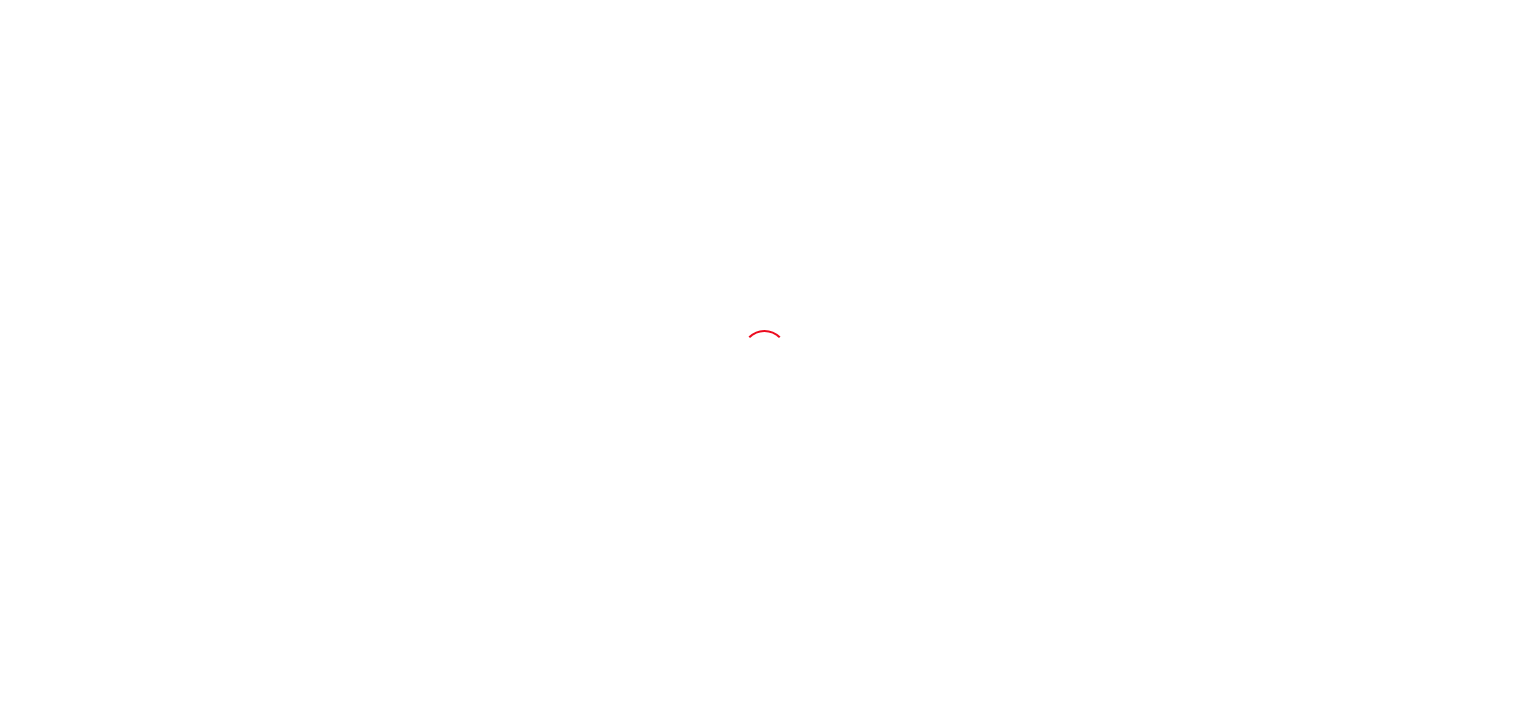 scroll, scrollTop: 0, scrollLeft: 0, axis: both 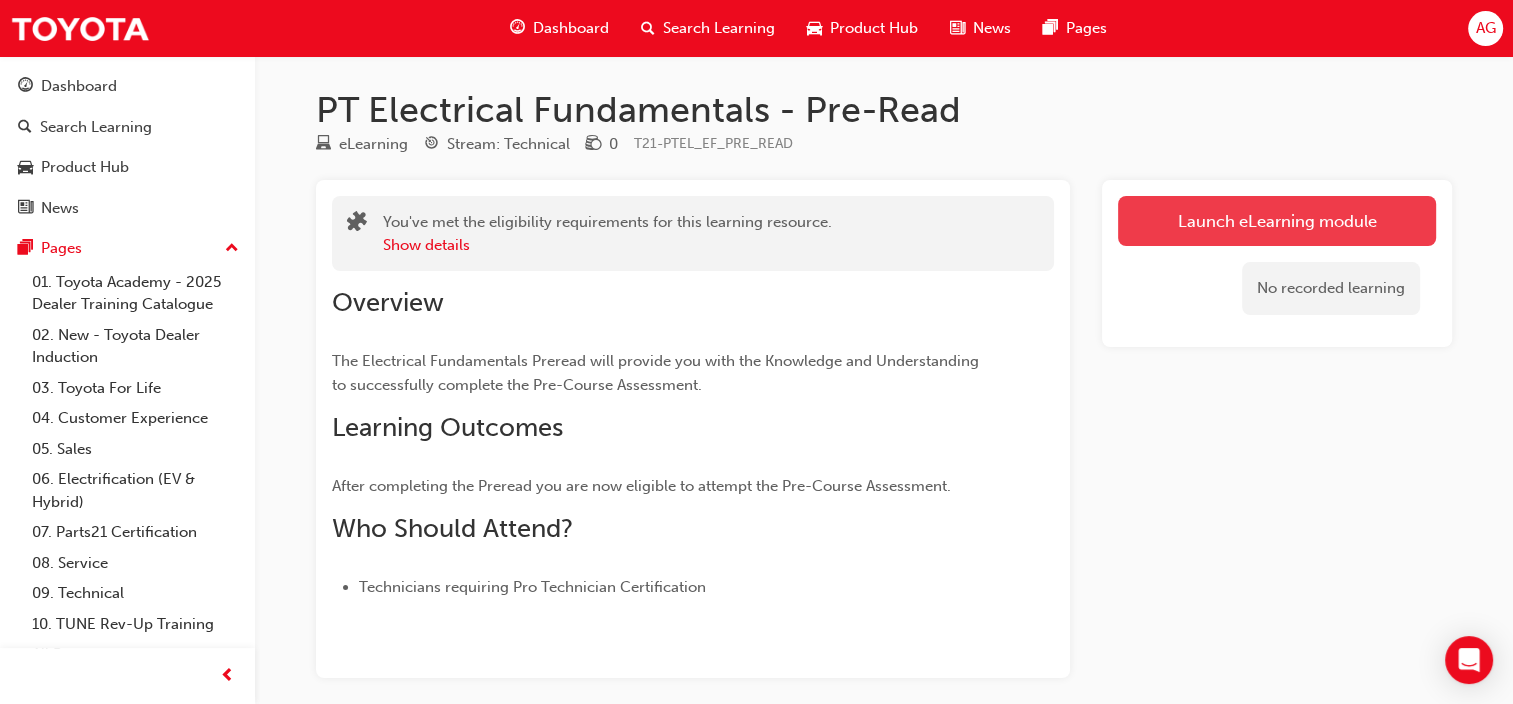click on "Launch eLearning module" at bounding box center [1277, 221] 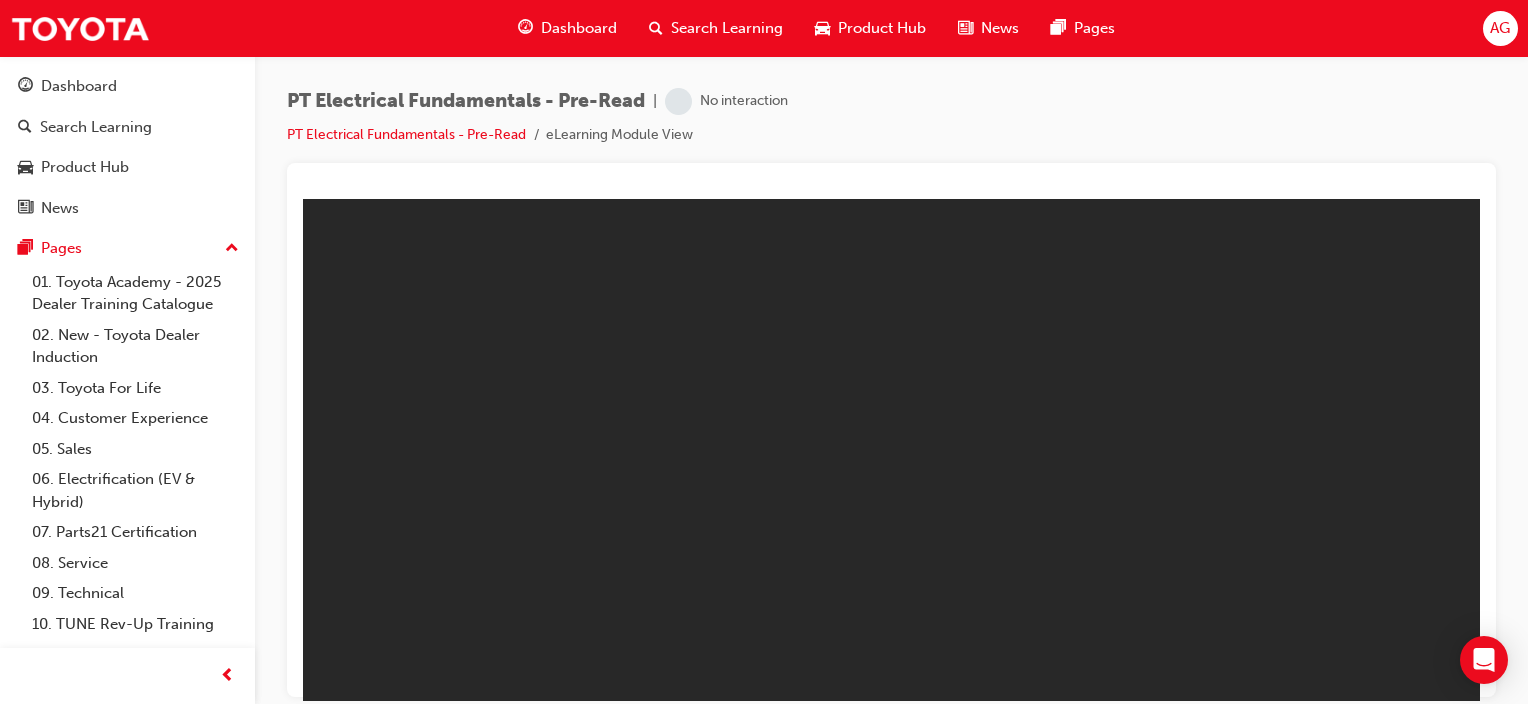 scroll, scrollTop: 0, scrollLeft: 0, axis: both 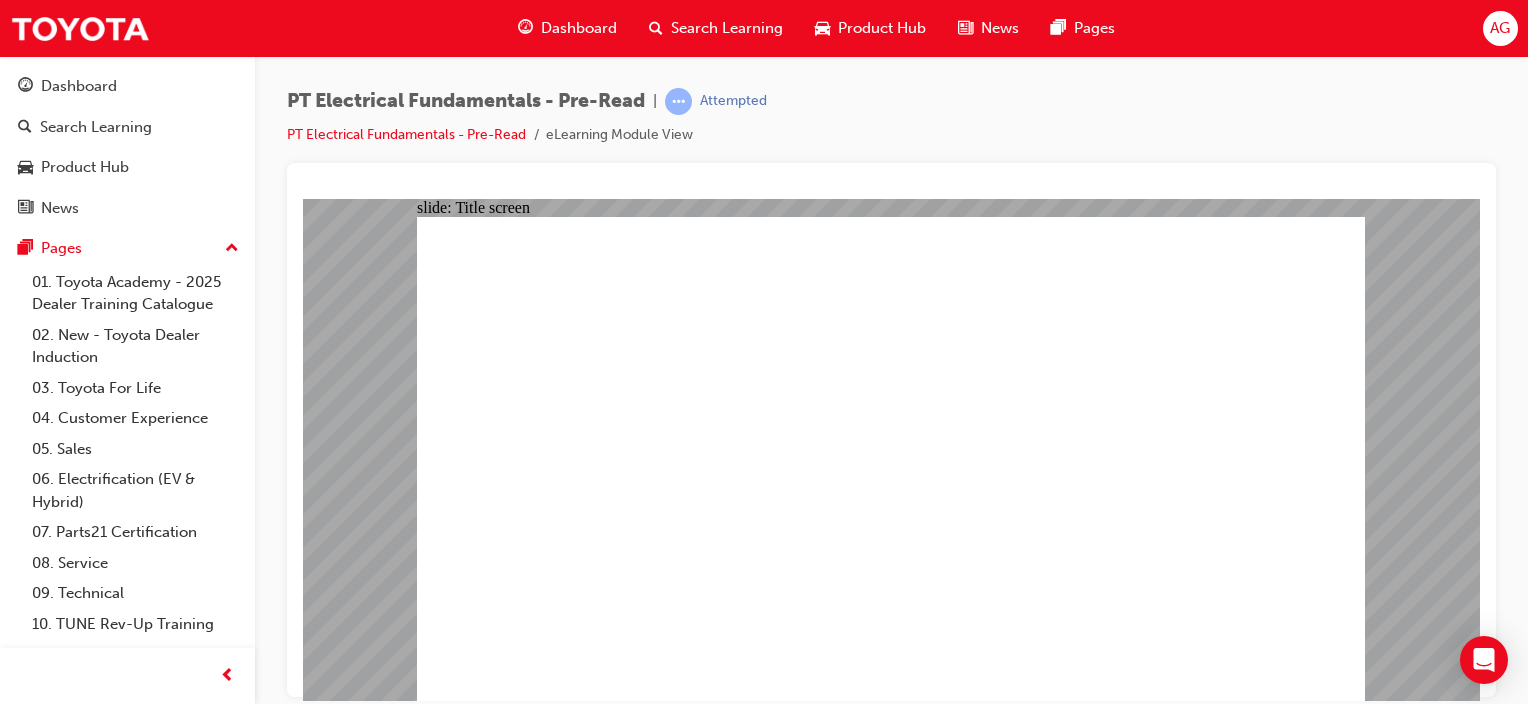 click 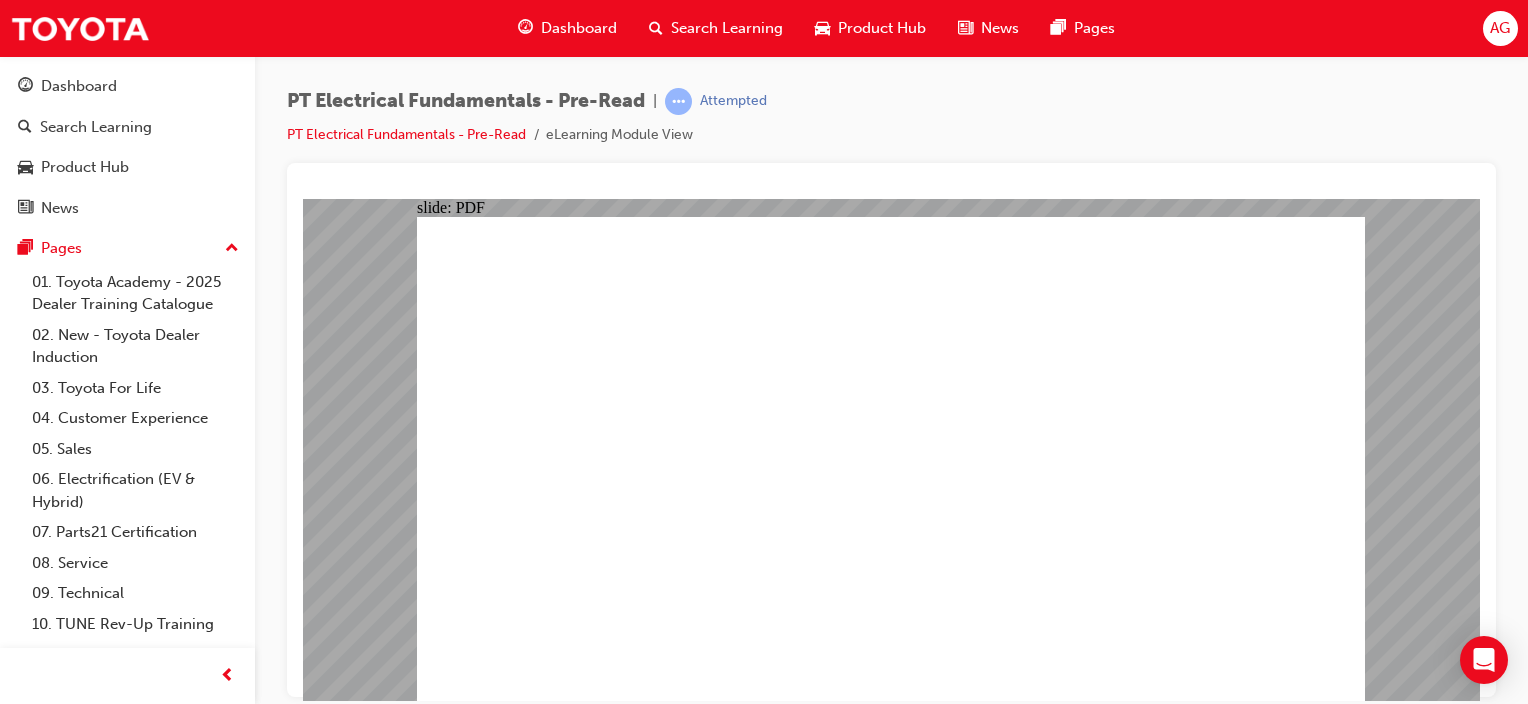click 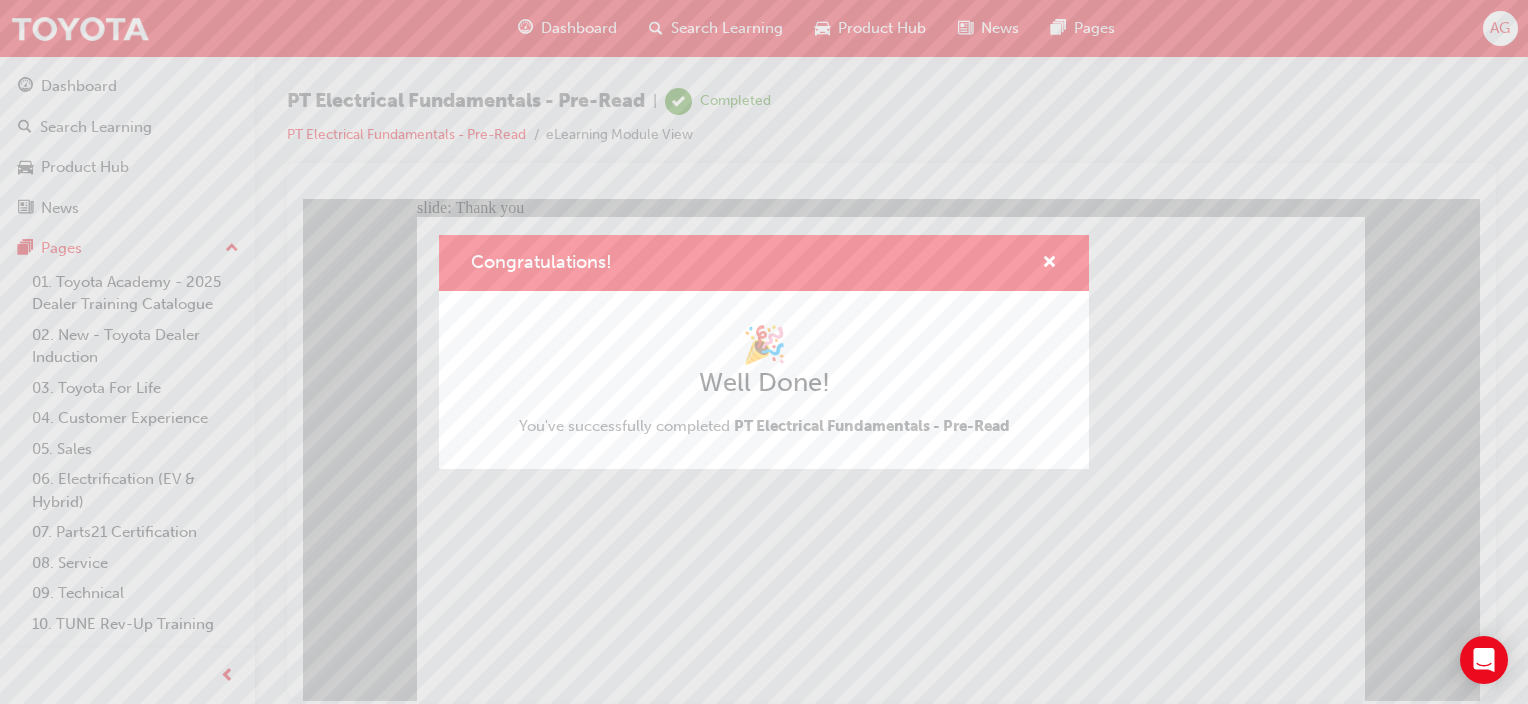 click on "Congratulations! 🎉 Well Done! You've successfully completed   PT Electrical Fundamentals - Pre-Read" at bounding box center [764, 352] 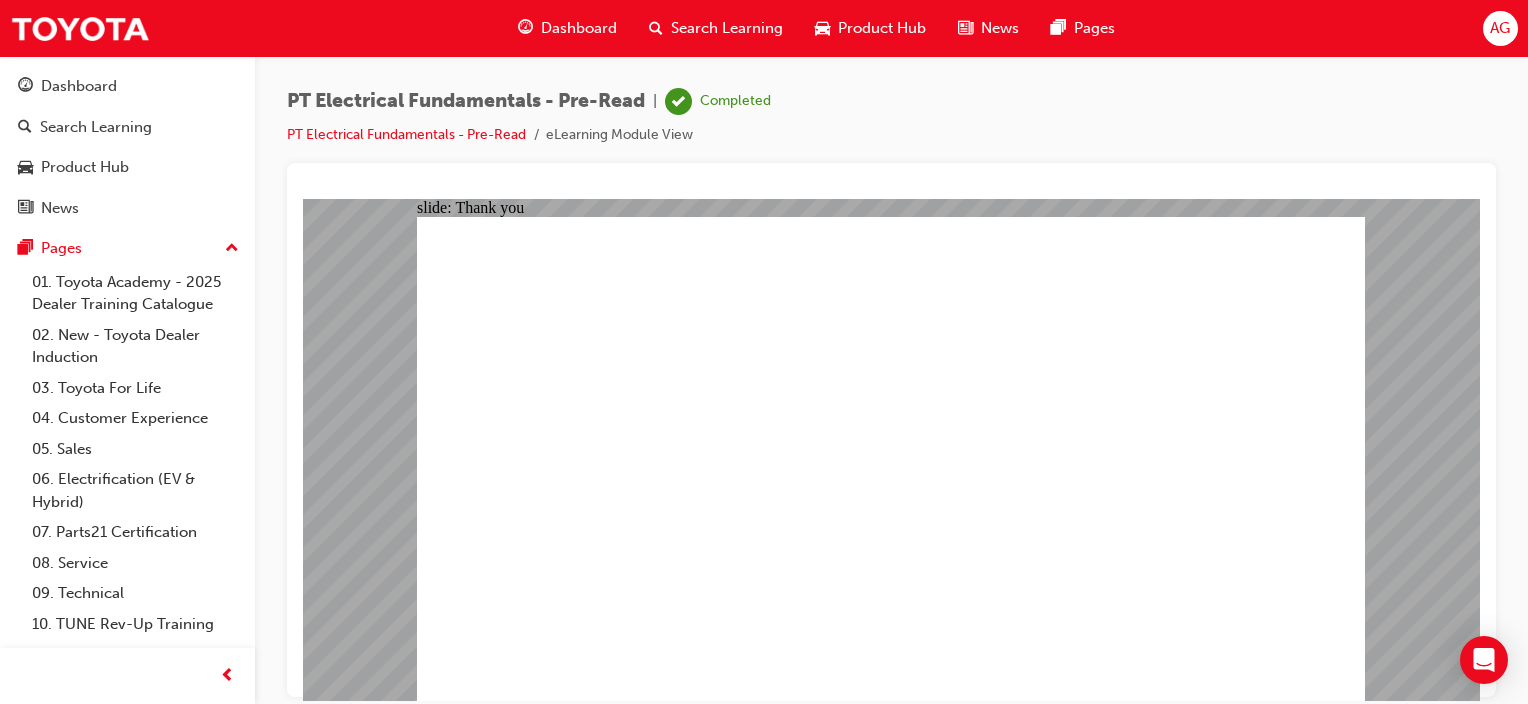 click 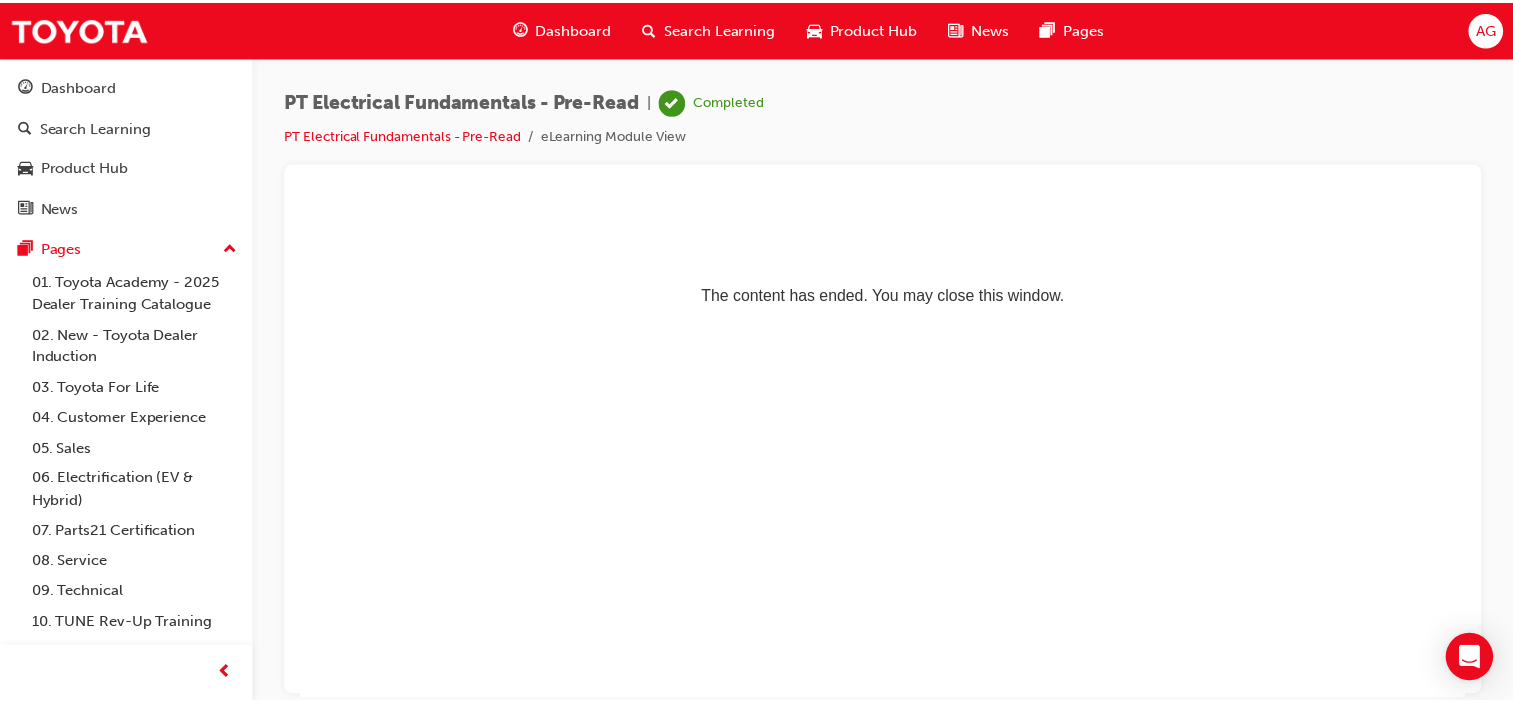 scroll, scrollTop: 0, scrollLeft: 0, axis: both 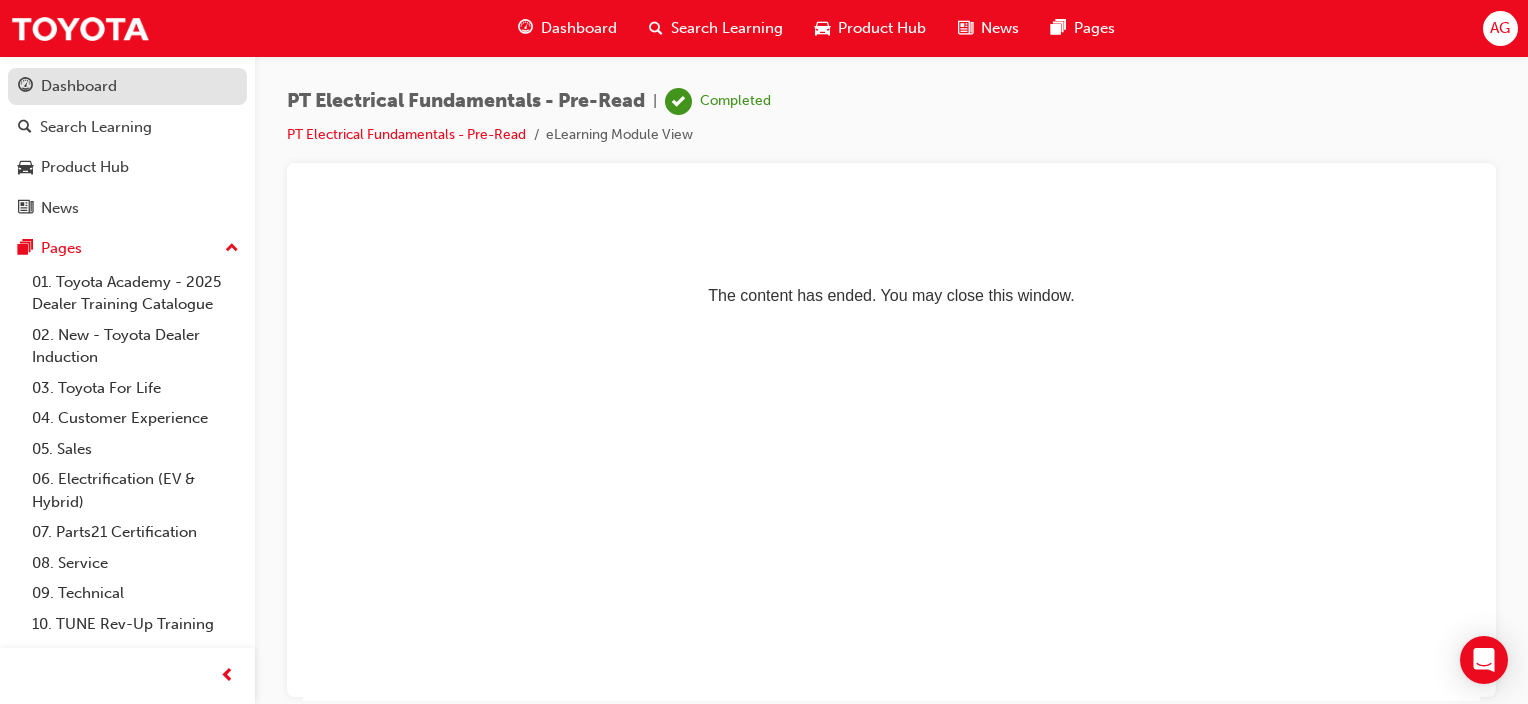 click on "Dashboard" at bounding box center [127, 86] 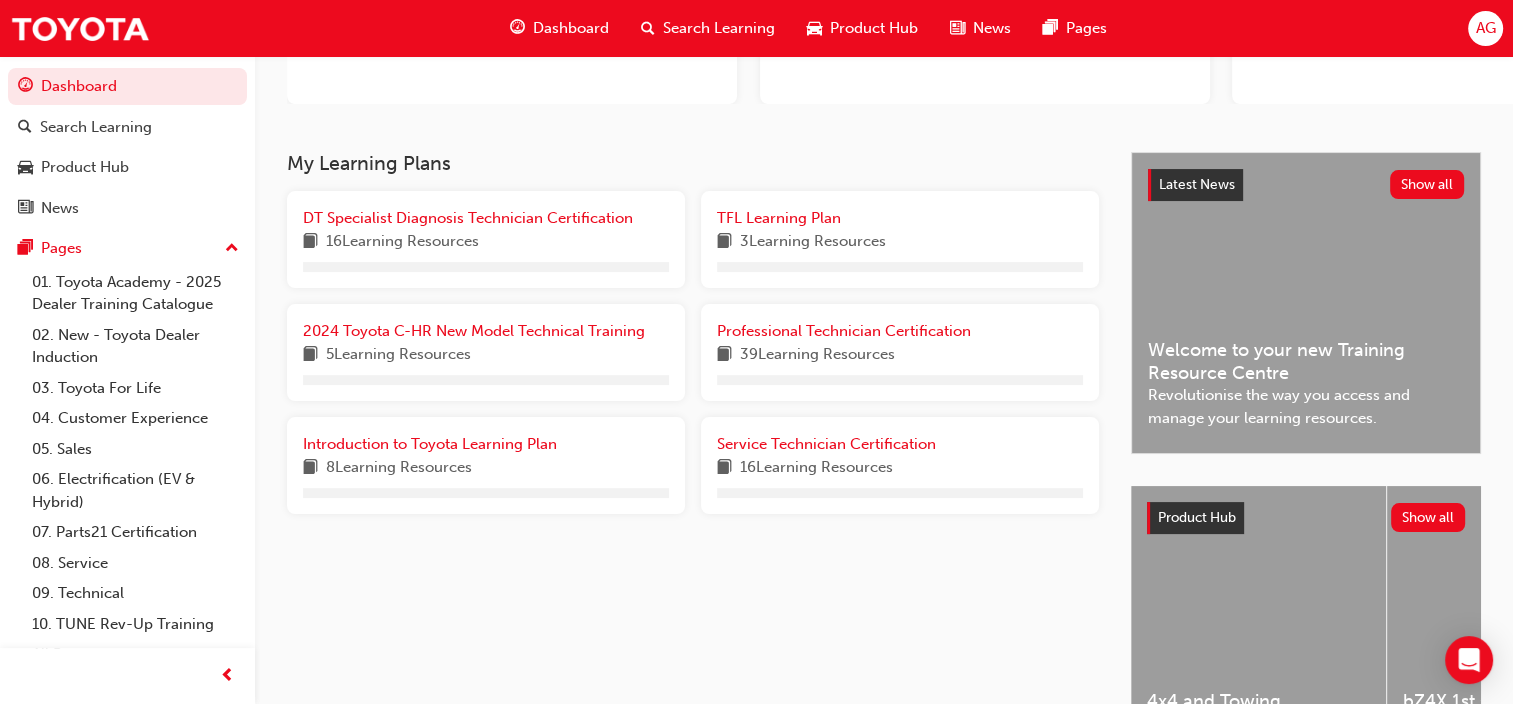 scroll, scrollTop: 292, scrollLeft: 0, axis: vertical 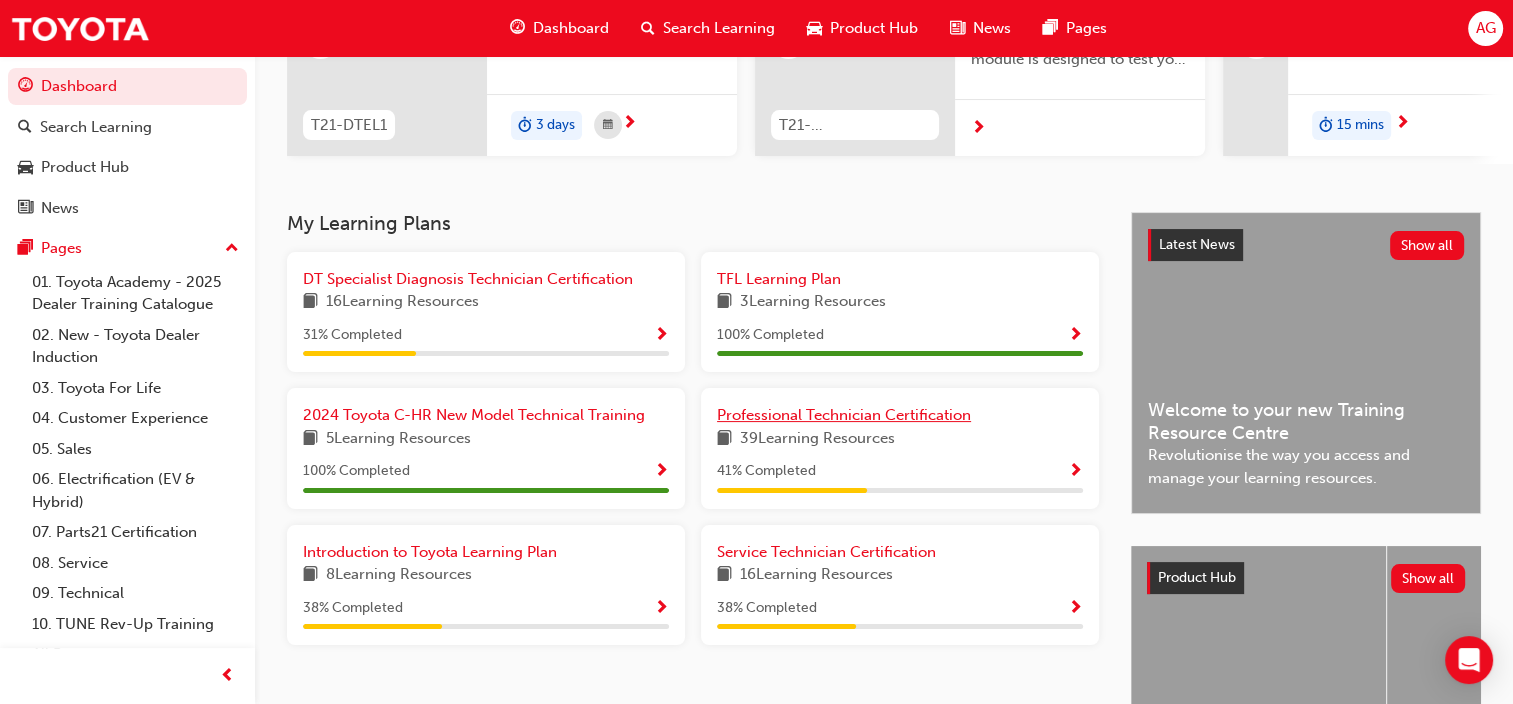 click on "Professional Technician Certification" at bounding box center [844, 415] 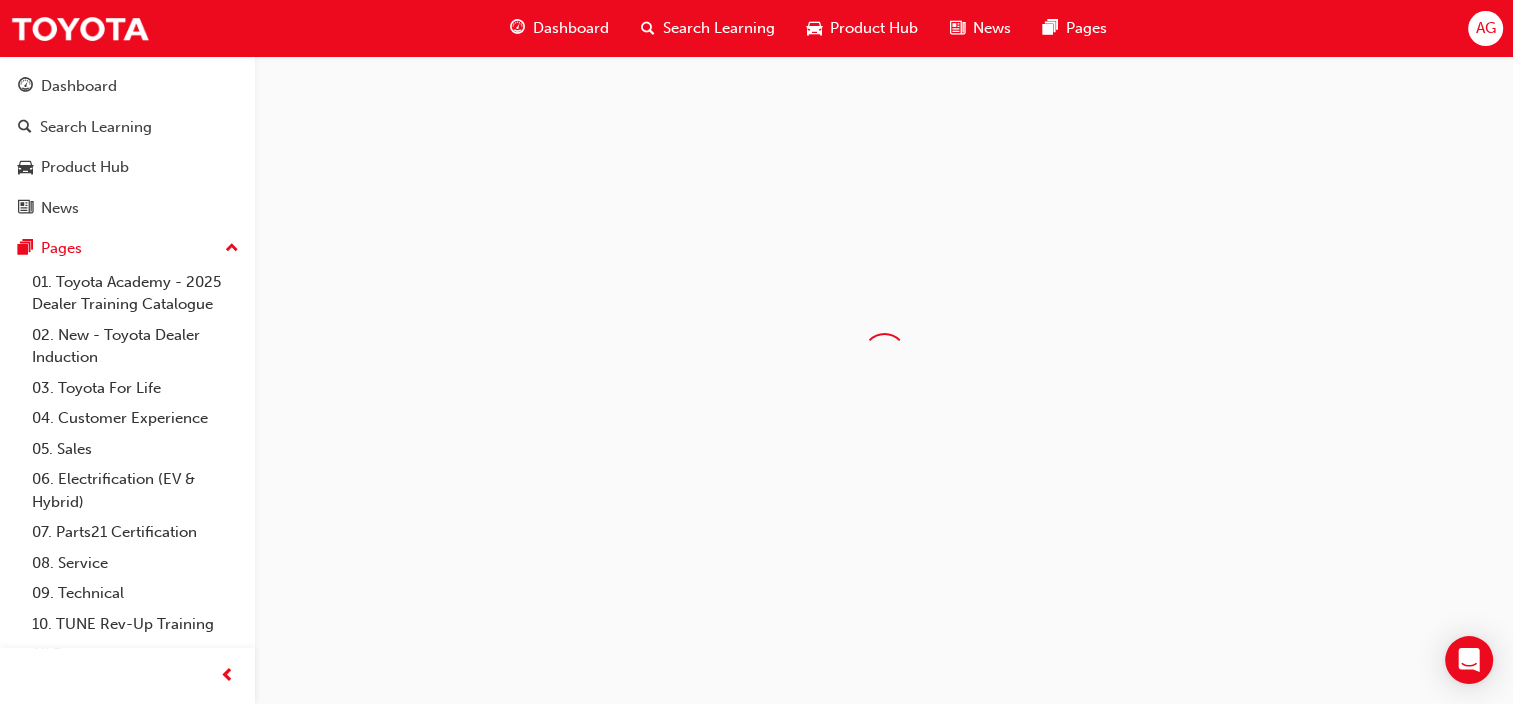 scroll, scrollTop: 0, scrollLeft: 0, axis: both 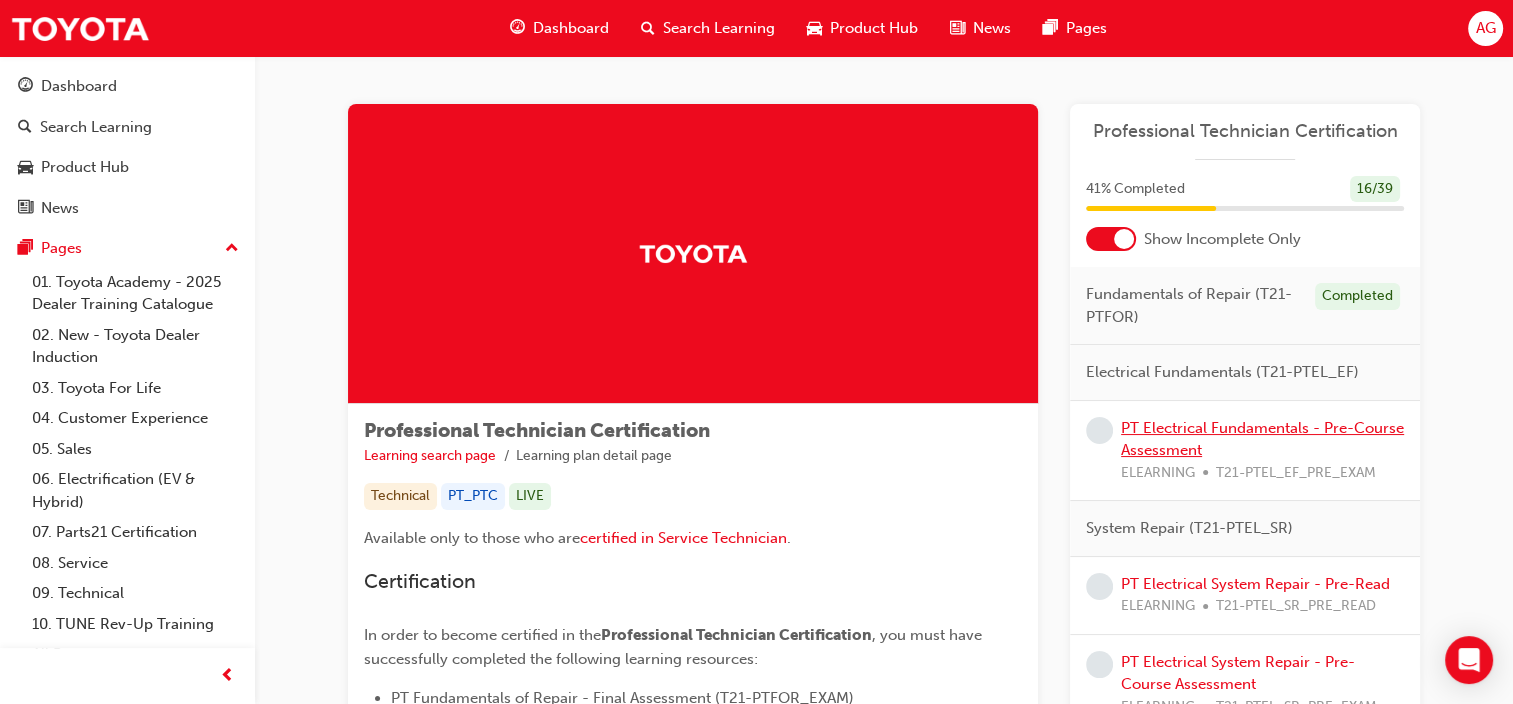 click on "PT Electrical Fundamentals - Pre-Course Assessment" at bounding box center (1262, 439) 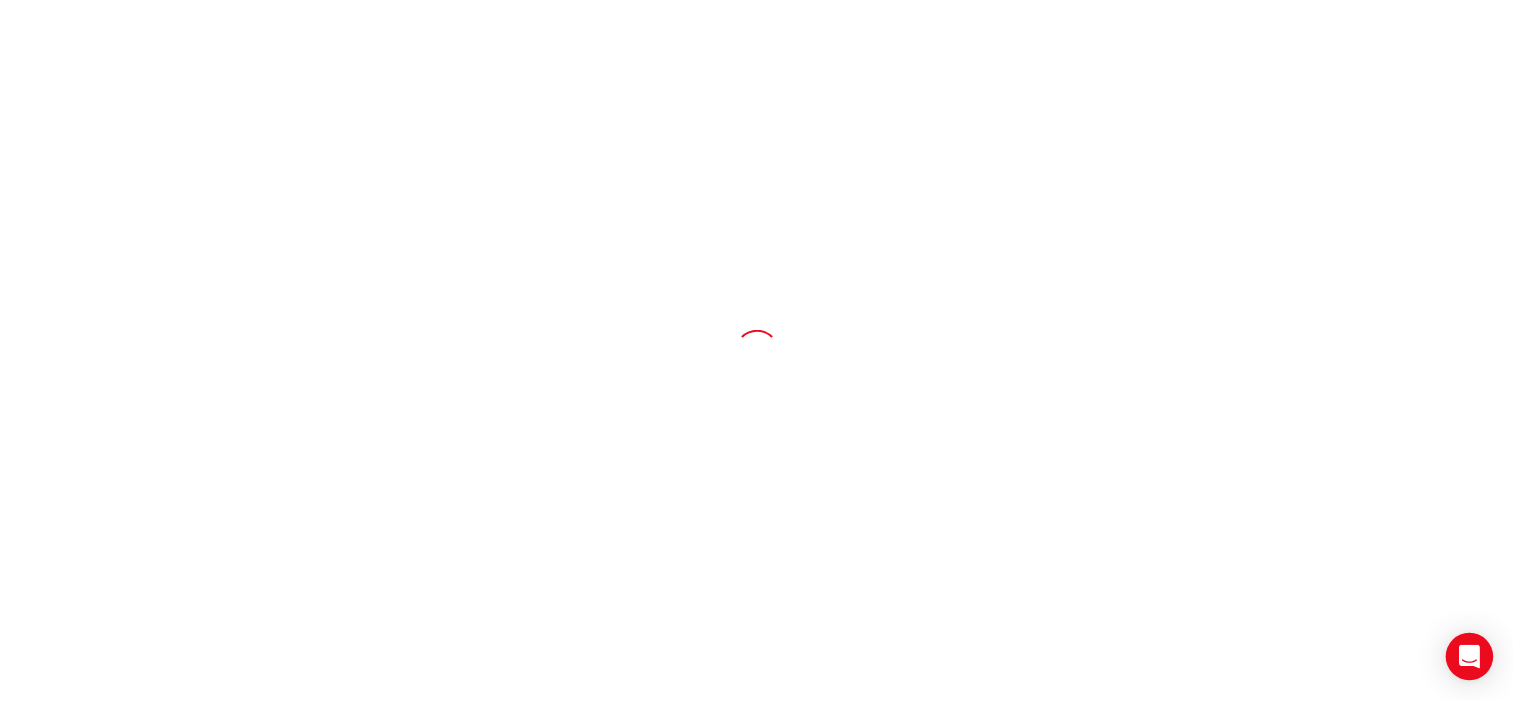 scroll, scrollTop: 0, scrollLeft: 0, axis: both 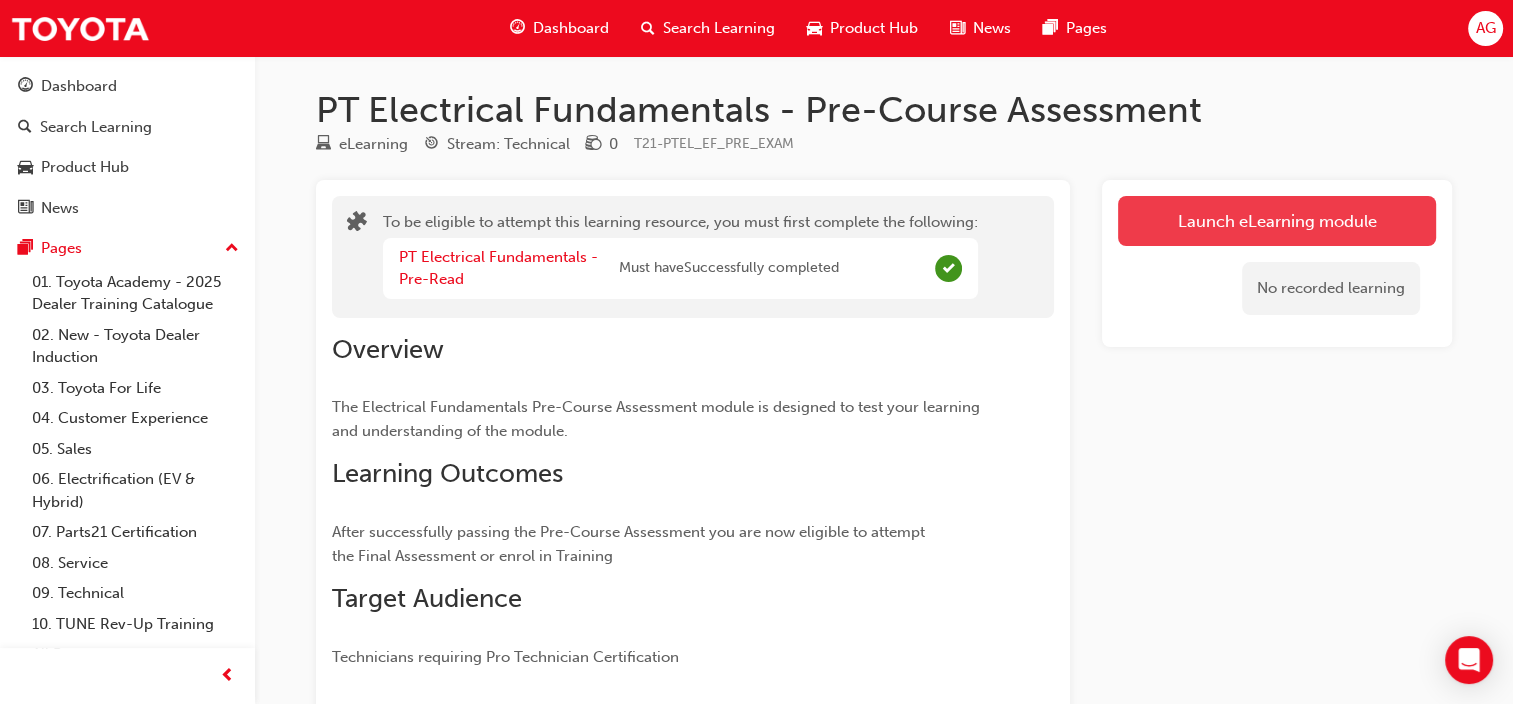 click on "Launch eLearning module" at bounding box center [1277, 221] 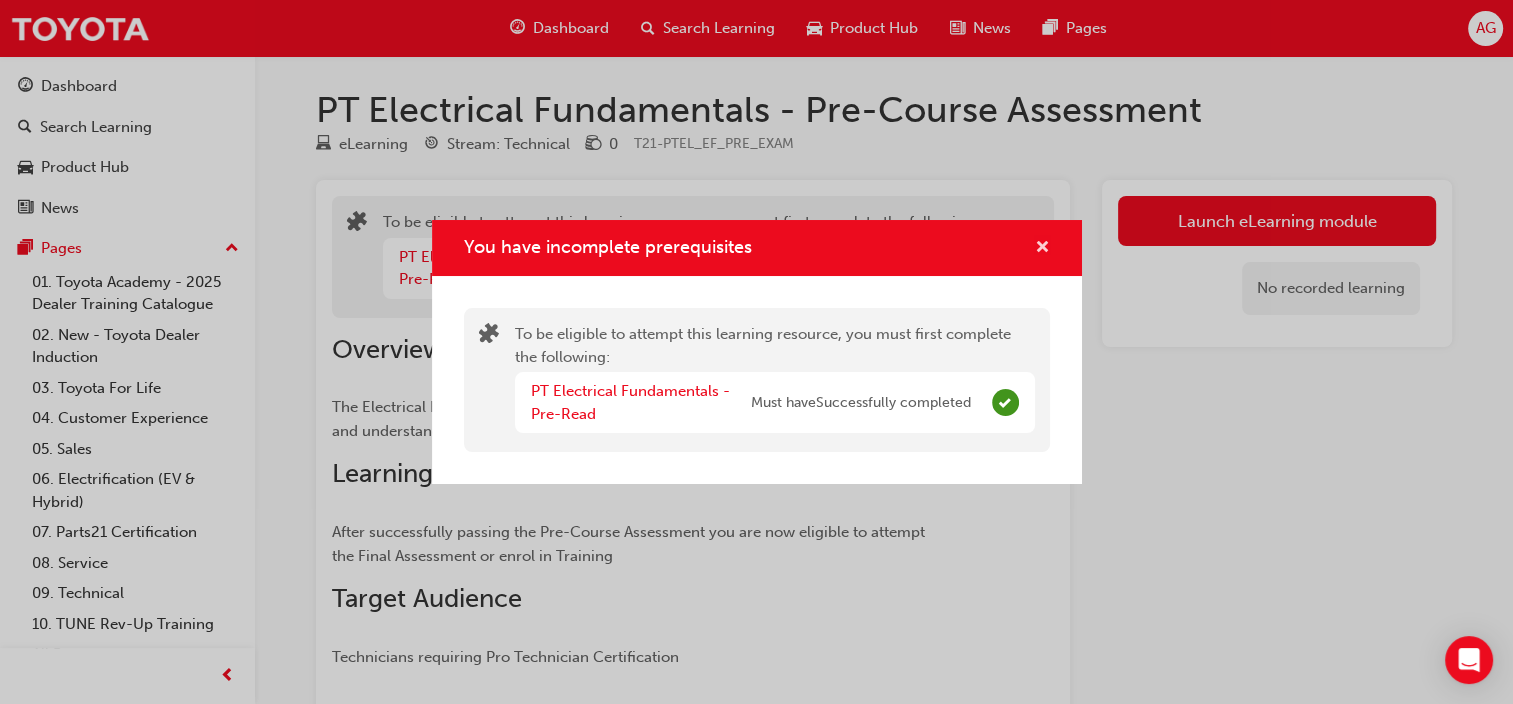 click at bounding box center (1042, 249) 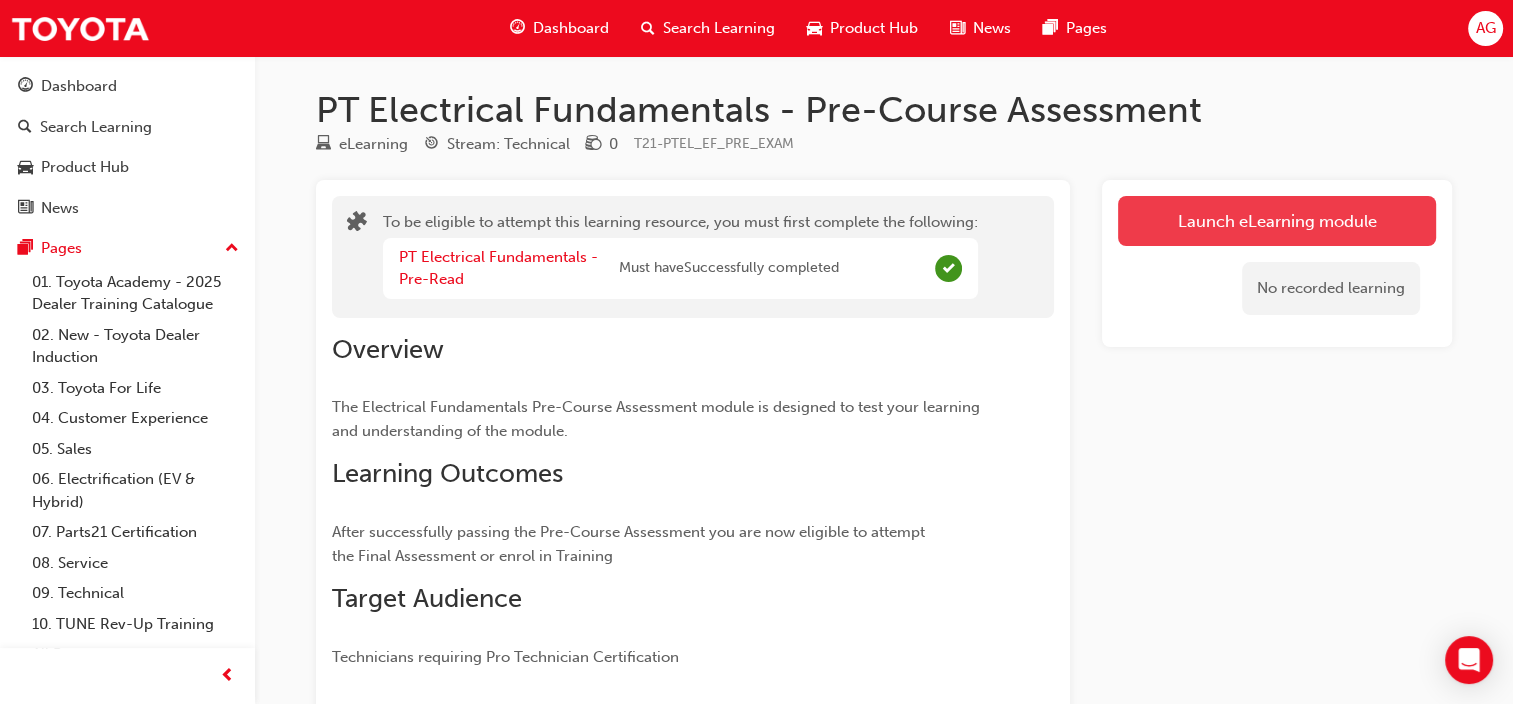 click on "Launch eLearning module" at bounding box center (1277, 221) 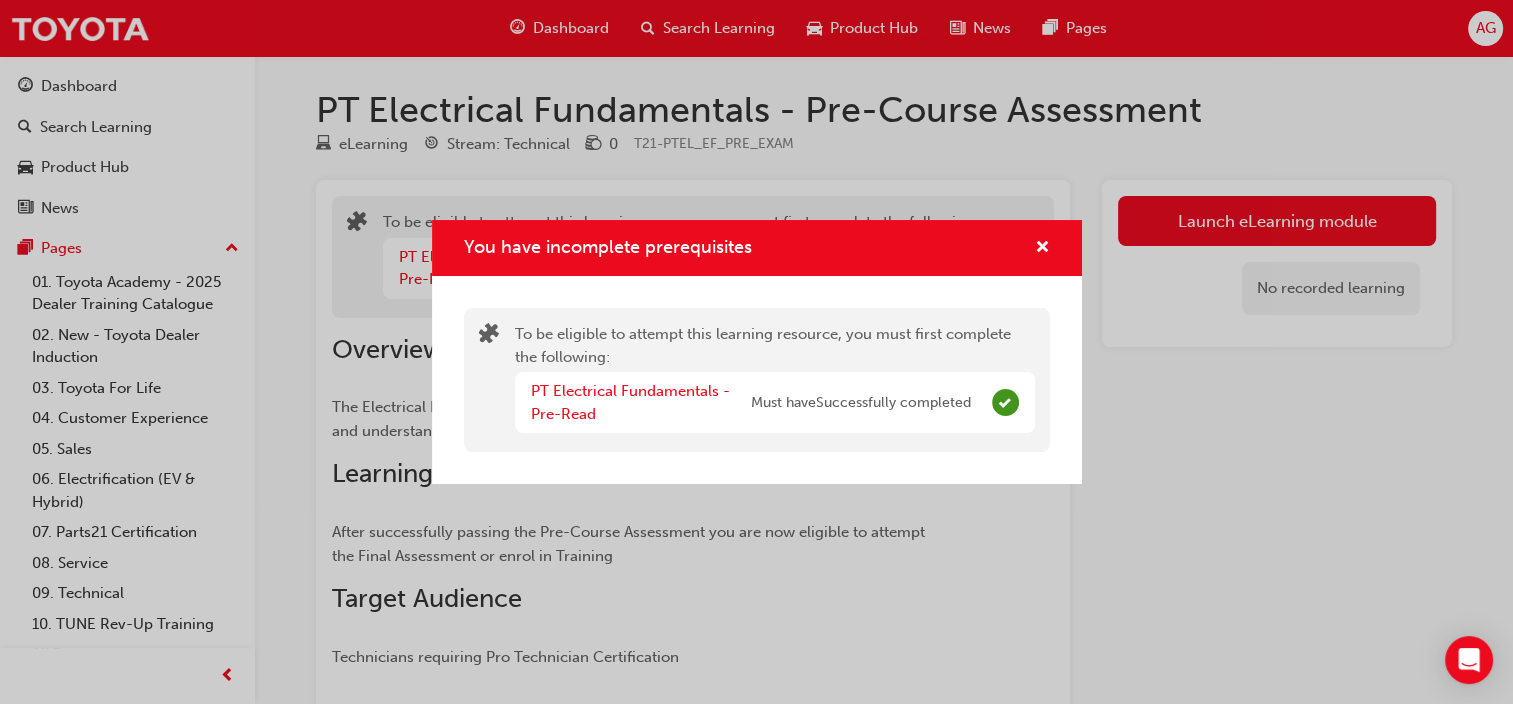 click on "PT Electrical Fundamentals - Pre-Read Must have  Successfully completed" at bounding box center (775, 402) 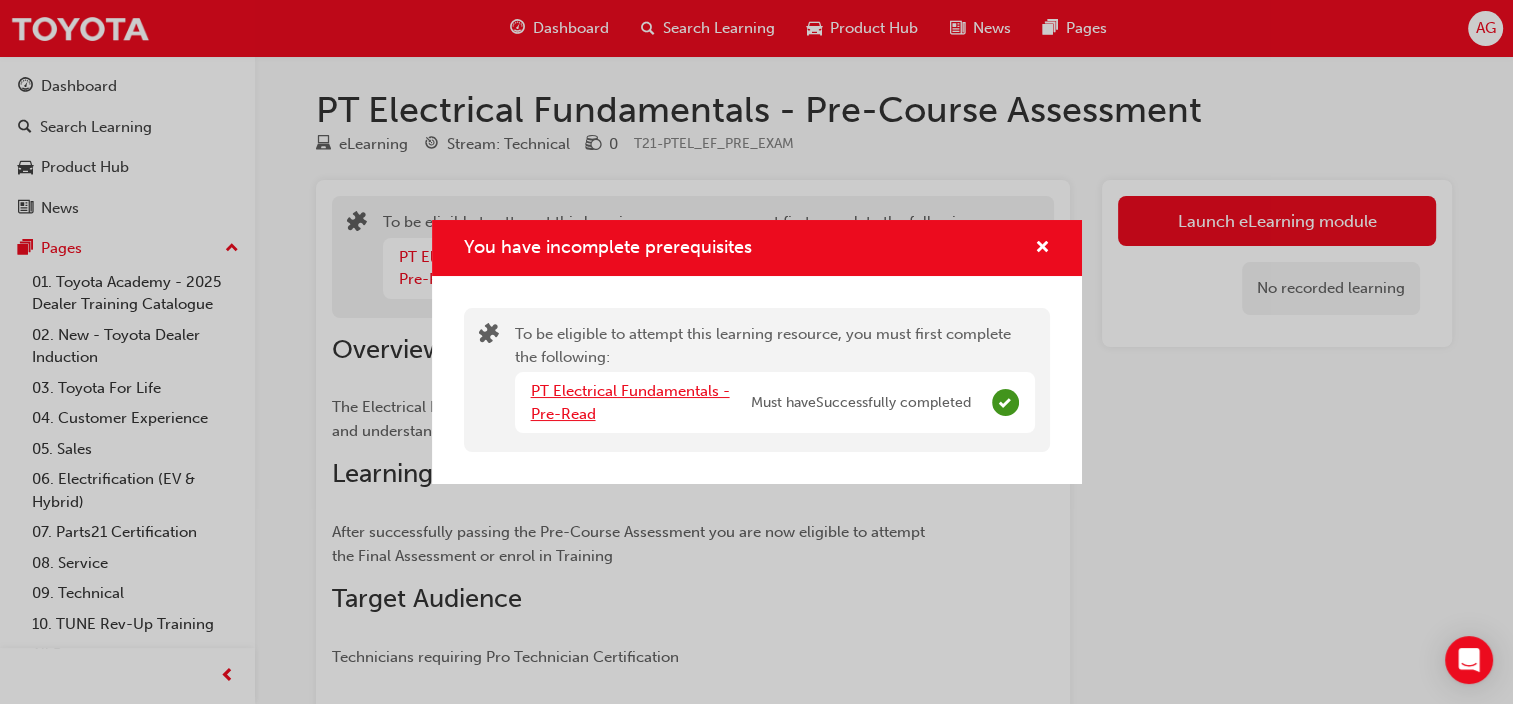 click on "PT Electrical Fundamentals - Pre-Read" at bounding box center [630, 402] 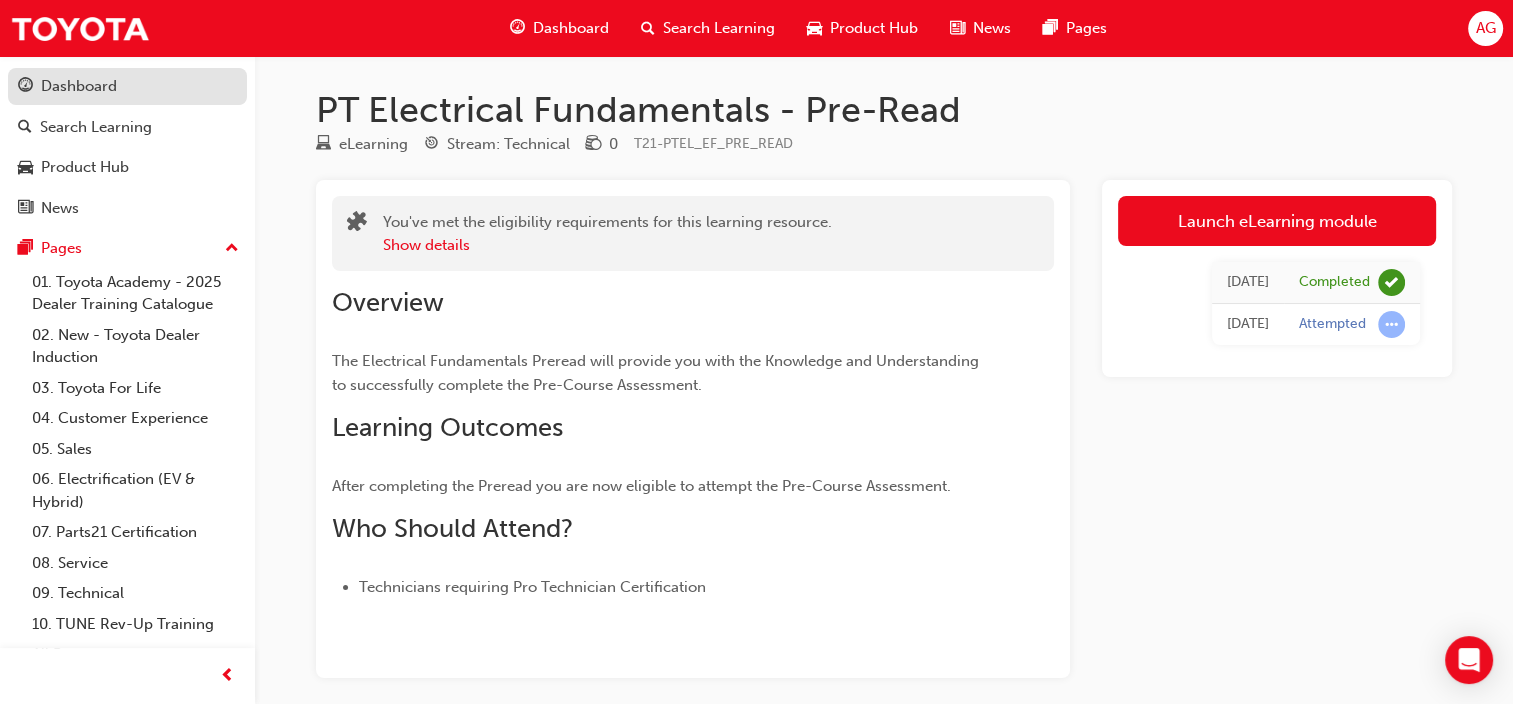 click on "Dashboard" at bounding box center (127, 86) 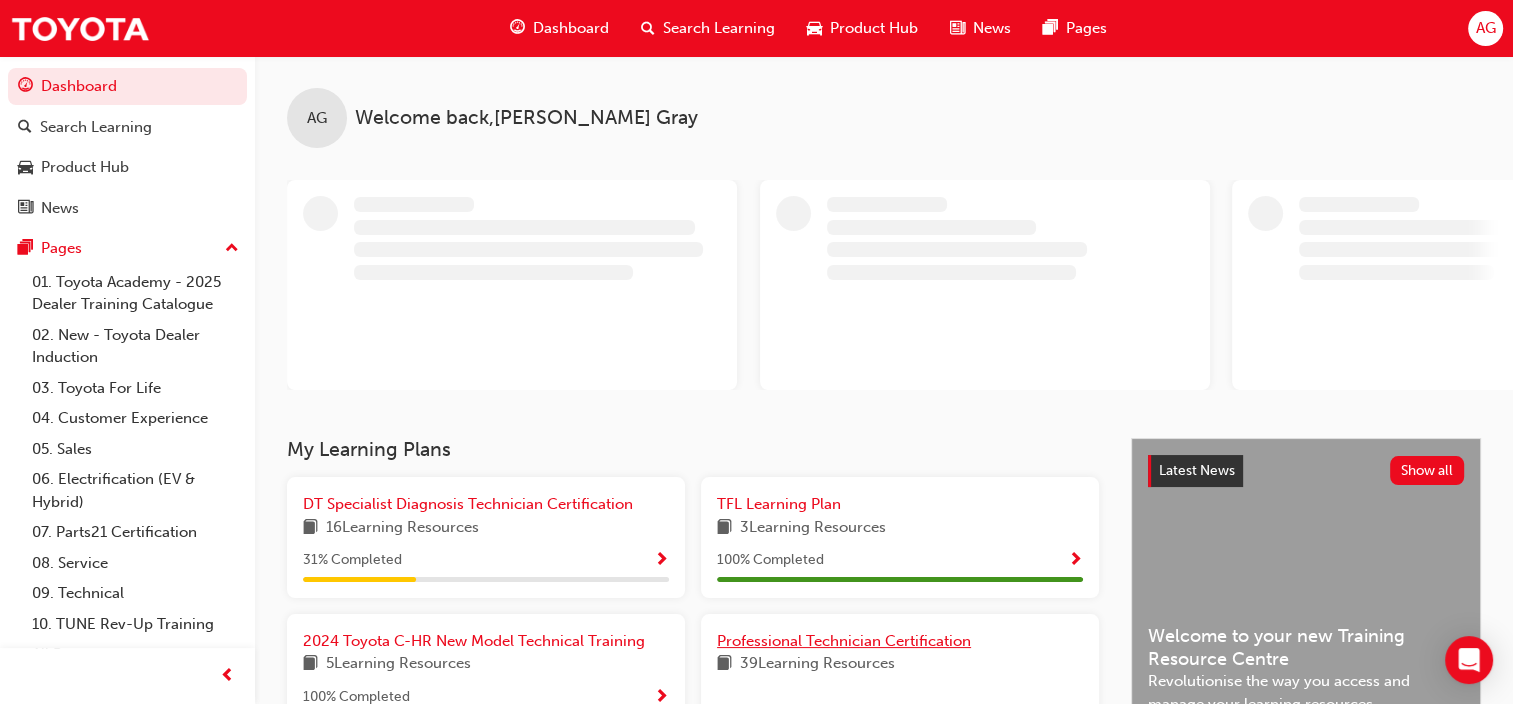 click on "Professional Technician Certification 39  Learning Resources" at bounding box center [900, 674] 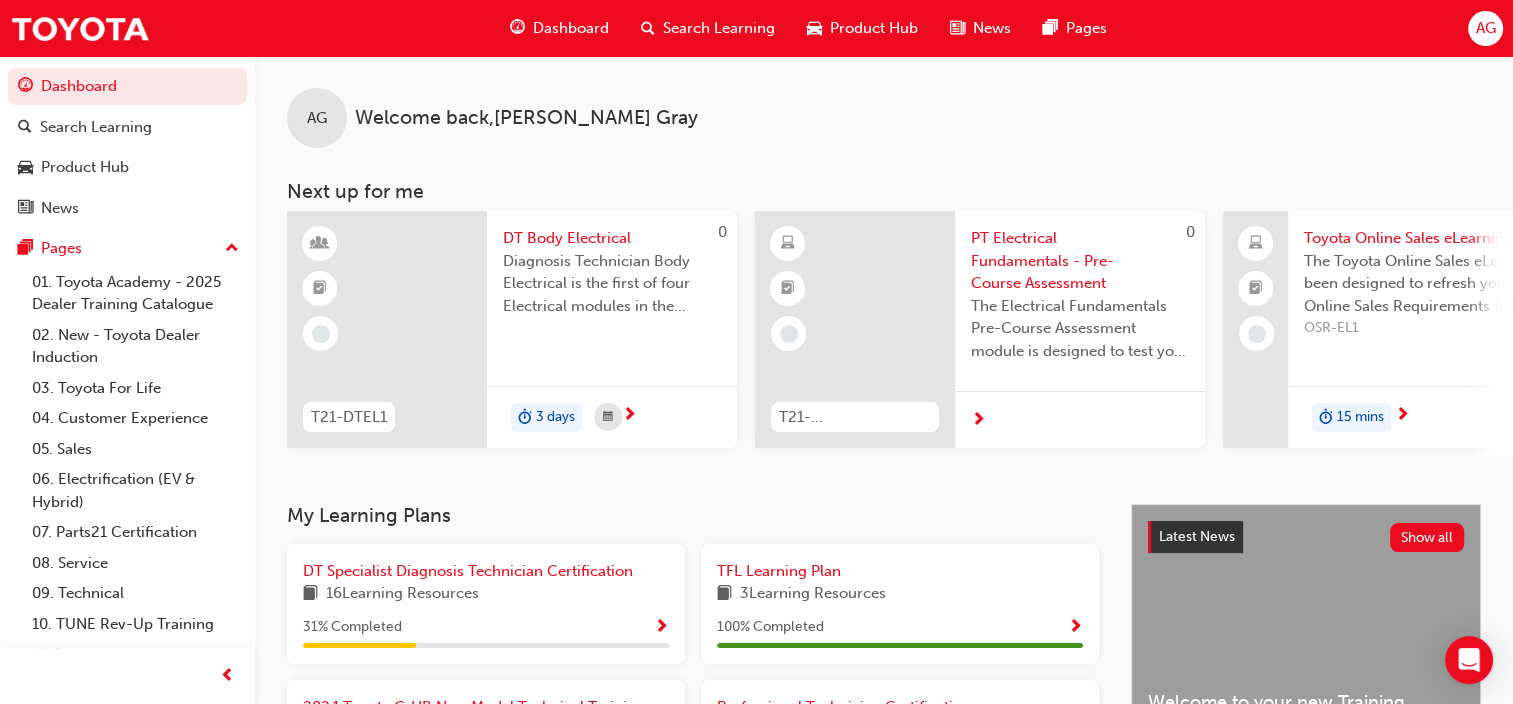 click on "100 % Completed" at bounding box center (900, 632) 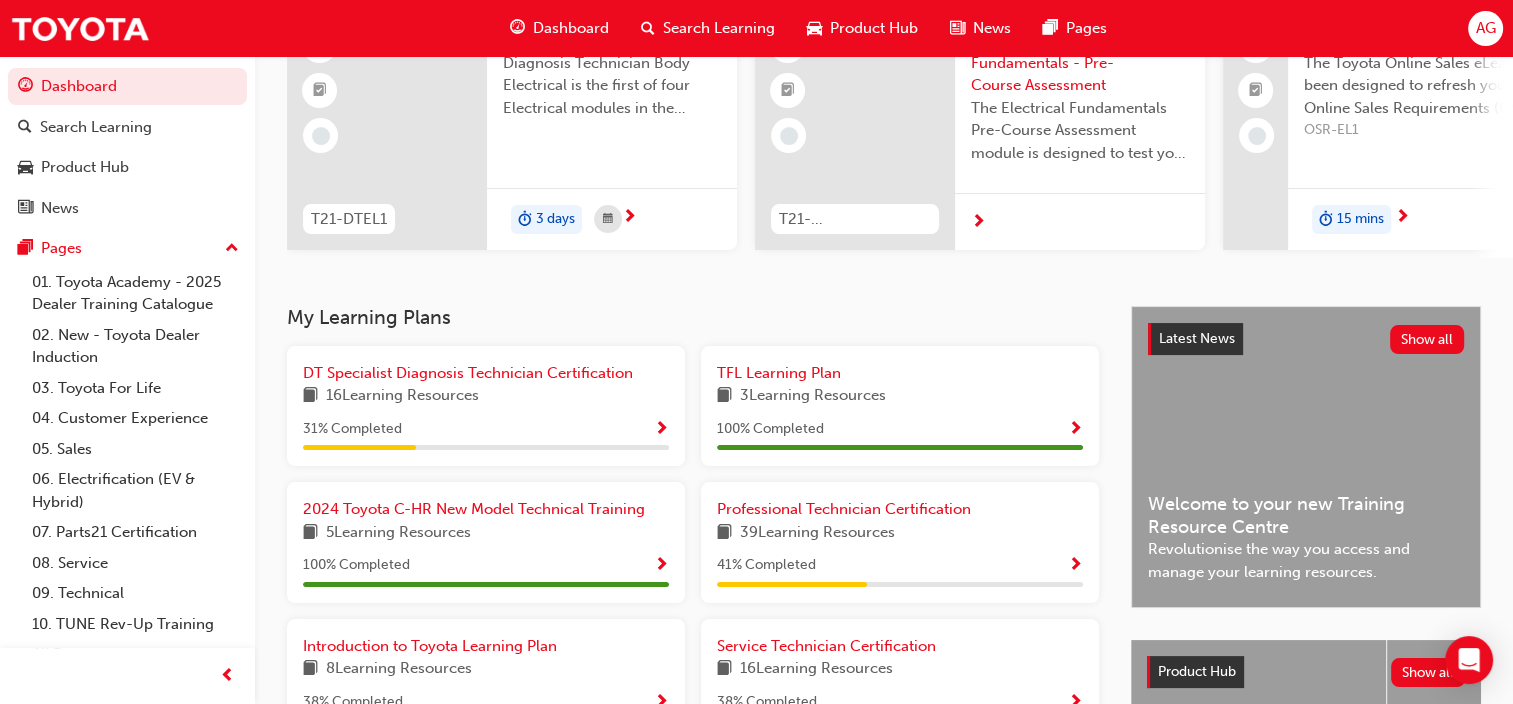 scroll, scrollTop: 212, scrollLeft: 0, axis: vertical 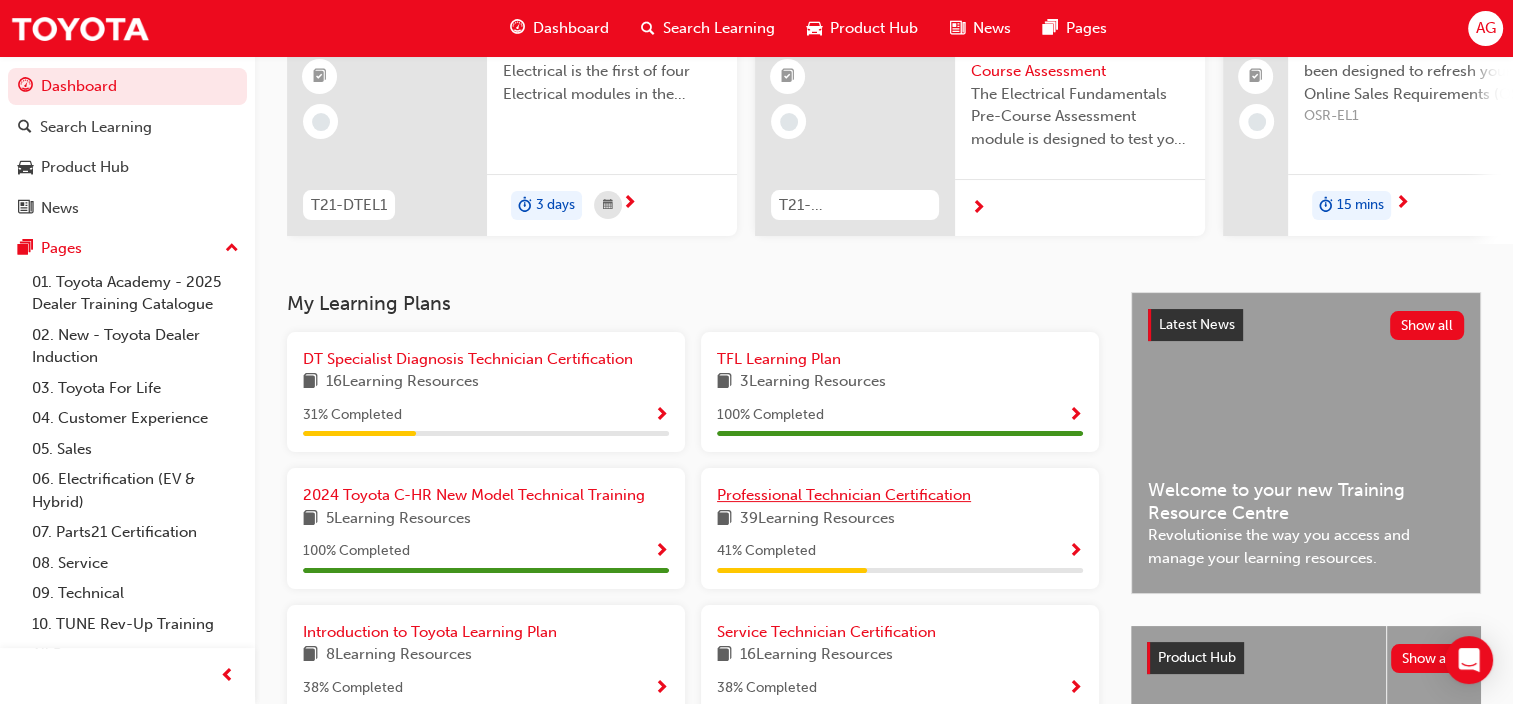click on "Professional Technician Certification" at bounding box center (844, 495) 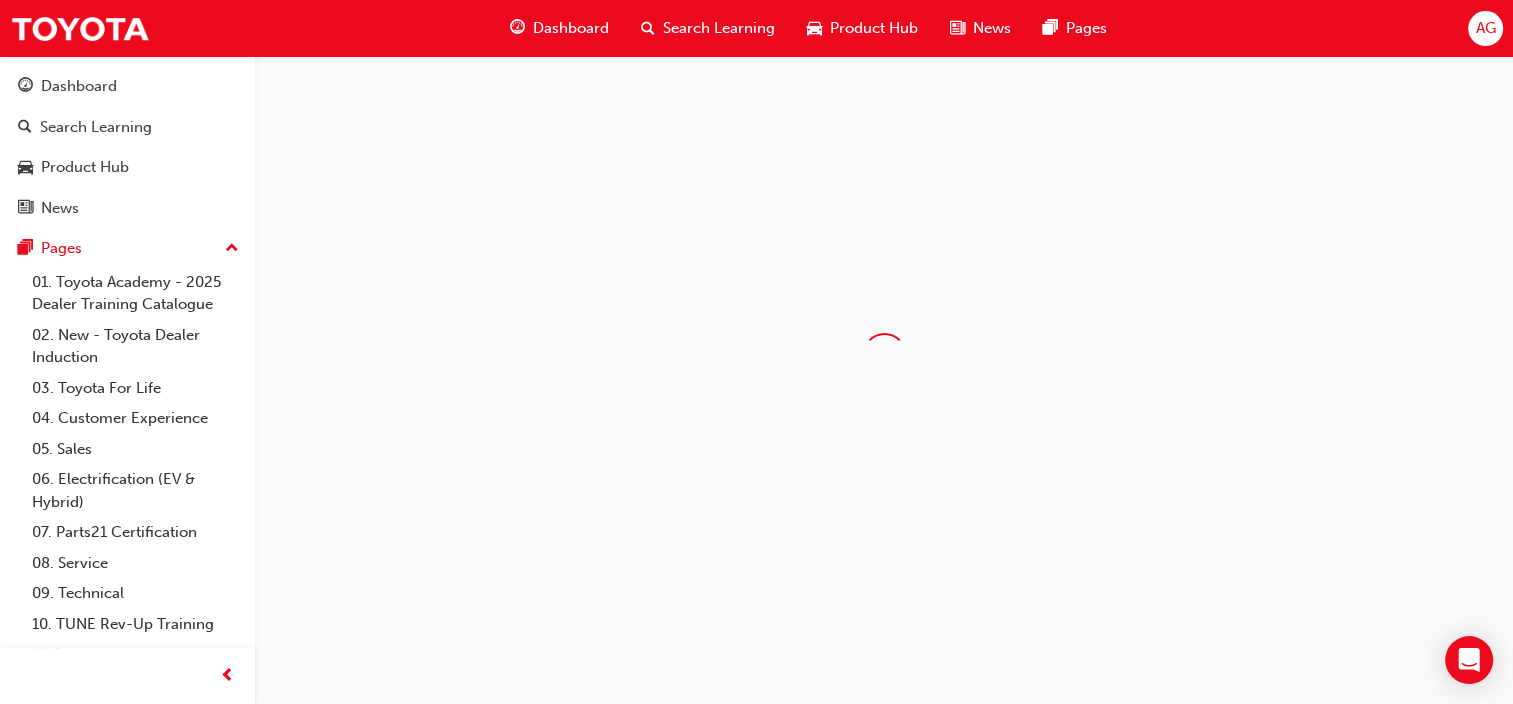 scroll, scrollTop: 0, scrollLeft: 0, axis: both 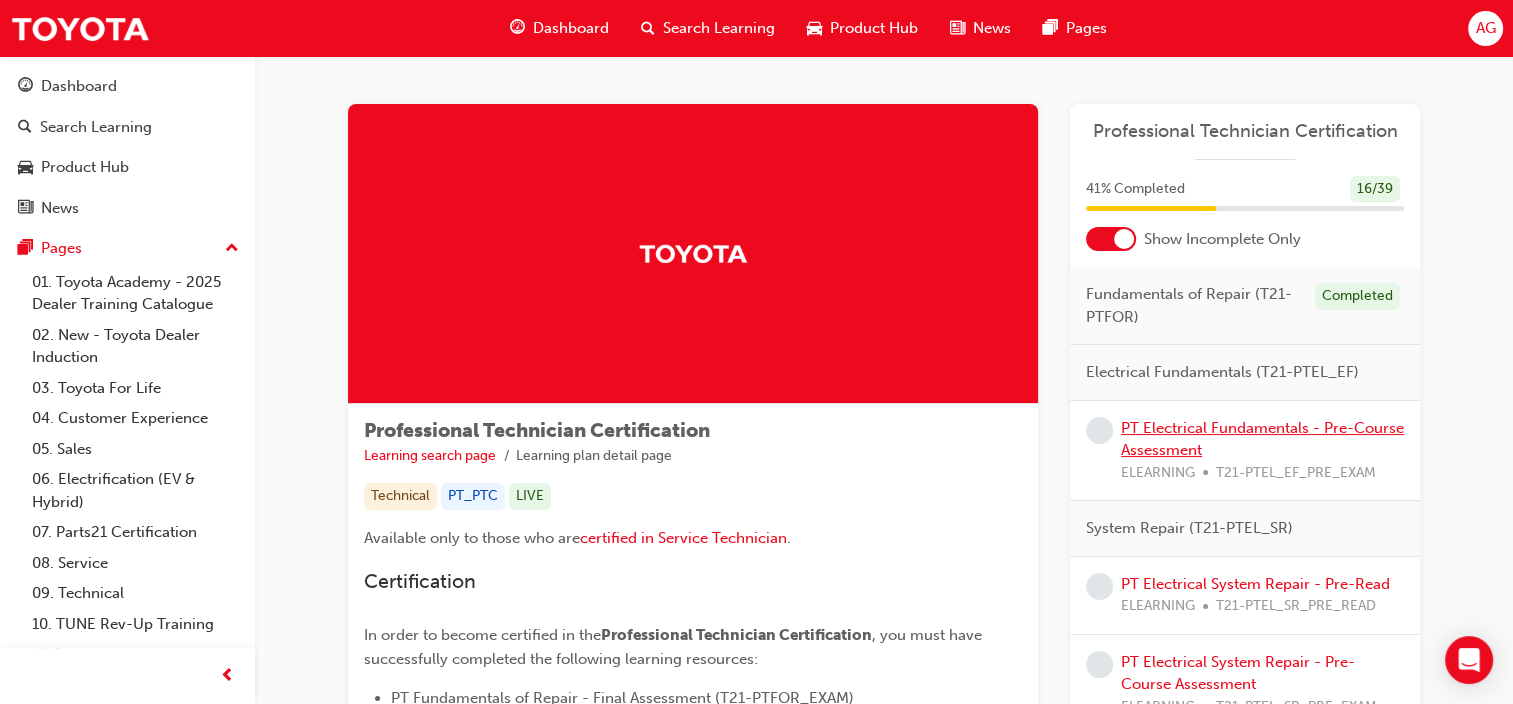 click on "PT Electrical Fundamentals - Pre-Course Assessment" at bounding box center [1262, 439] 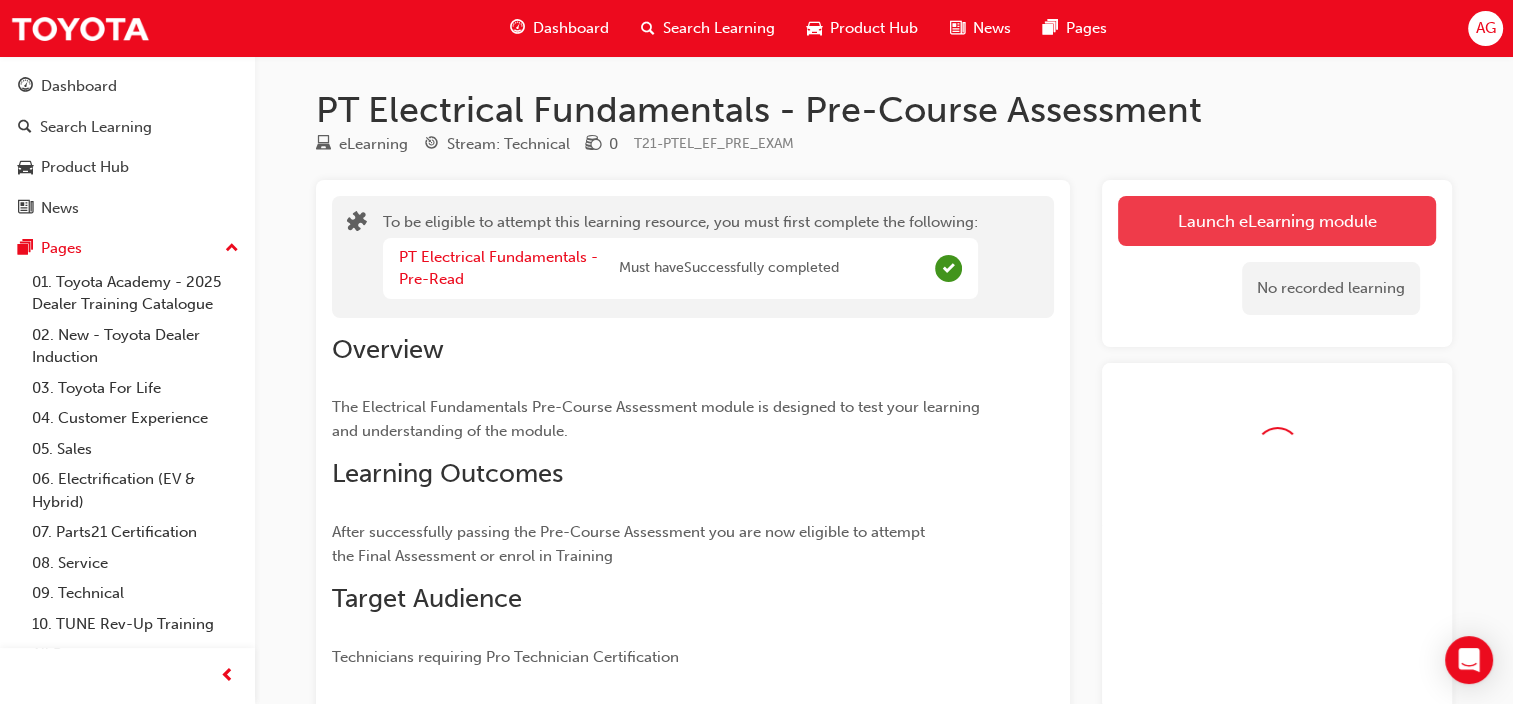 click on "Launch eLearning module" at bounding box center (1277, 221) 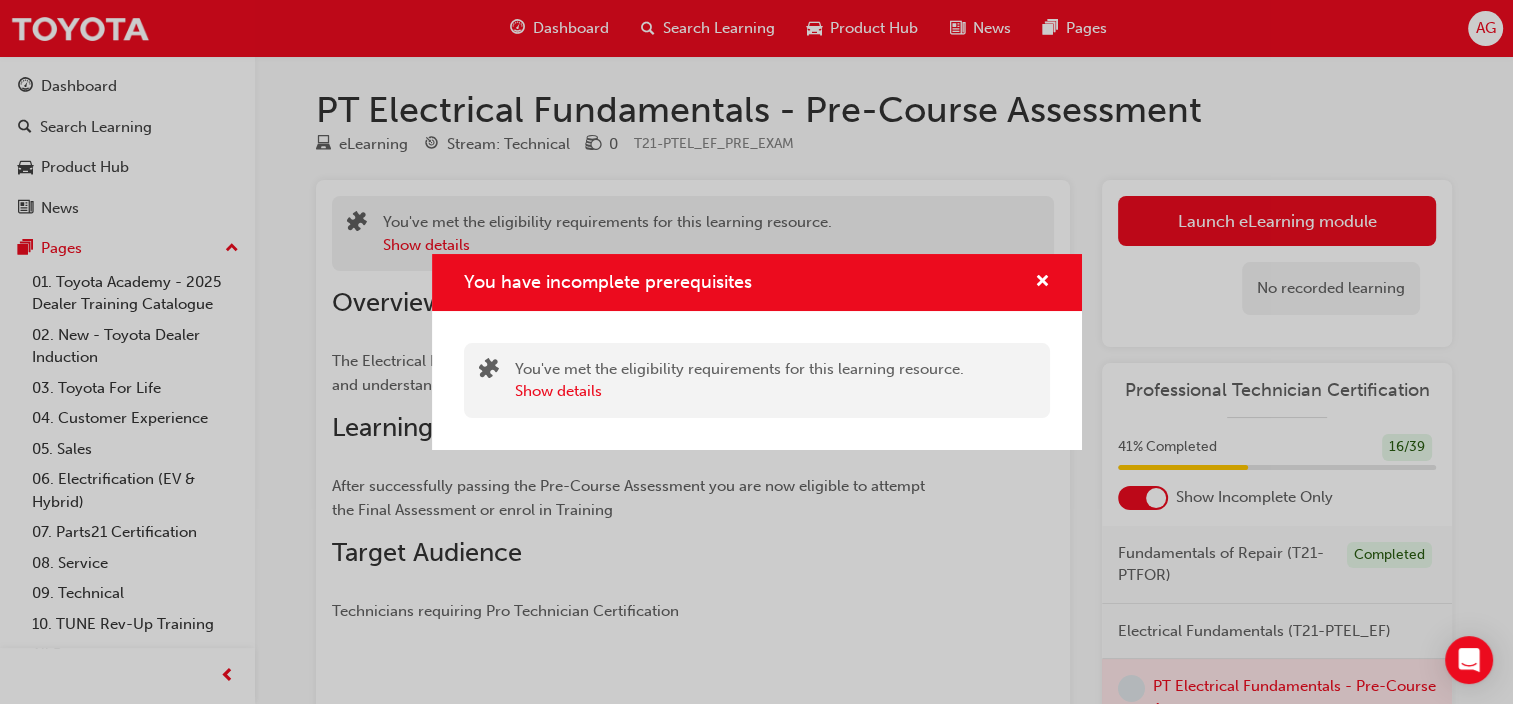 click on "You have incomplete prerequisites" at bounding box center (757, 282) 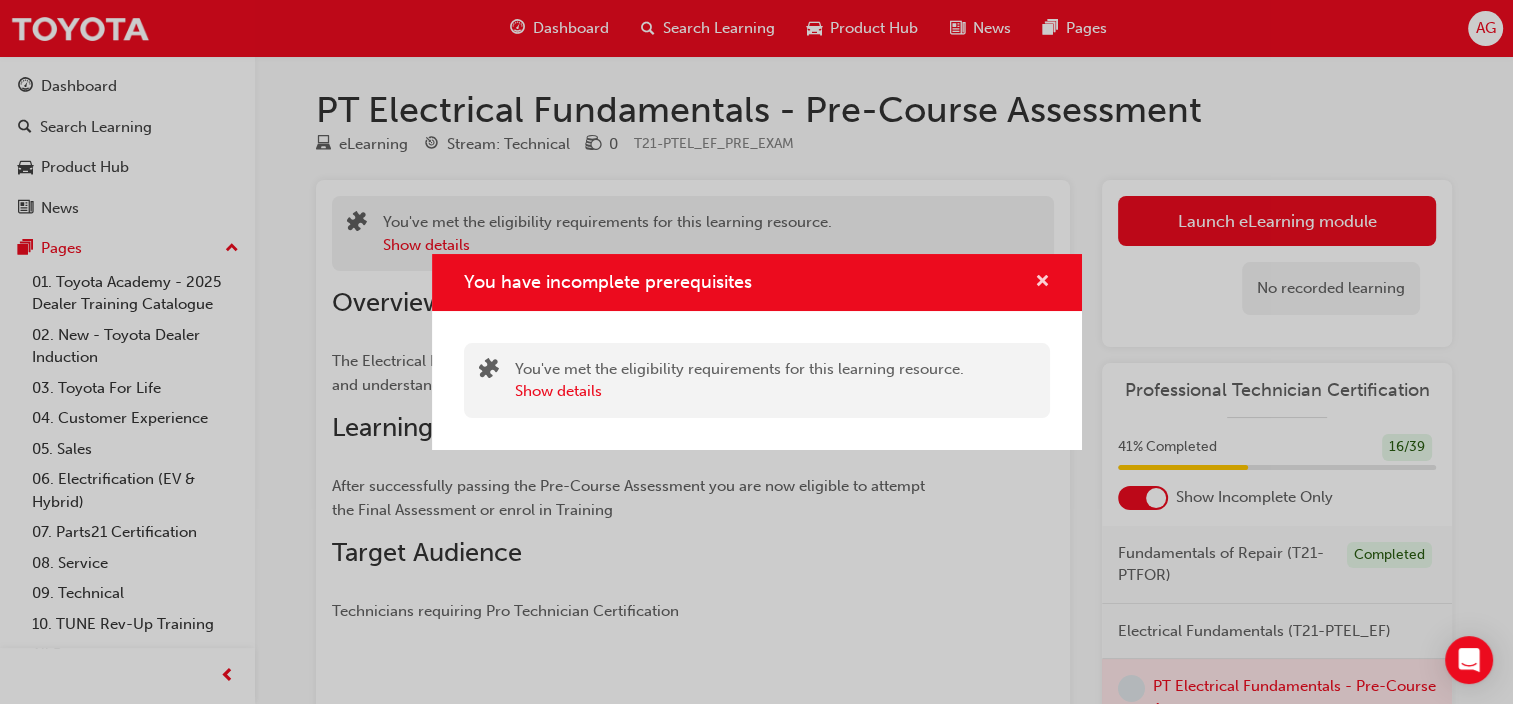 click at bounding box center [1042, 283] 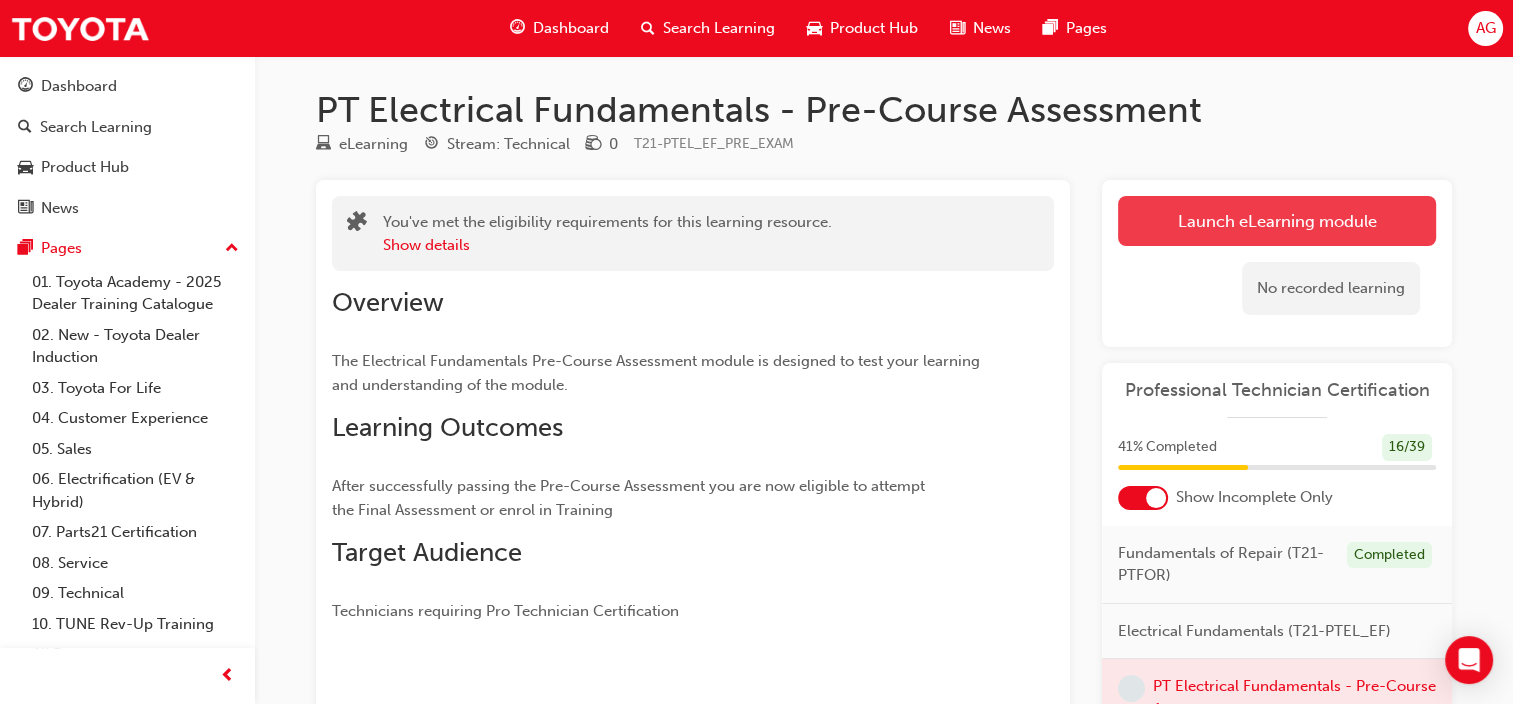 click on "Launch eLearning module" at bounding box center (1277, 221) 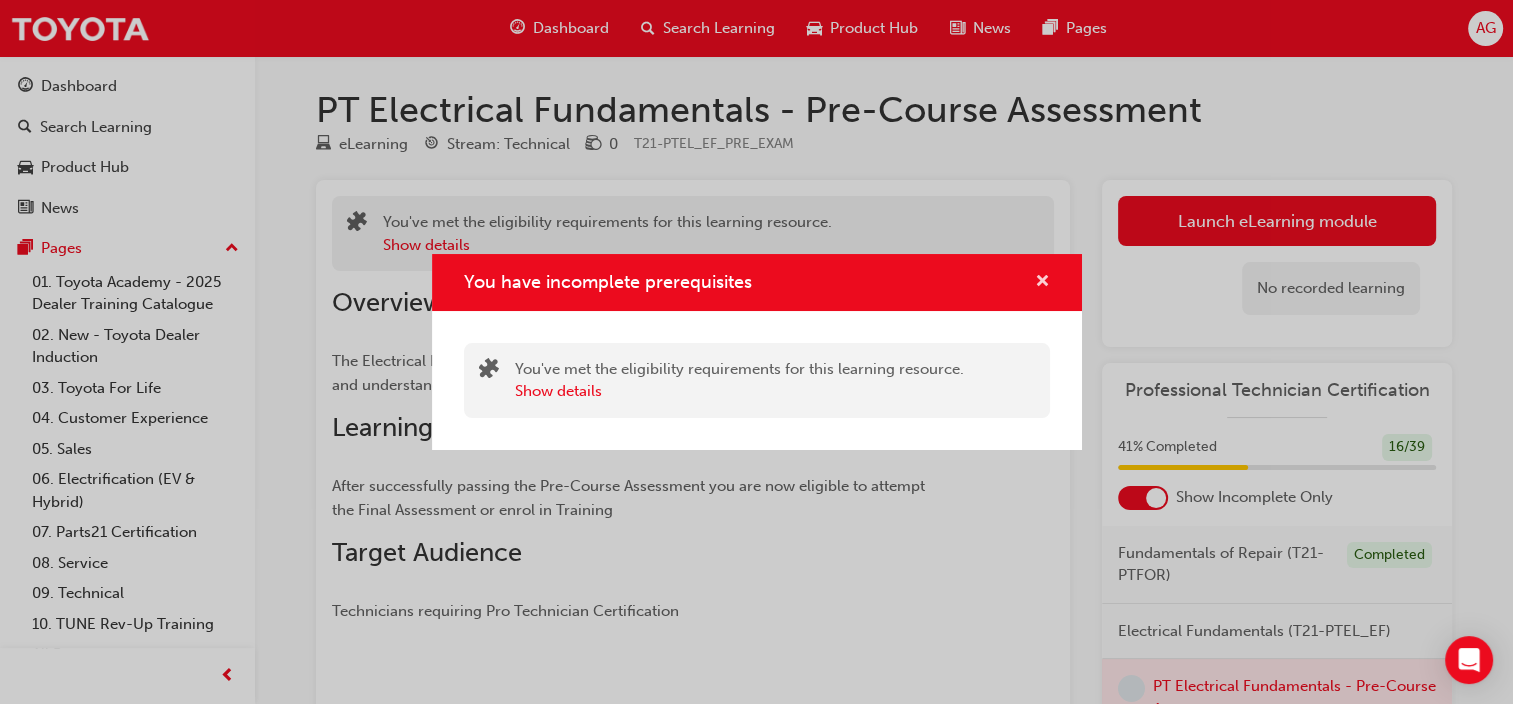 click at bounding box center [1042, 283] 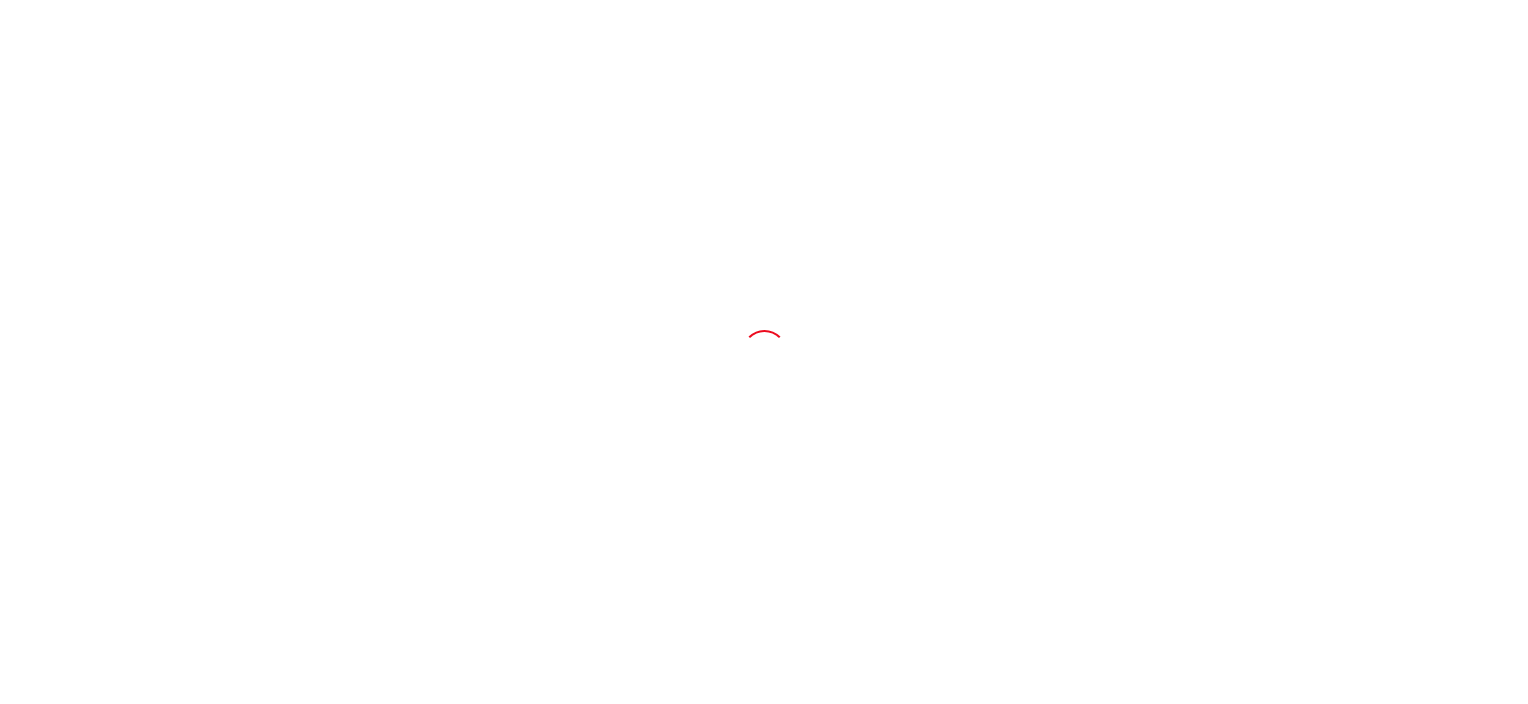 scroll, scrollTop: 0, scrollLeft: 0, axis: both 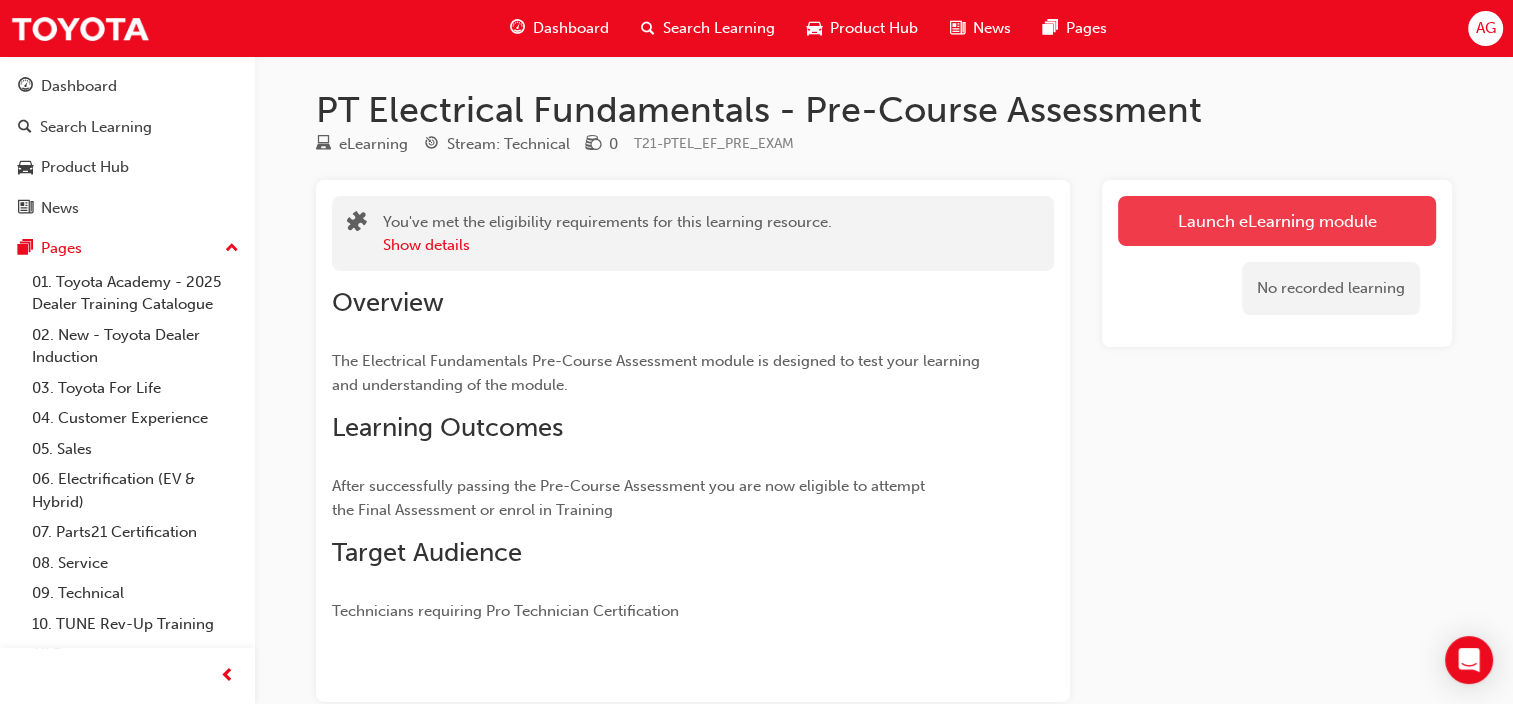 click on "Launch eLearning module" at bounding box center [1277, 221] 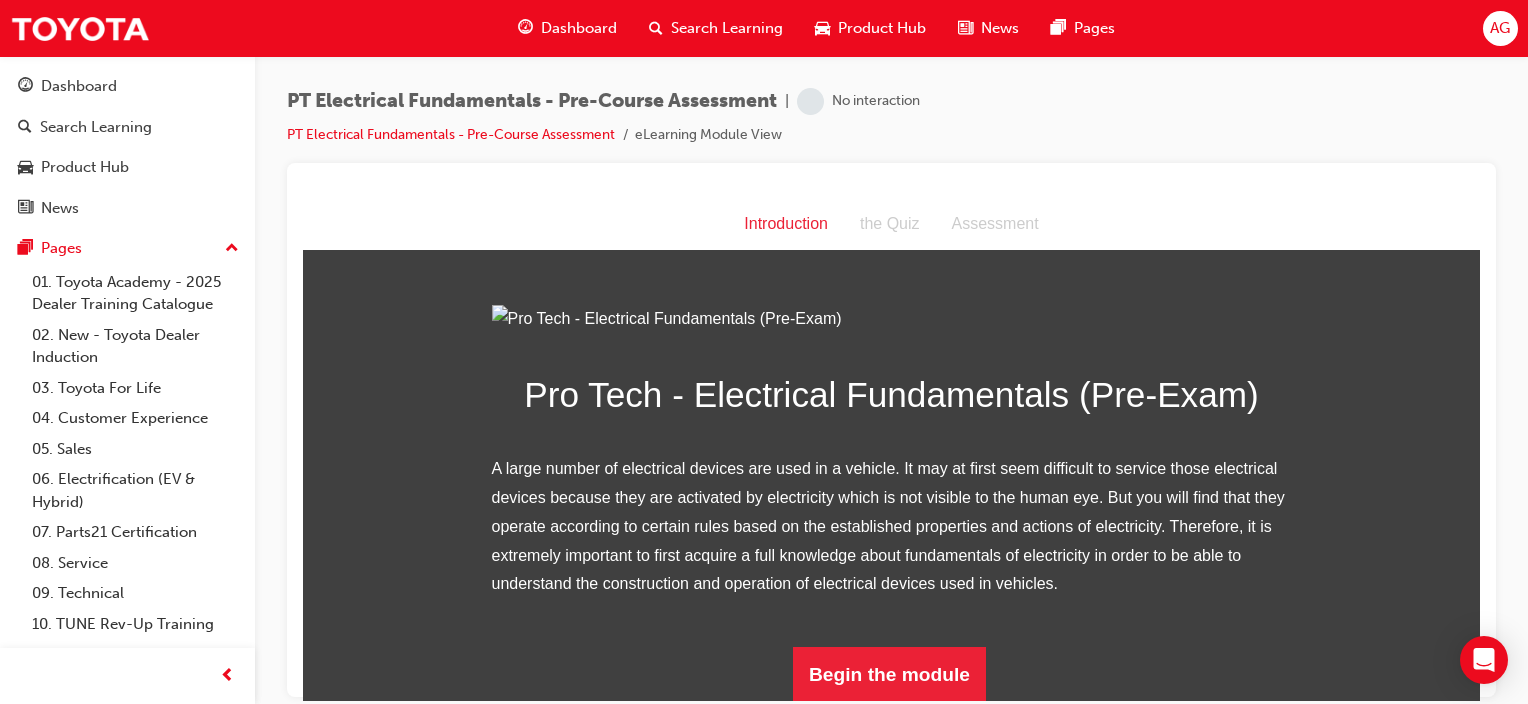 scroll, scrollTop: 222, scrollLeft: 0, axis: vertical 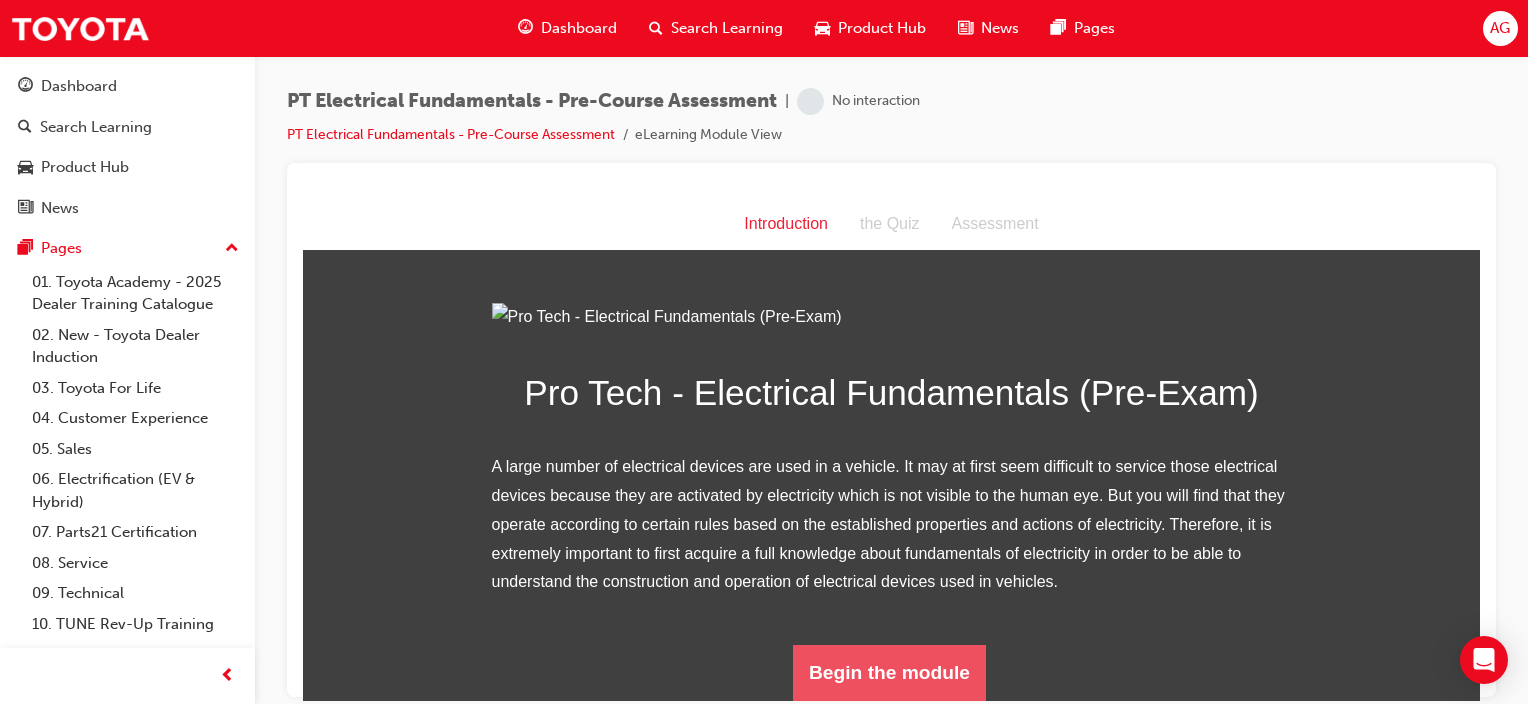 click on "Begin the module" at bounding box center [889, 672] 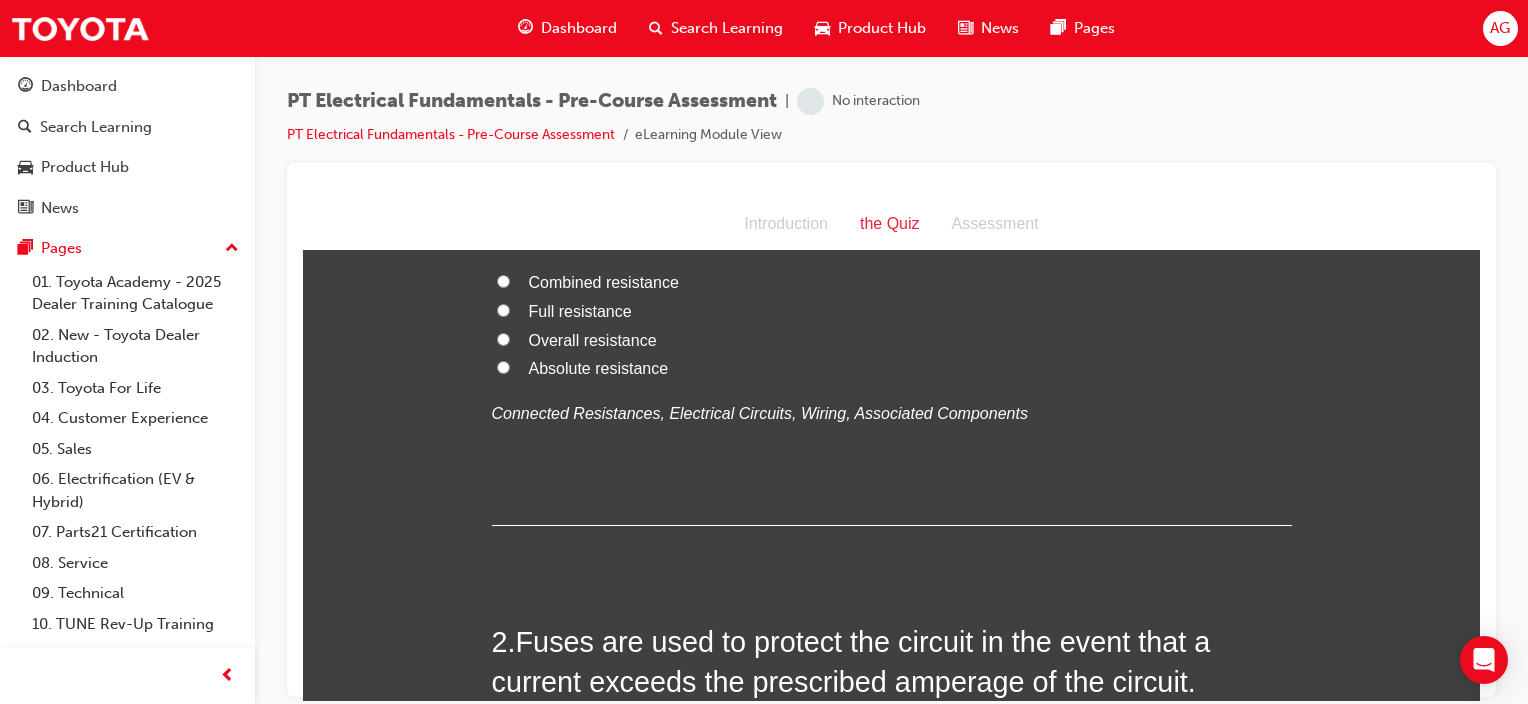 scroll, scrollTop: 0, scrollLeft: 0, axis: both 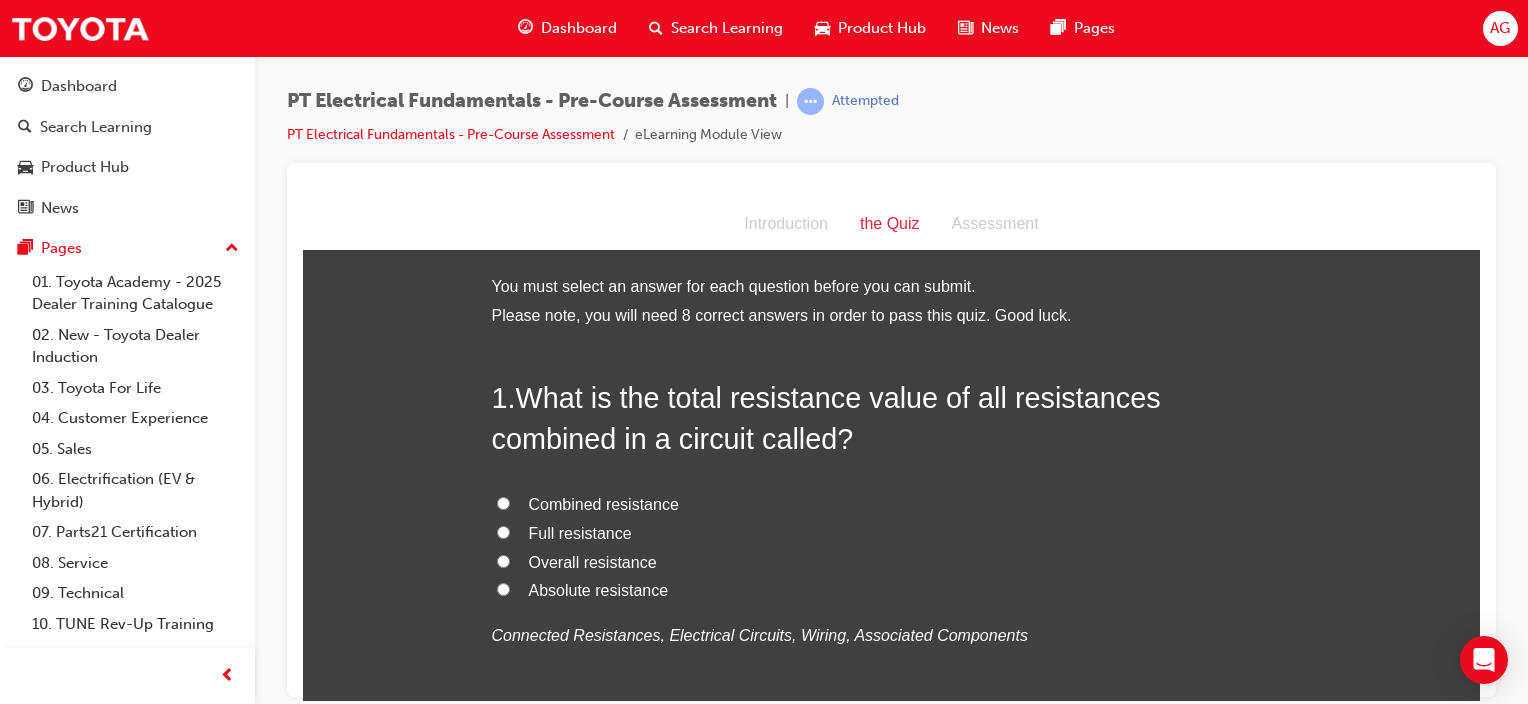 click on "Overall resistance" at bounding box center [503, 560] 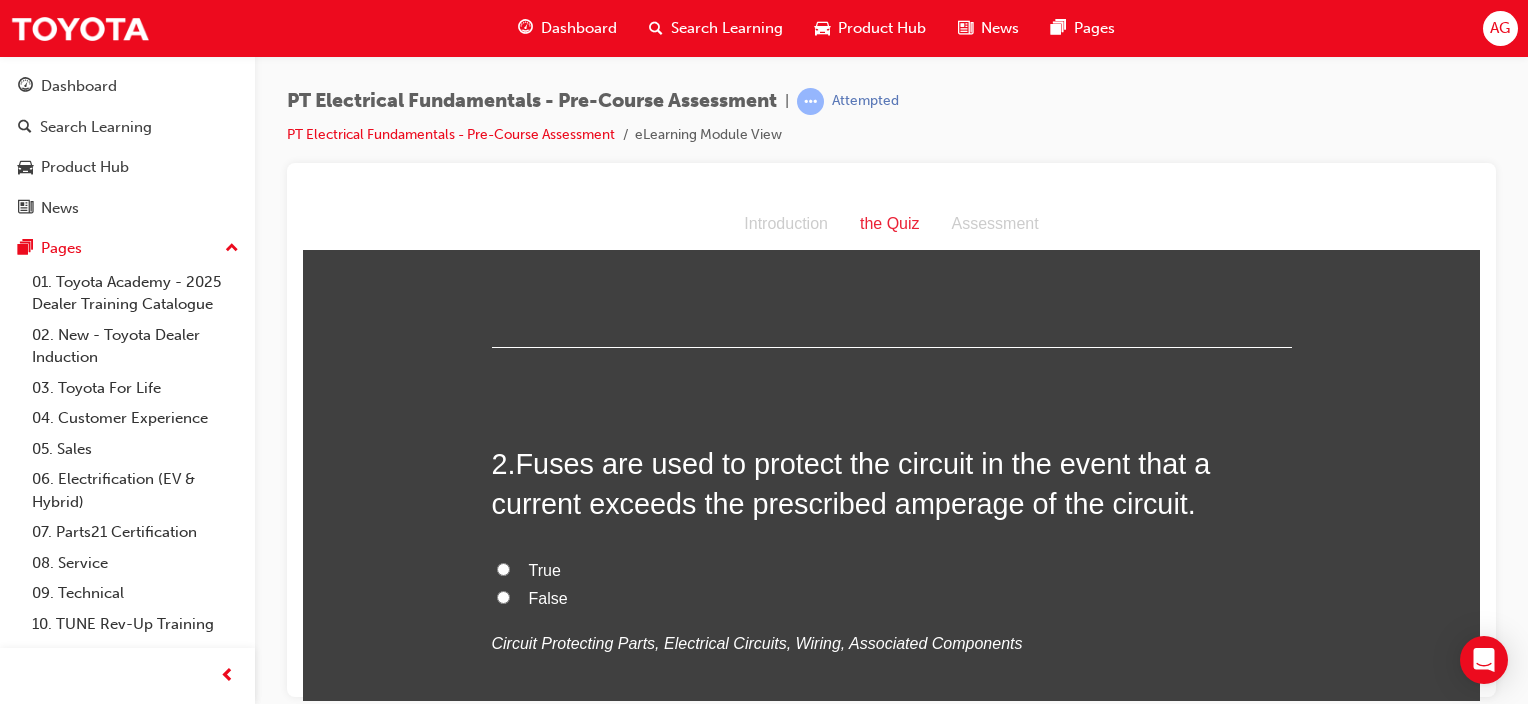 scroll, scrollTop: 492, scrollLeft: 0, axis: vertical 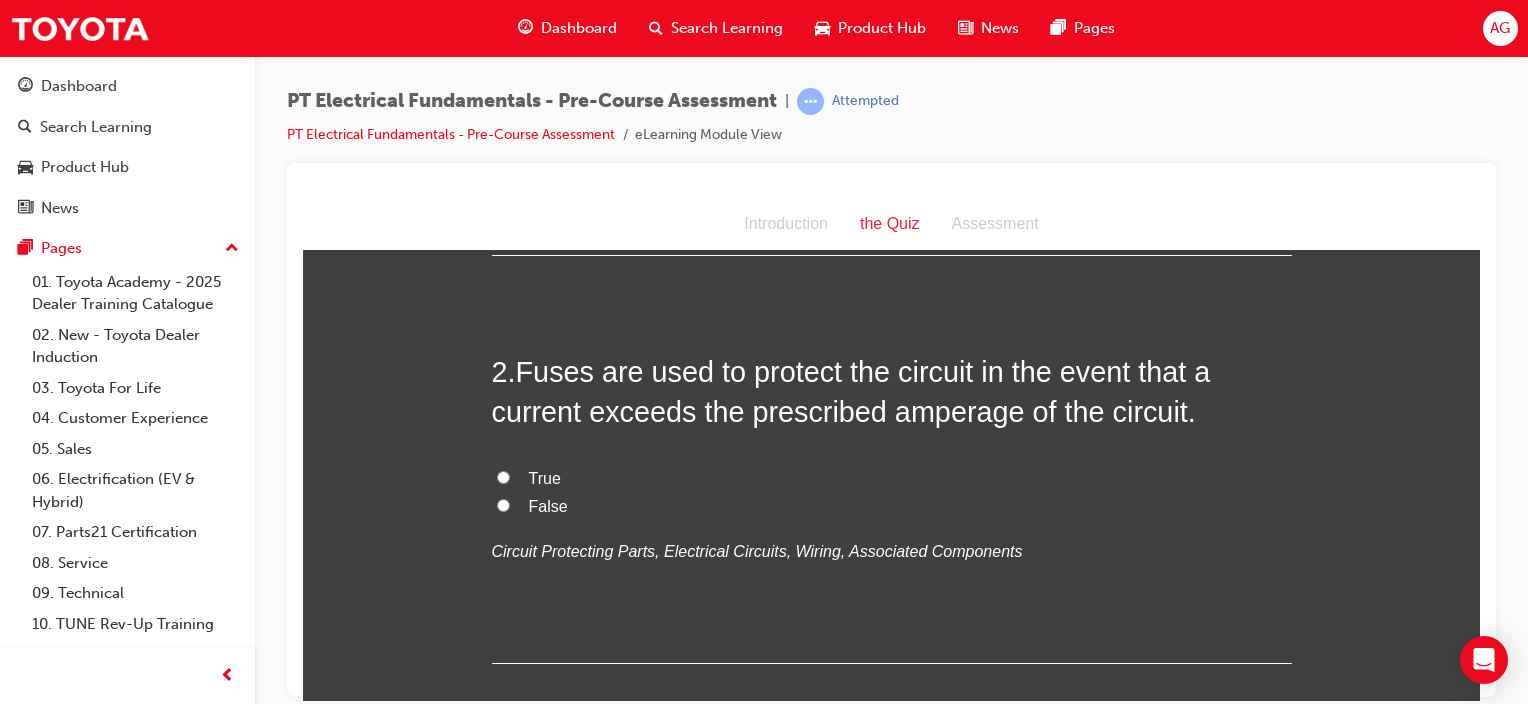 click on "True" at bounding box center [503, 476] 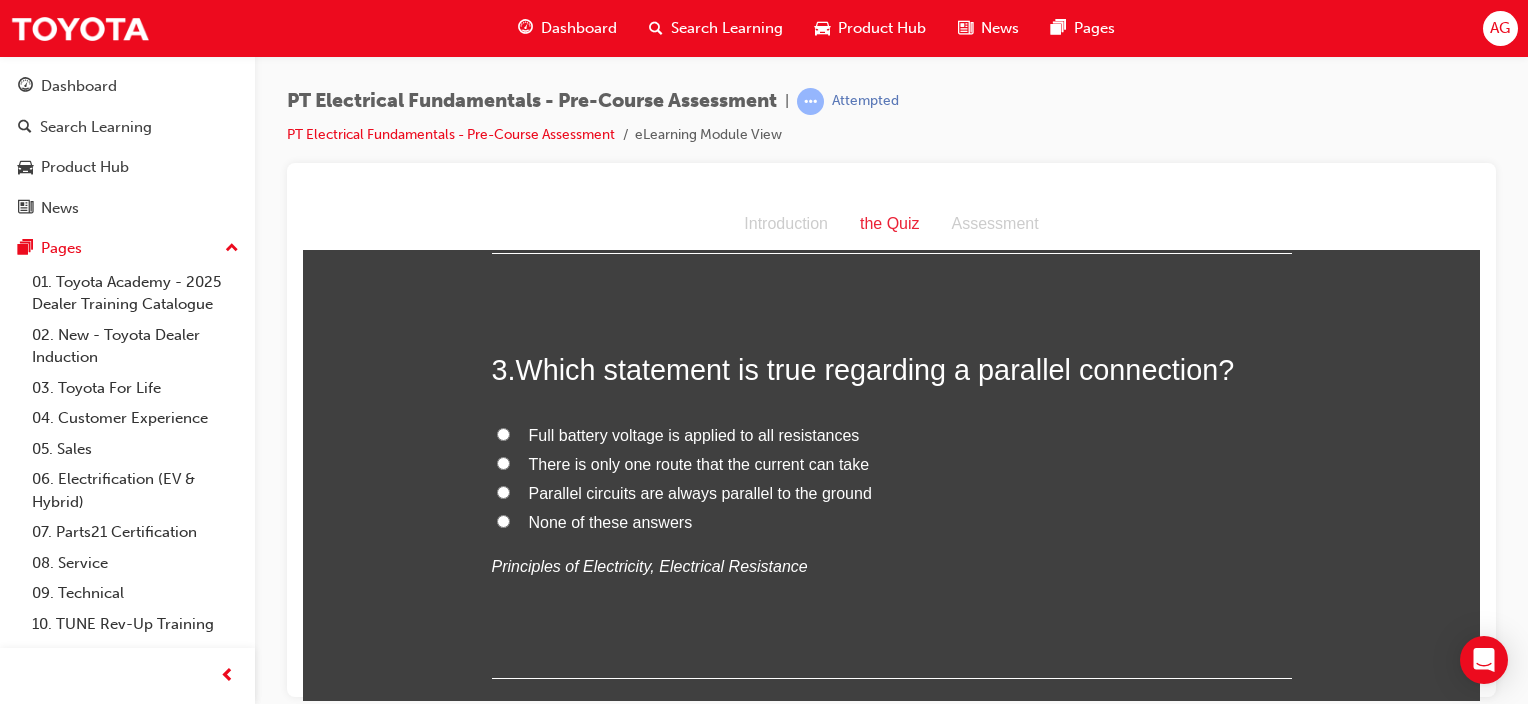 scroll, scrollTop: 906, scrollLeft: 0, axis: vertical 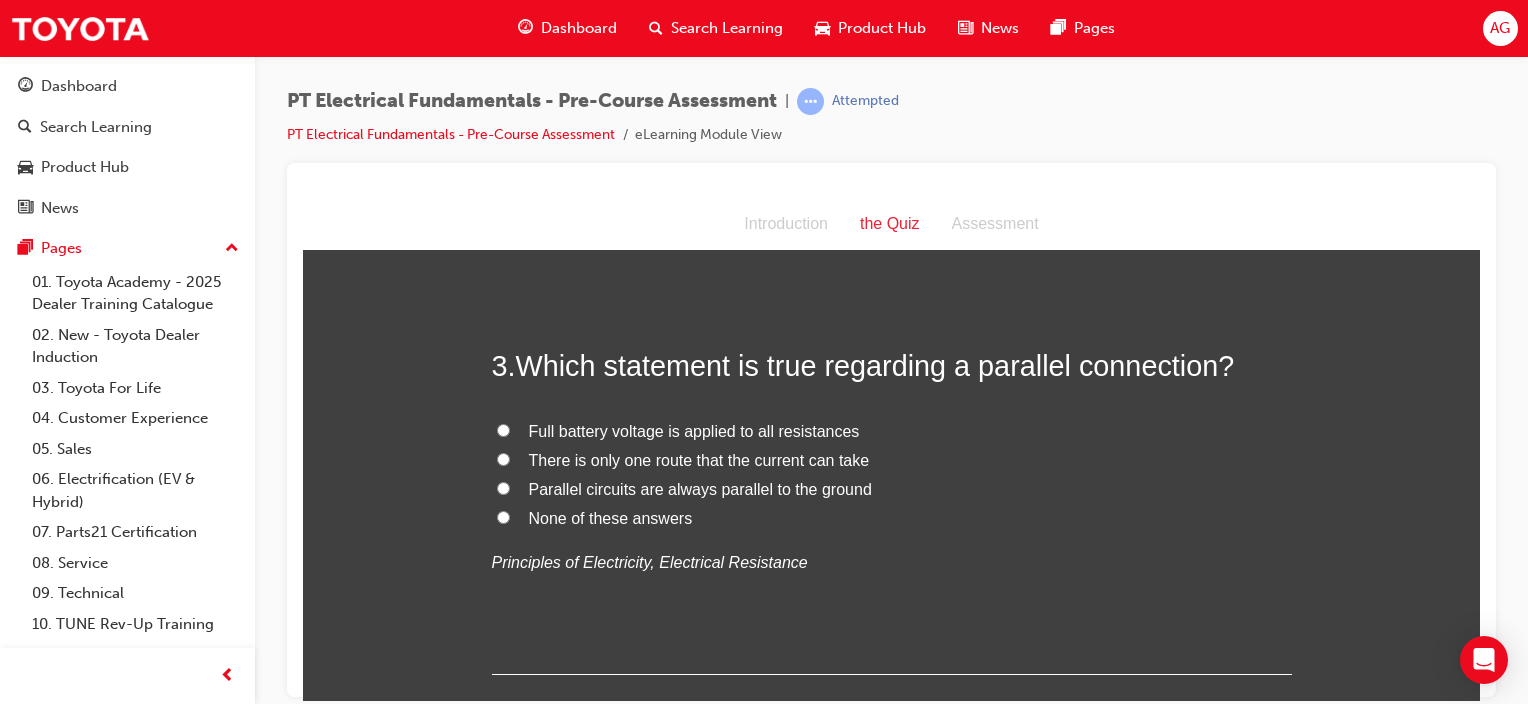 click on "Full battery voltage is applied to all resistances" at bounding box center (503, 429) 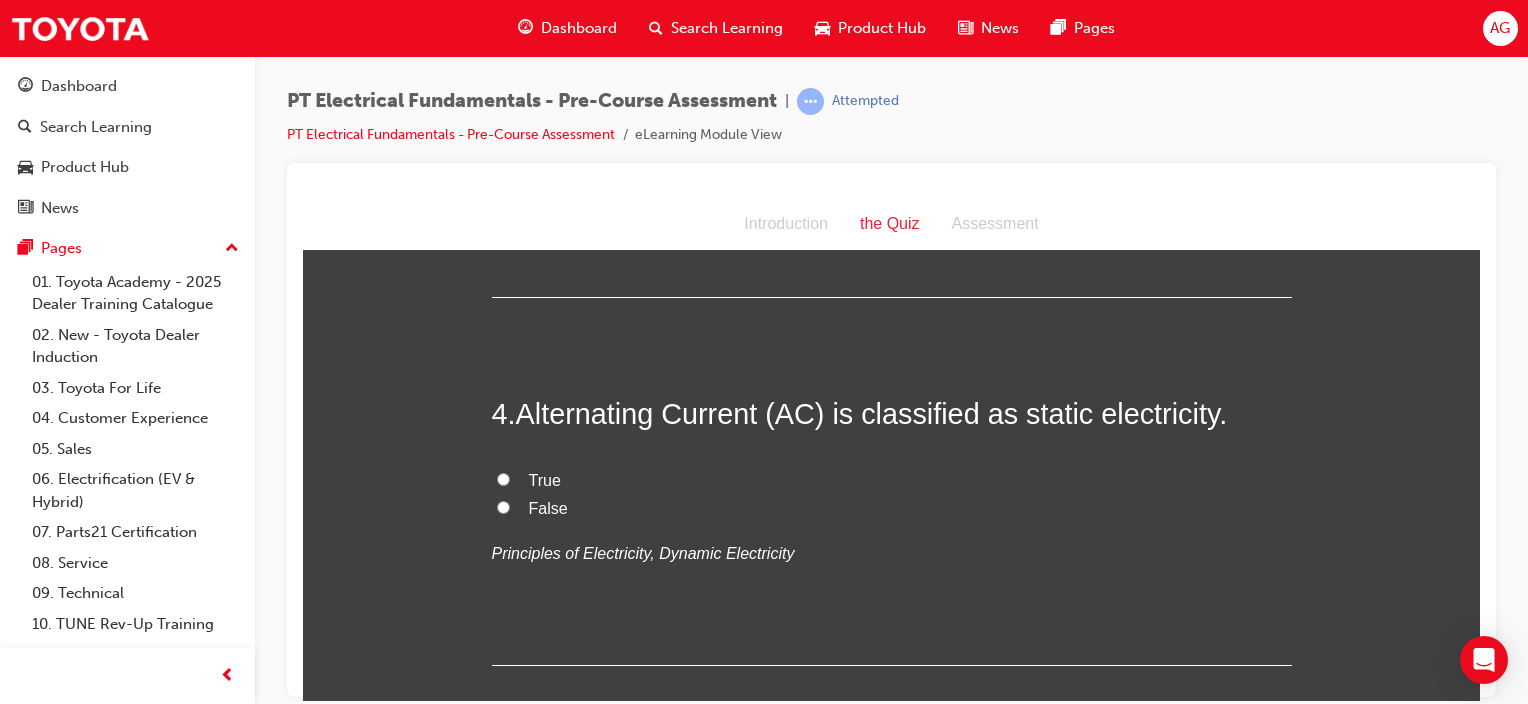 scroll, scrollTop: 1288, scrollLeft: 0, axis: vertical 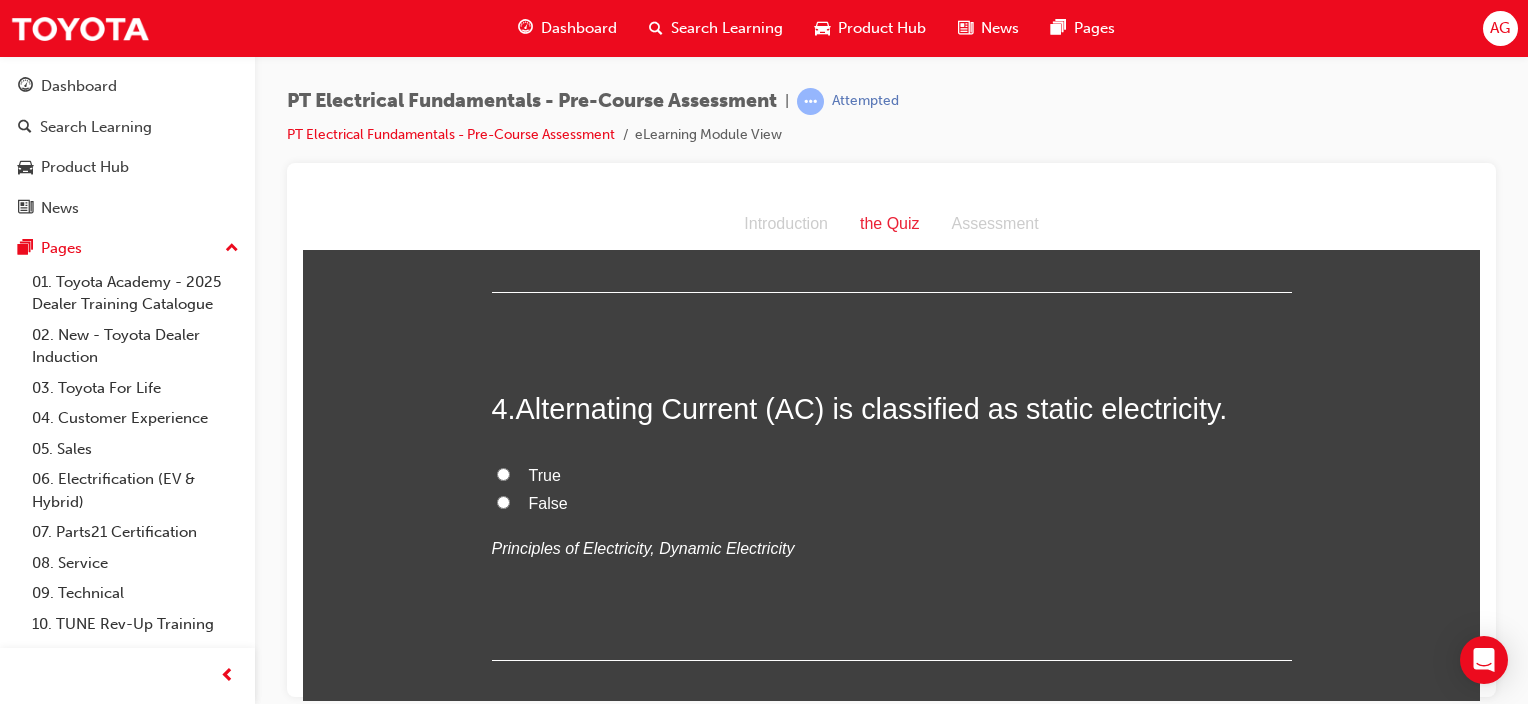 click on "True" at bounding box center [503, 473] 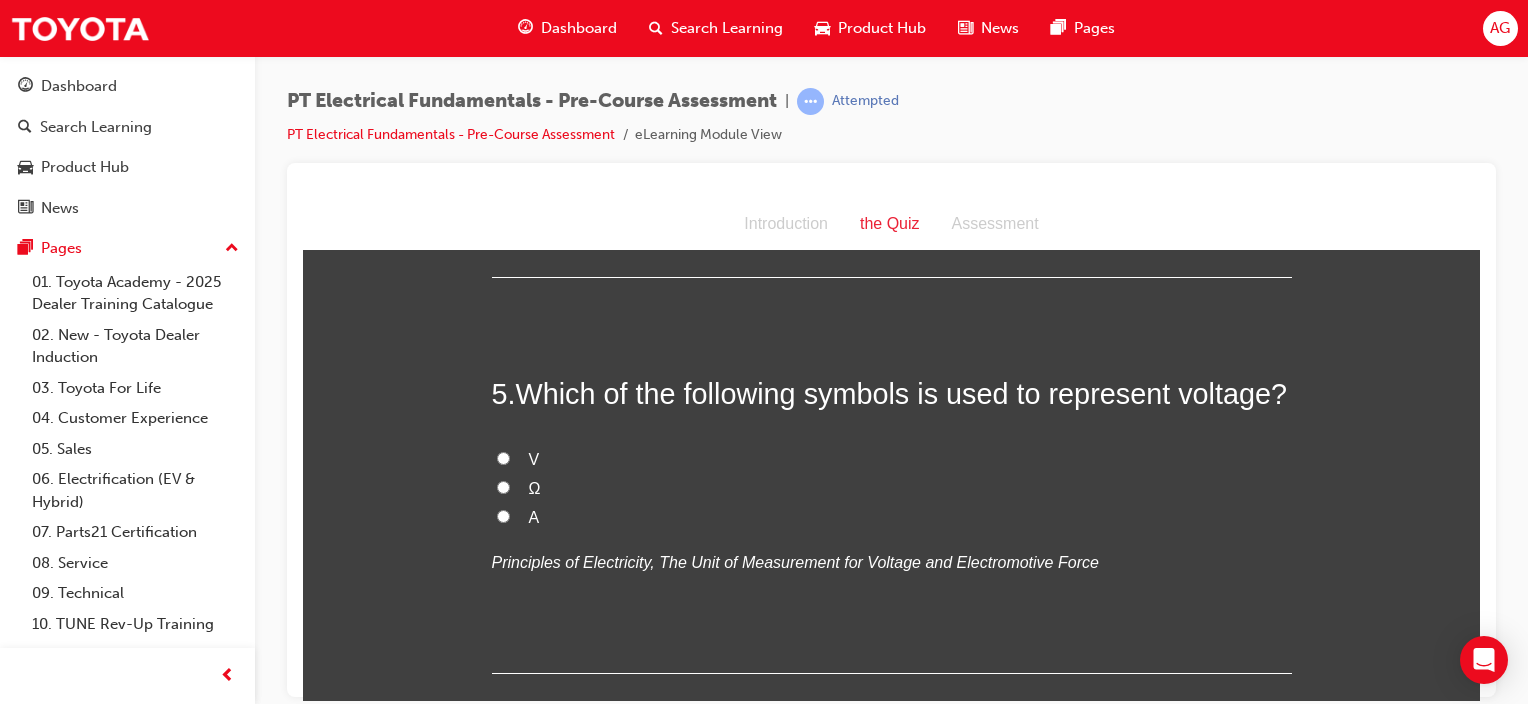 scroll, scrollTop: 1672, scrollLeft: 0, axis: vertical 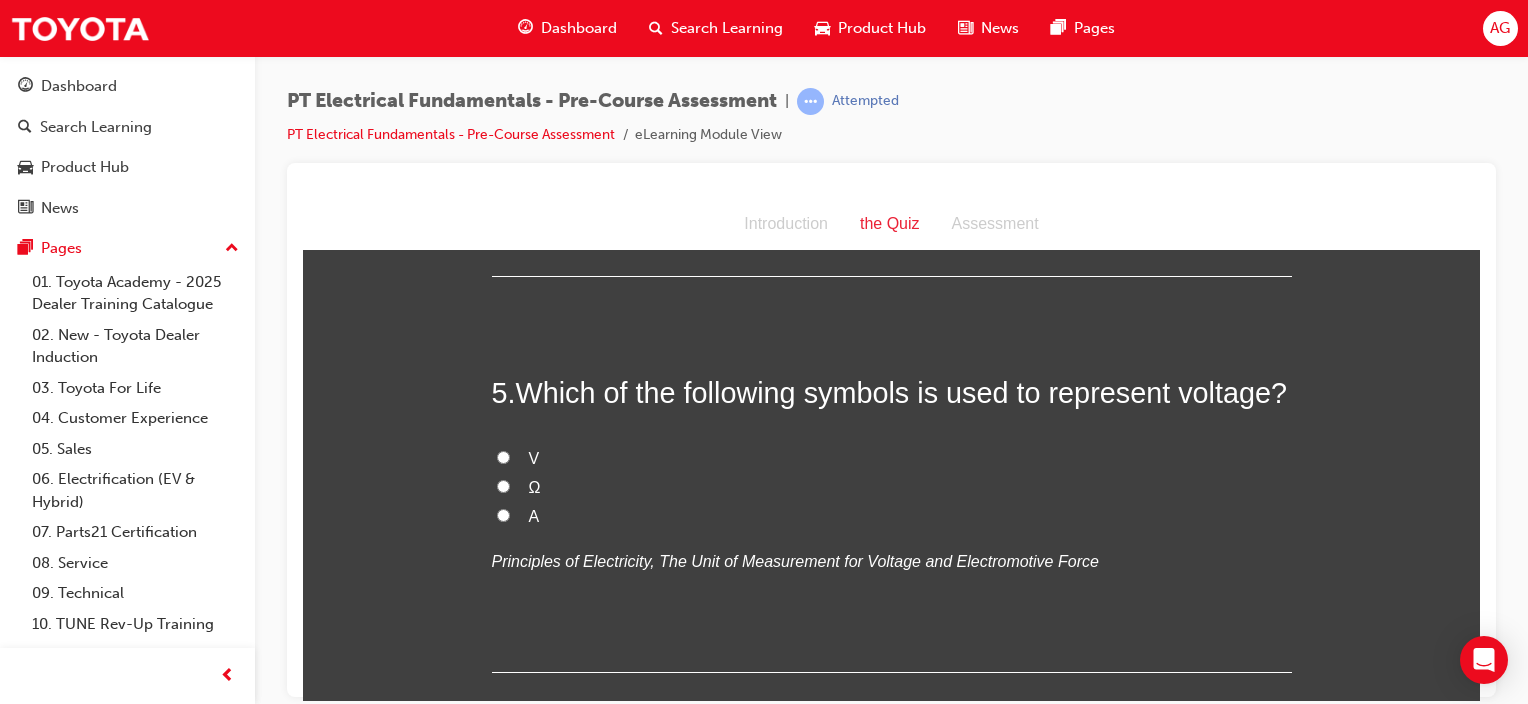click on "V" at bounding box center (503, 456) 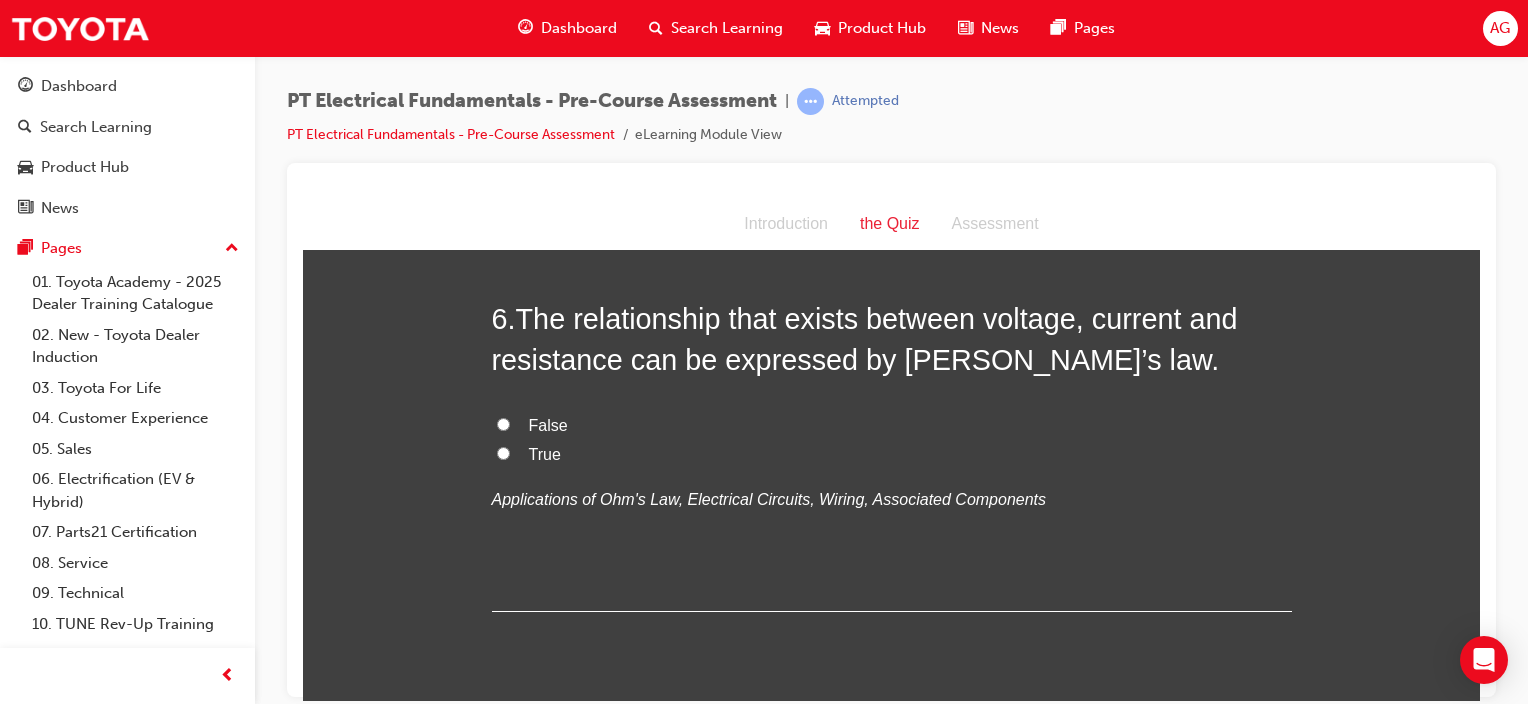 scroll, scrollTop: 2143, scrollLeft: 0, axis: vertical 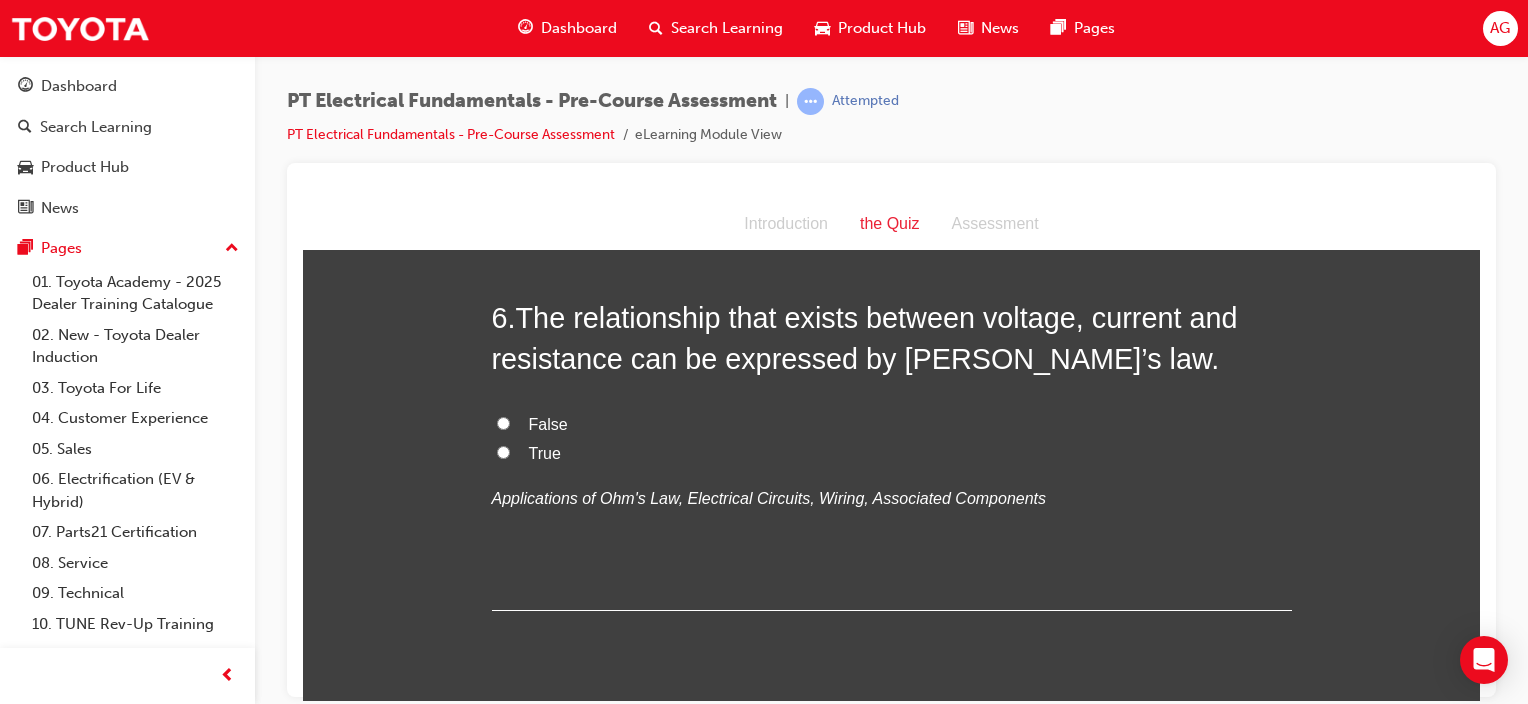 click on "True" at bounding box center (503, 451) 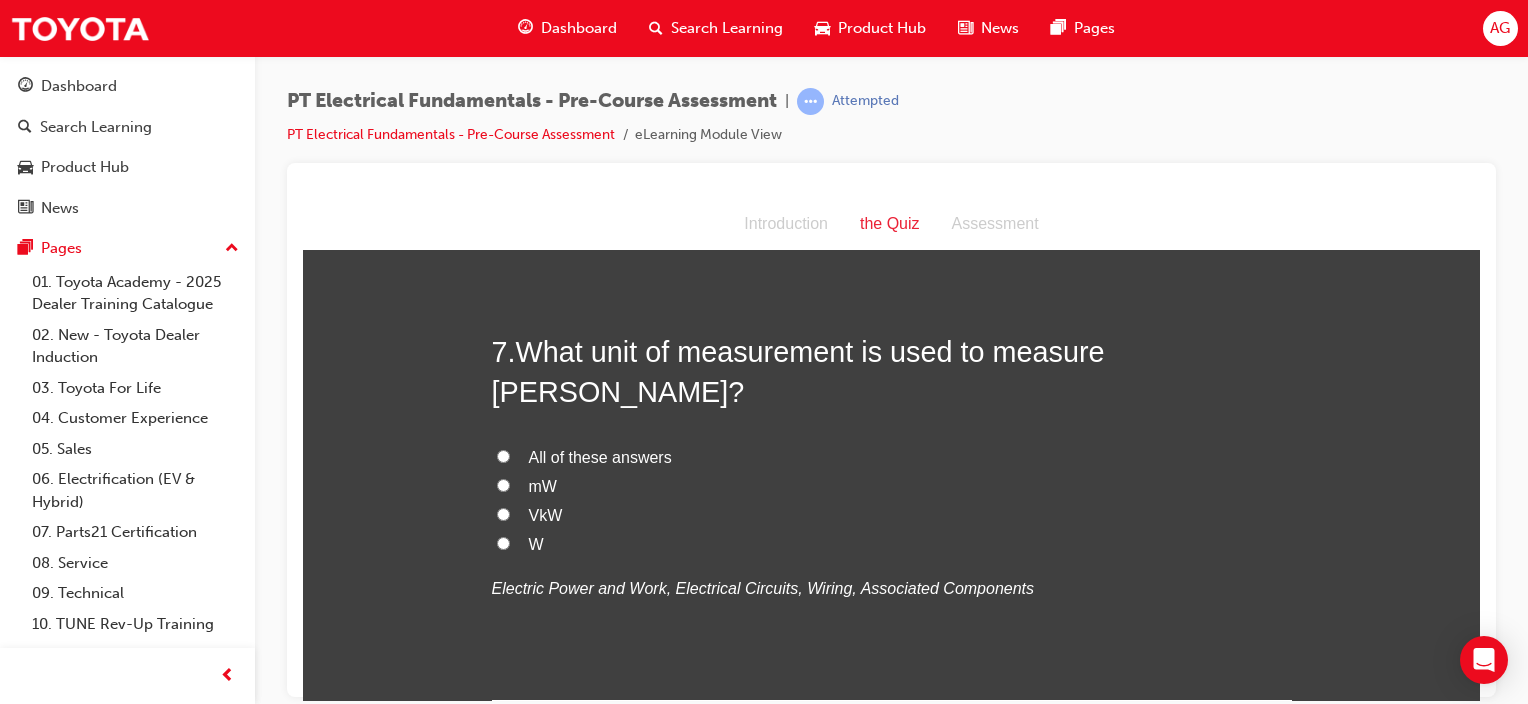 scroll, scrollTop: 2518, scrollLeft: 0, axis: vertical 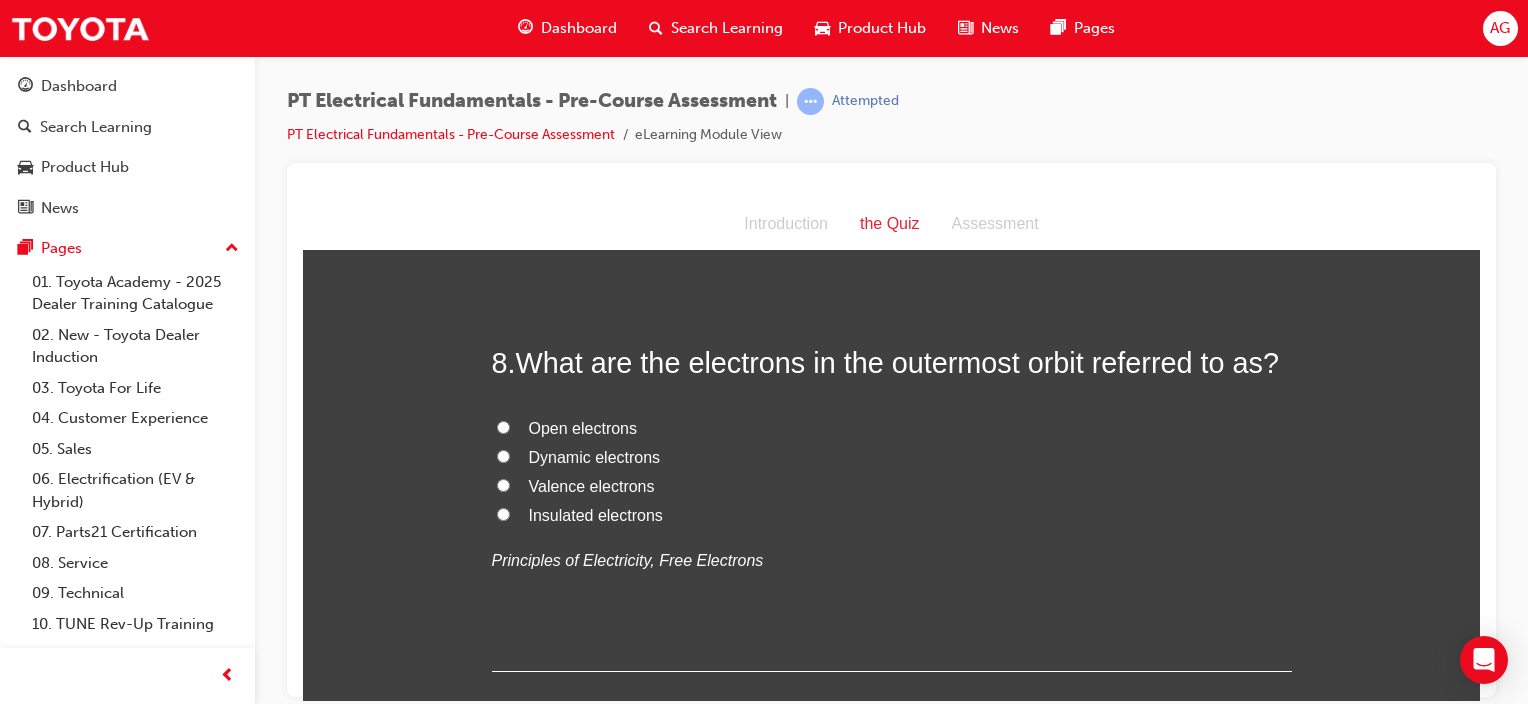click on "Valence electrons" at bounding box center [503, 484] 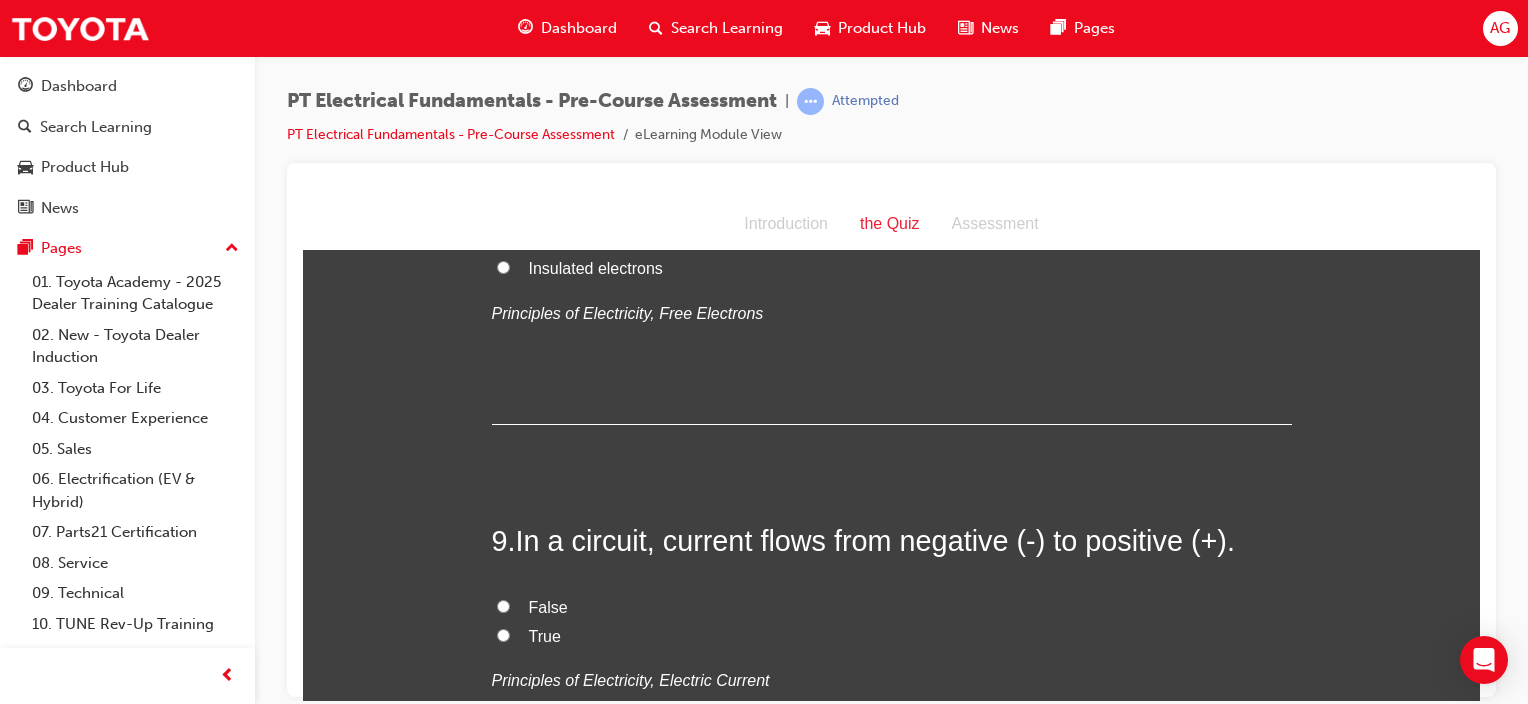 scroll, scrollTop: 3412, scrollLeft: 0, axis: vertical 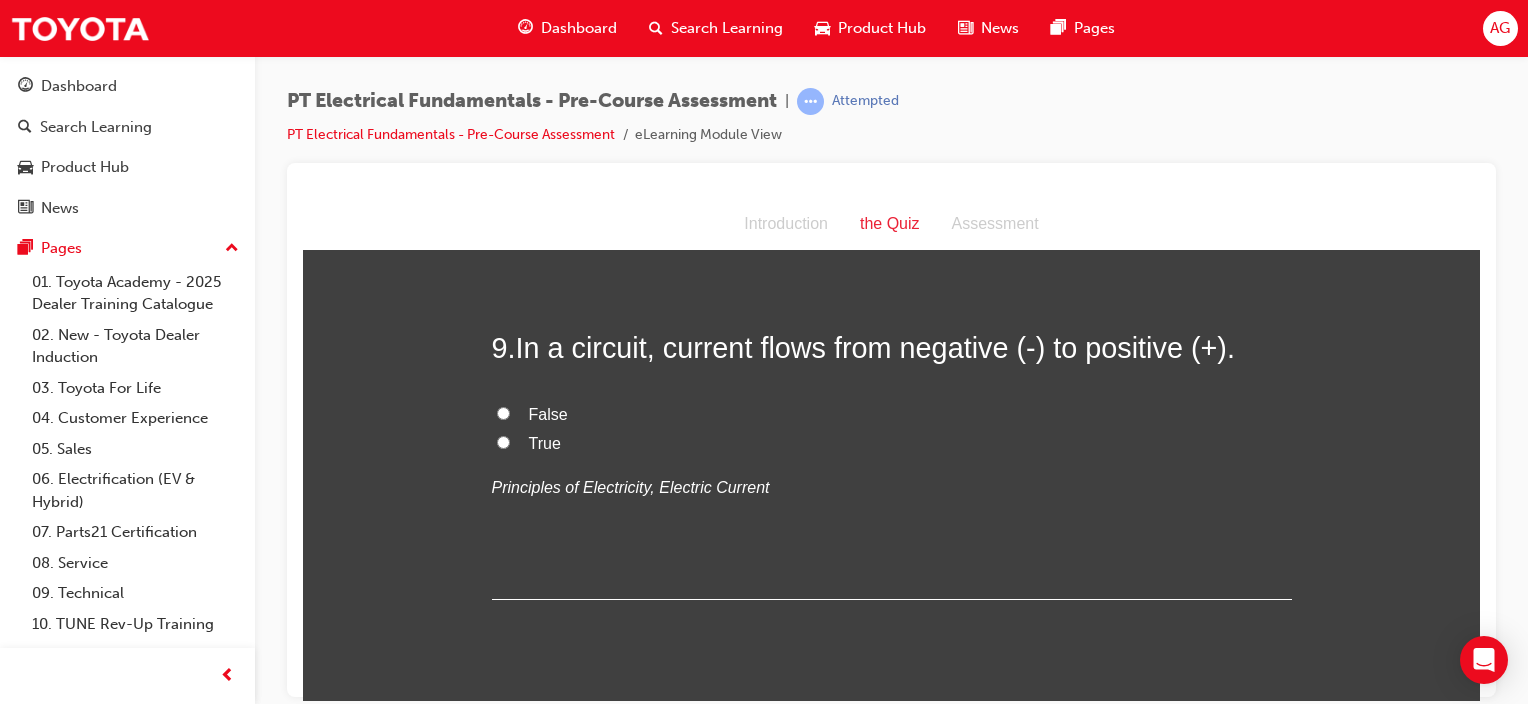 click on "False" at bounding box center (503, 412) 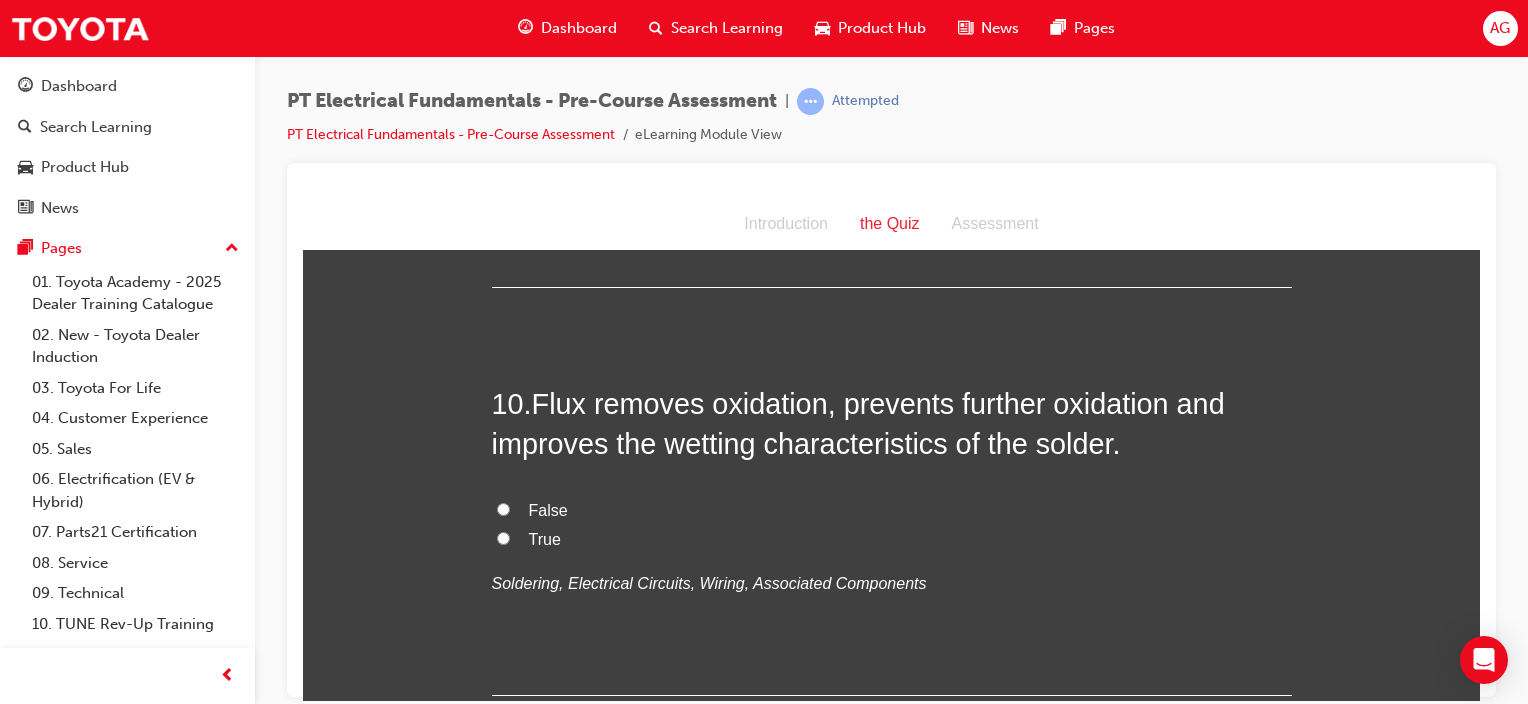 scroll, scrollTop: 3730, scrollLeft: 0, axis: vertical 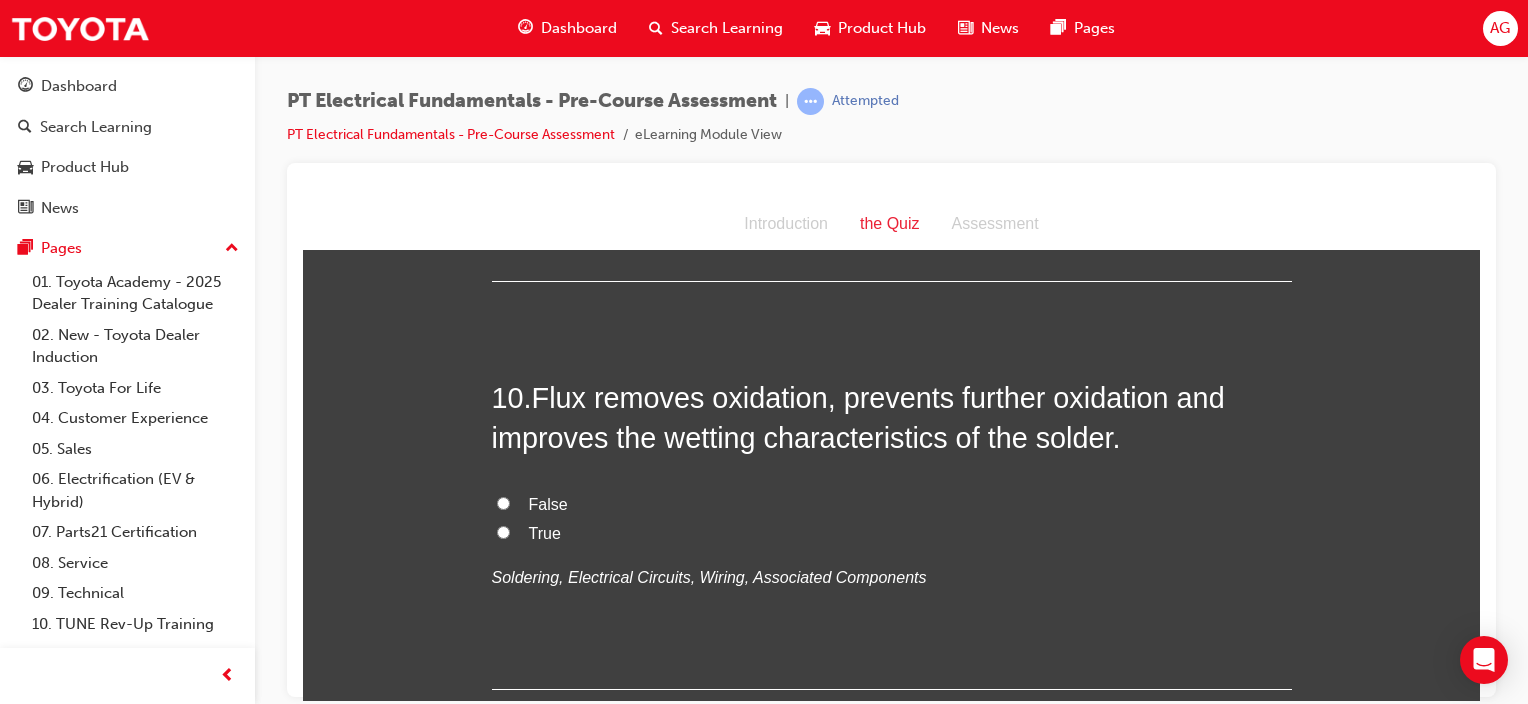 click on "True" at bounding box center [503, 531] 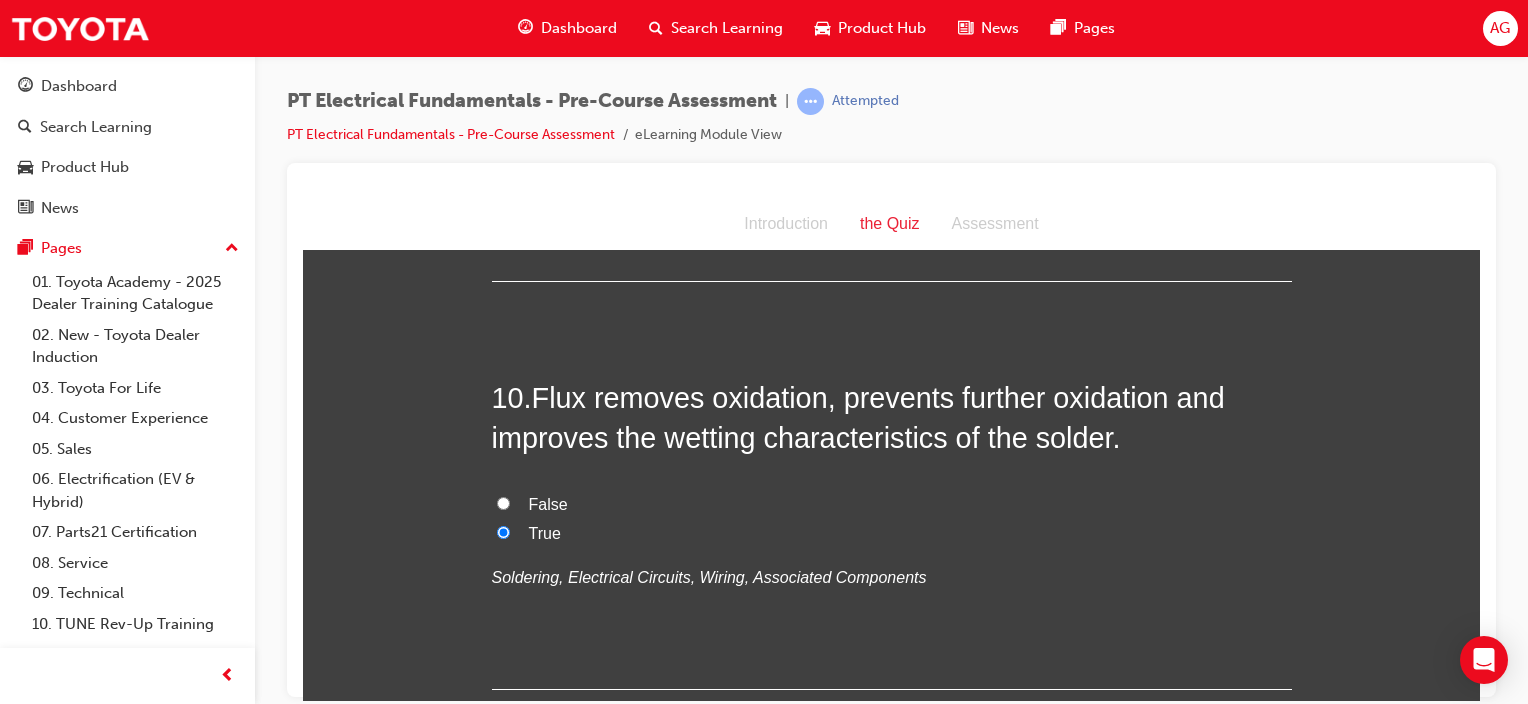 scroll, scrollTop: 3827, scrollLeft: 0, axis: vertical 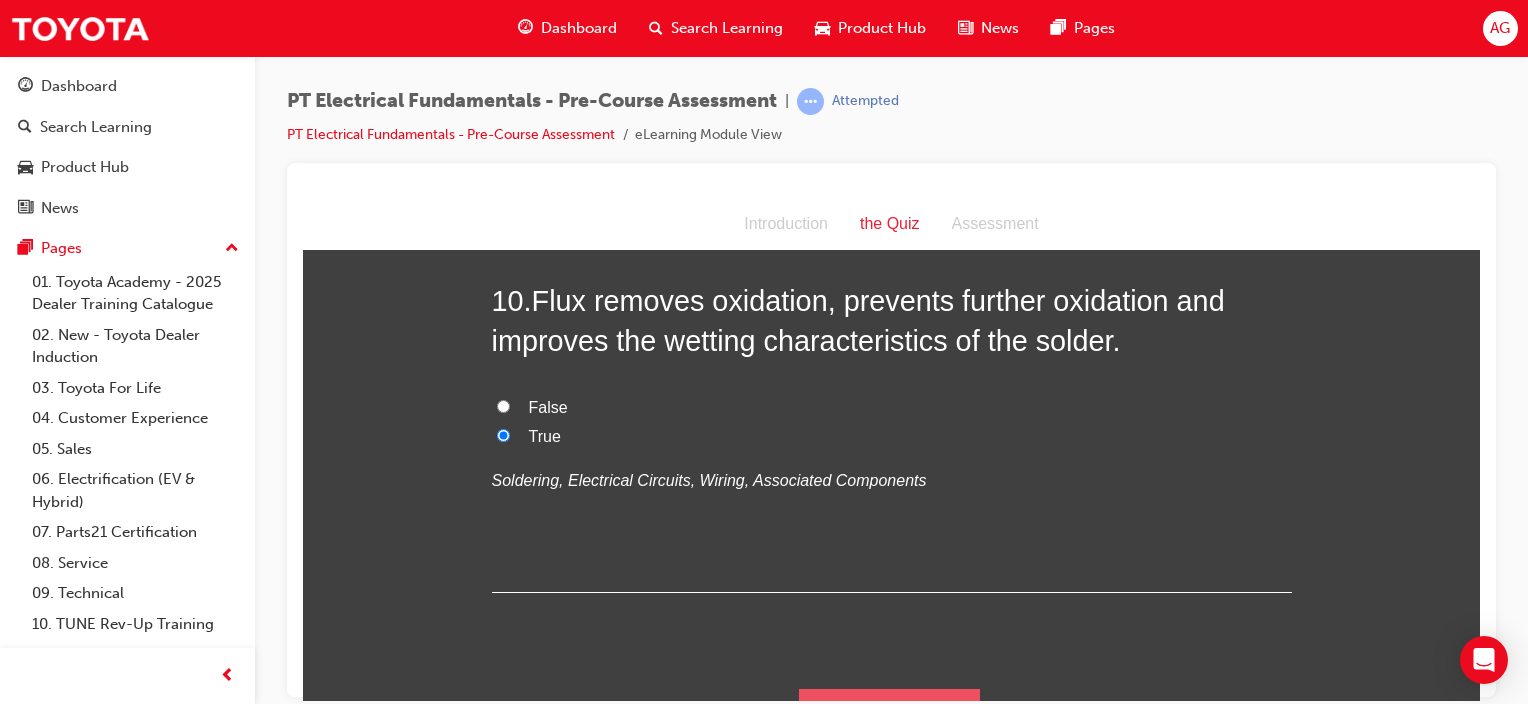 click on "Submit Answers" at bounding box center (890, 716) 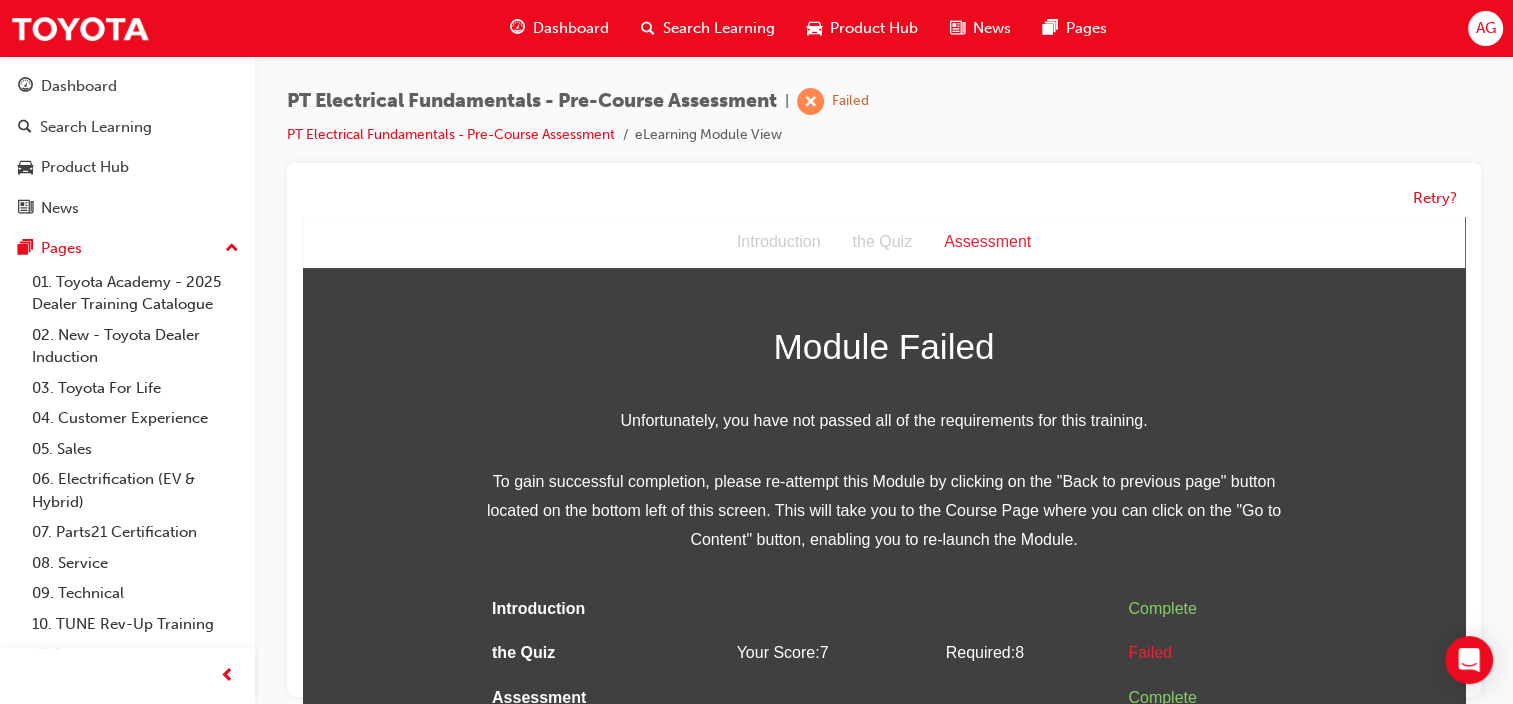 scroll, scrollTop: 14, scrollLeft: 0, axis: vertical 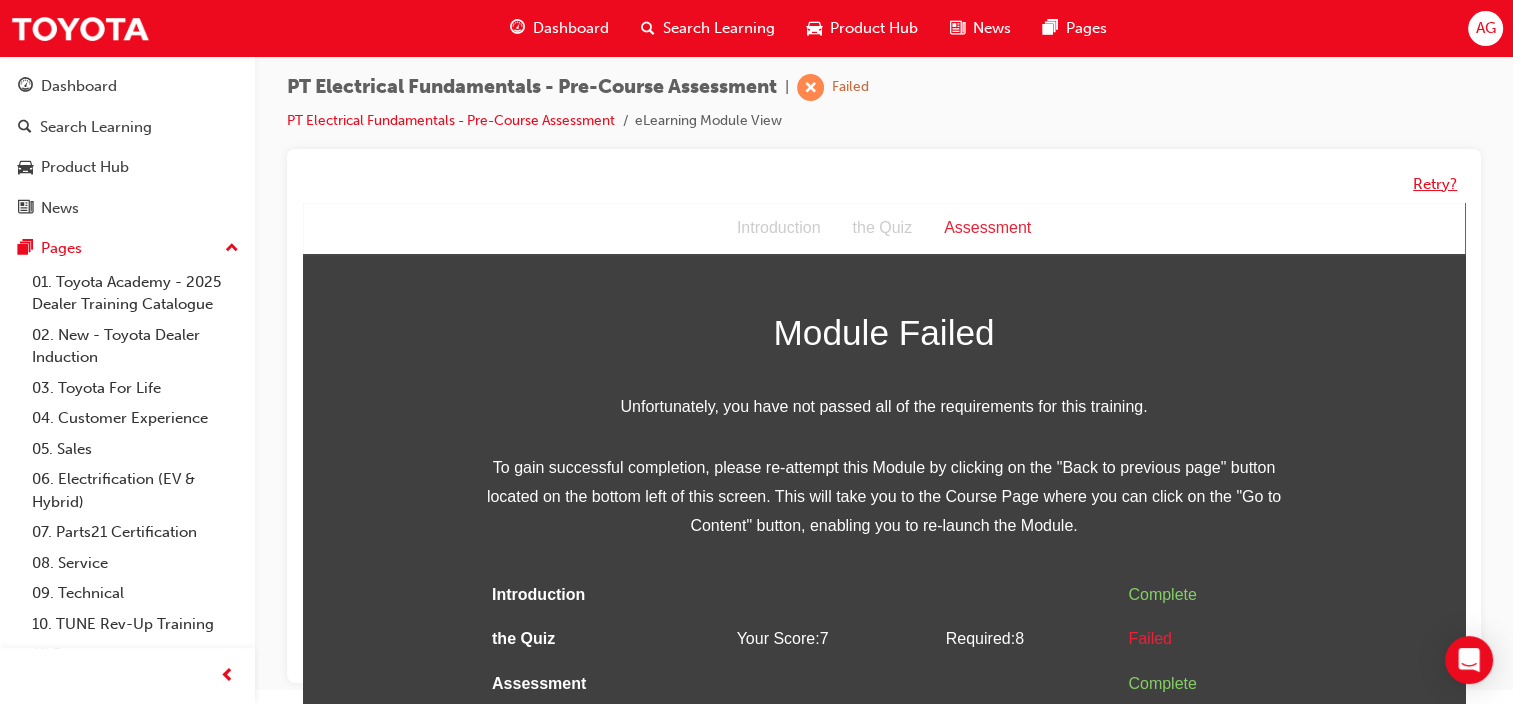 click on "Retry?" at bounding box center [1435, 184] 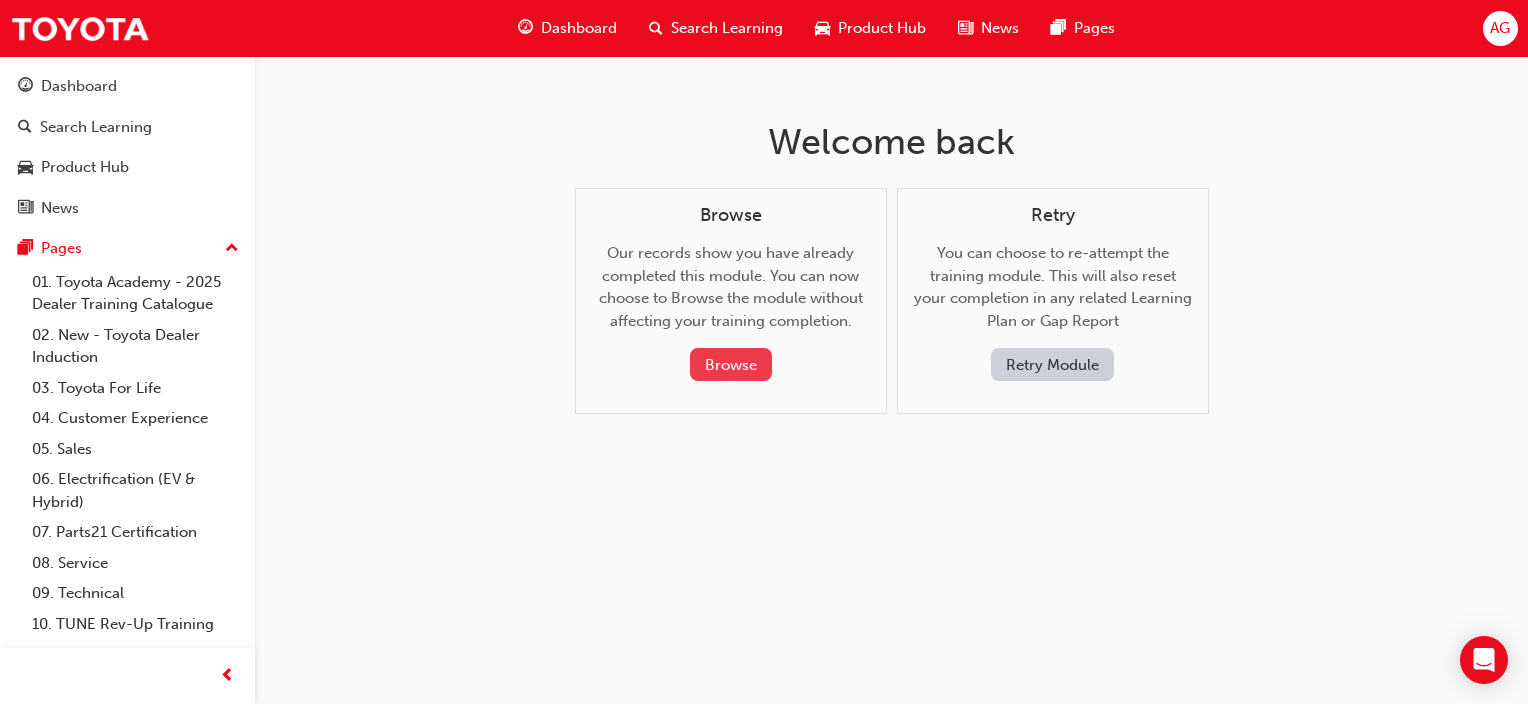 click on "Browse" at bounding box center (731, 364) 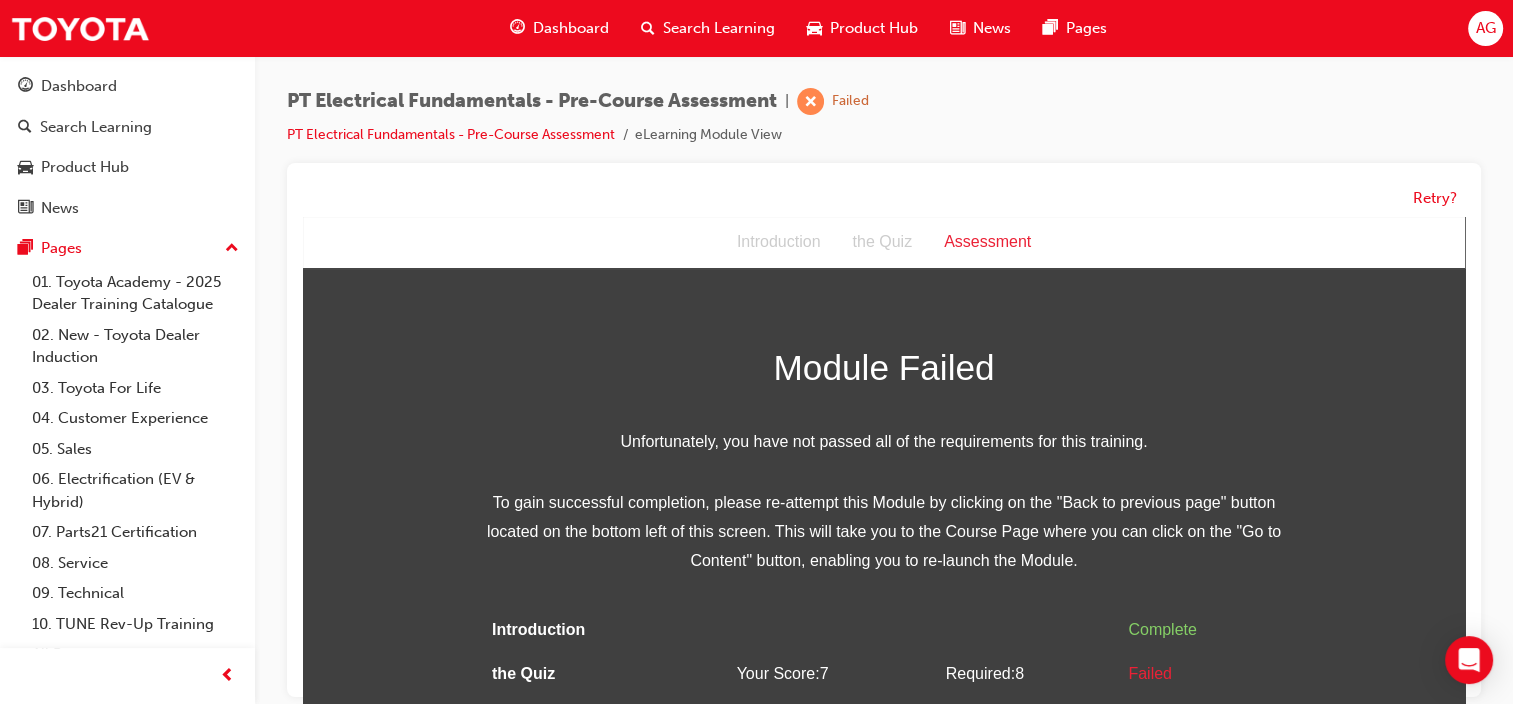 scroll, scrollTop: 21, scrollLeft: 0, axis: vertical 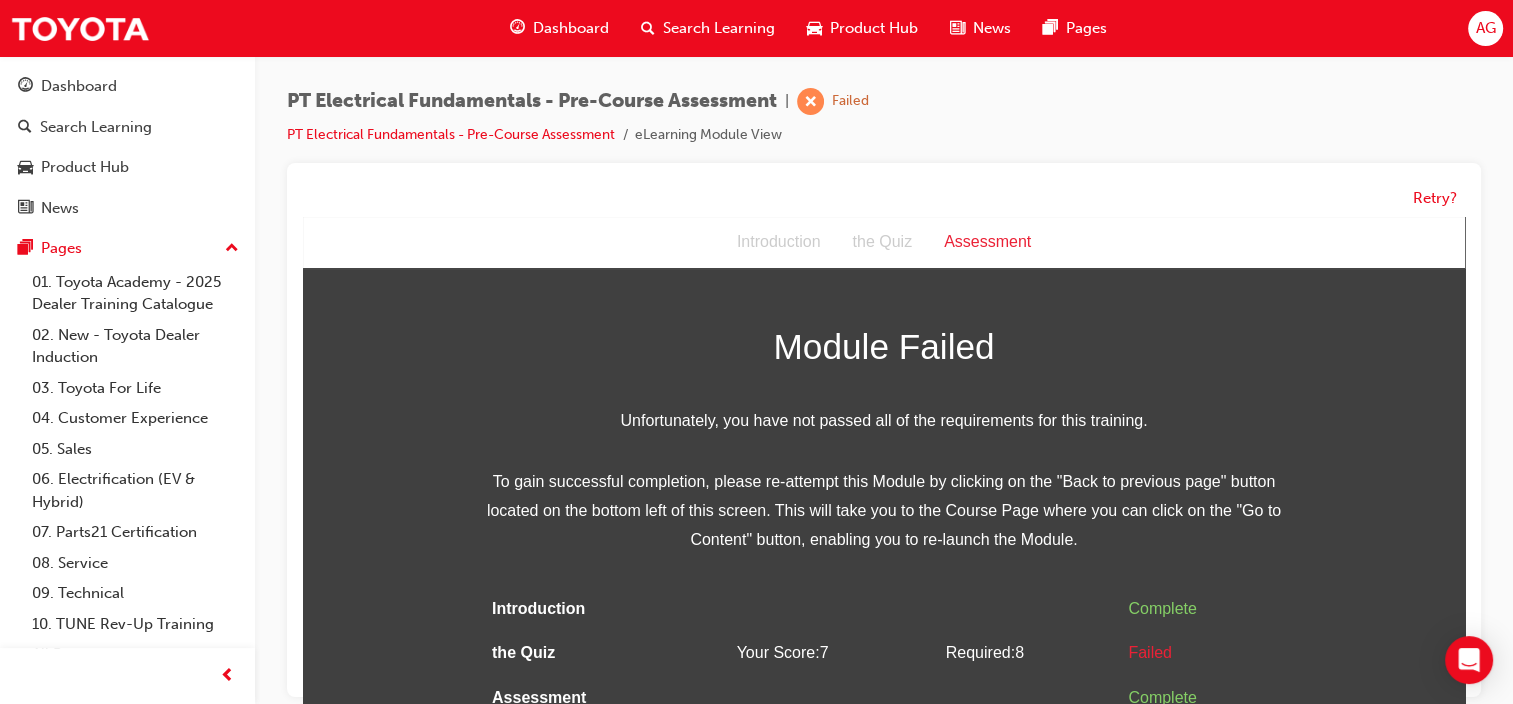 click on "the Quiz" at bounding box center (882, 242) 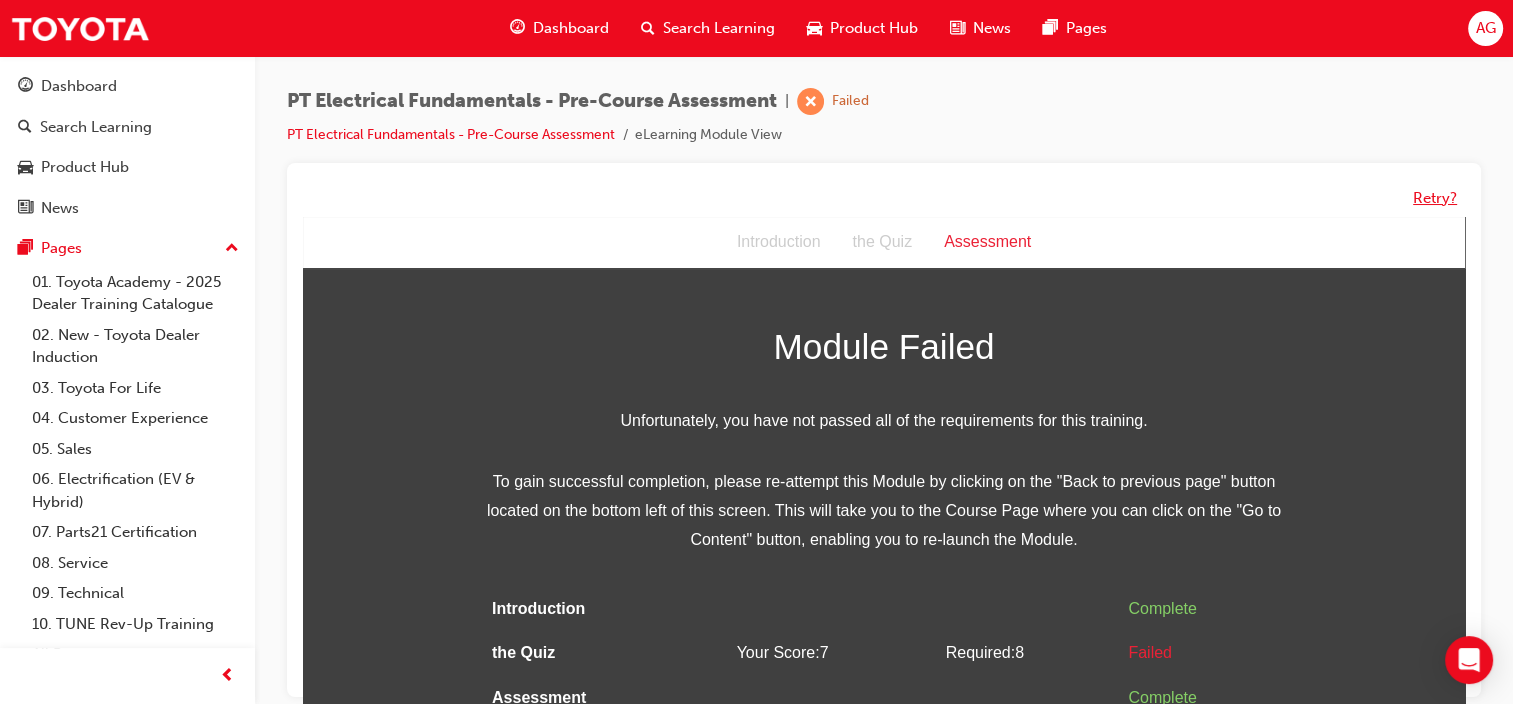 click on "Retry?" at bounding box center [1435, 198] 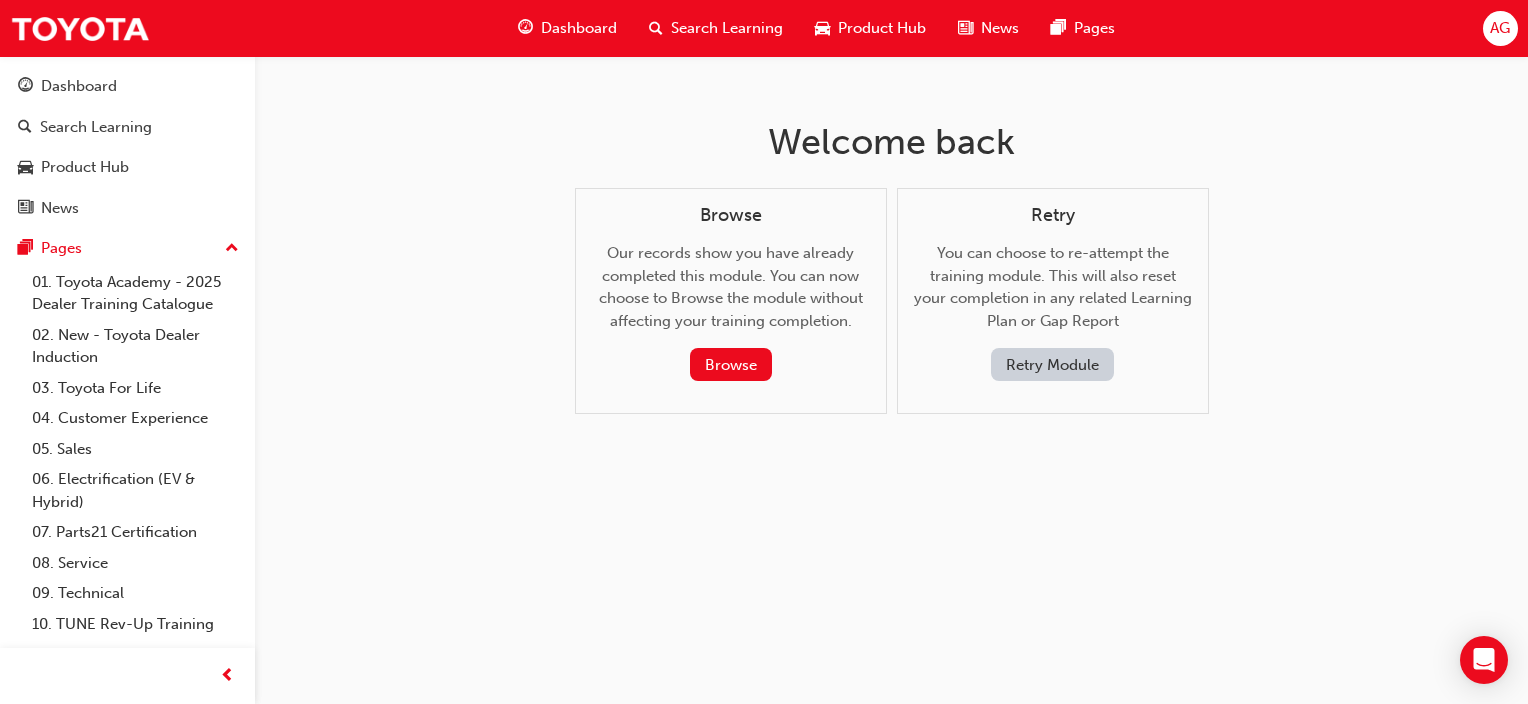 click on "Retry Module" at bounding box center (1052, 364) 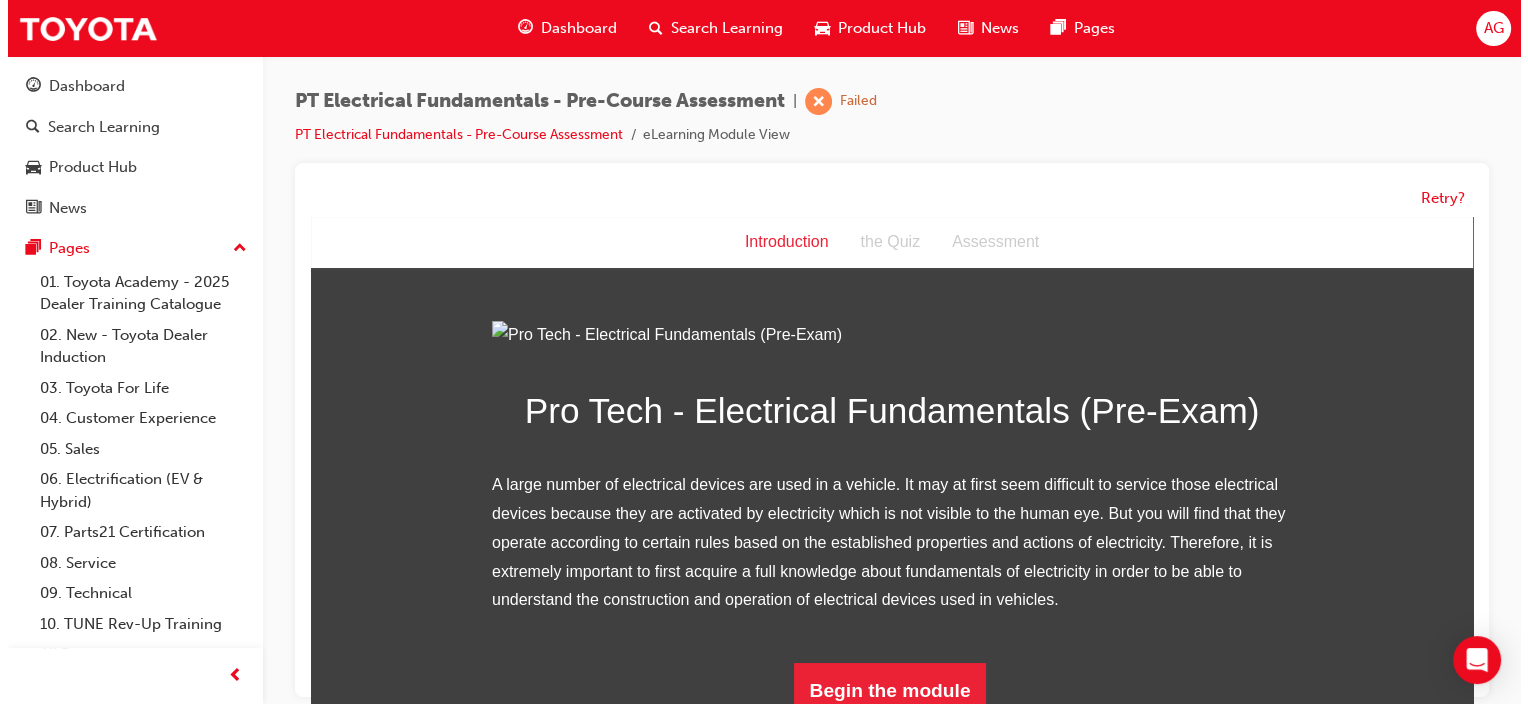 scroll, scrollTop: 220, scrollLeft: 0, axis: vertical 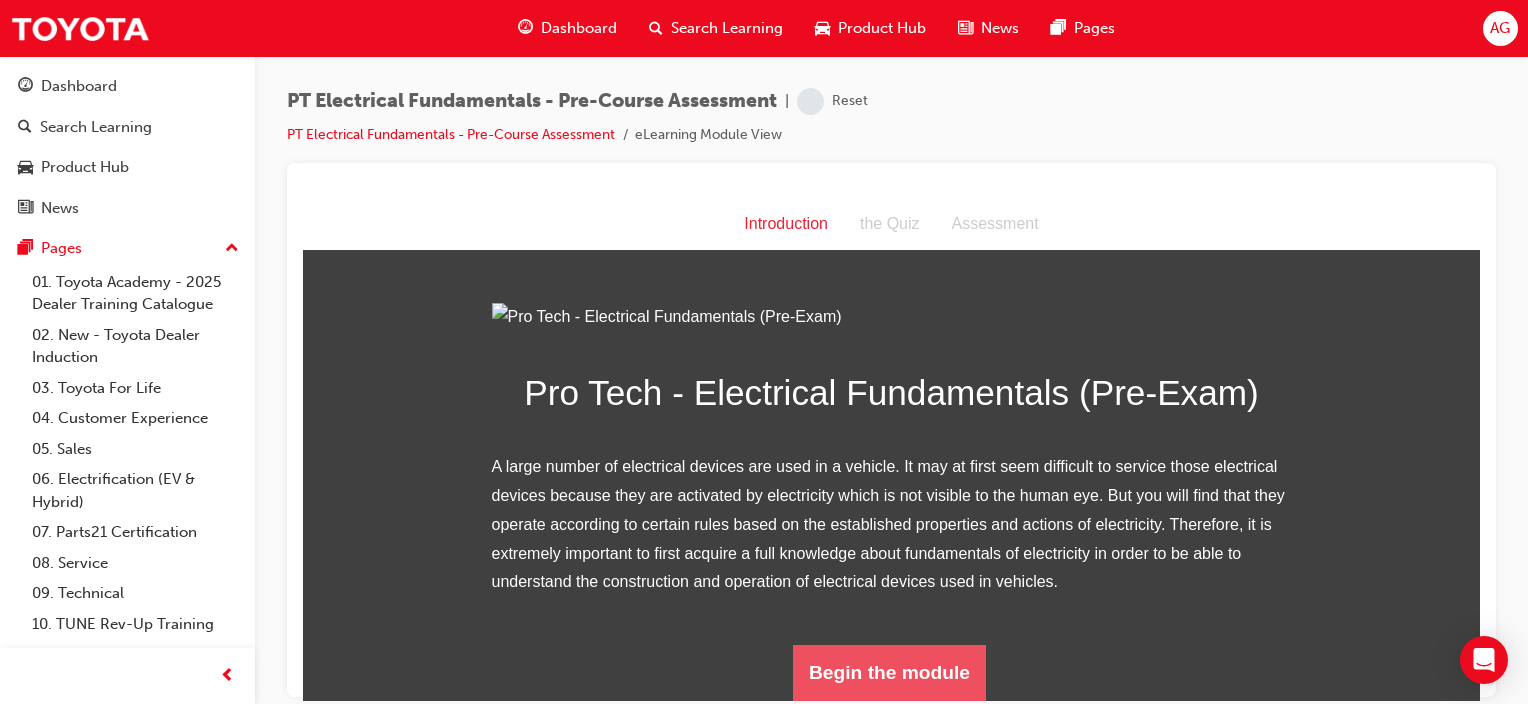 click on "Begin the module" at bounding box center (889, 672) 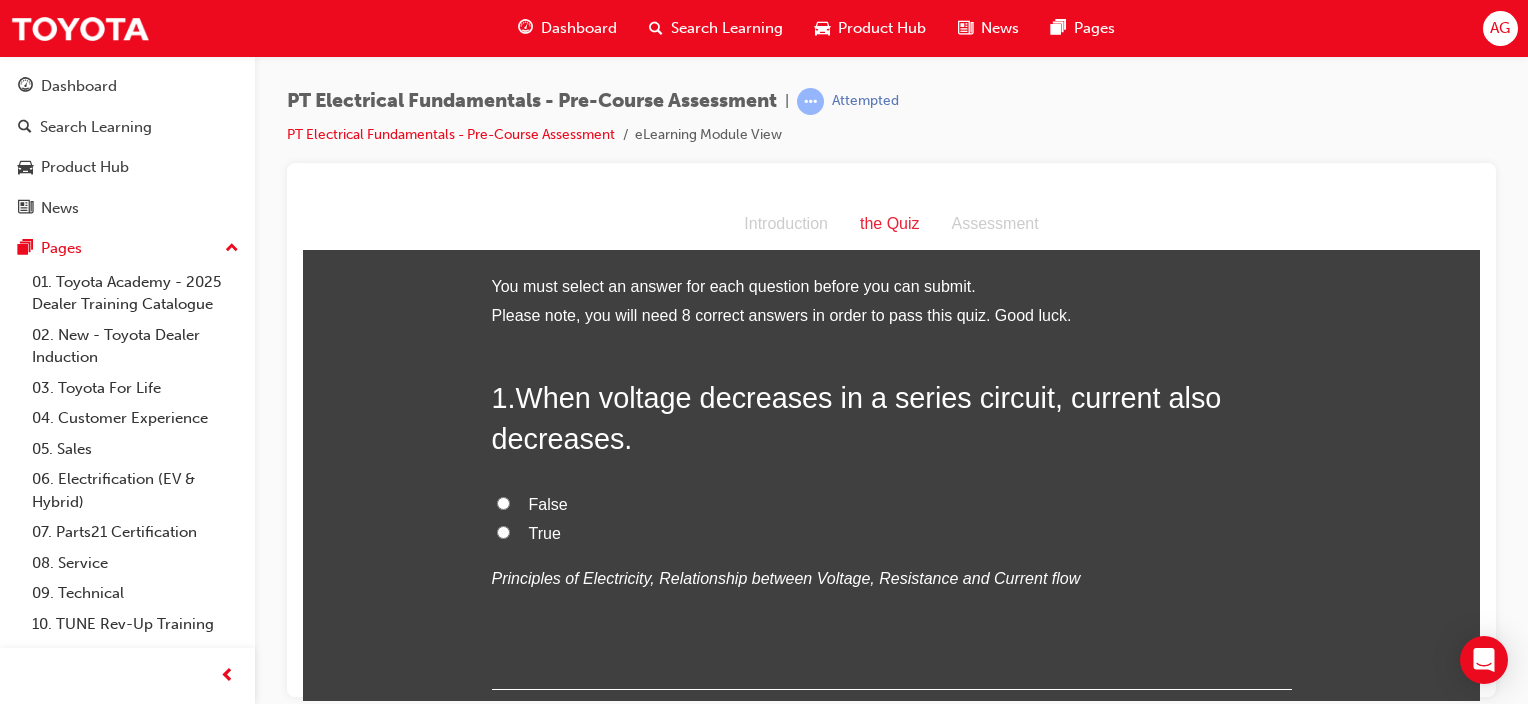 click on "True" at bounding box center [503, 531] 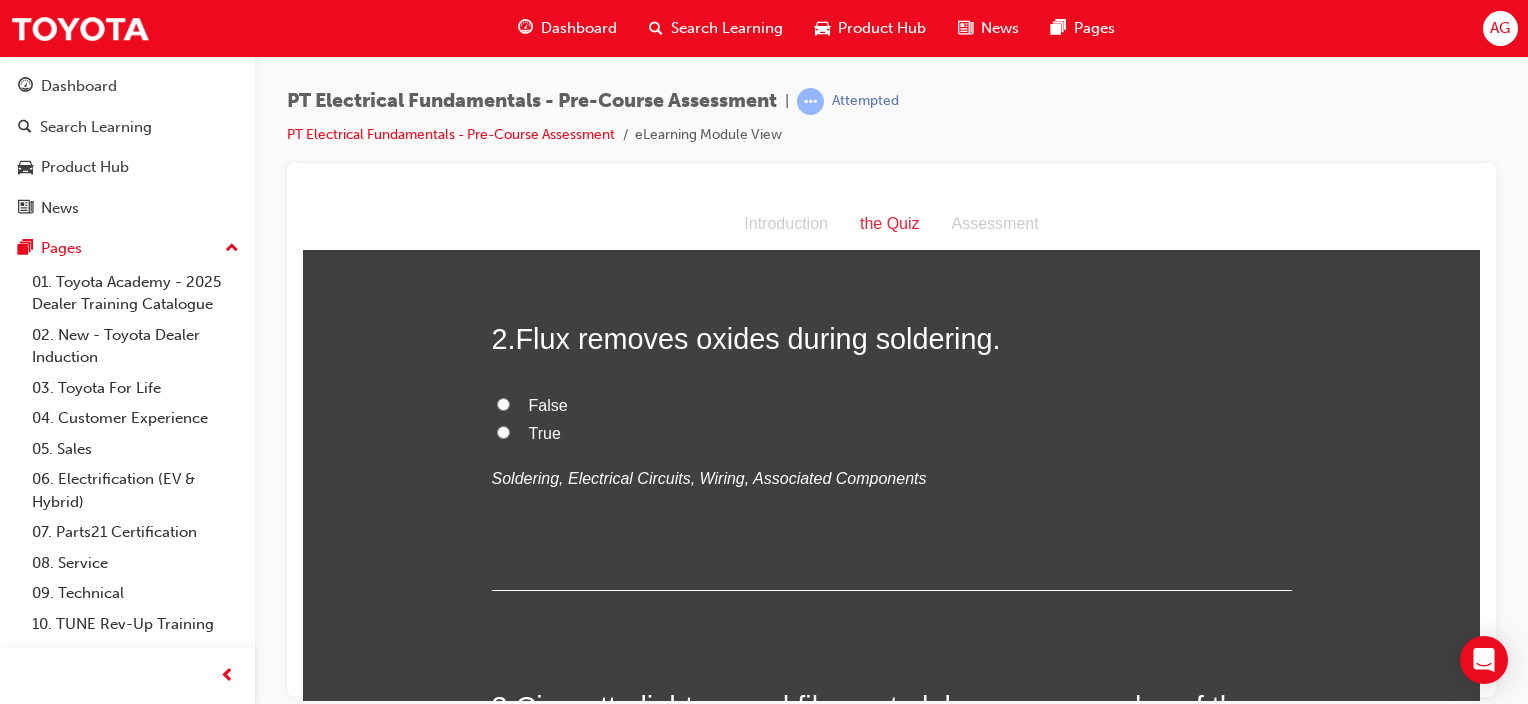 scroll, scrollTop: 468, scrollLeft: 0, axis: vertical 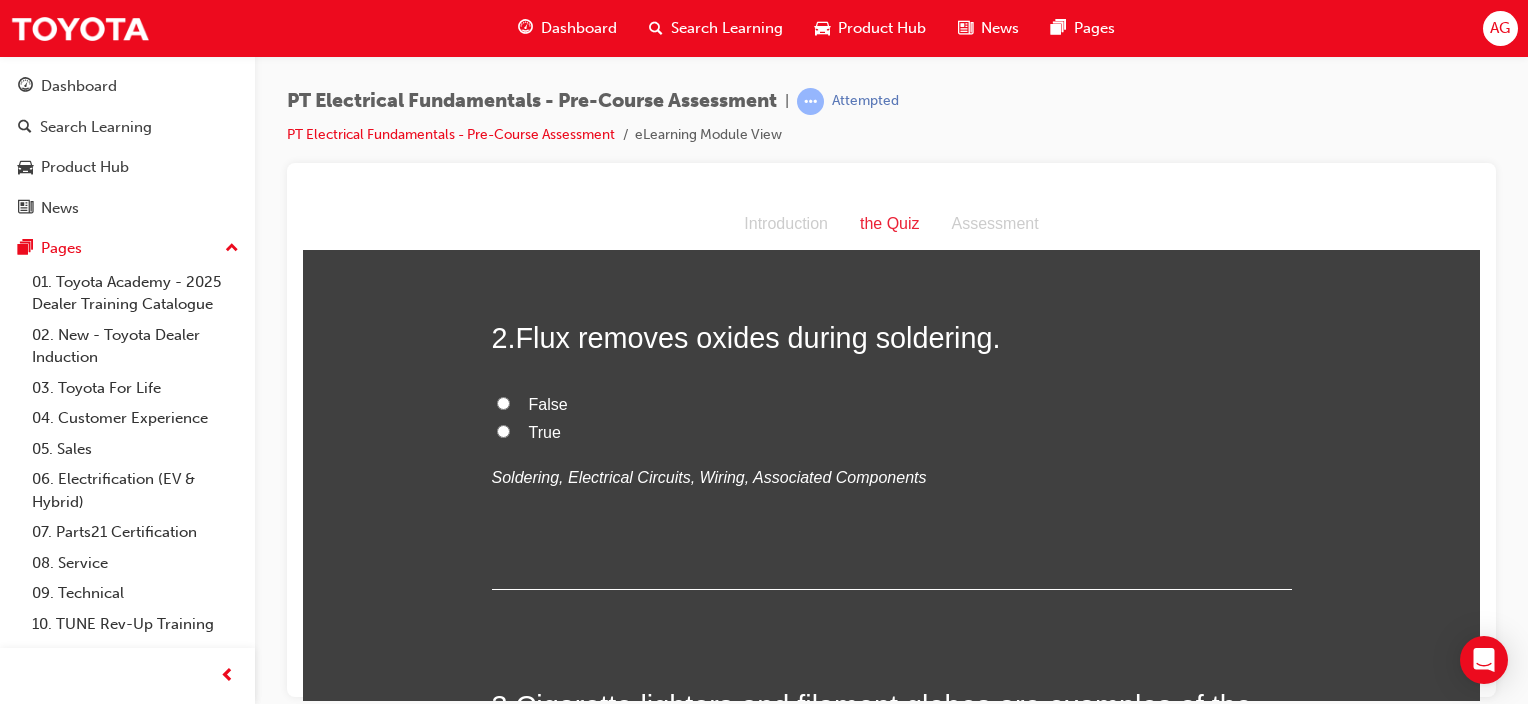 click on "True" at bounding box center (503, 430) 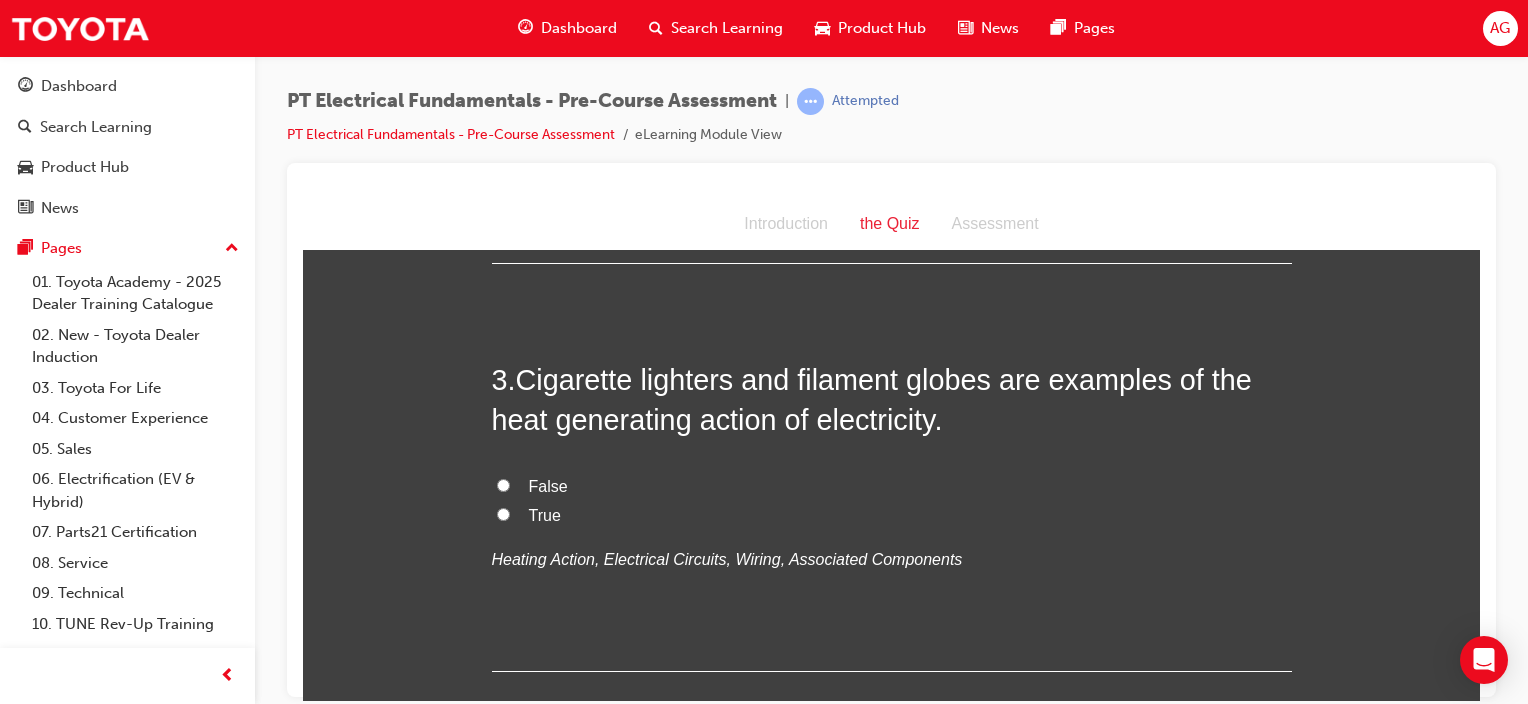 scroll, scrollTop: 795, scrollLeft: 0, axis: vertical 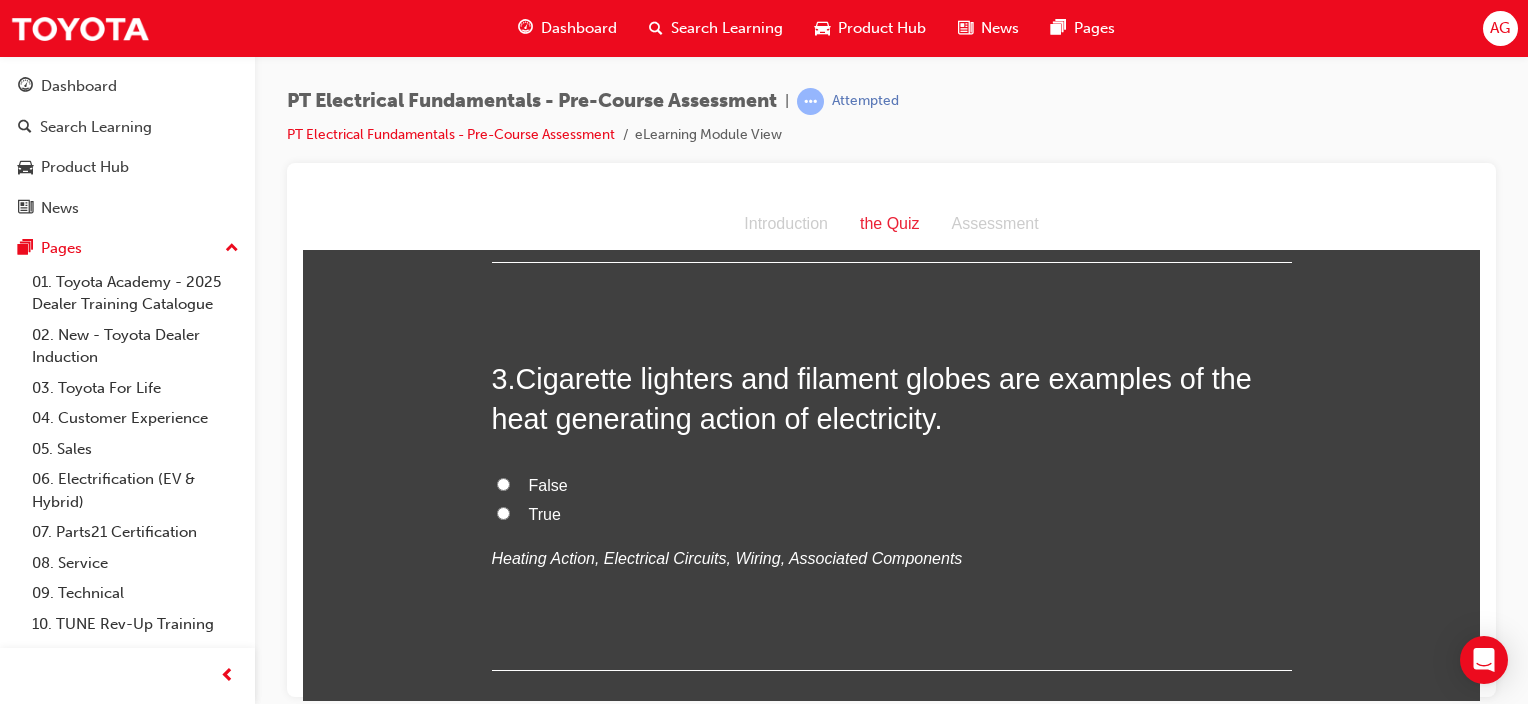 click on "True" at bounding box center (503, 512) 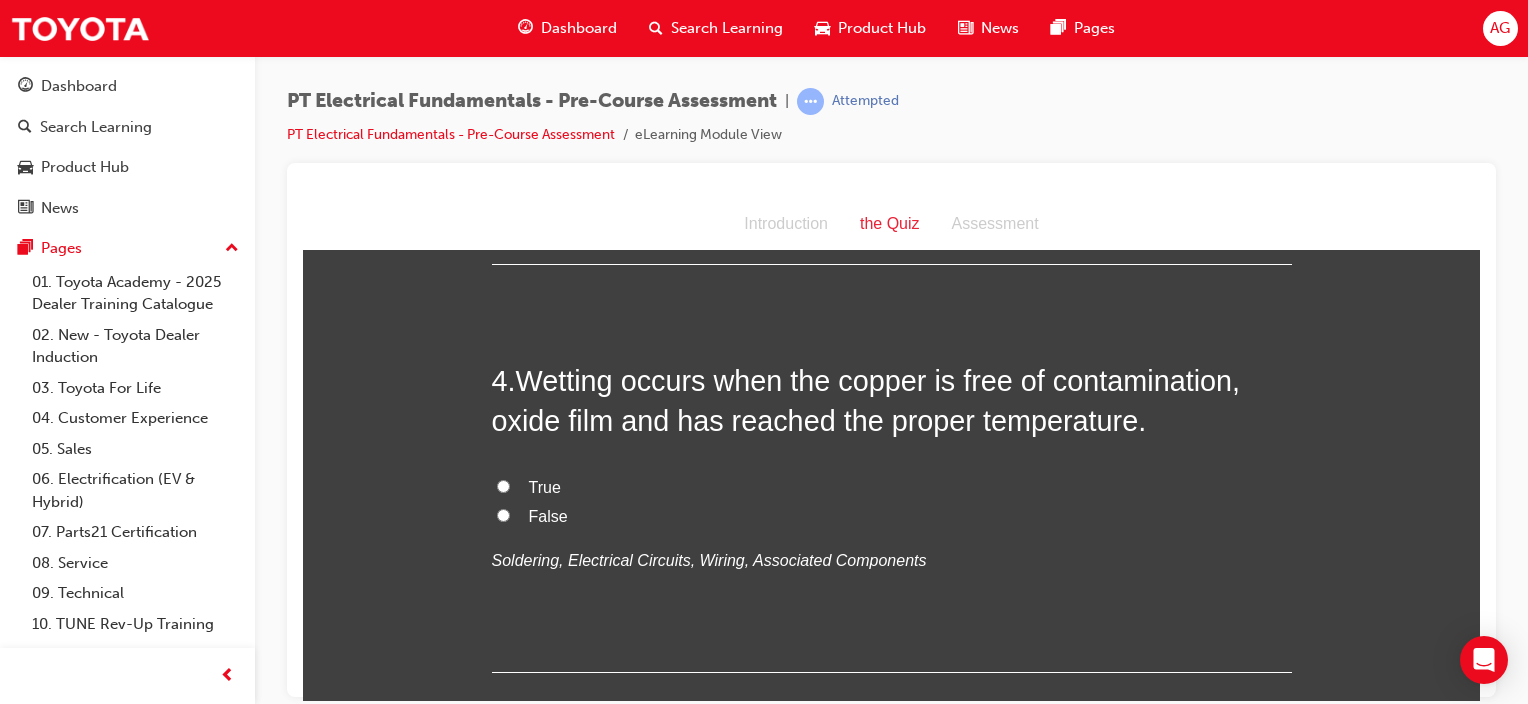 scroll, scrollTop: 1202, scrollLeft: 0, axis: vertical 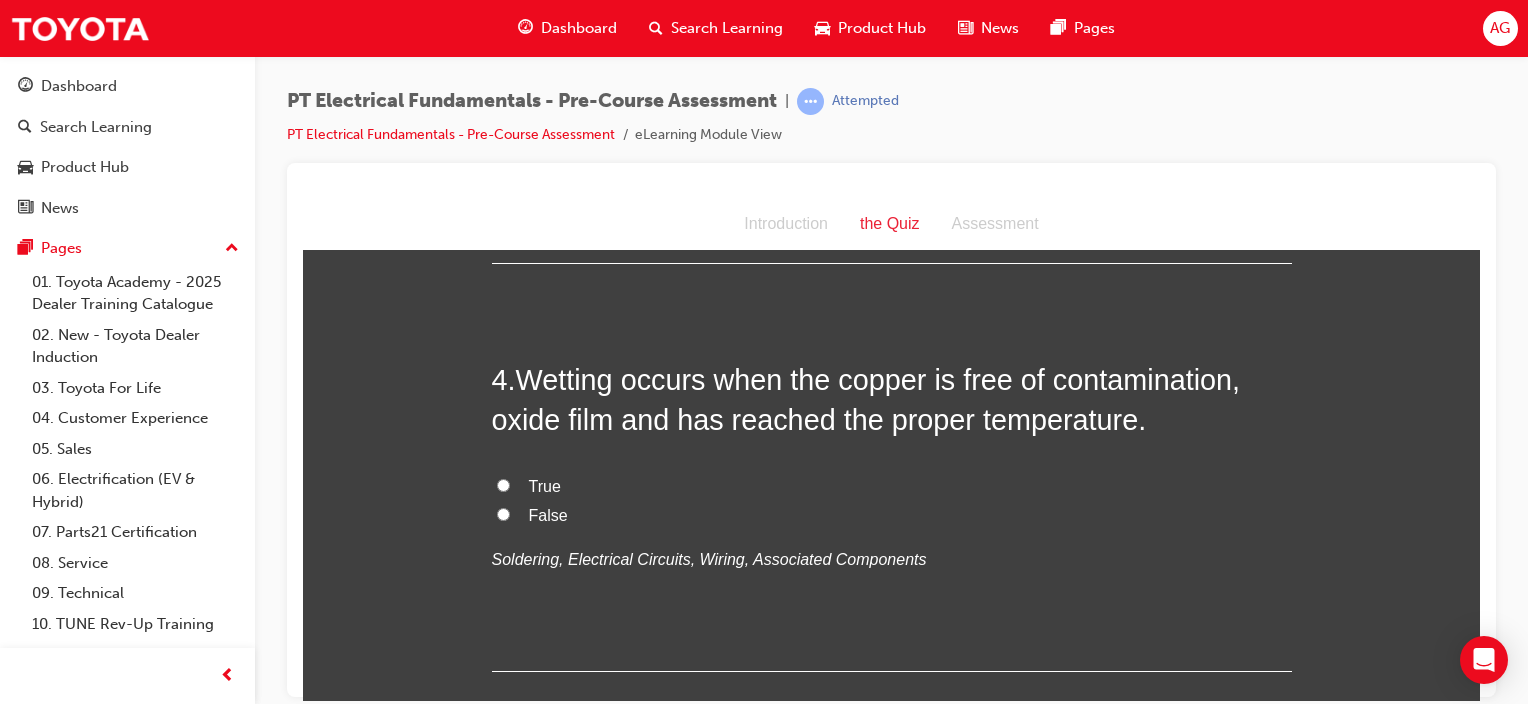click on "False" at bounding box center [503, 513] 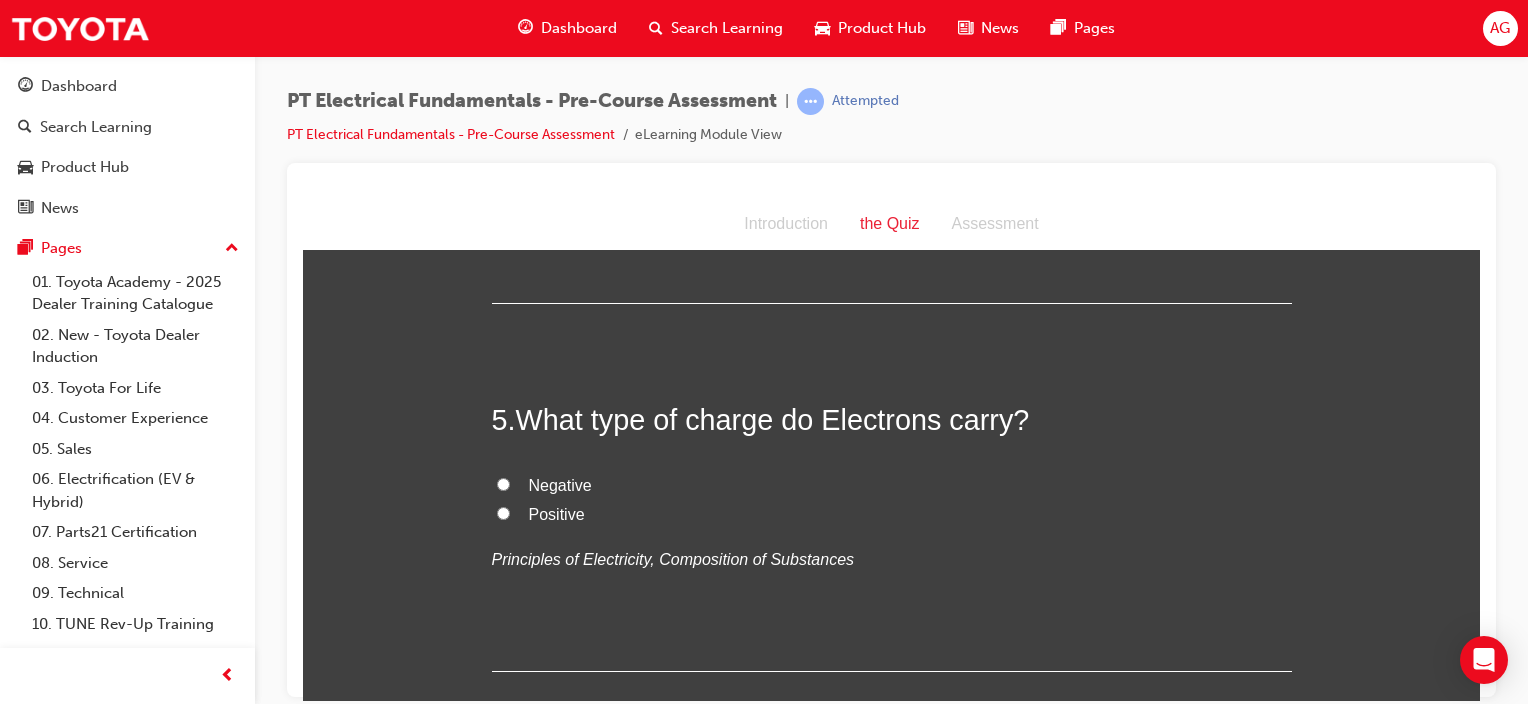 scroll, scrollTop: 1571, scrollLeft: 0, axis: vertical 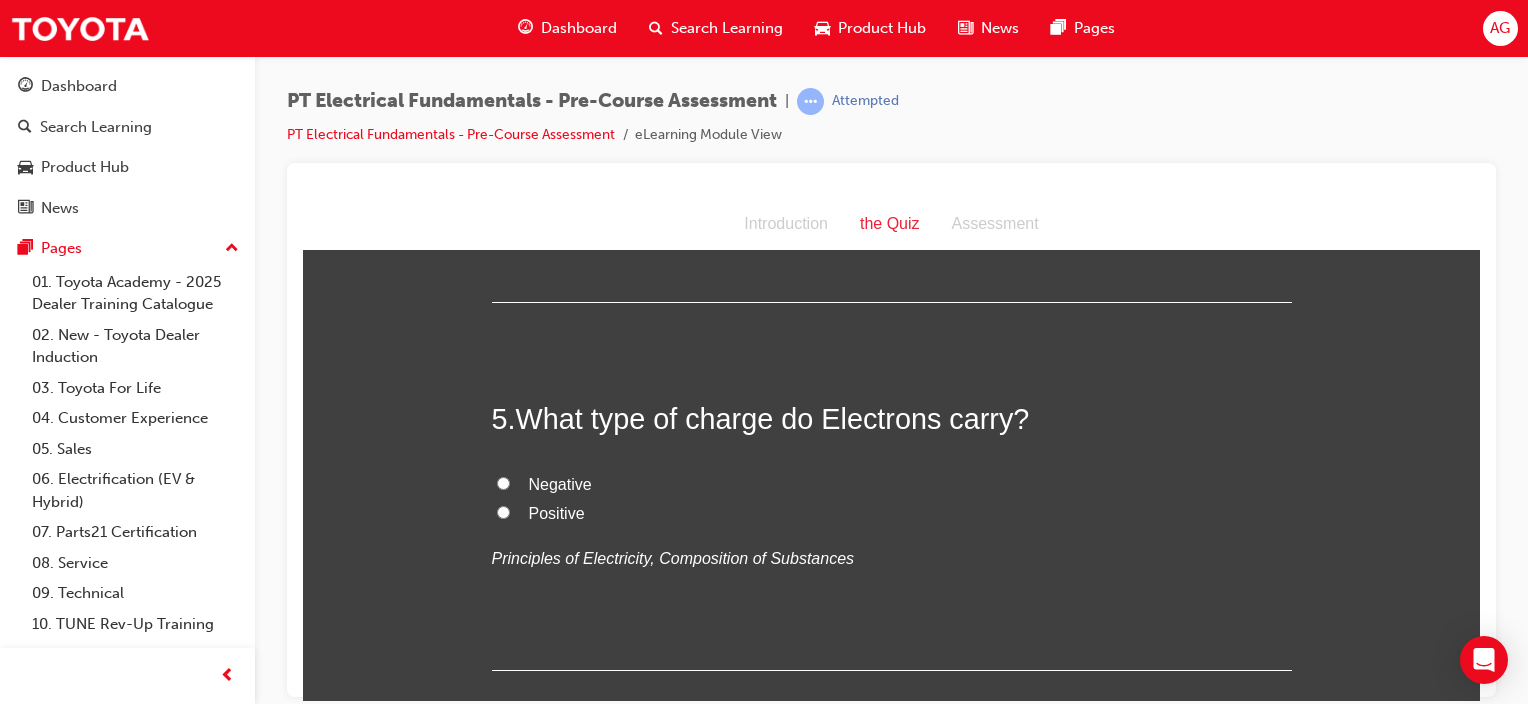 click on "Positive" at bounding box center [503, 511] 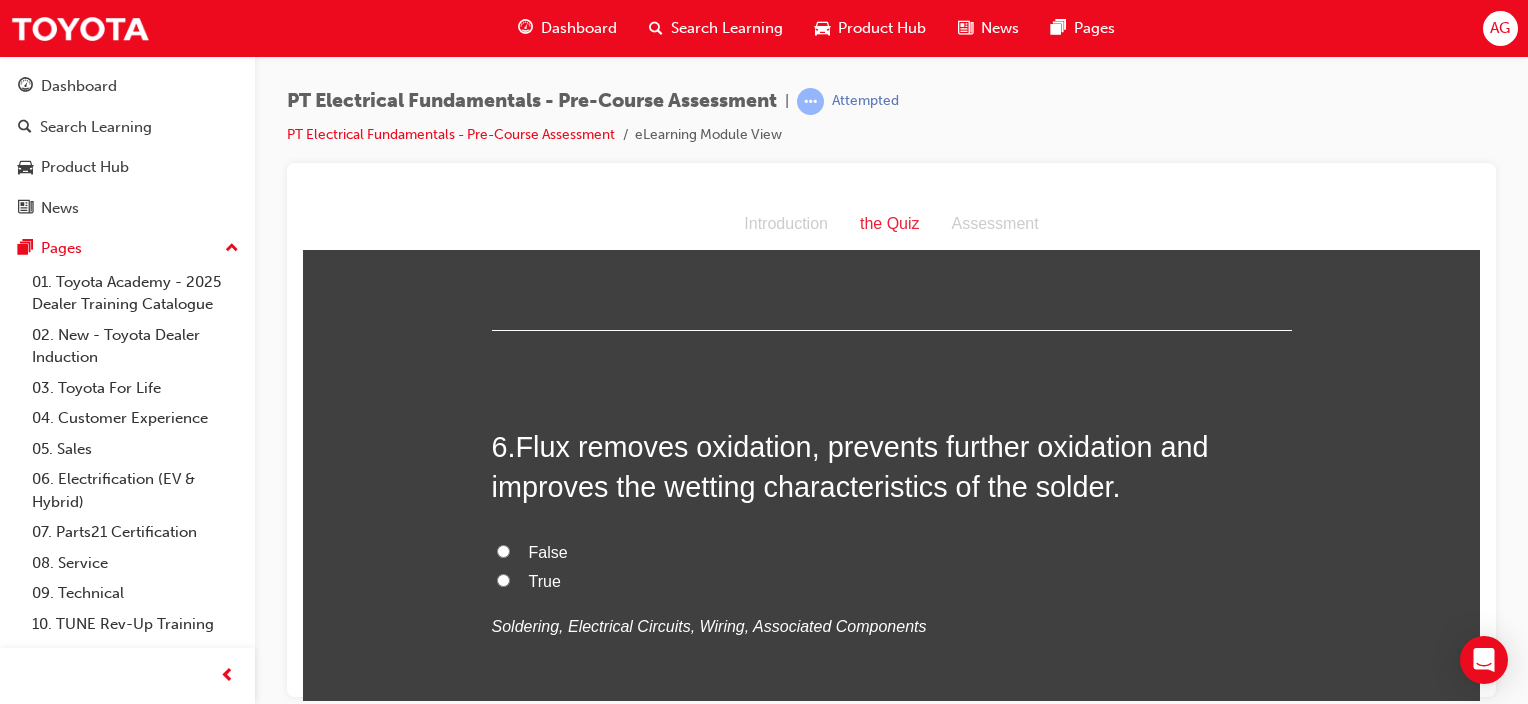 scroll, scrollTop: 1929, scrollLeft: 0, axis: vertical 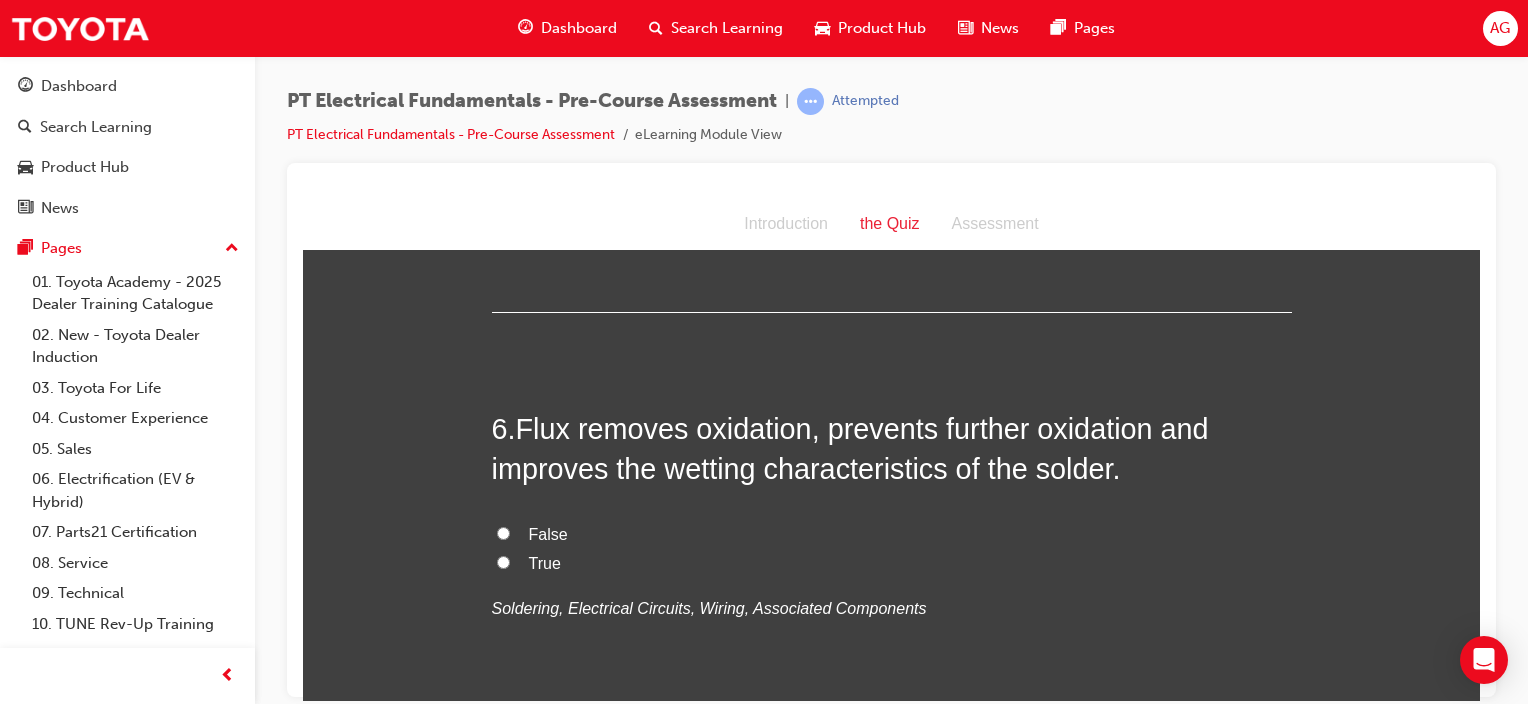 click on "False" at bounding box center (503, 532) 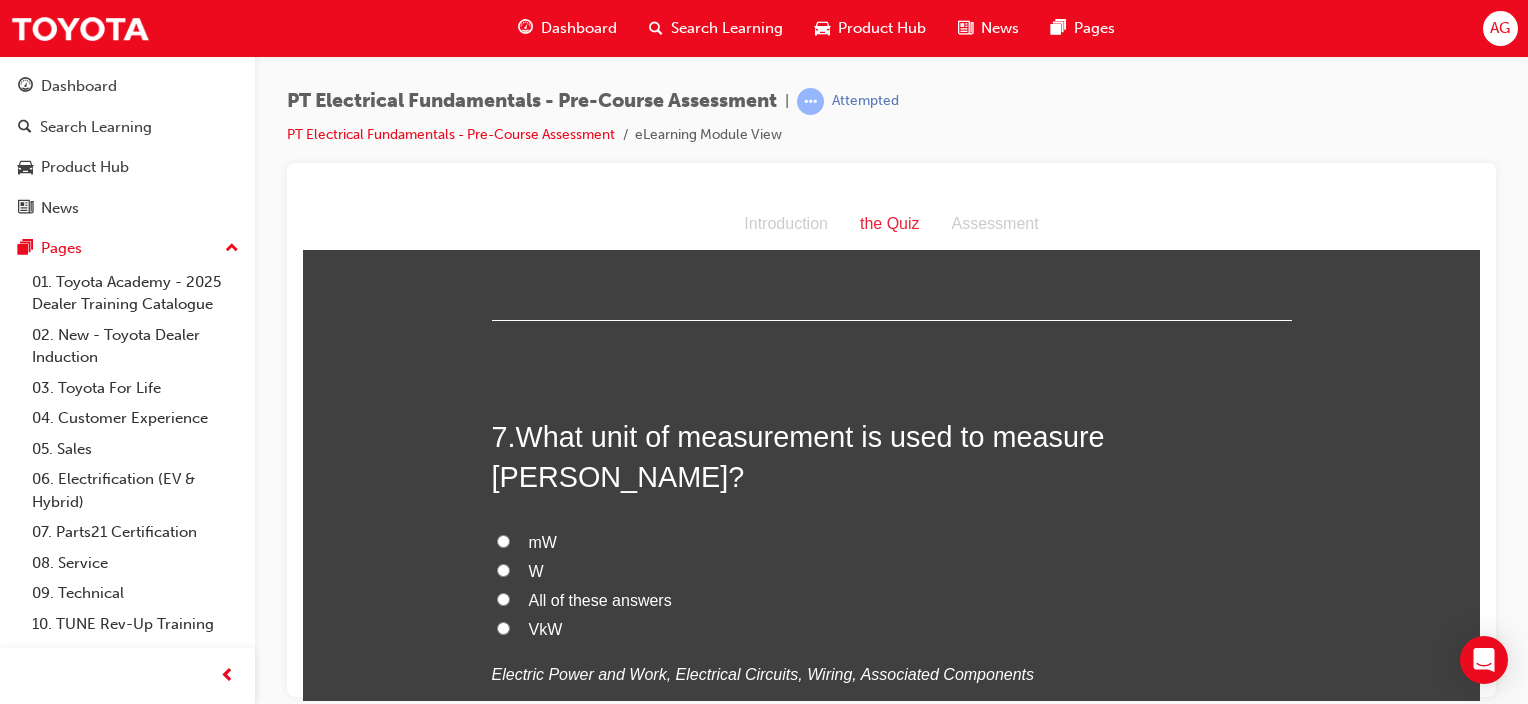 scroll, scrollTop: 2341, scrollLeft: 0, axis: vertical 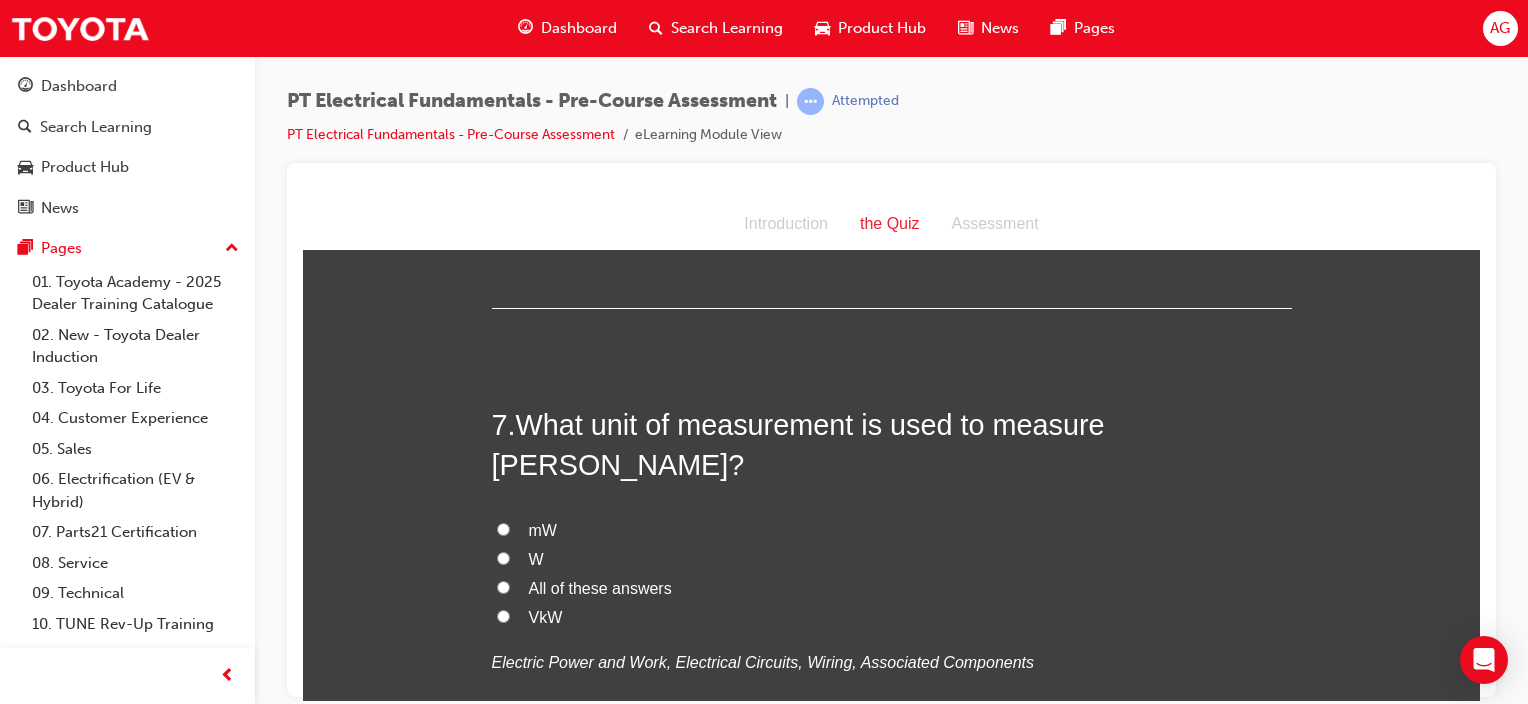 click on "W" at bounding box center [503, 557] 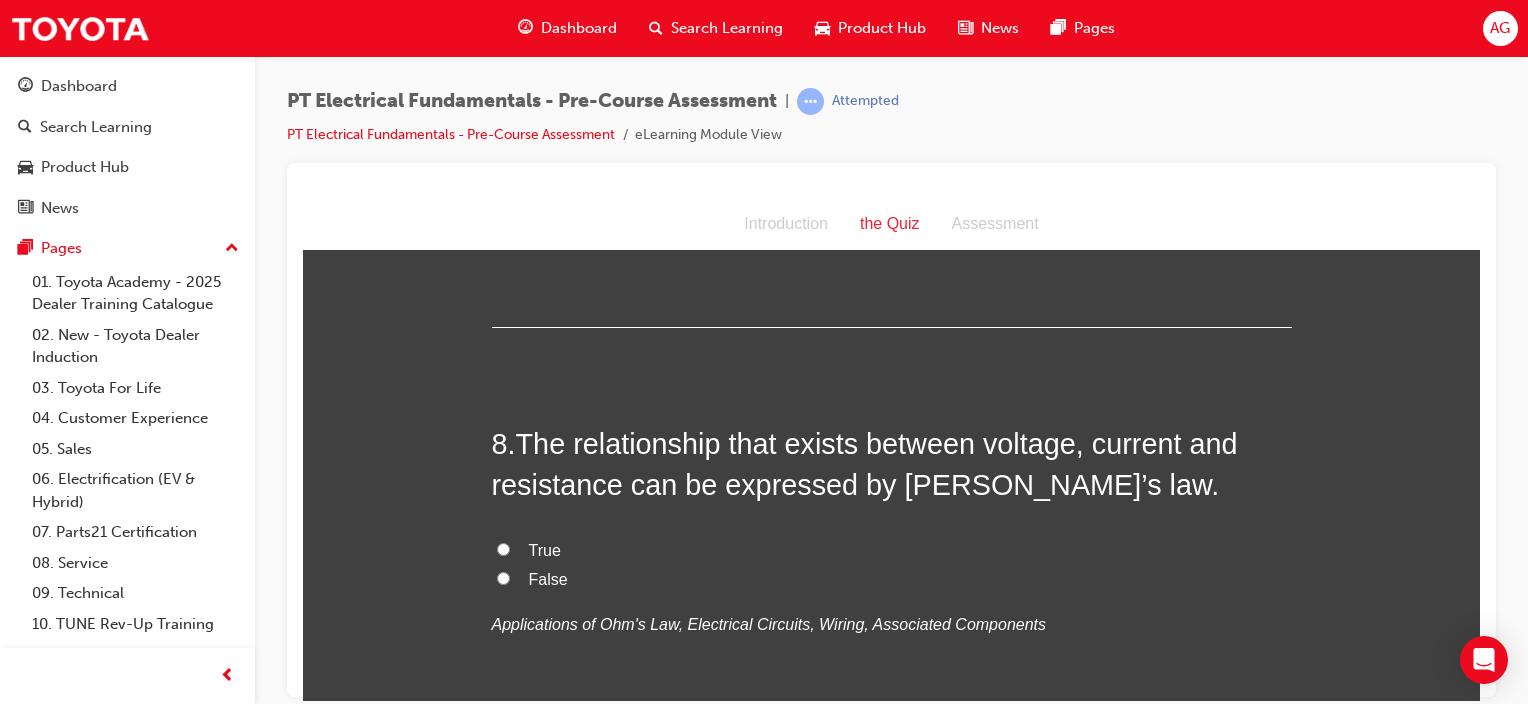 scroll, scrollTop: 2805, scrollLeft: 0, axis: vertical 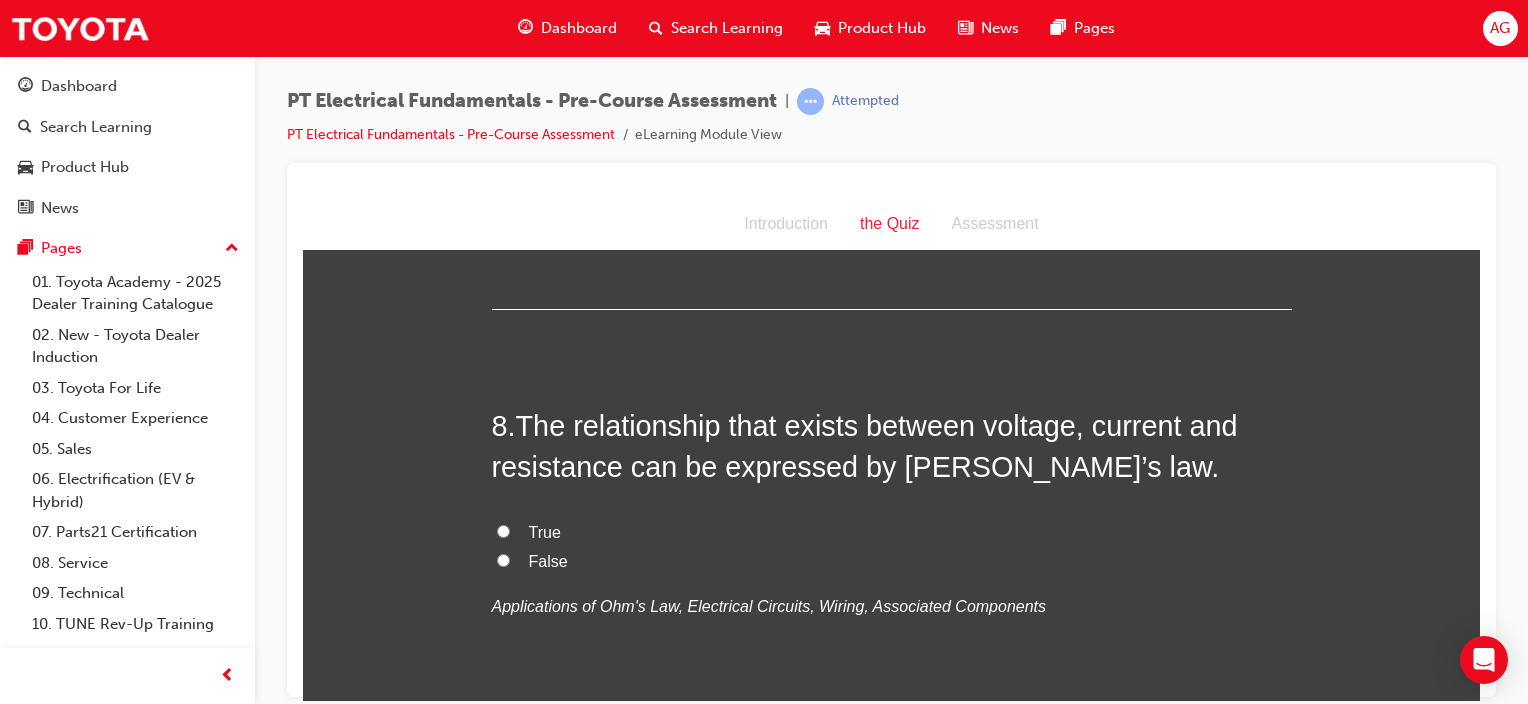 click on "False" at bounding box center (503, 559) 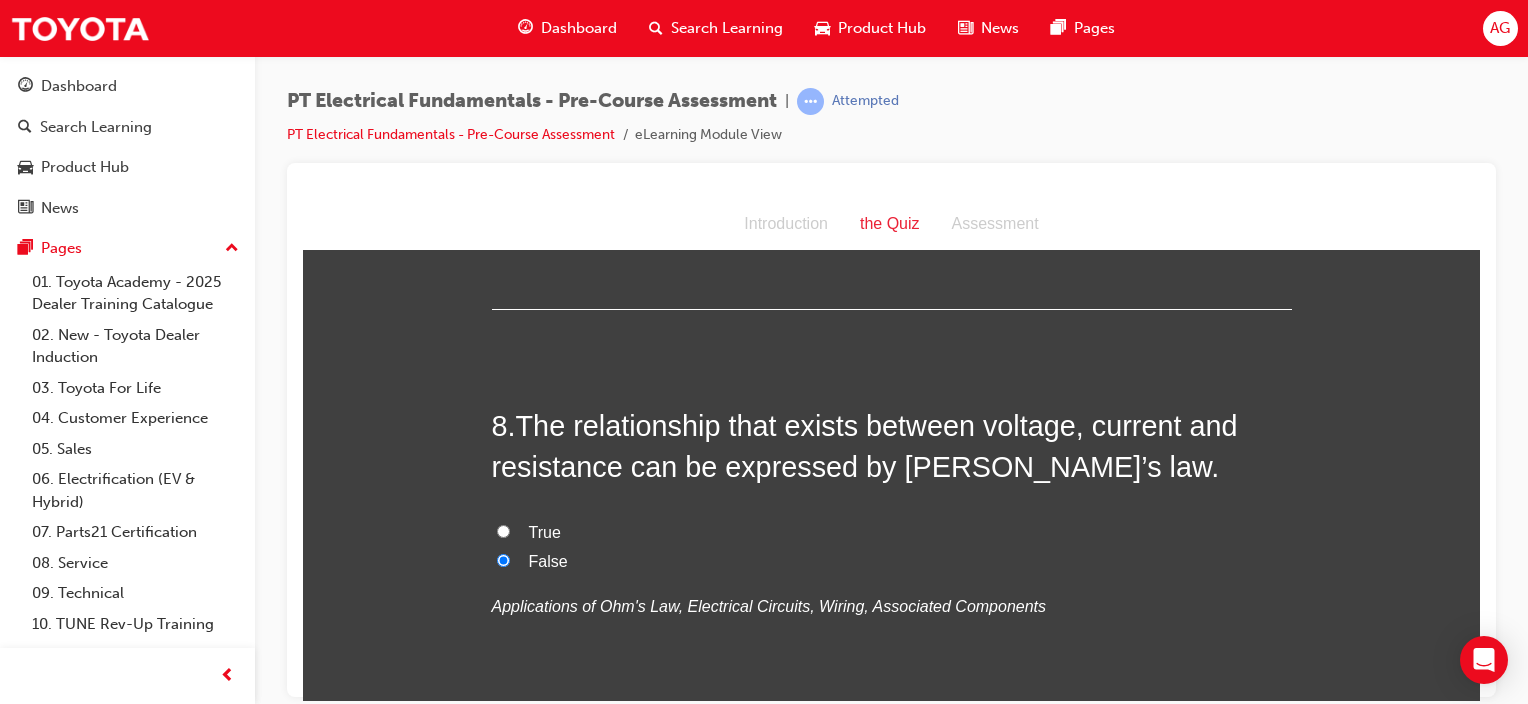 click on "True" at bounding box center (503, 530) 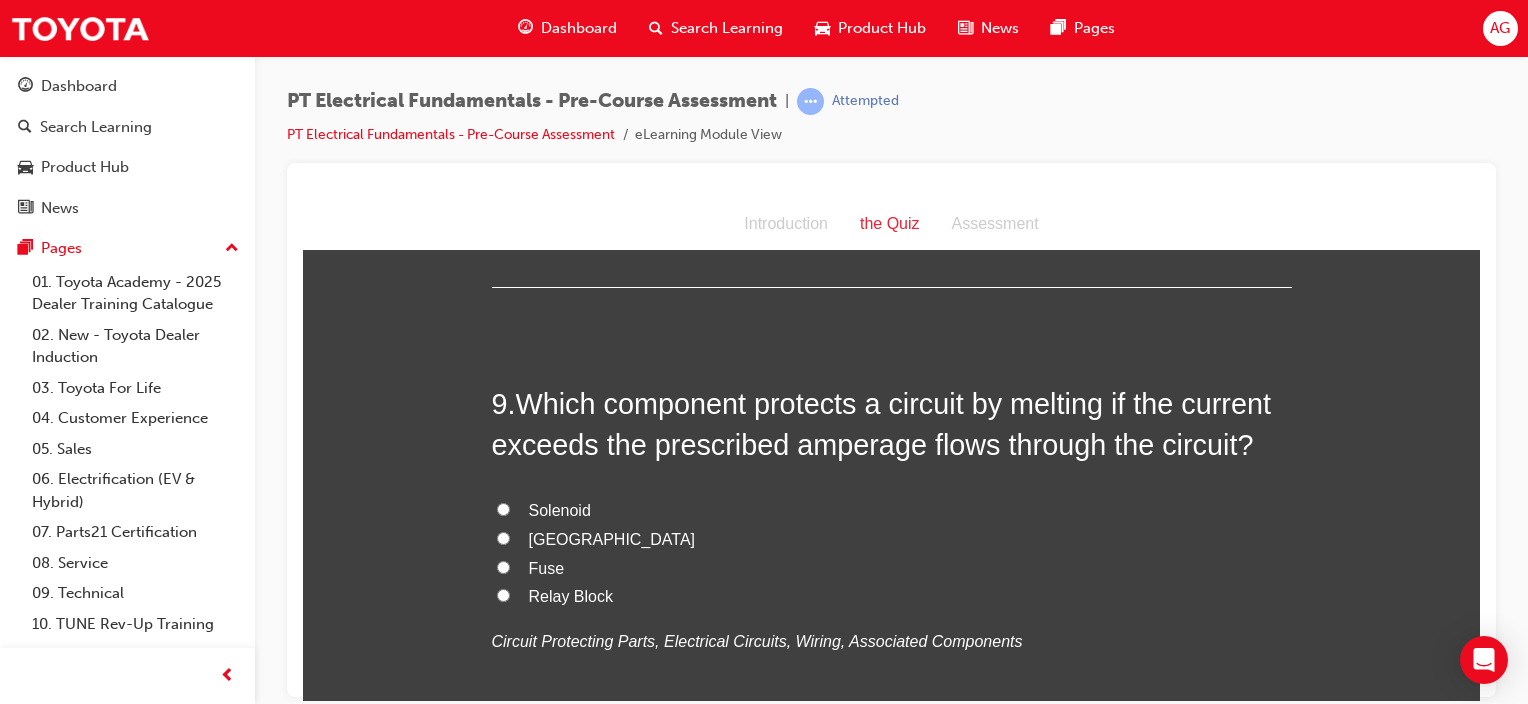 scroll, scrollTop: 3257, scrollLeft: 0, axis: vertical 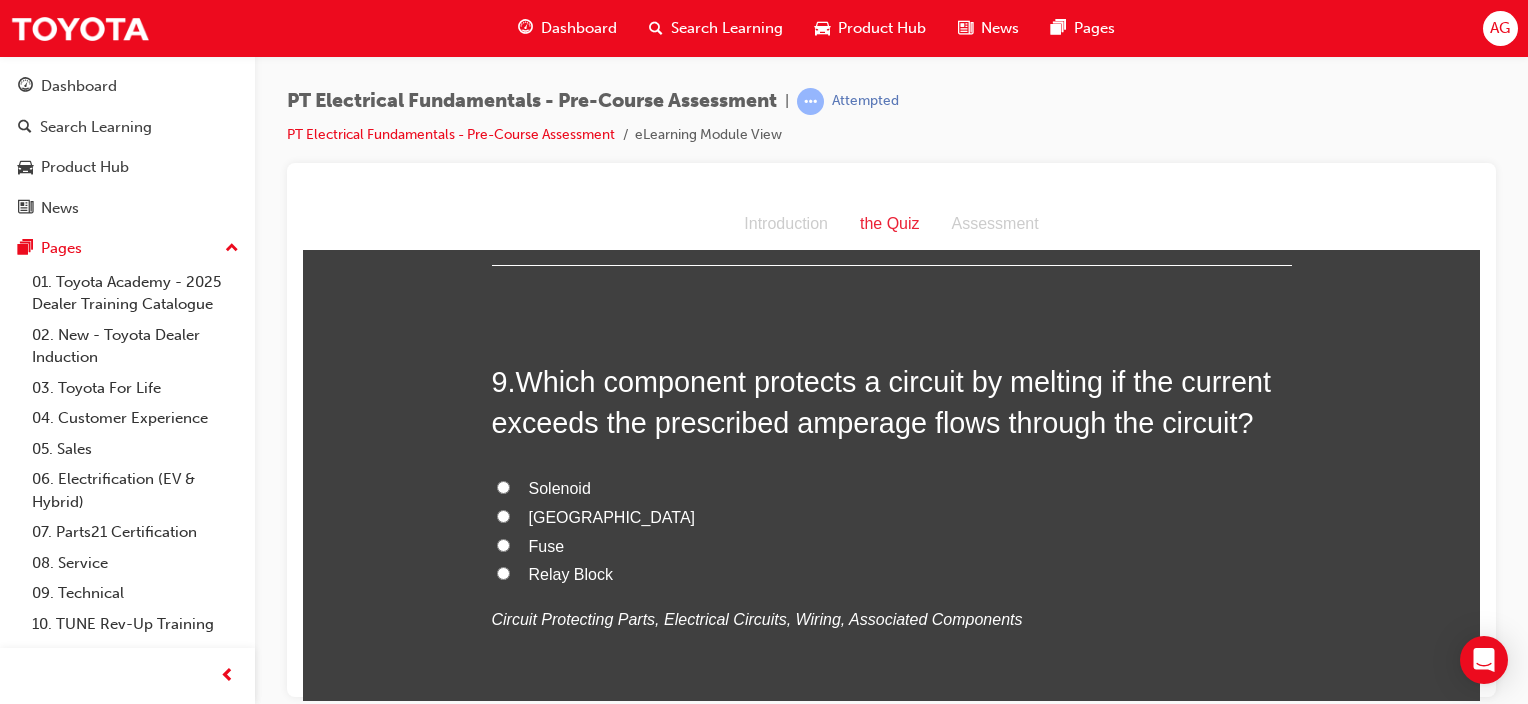 click on "Fuse" at bounding box center [503, 544] 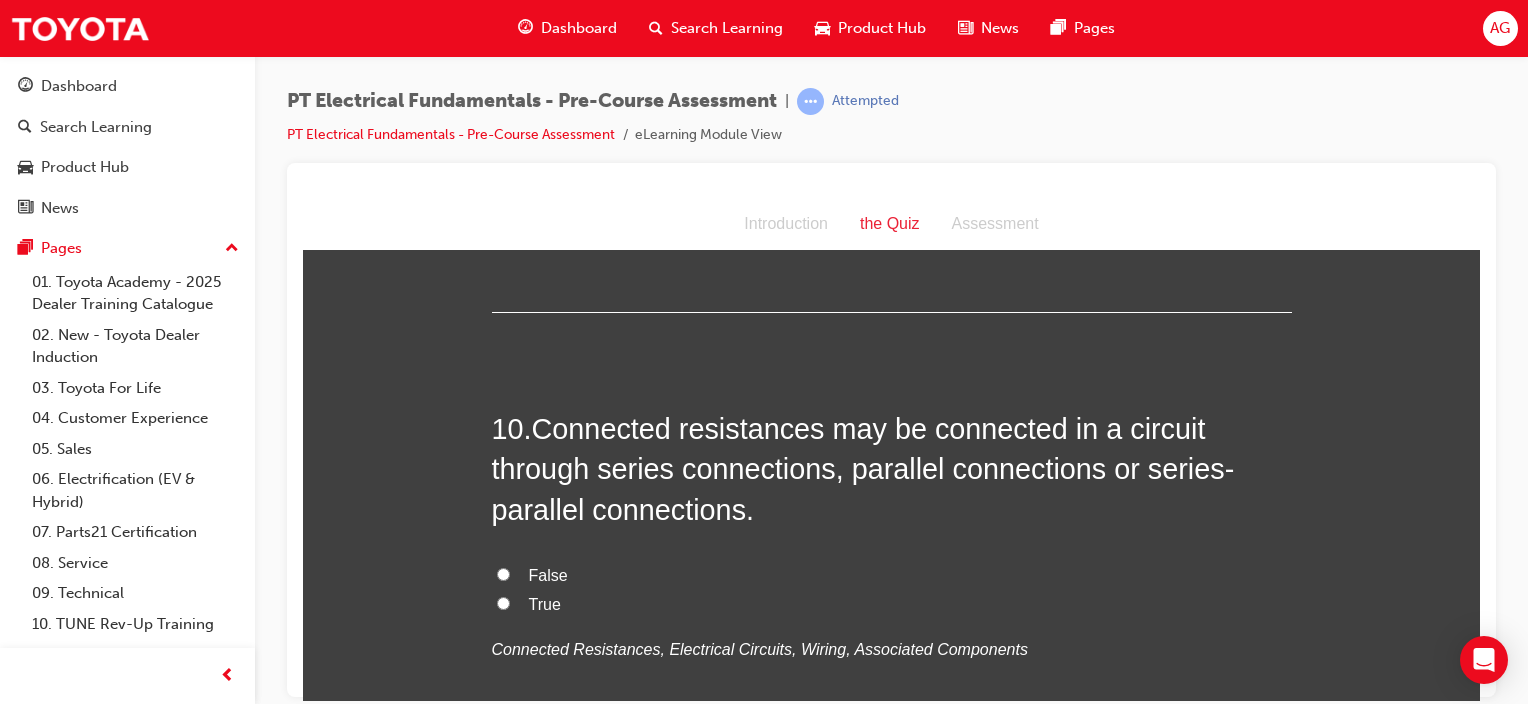scroll, scrollTop: 3678, scrollLeft: 0, axis: vertical 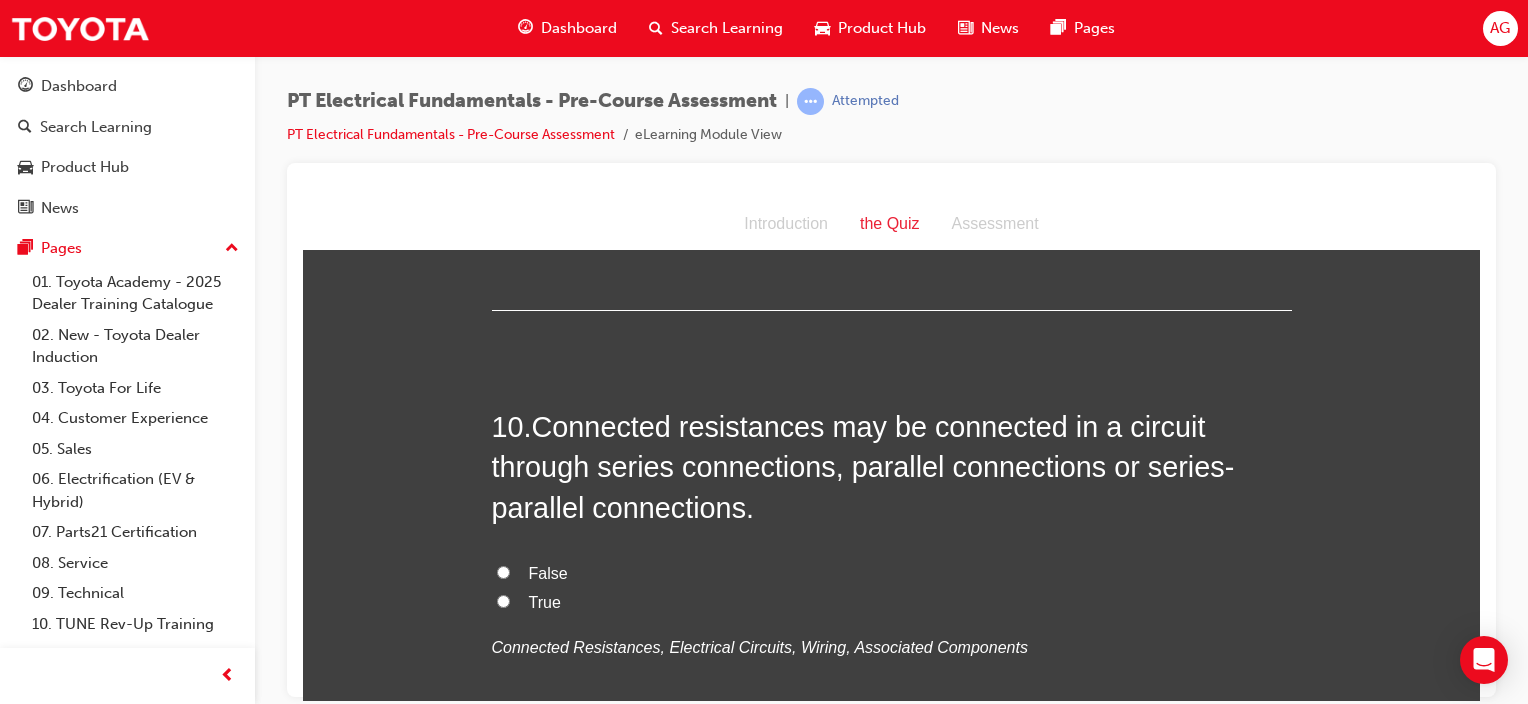click on "True" at bounding box center [503, 600] 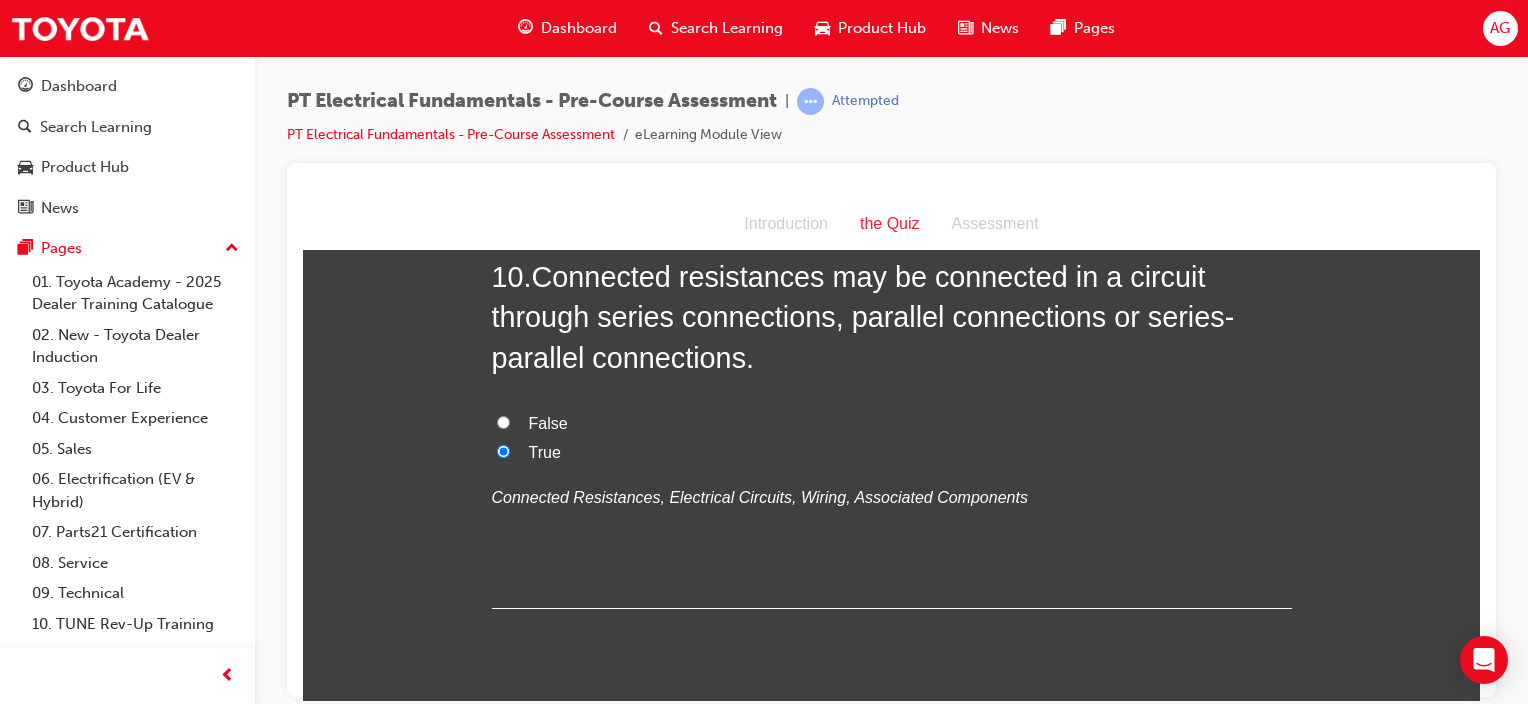 scroll, scrollTop: 3831, scrollLeft: 0, axis: vertical 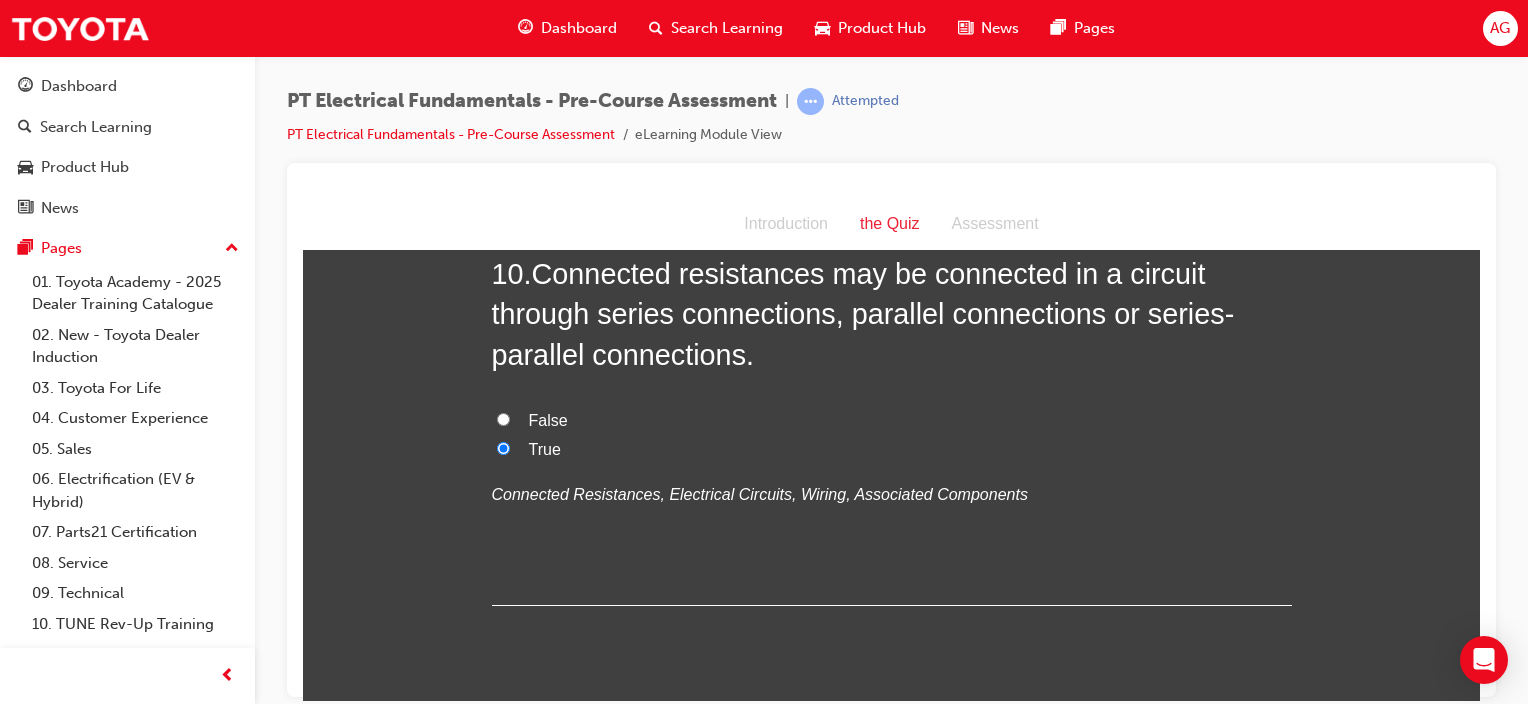 click on "Submit Answers" at bounding box center (890, 729) 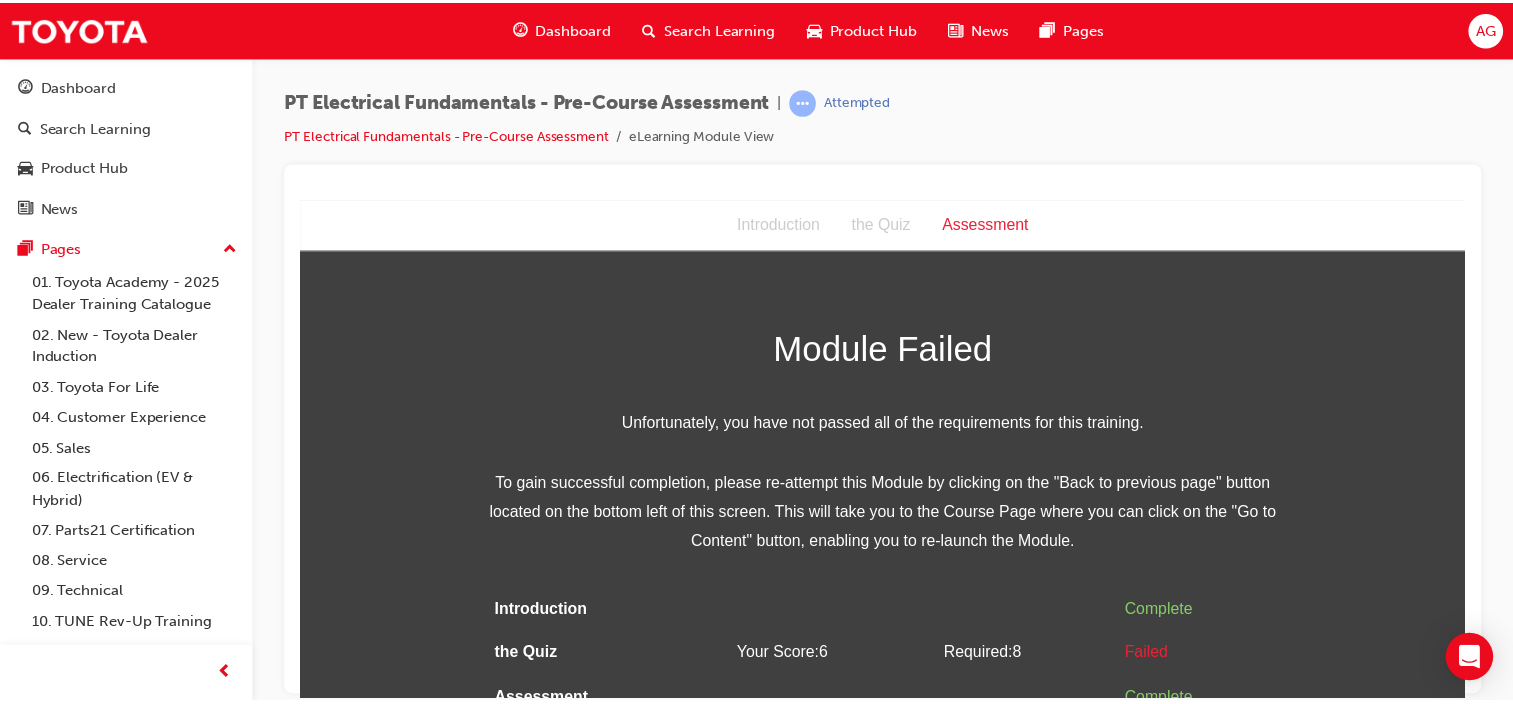 scroll, scrollTop: 21, scrollLeft: 0, axis: vertical 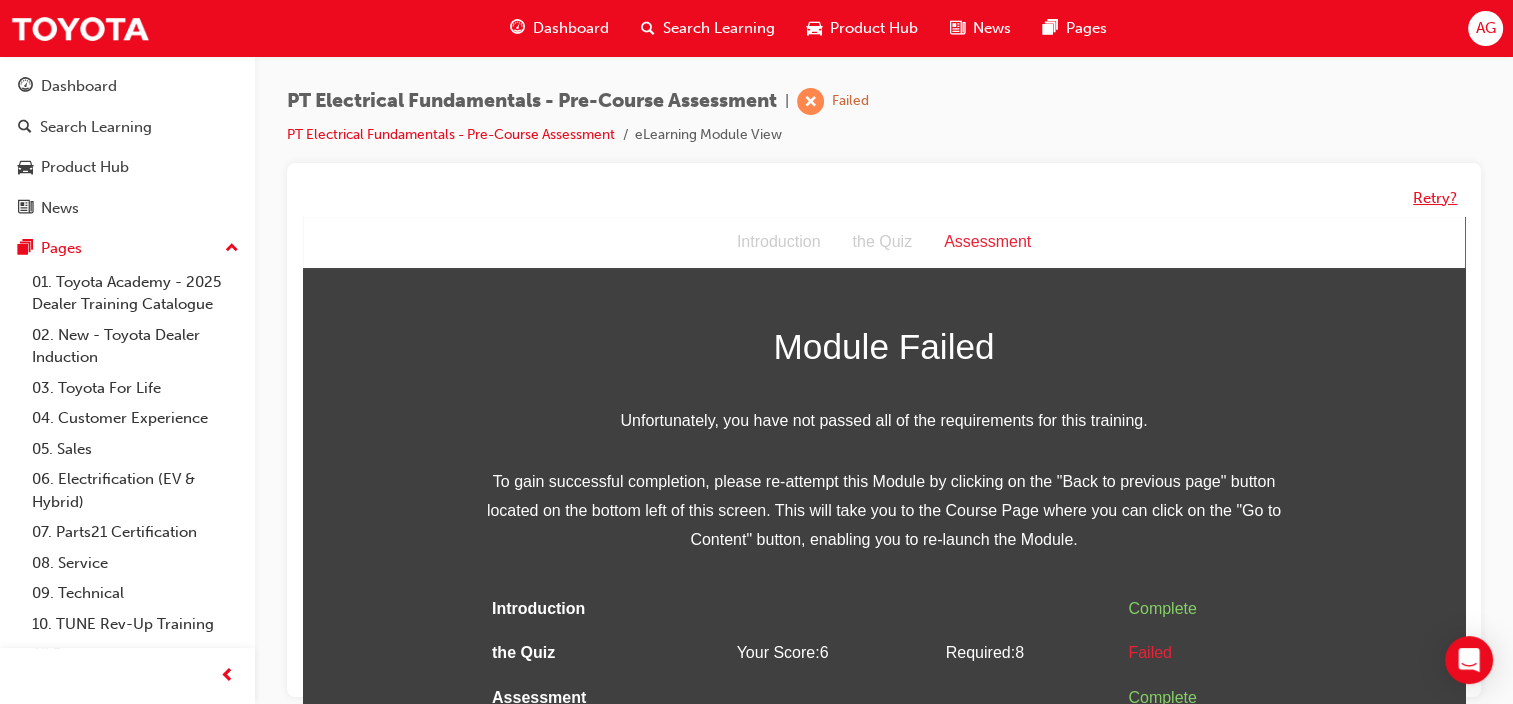 click on "Retry?" at bounding box center (1435, 198) 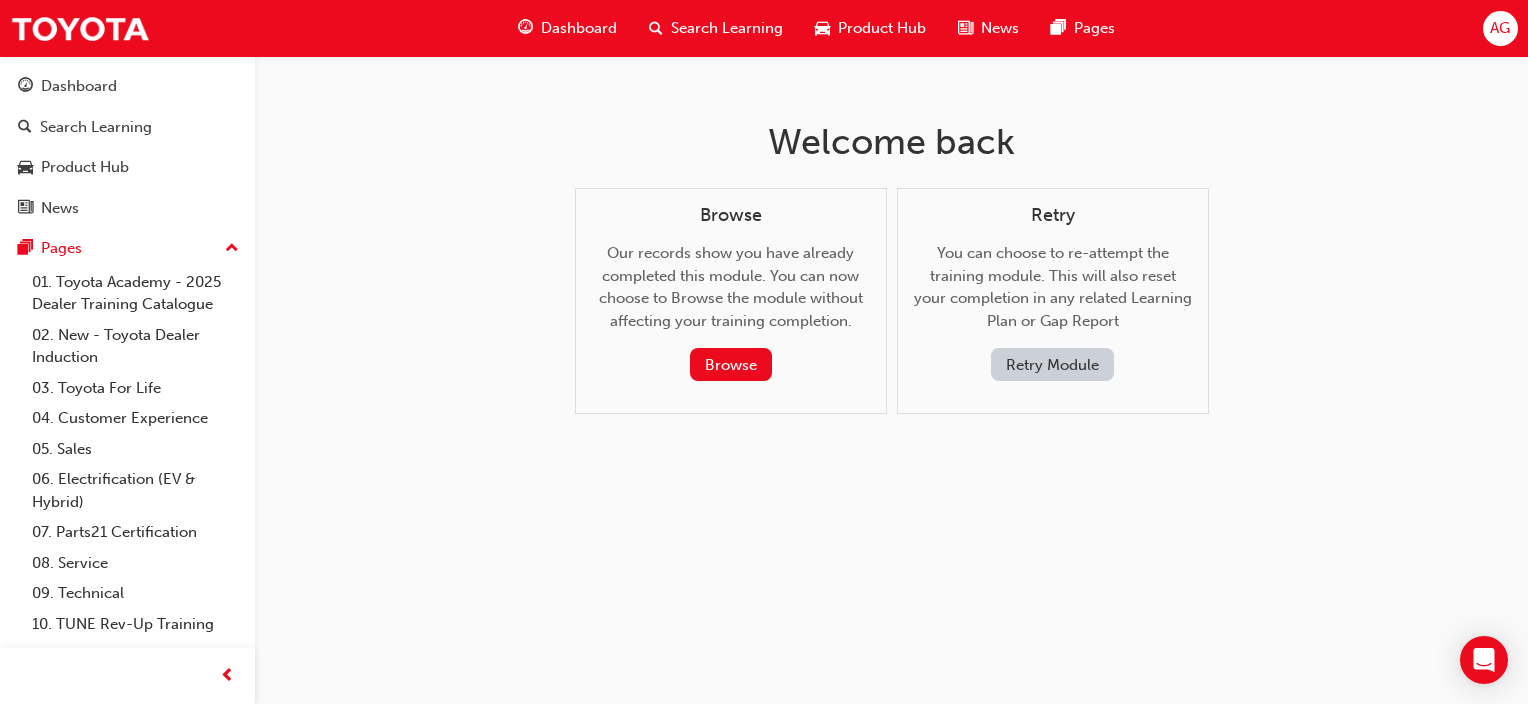 click on "Retry Module" at bounding box center [1052, 364] 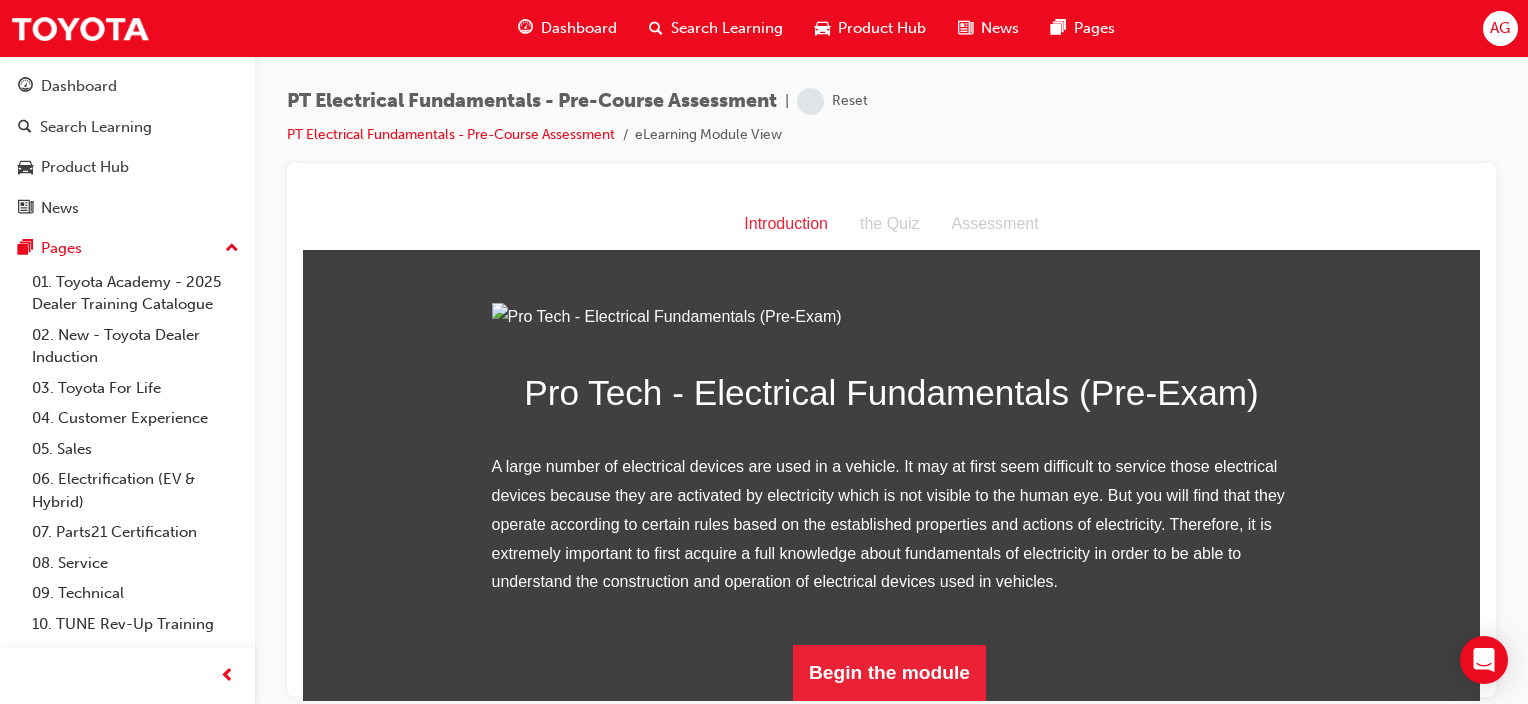 scroll, scrollTop: 222, scrollLeft: 0, axis: vertical 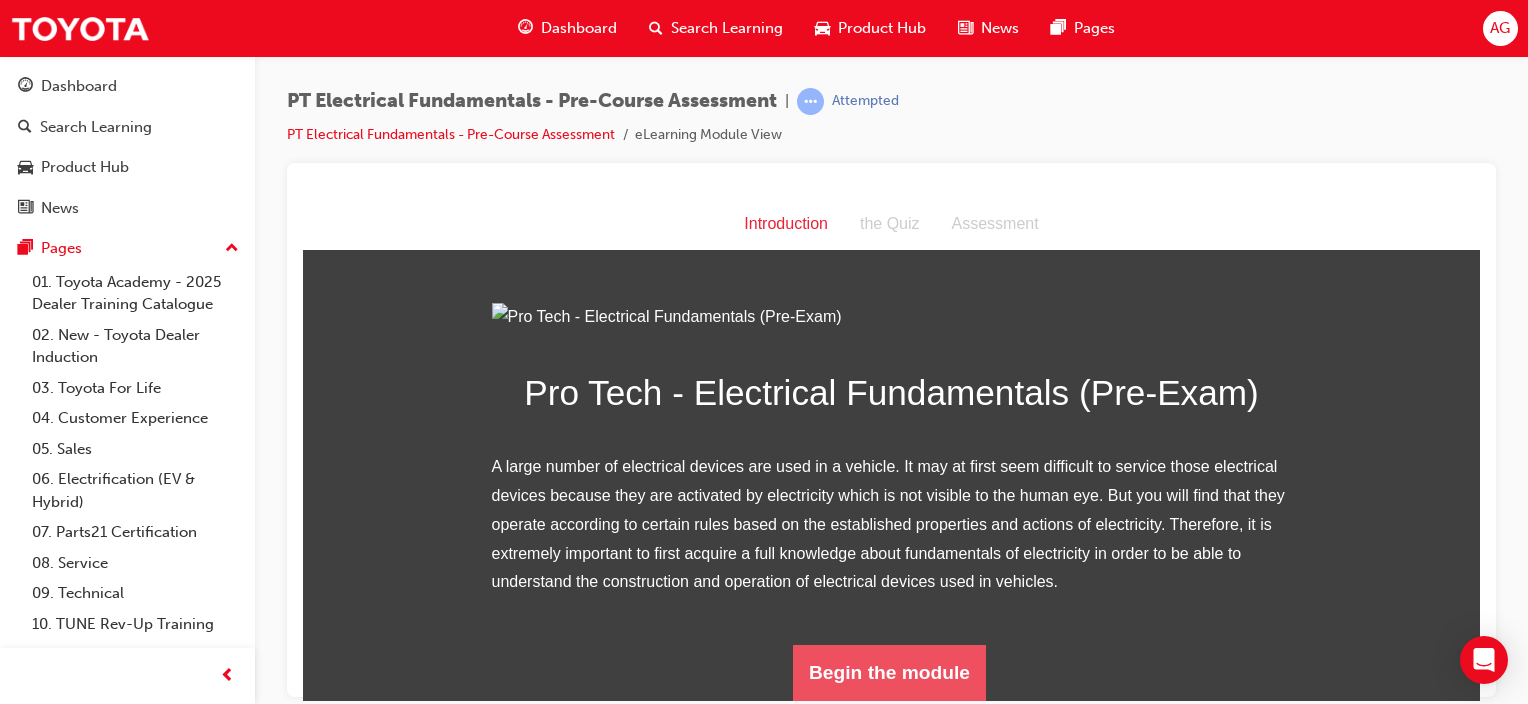 click on "Begin the module" at bounding box center (889, 672) 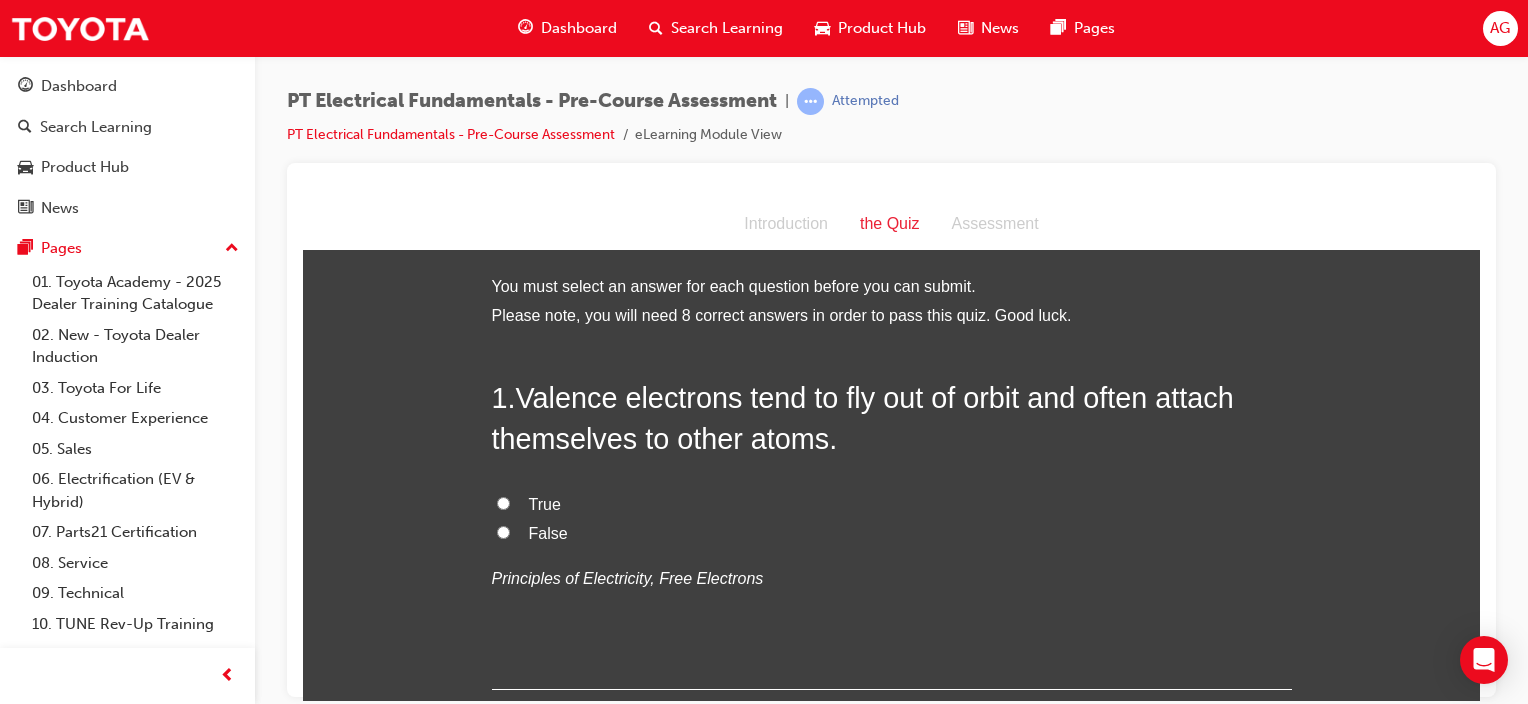 click on "True" at bounding box center (503, 502) 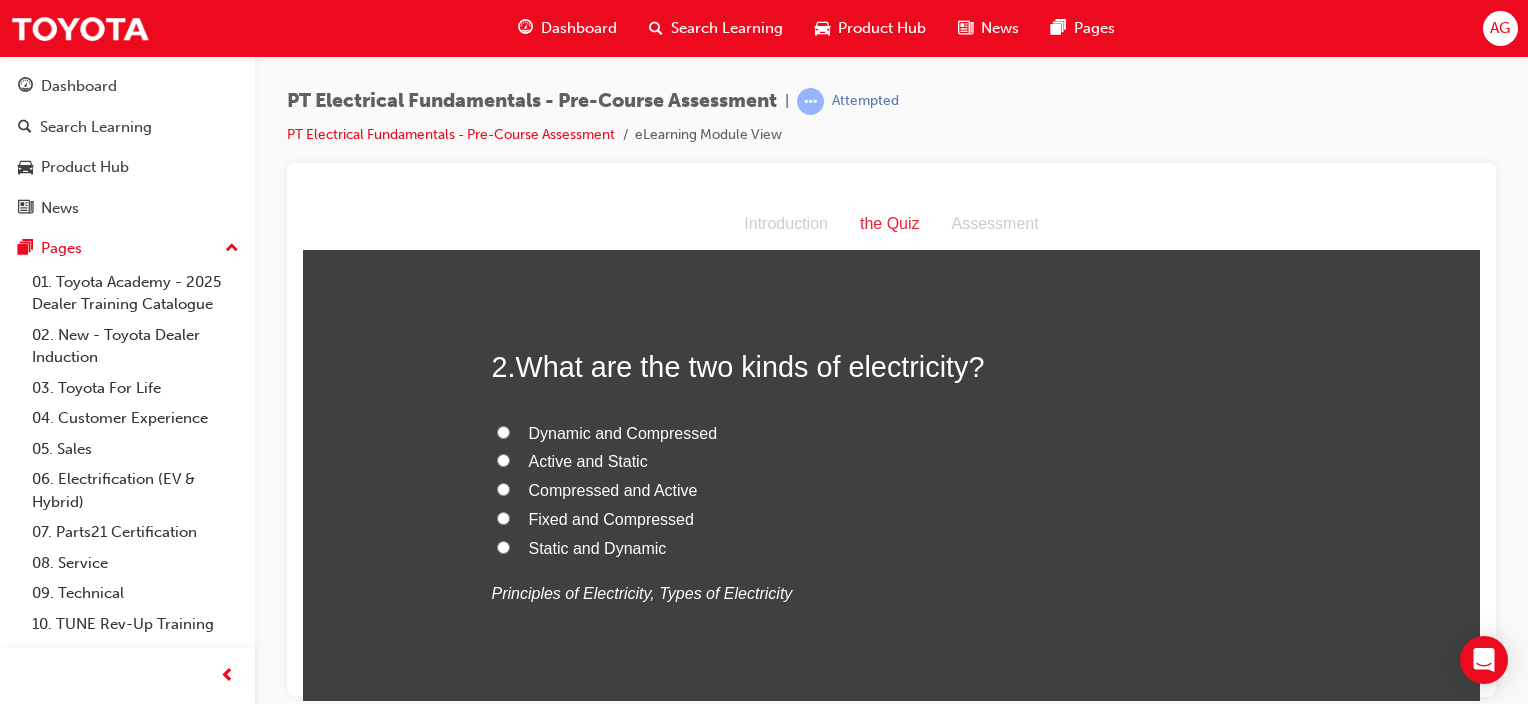 scroll, scrollTop: 440, scrollLeft: 0, axis: vertical 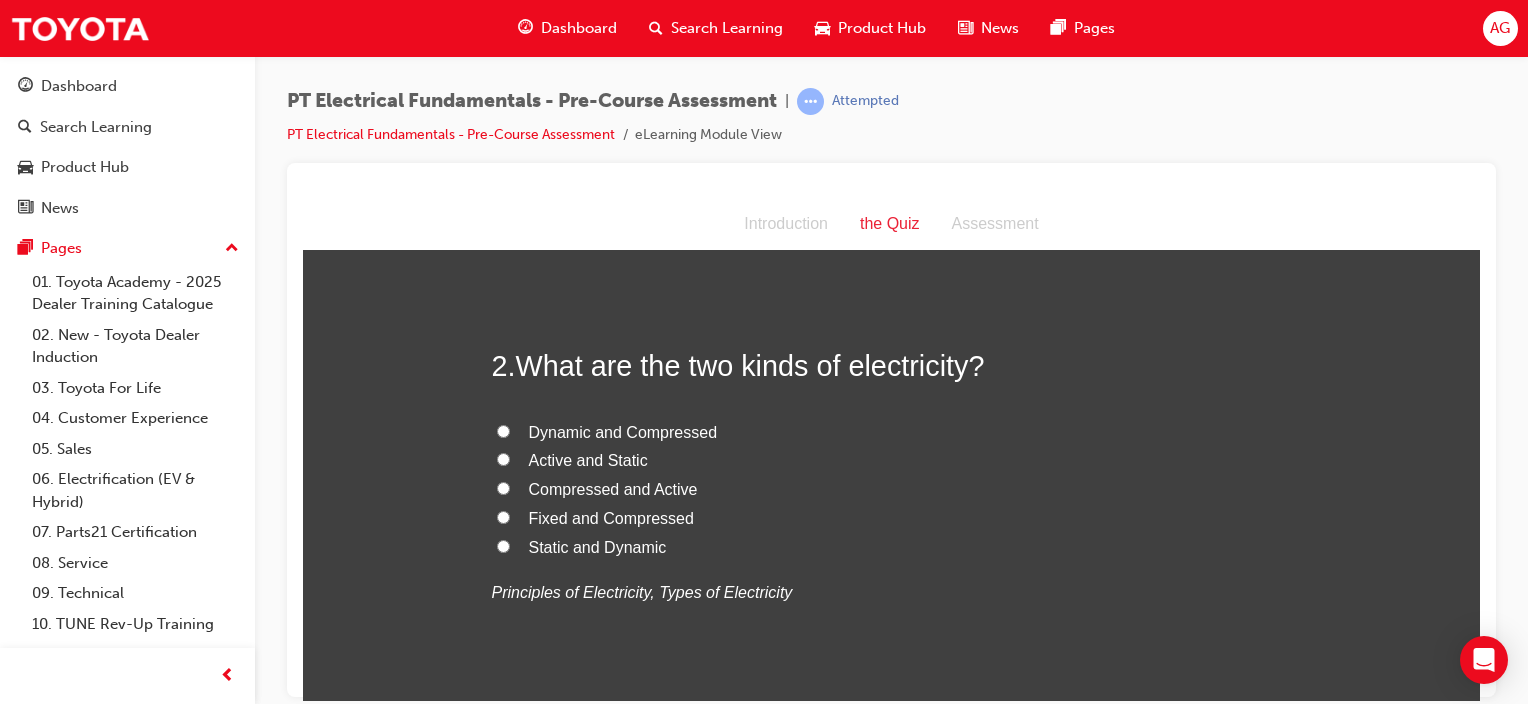click on "Static and Dynamic" at bounding box center [503, 545] 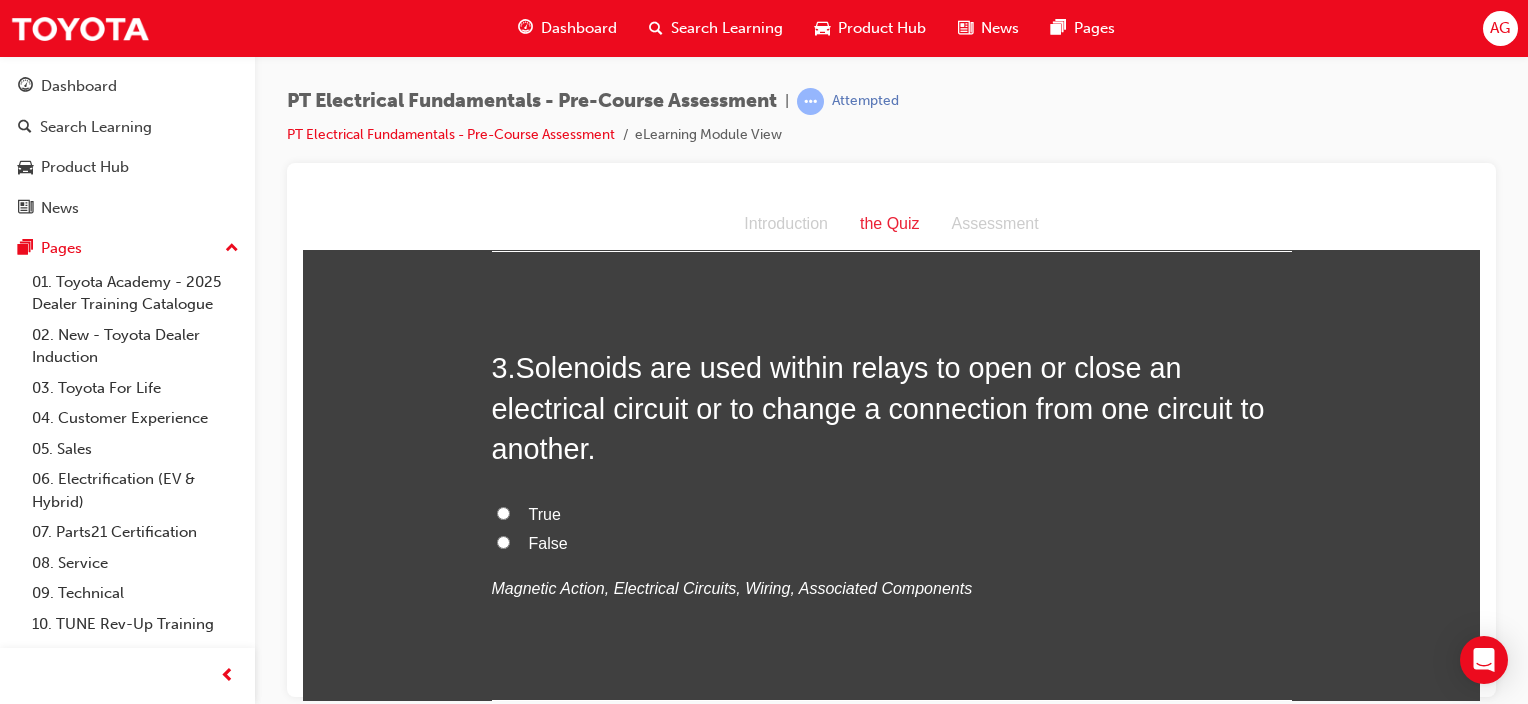 scroll, scrollTop: 894, scrollLeft: 0, axis: vertical 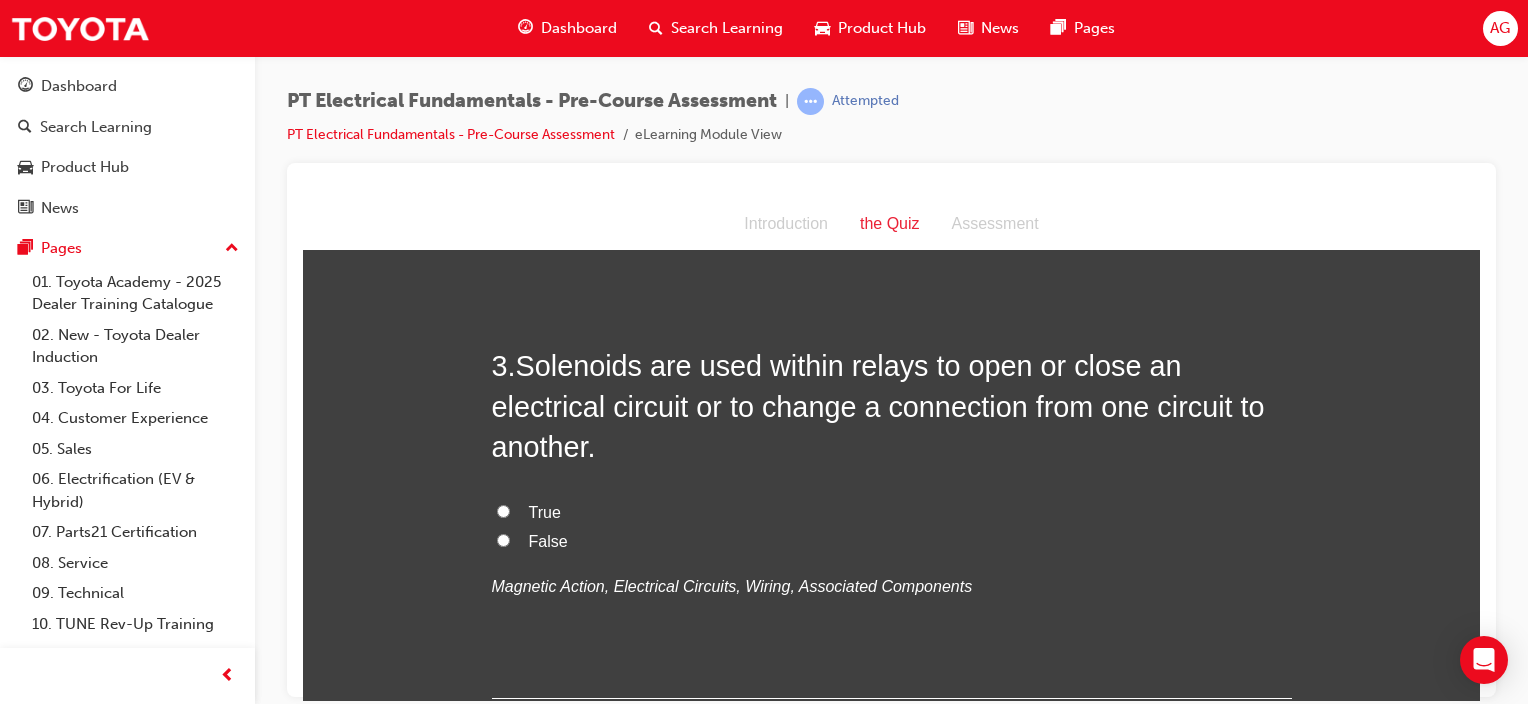 click on "True" at bounding box center (503, 510) 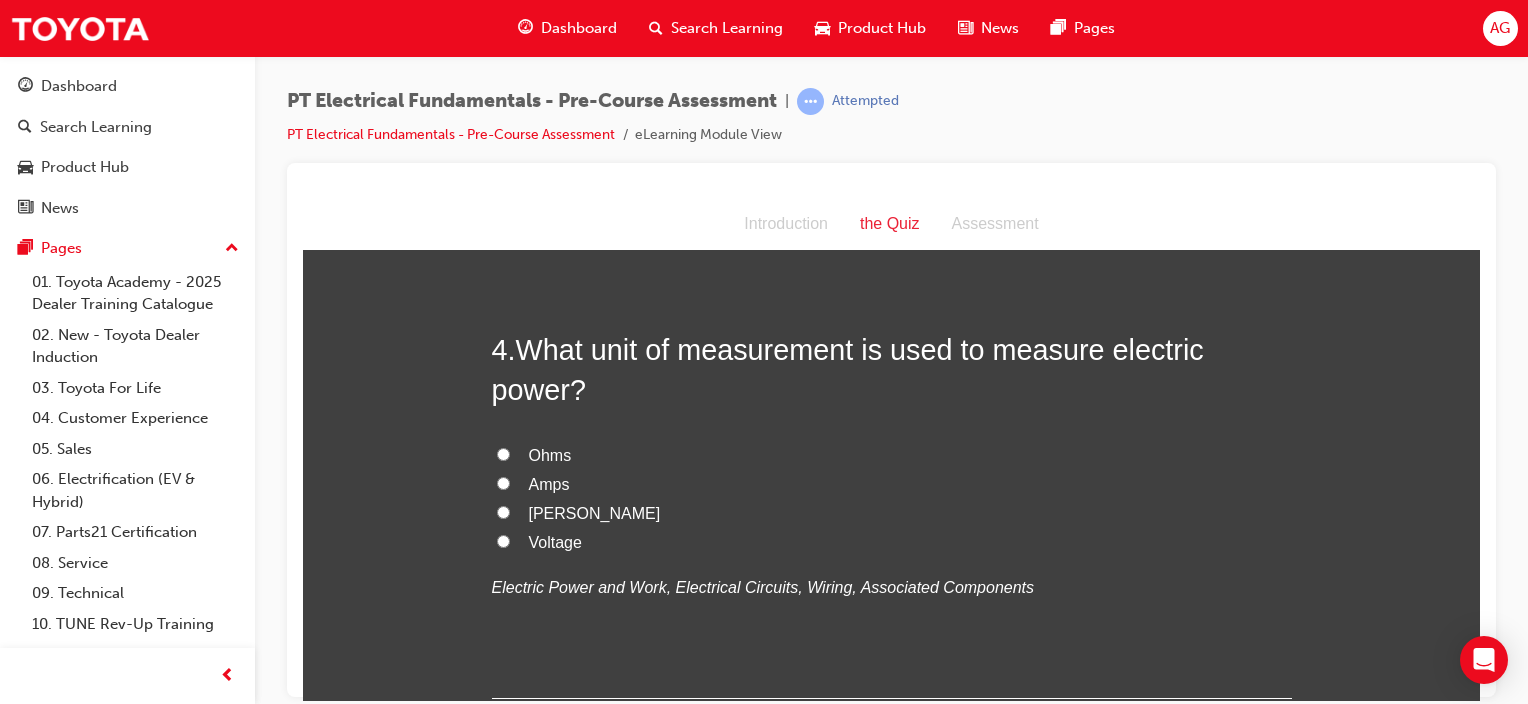 scroll, scrollTop: 1360, scrollLeft: 0, axis: vertical 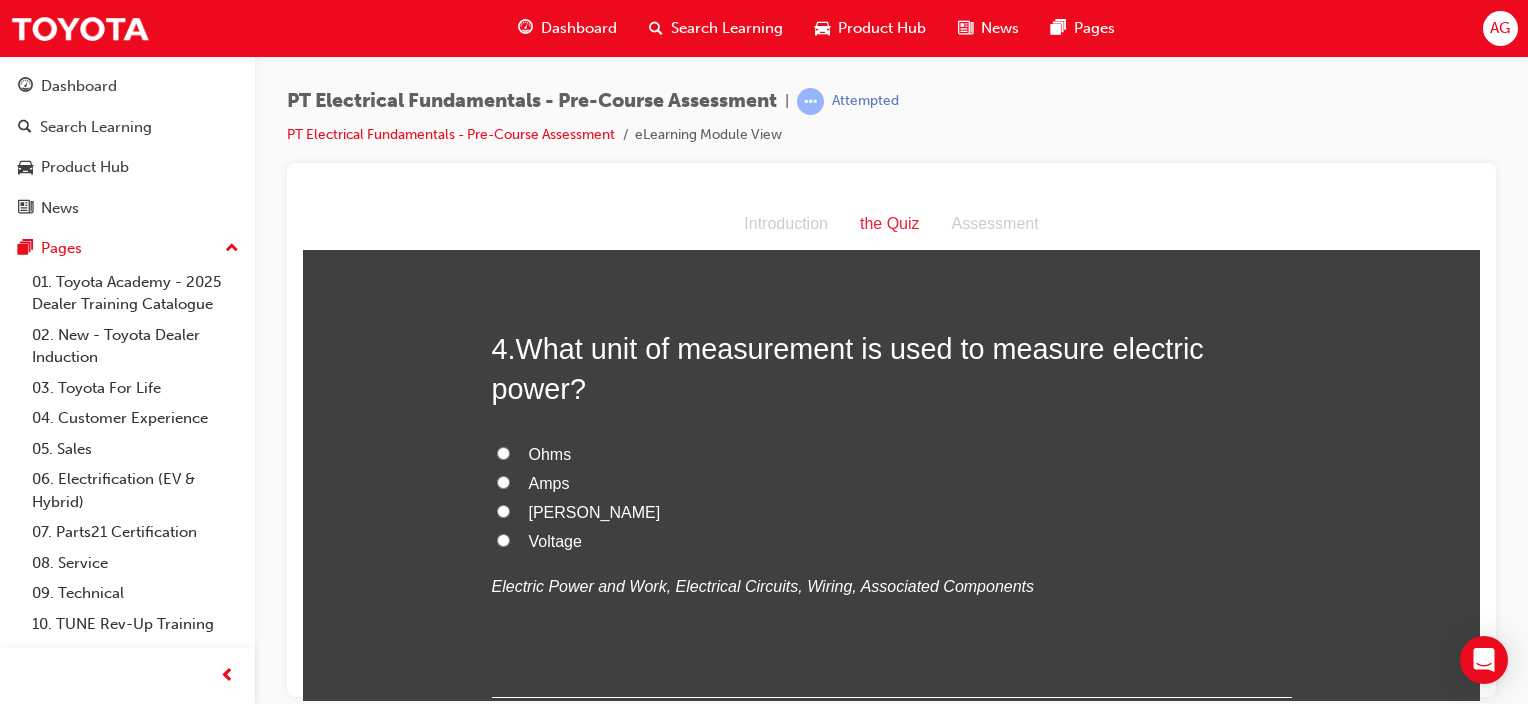 click on "Amps" at bounding box center (503, 481) 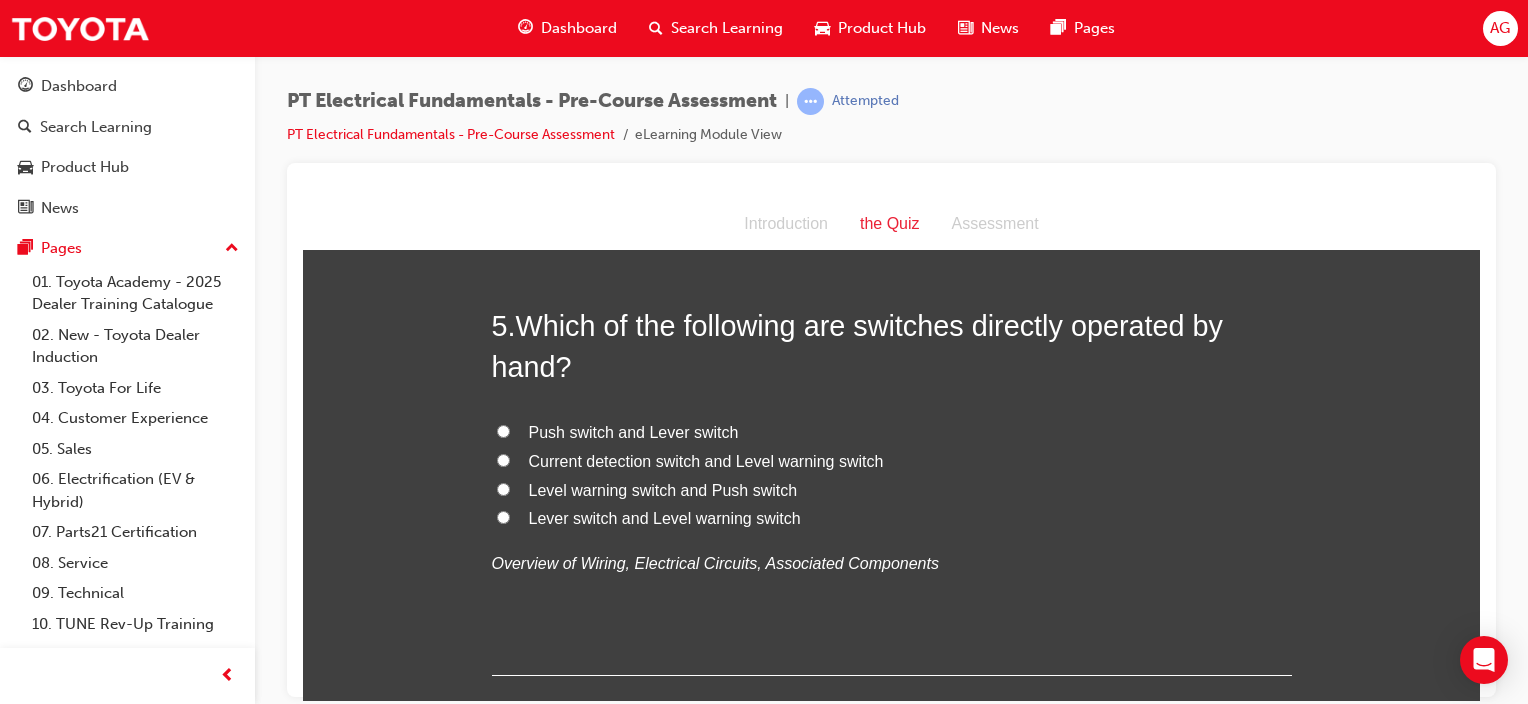 scroll, scrollTop: 1848, scrollLeft: 0, axis: vertical 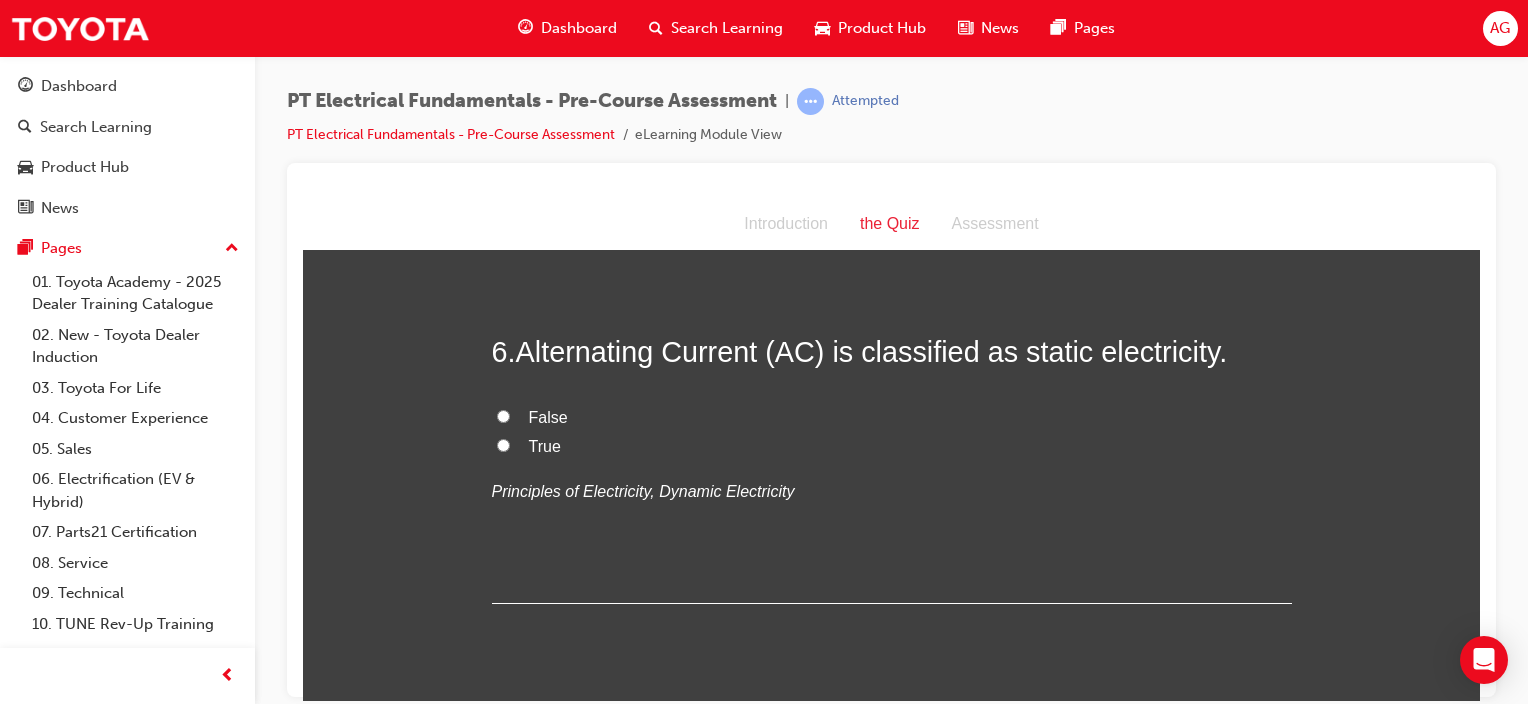 click on "False" at bounding box center [503, 415] 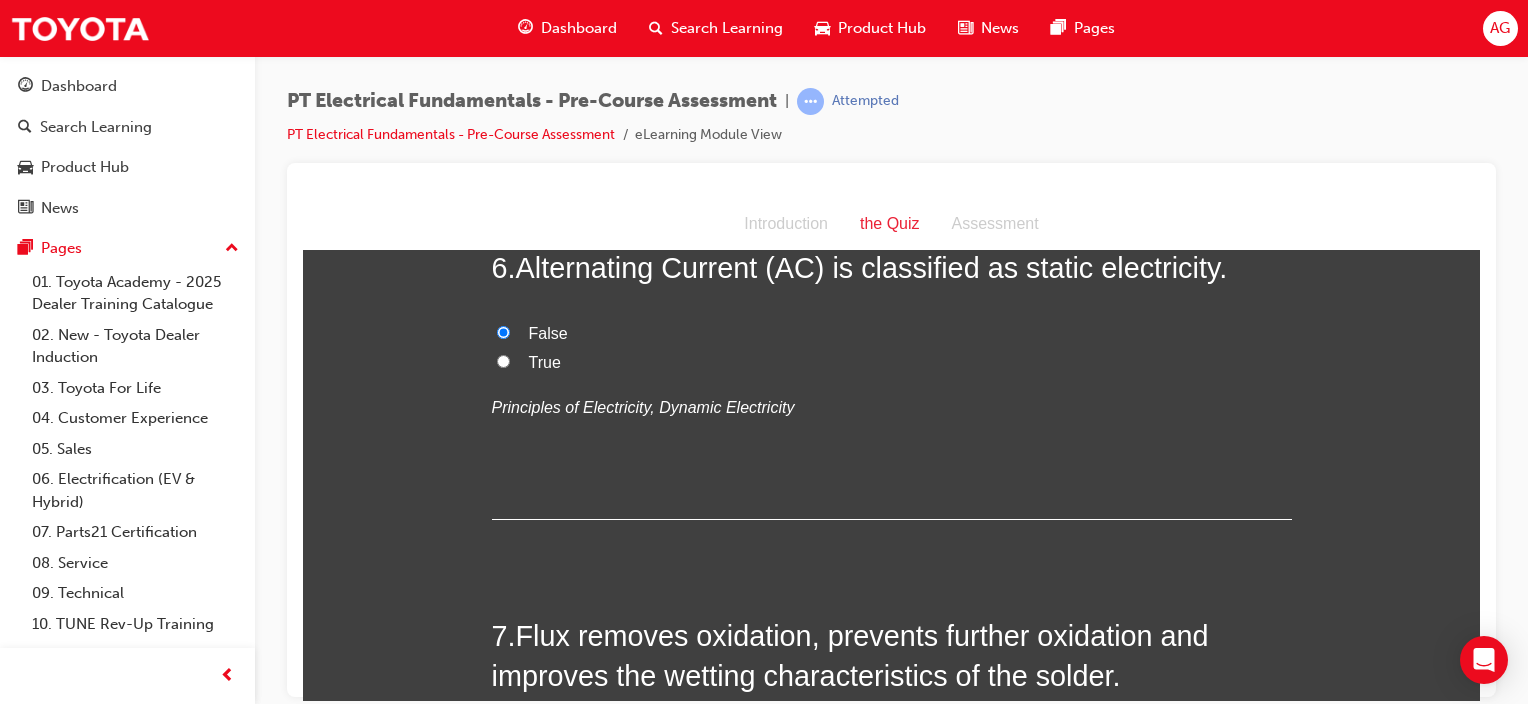 scroll, scrollTop: 2371, scrollLeft: 0, axis: vertical 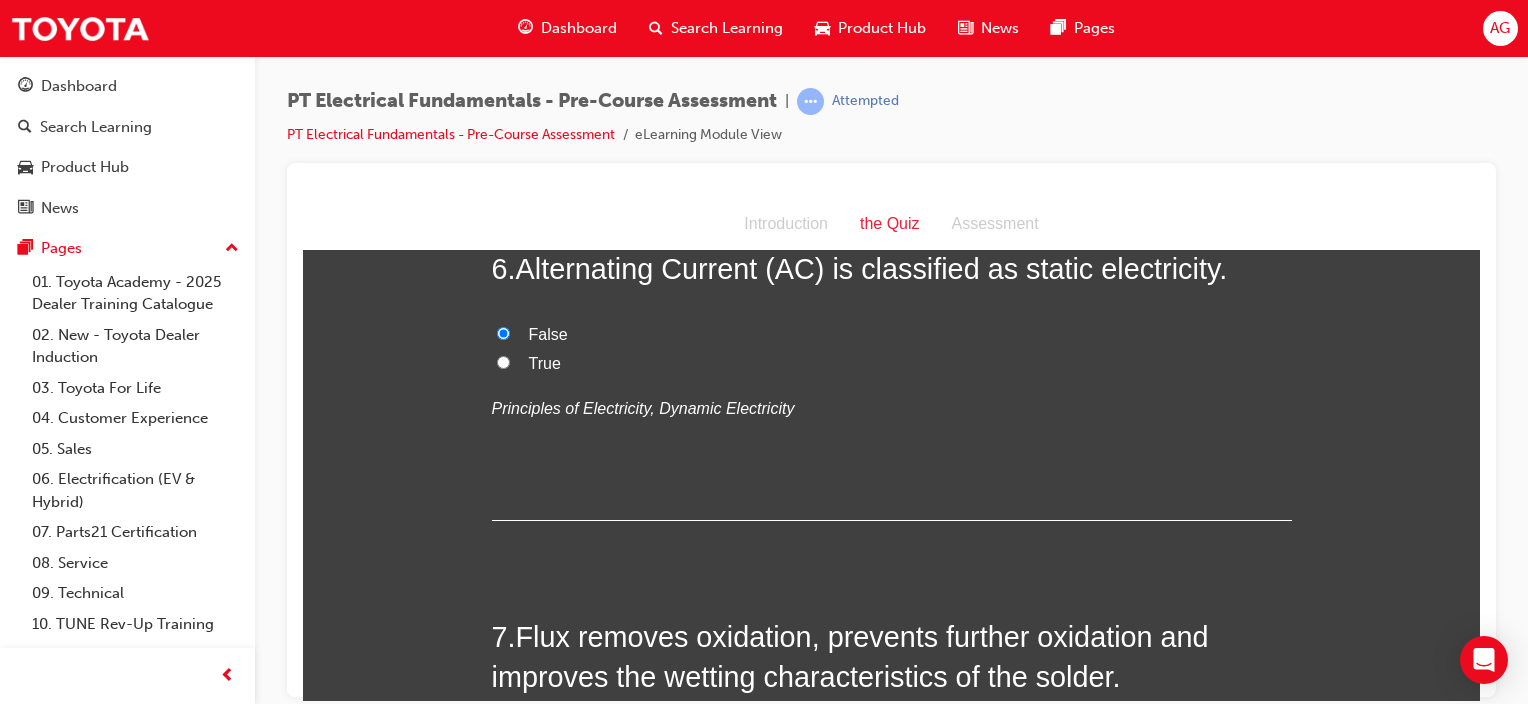 click on "True" at bounding box center (503, 361) 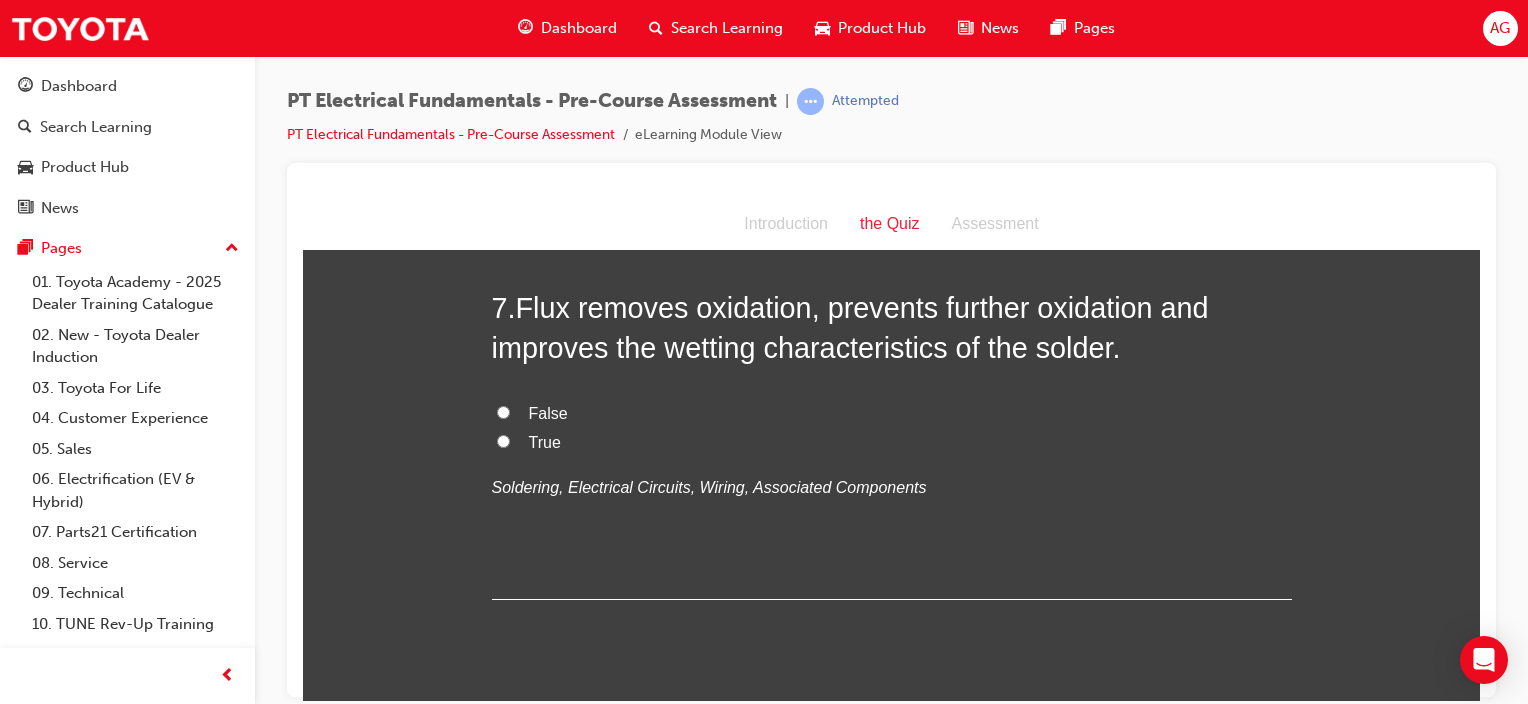 scroll, scrollTop: 2700, scrollLeft: 0, axis: vertical 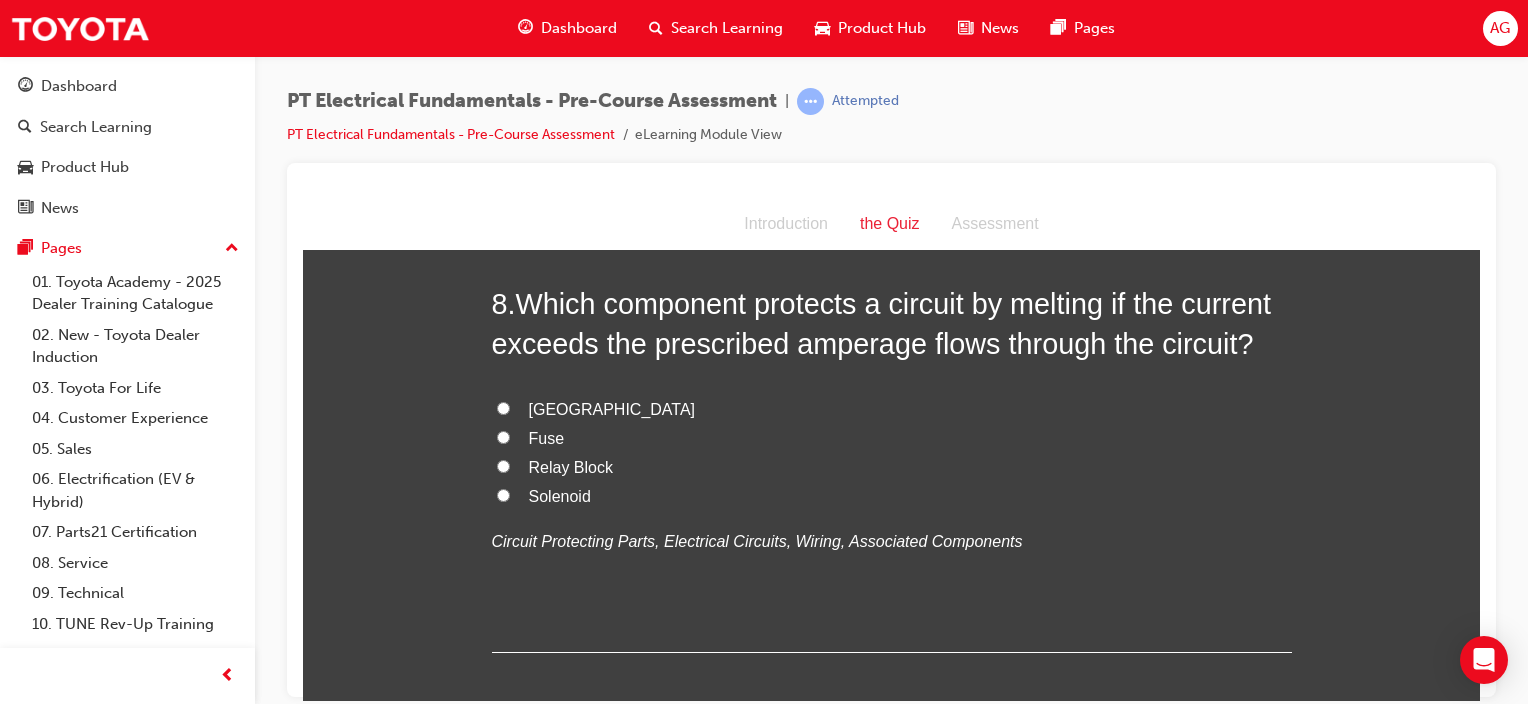click on "Fuse" at bounding box center (503, 436) 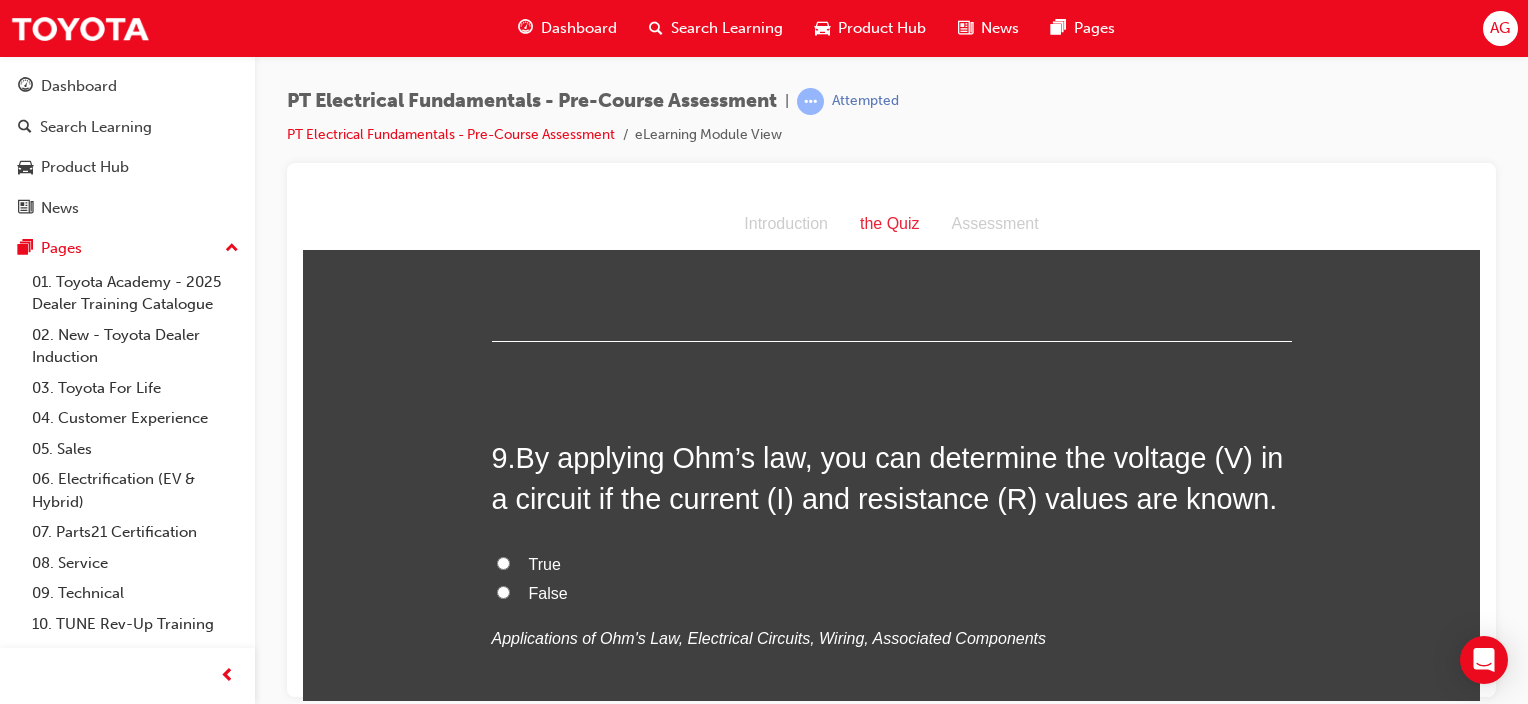 scroll, scrollTop: 3492, scrollLeft: 0, axis: vertical 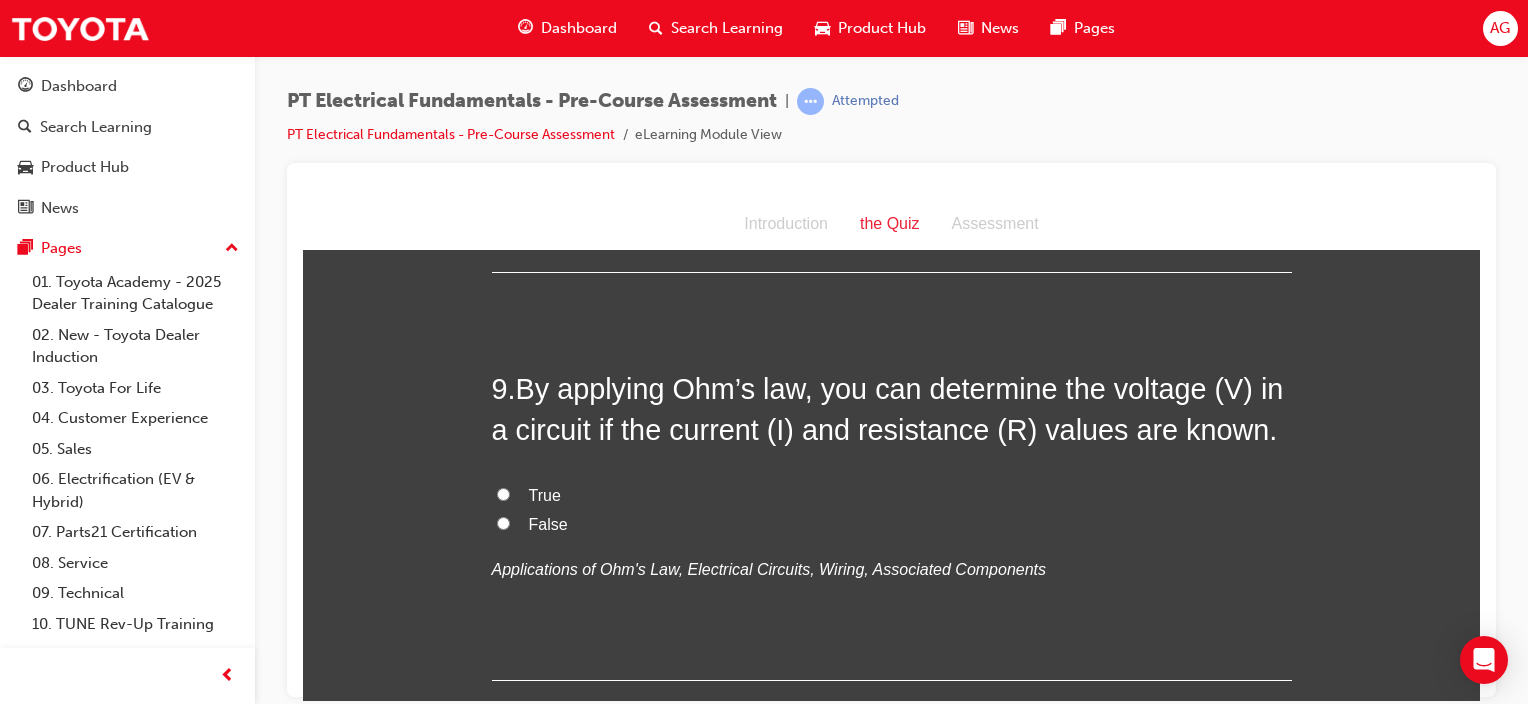 click on "True" at bounding box center [503, 493] 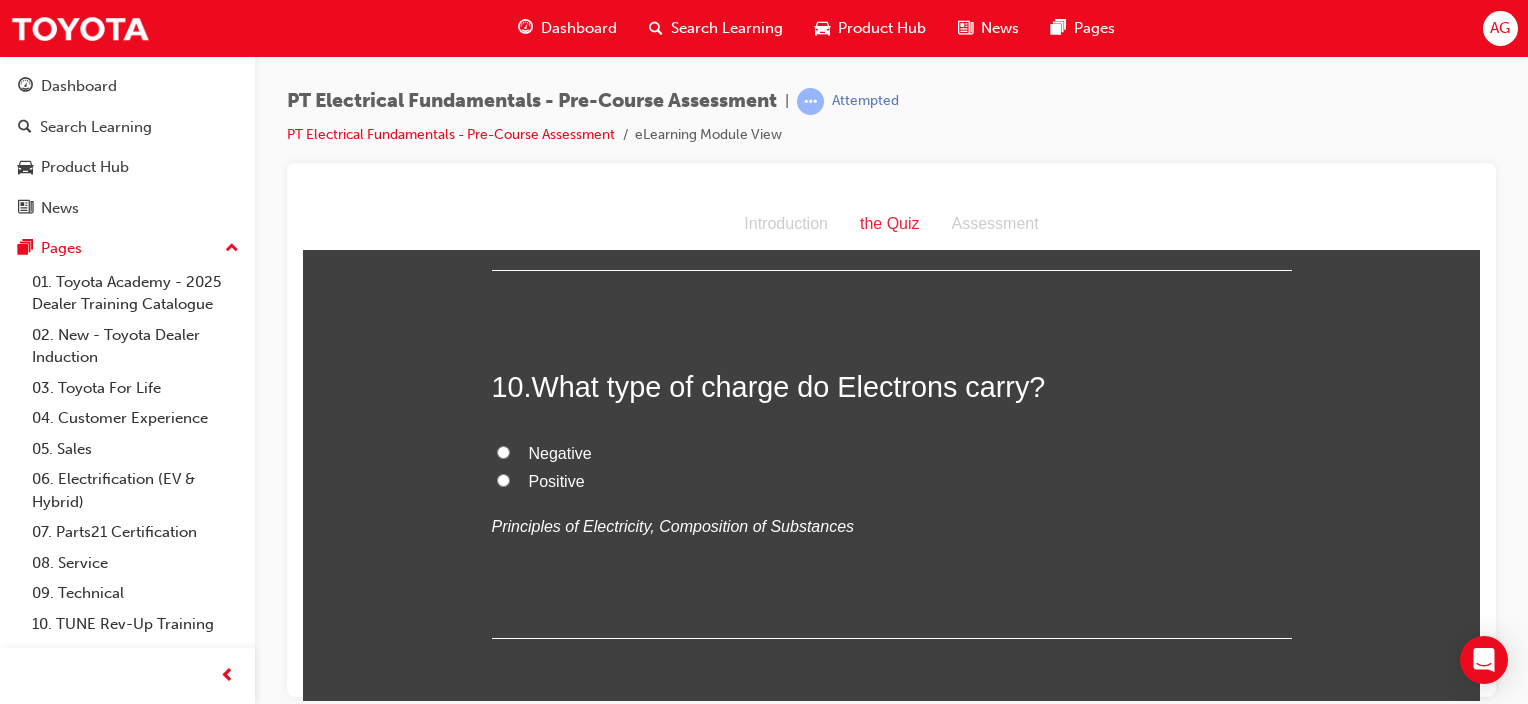 scroll, scrollTop: 3912, scrollLeft: 0, axis: vertical 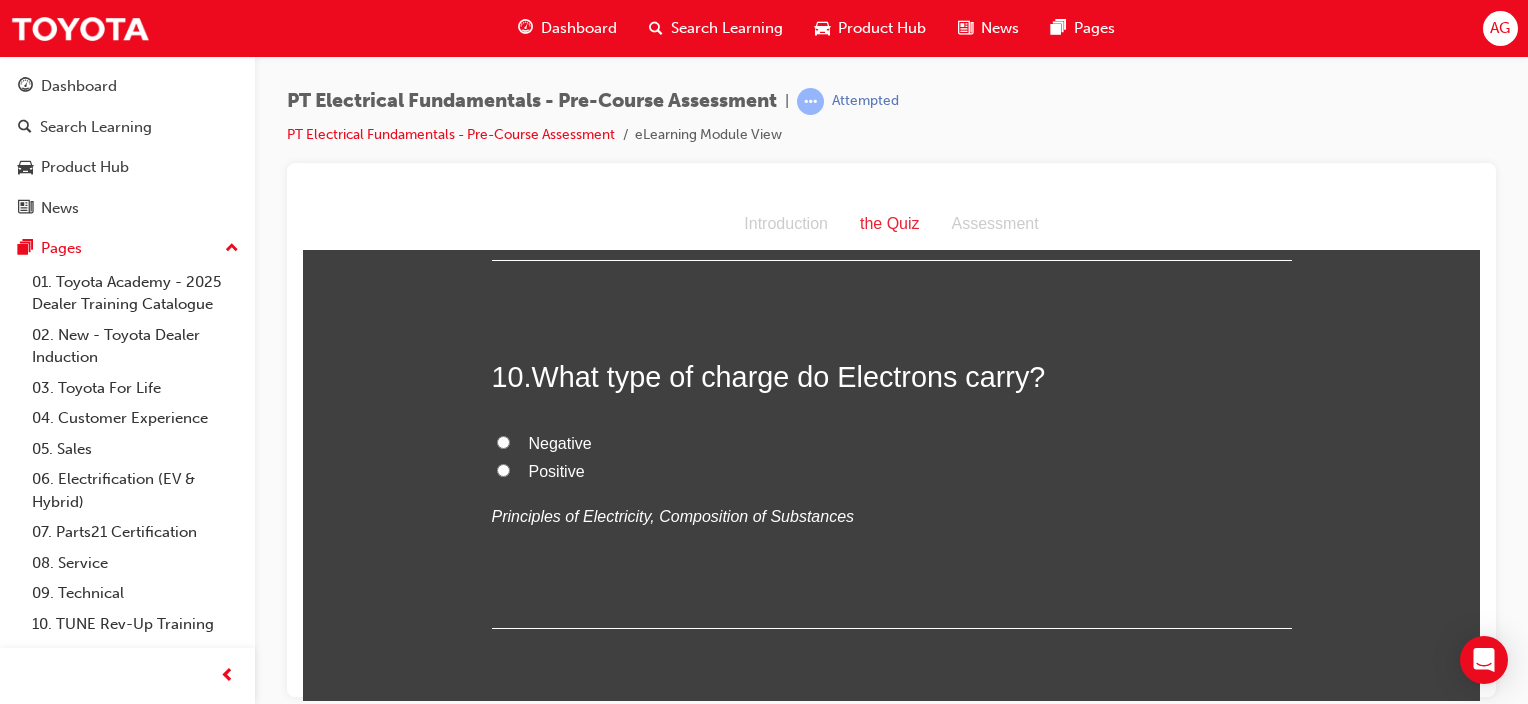 click on "Positive" at bounding box center (503, 469) 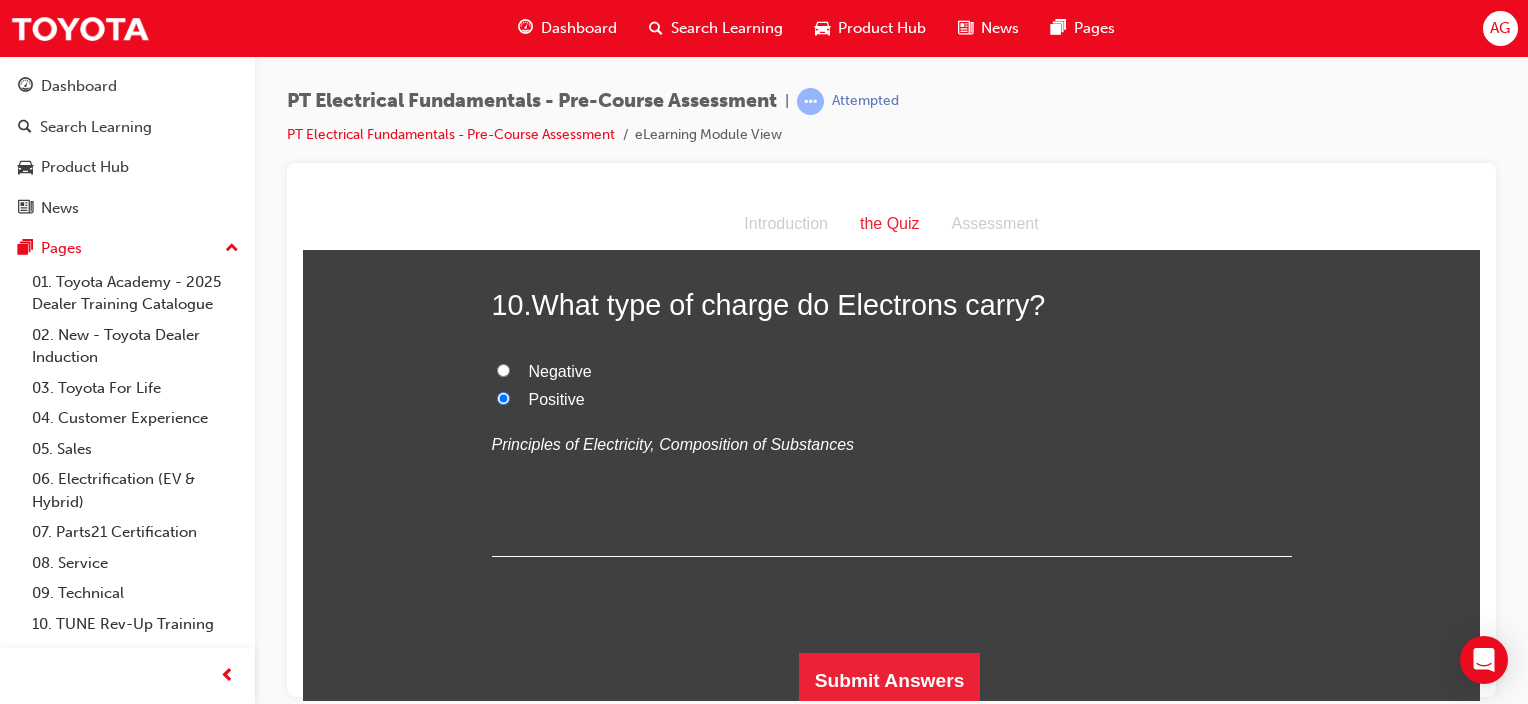scroll, scrollTop: 3986, scrollLeft: 0, axis: vertical 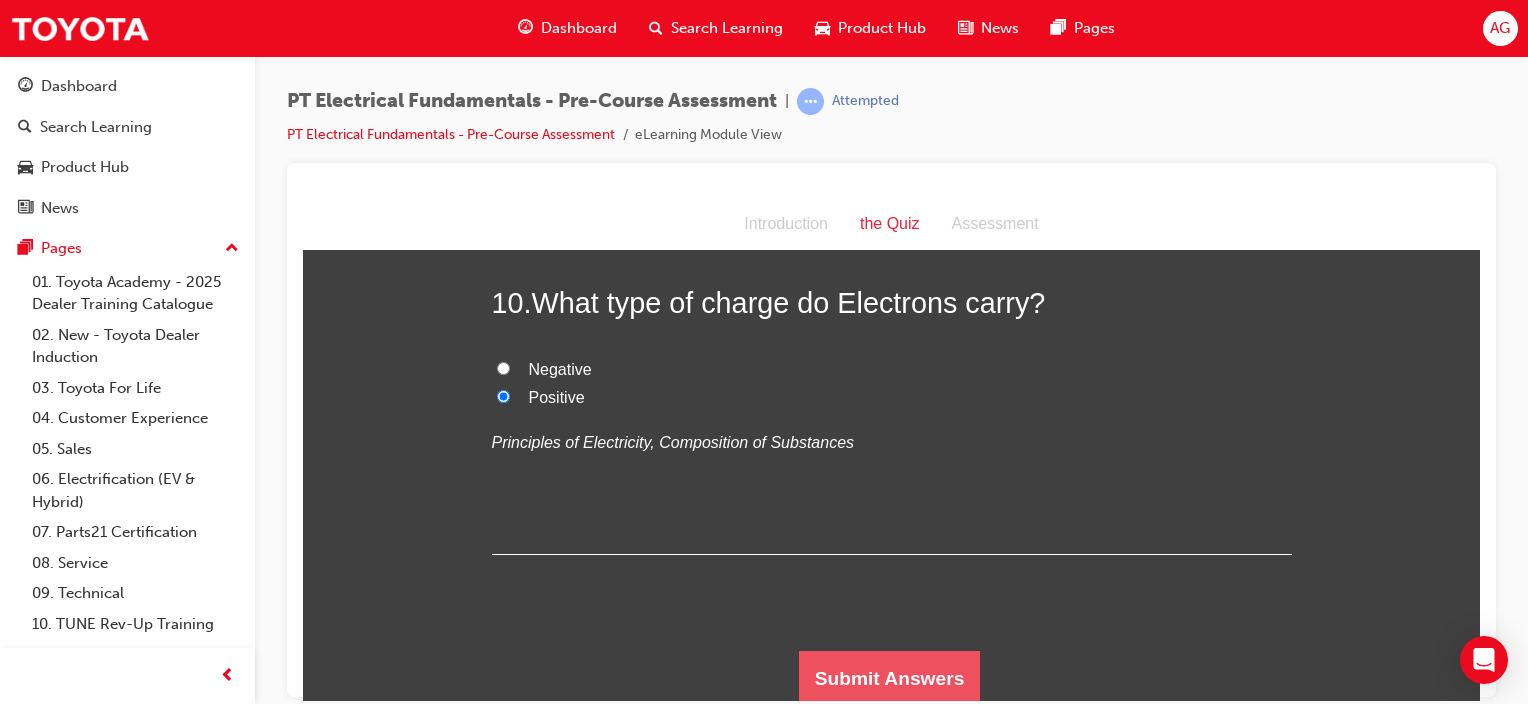 click on "Submit Answers" at bounding box center (890, 678) 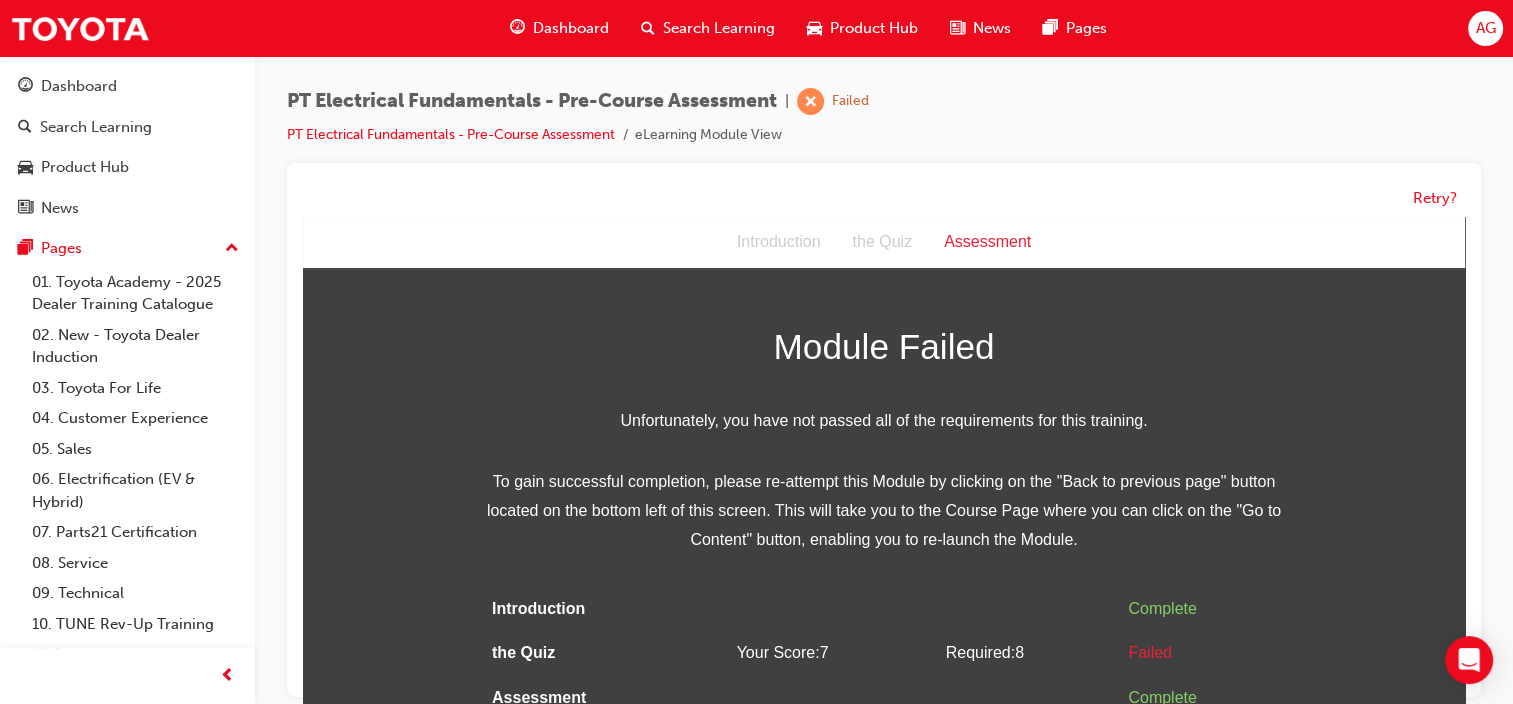 scroll, scrollTop: 14, scrollLeft: 0, axis: vertical 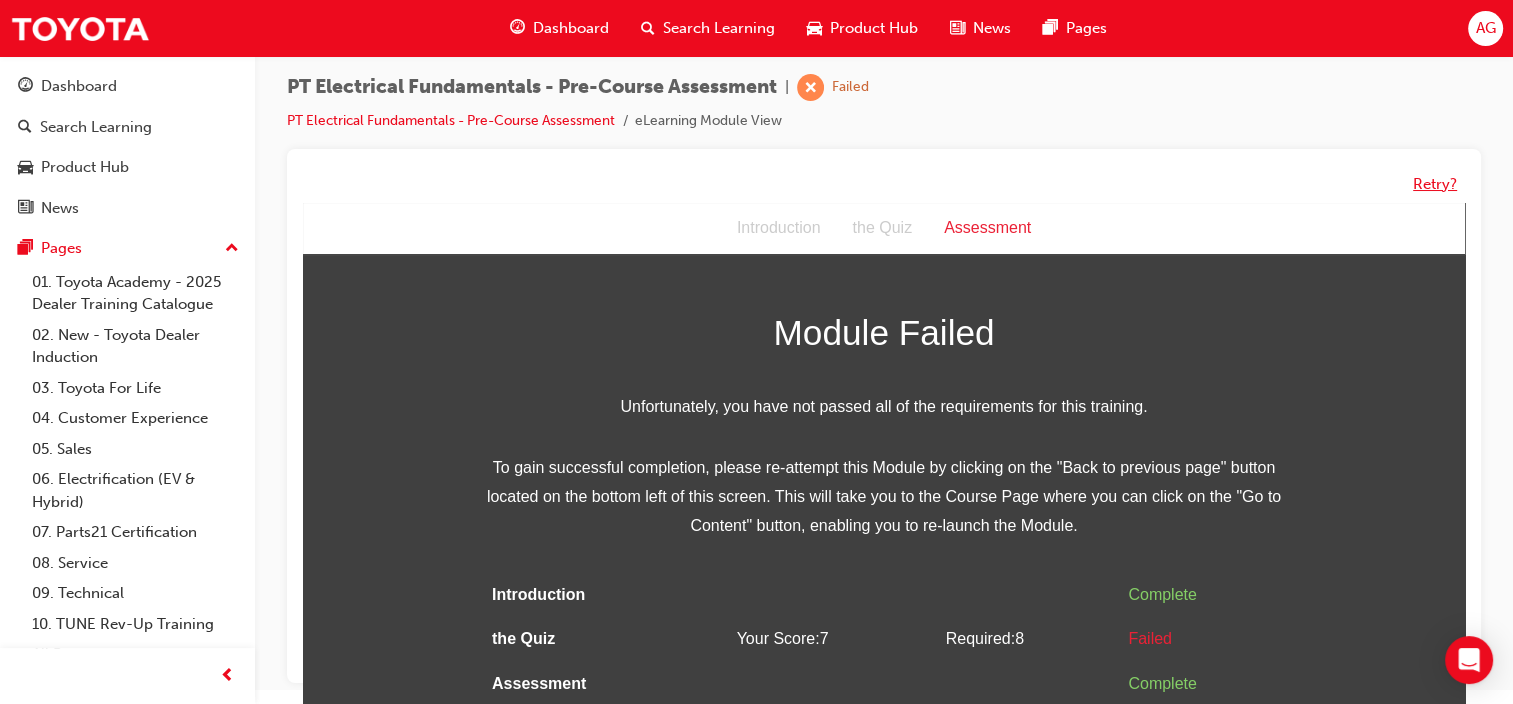 click on "Retry?" at bounding box center (1435, 184) 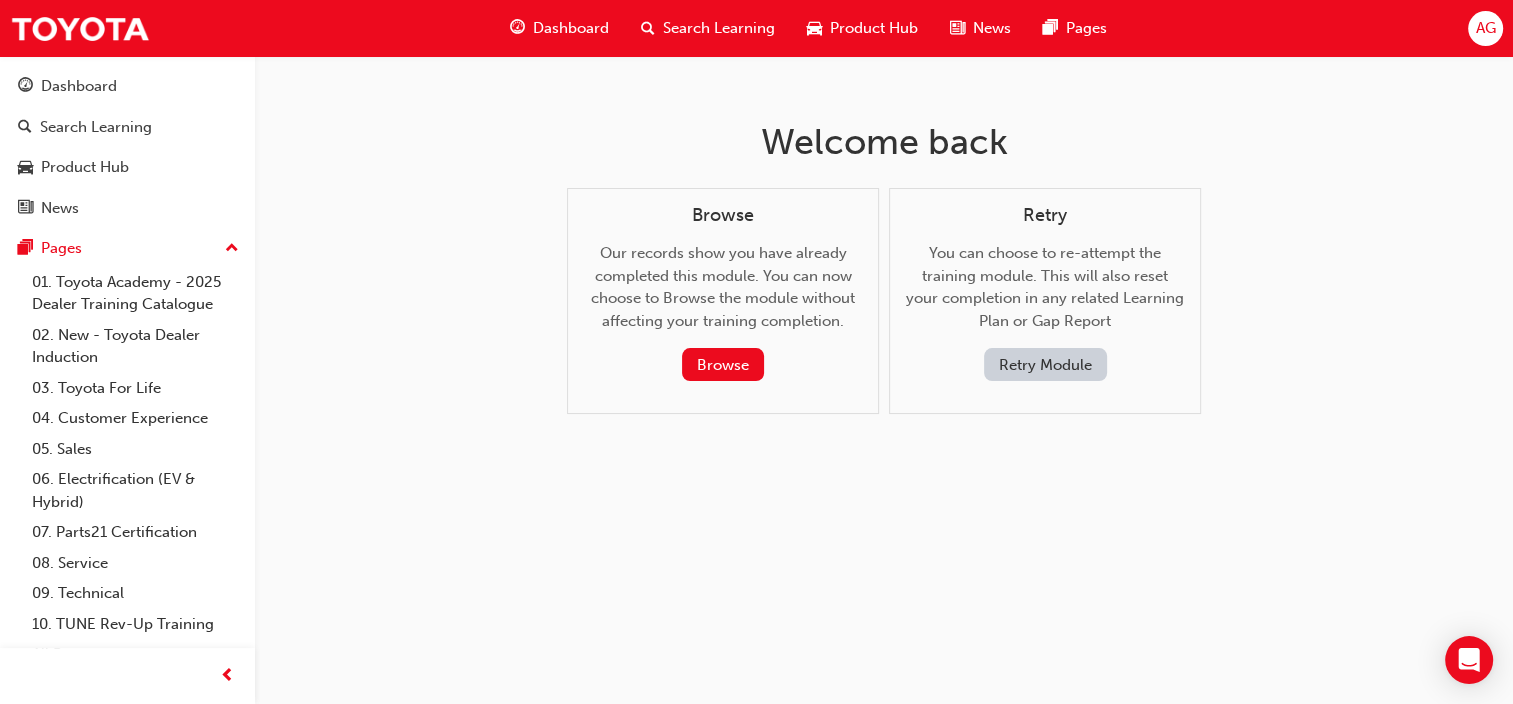 scroll, scrollTop: 0, scrollLeft: 0, axis: both 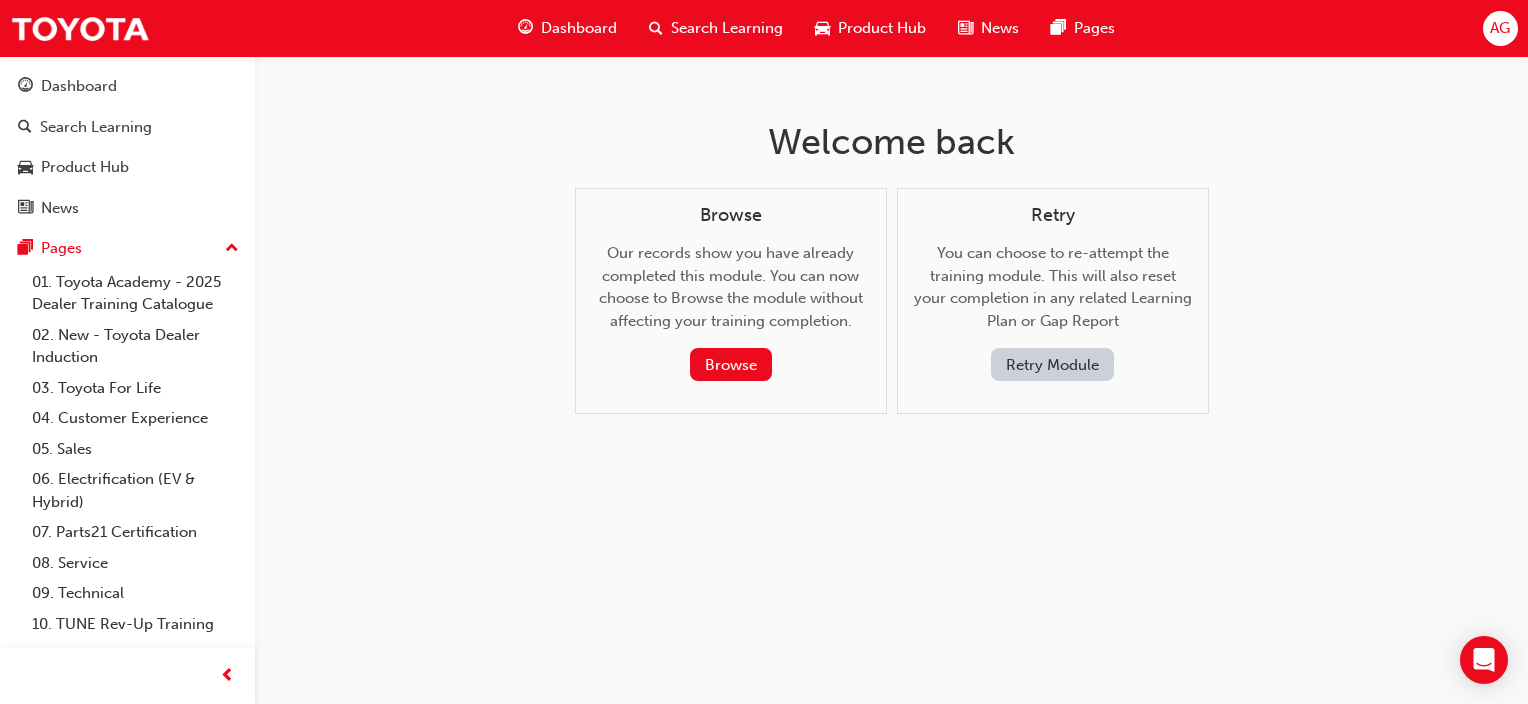 click on "Retry Module" at bounding box center (1052, 364) 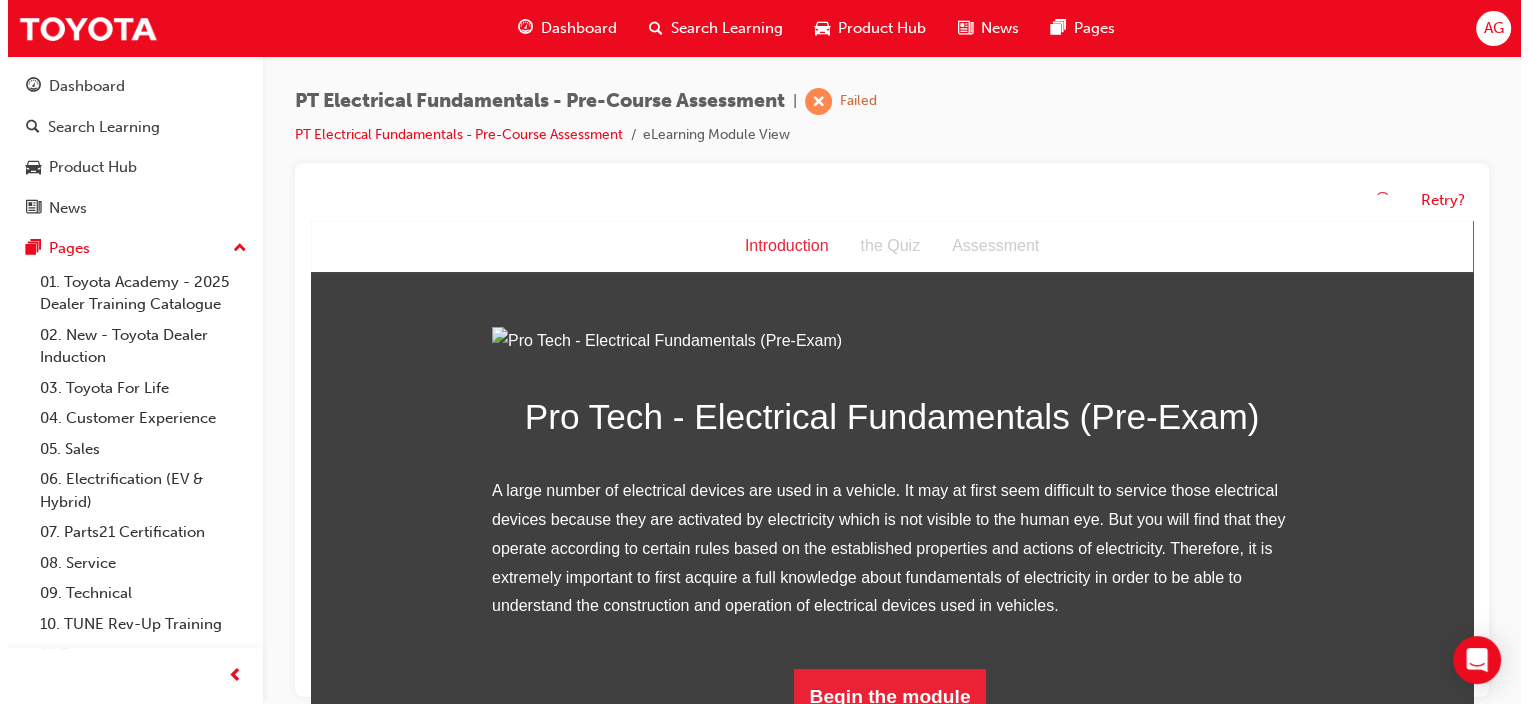scroll, scrollTop: 222, scrollLeft: 0, axis: vertical 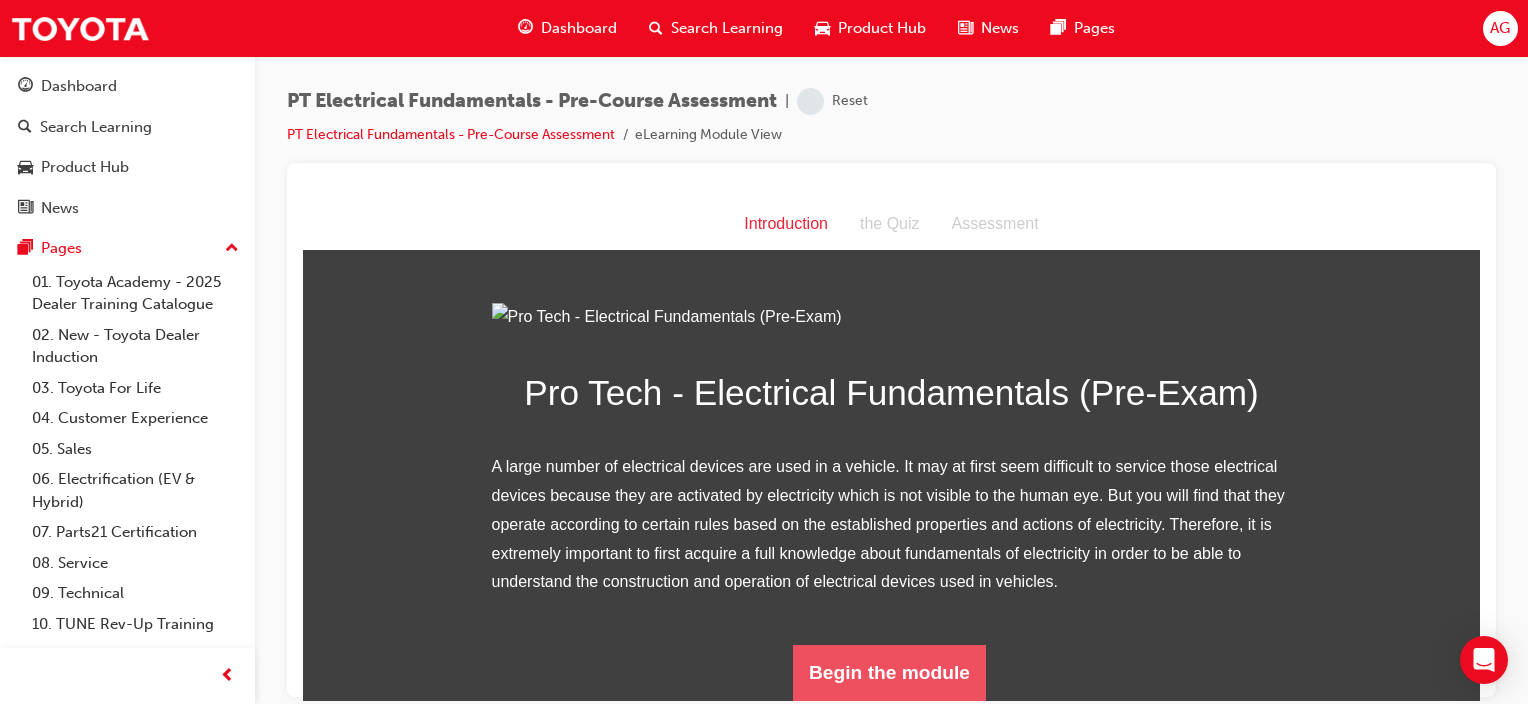 click on "Begin the module" at bounding box center (889, 672) 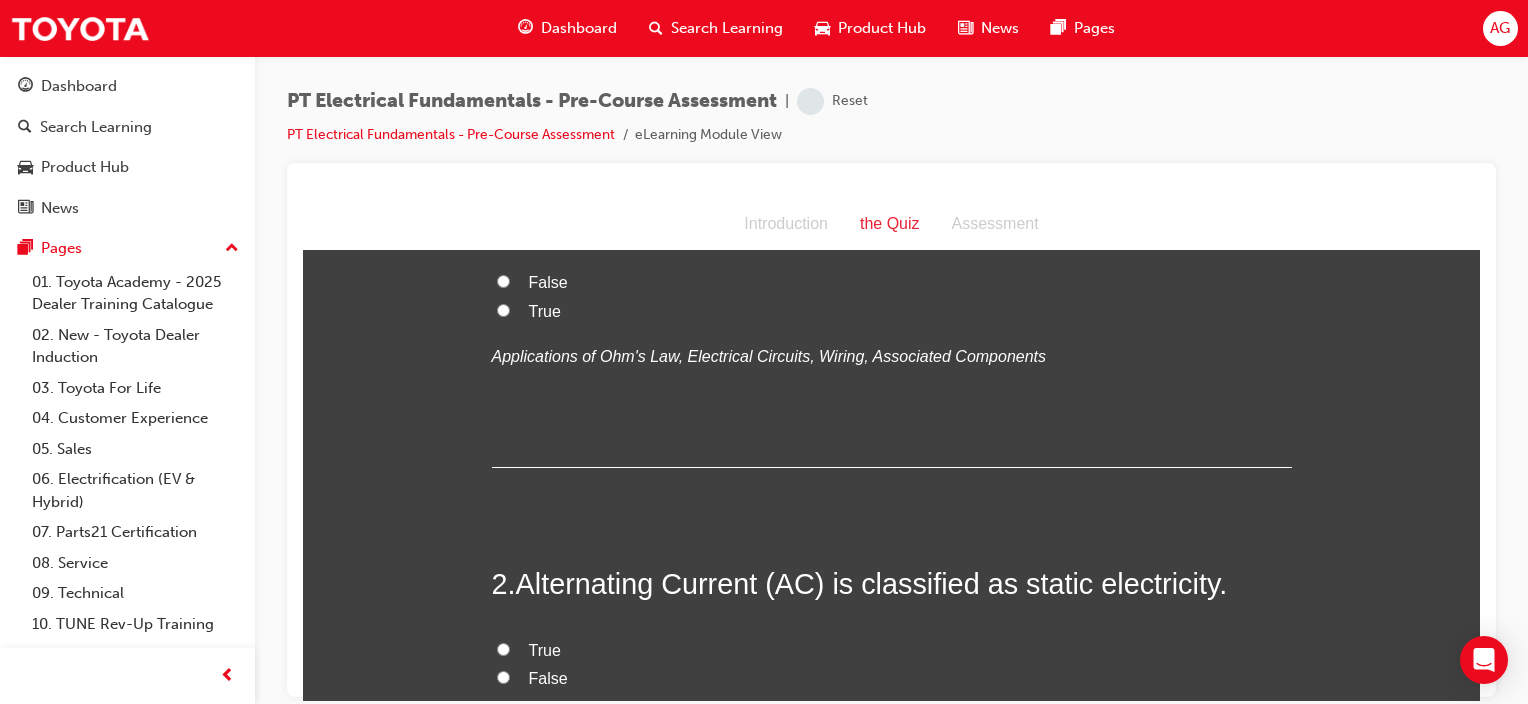 scroll, scrollTop: 0, scrollLeft: 0, axis: both 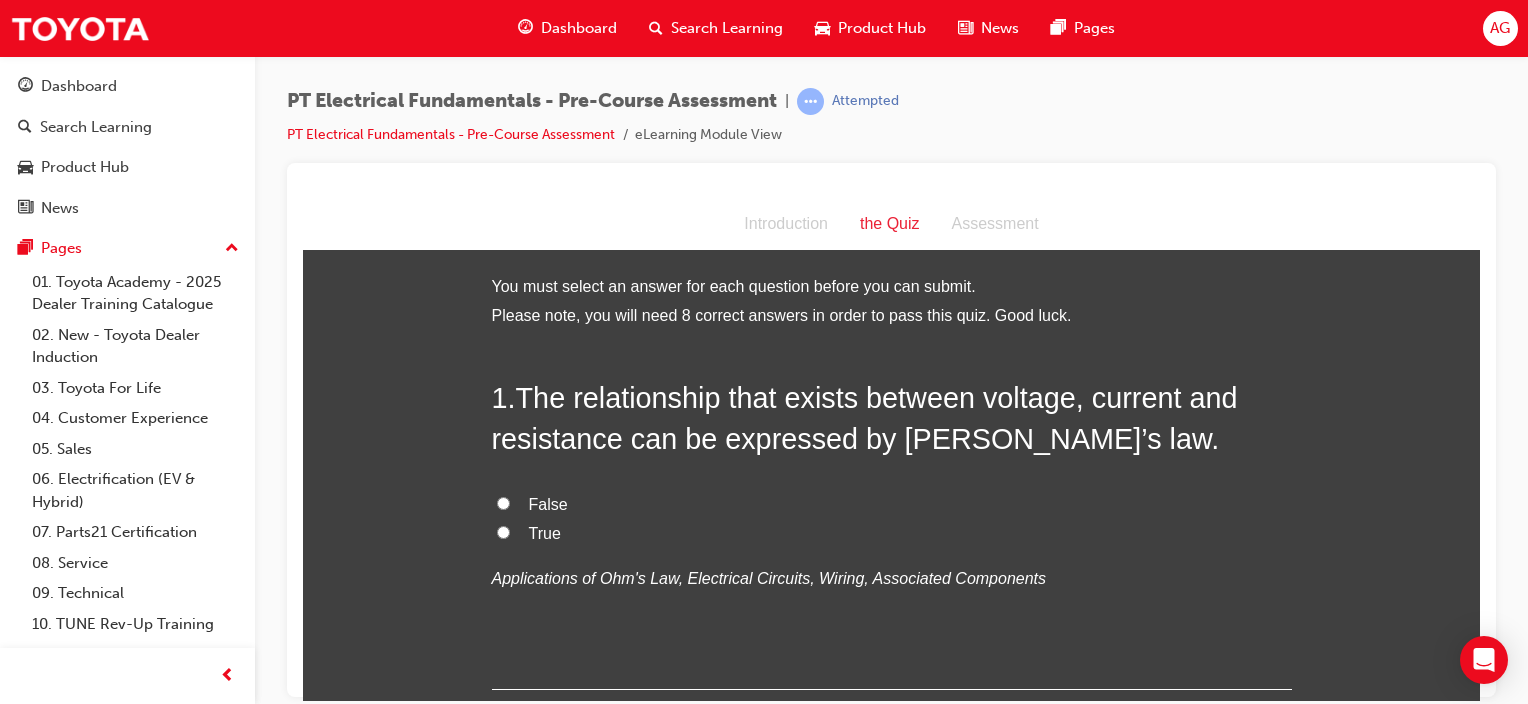 click on "True" at bounding box center (503, 531) 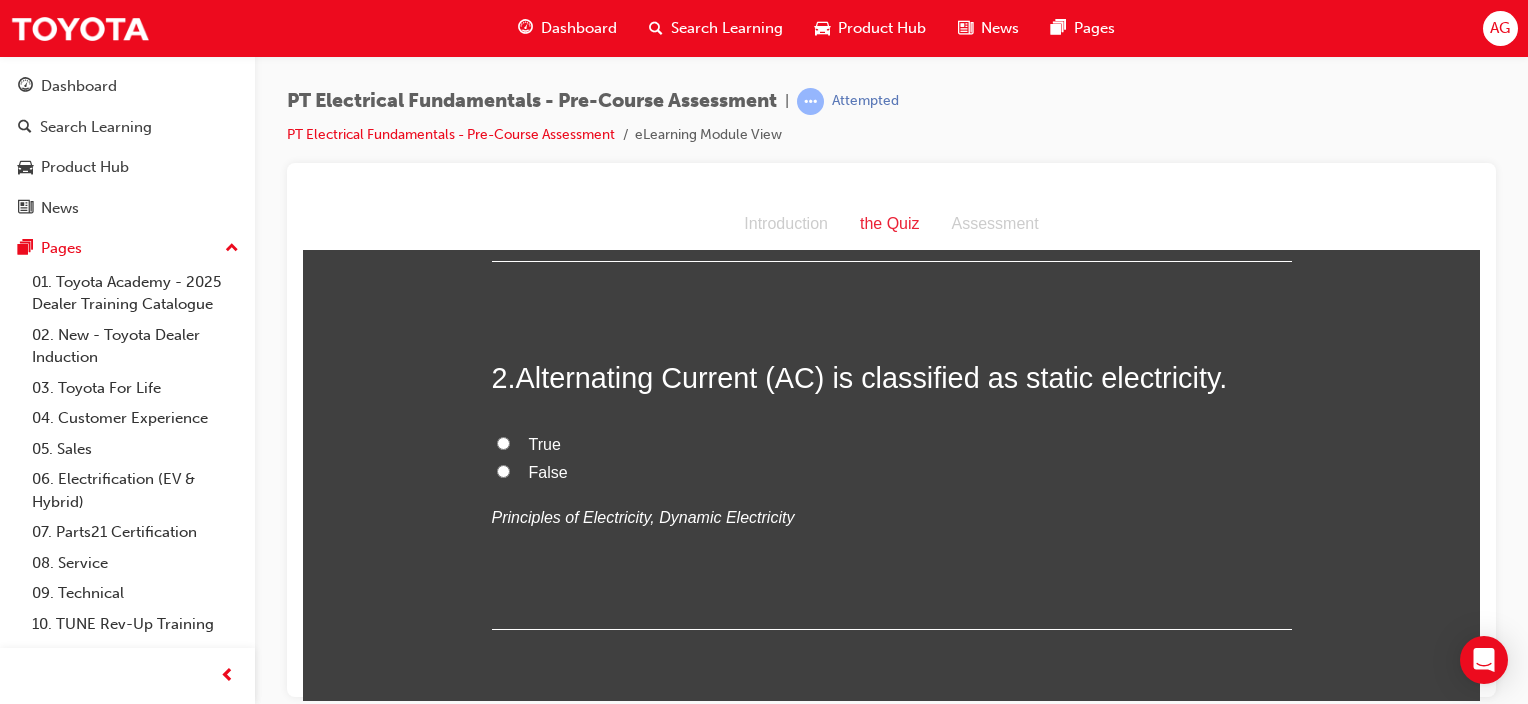 scroll, scrollTop: 428, scrollLeft: 0, axis: vertical 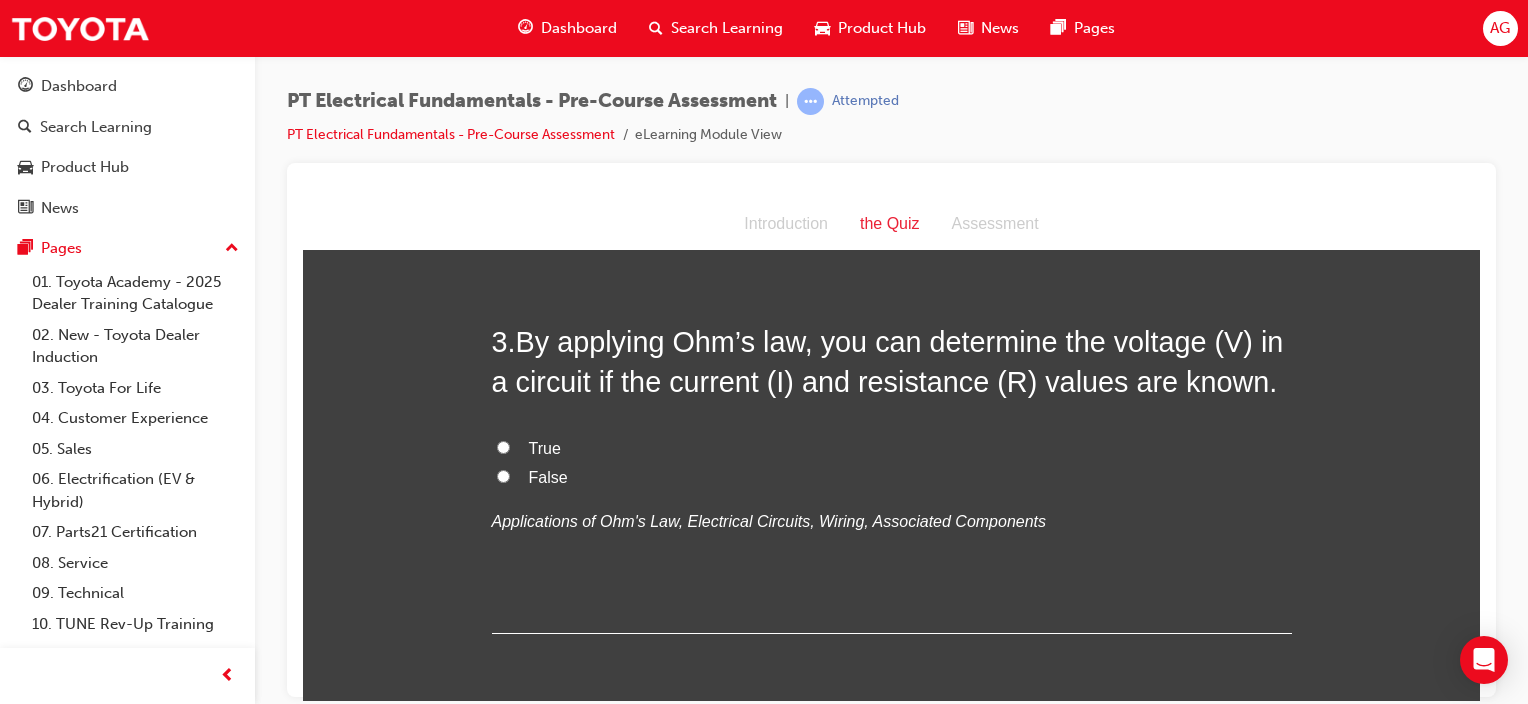 radio on "true" 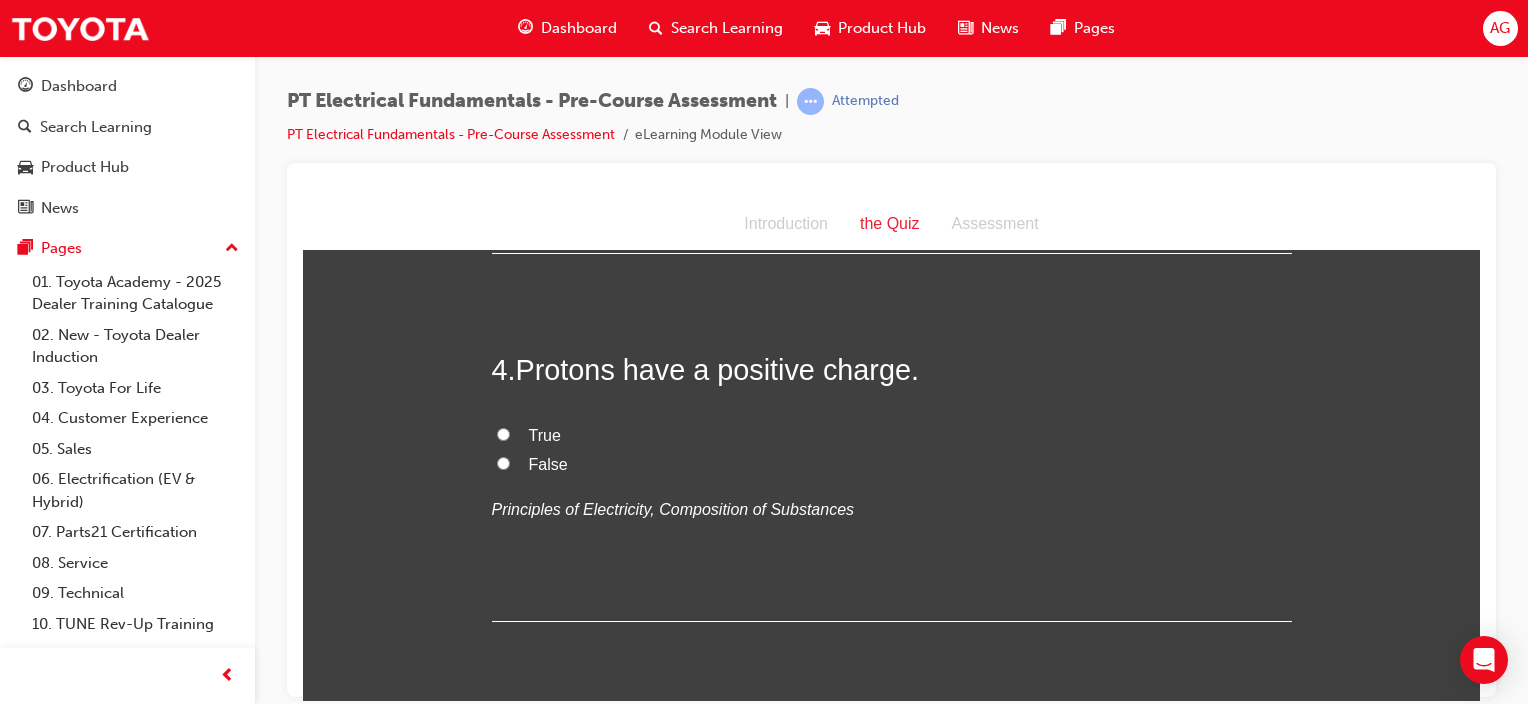 scroll, scrollTop: 1218, scrollLeft: 0, axis: vertical 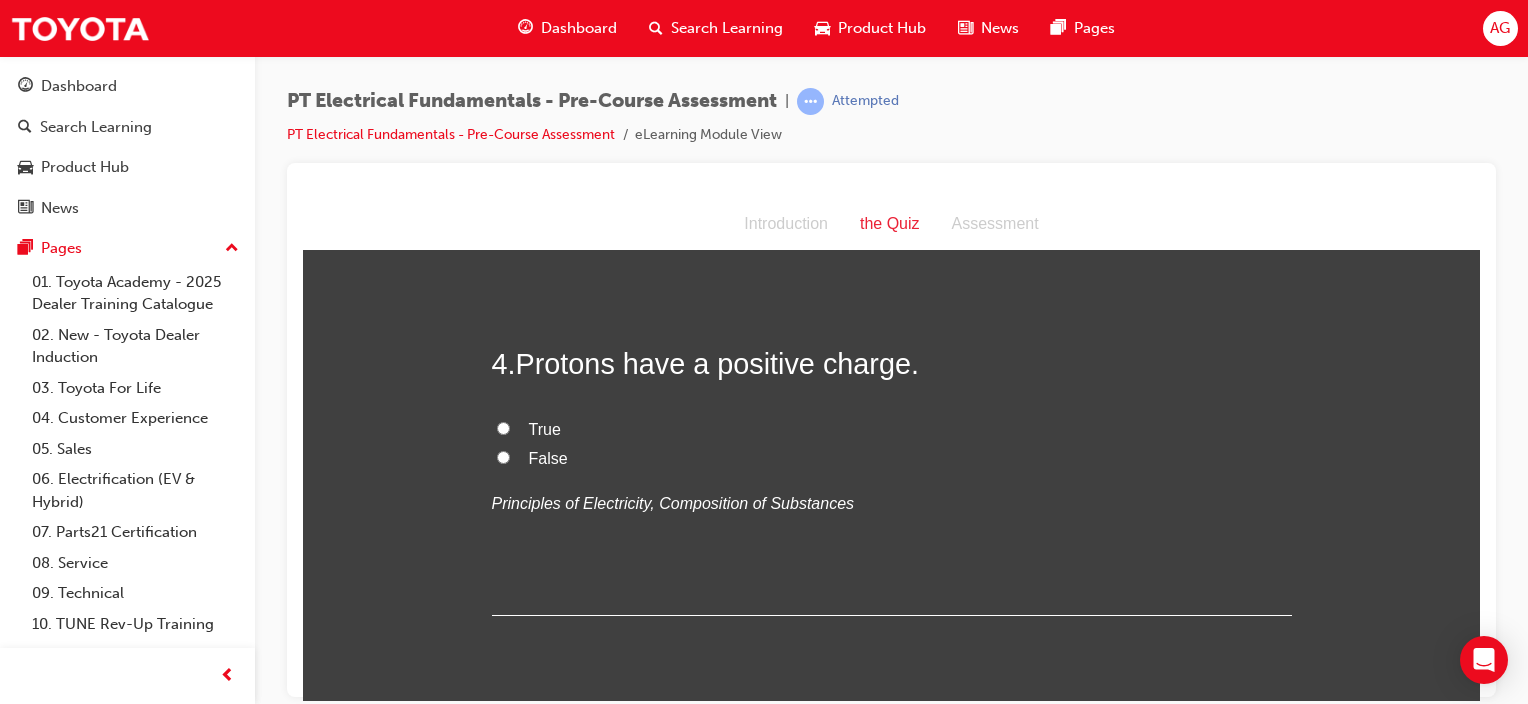 click on "False" at bounding box center [503, 456] 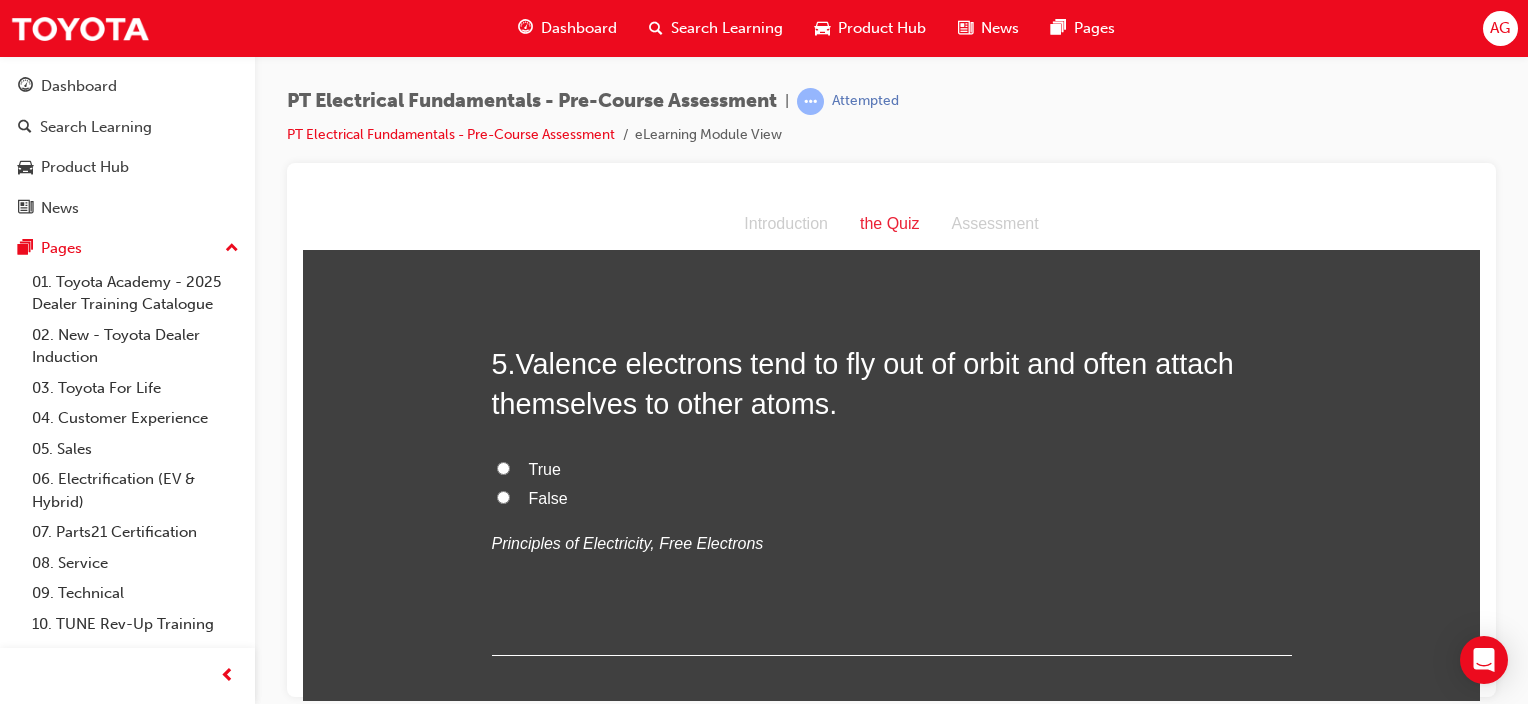 scroll, scrollTop: 1588, scrollLeft: 0, axis: vertical 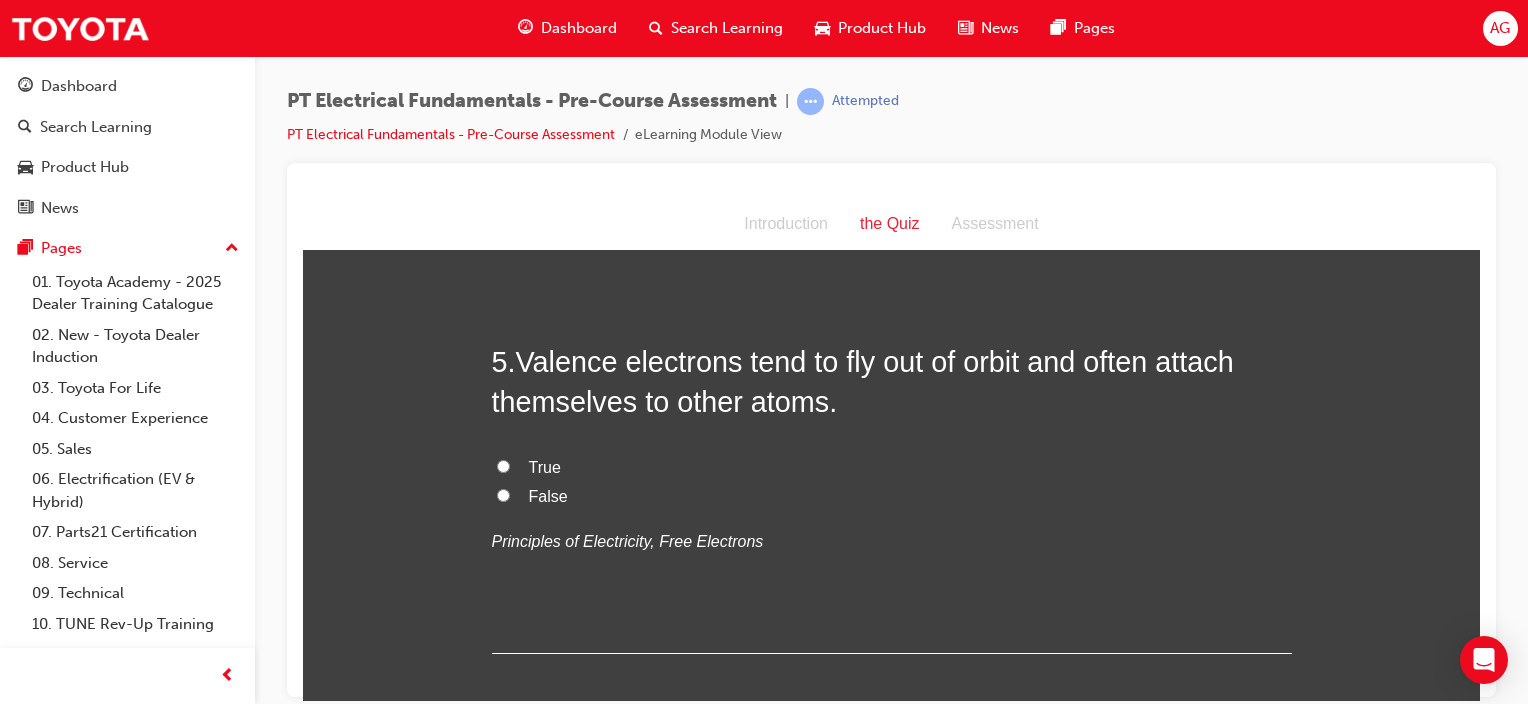 click on "True" at bounding box center [503, 465] 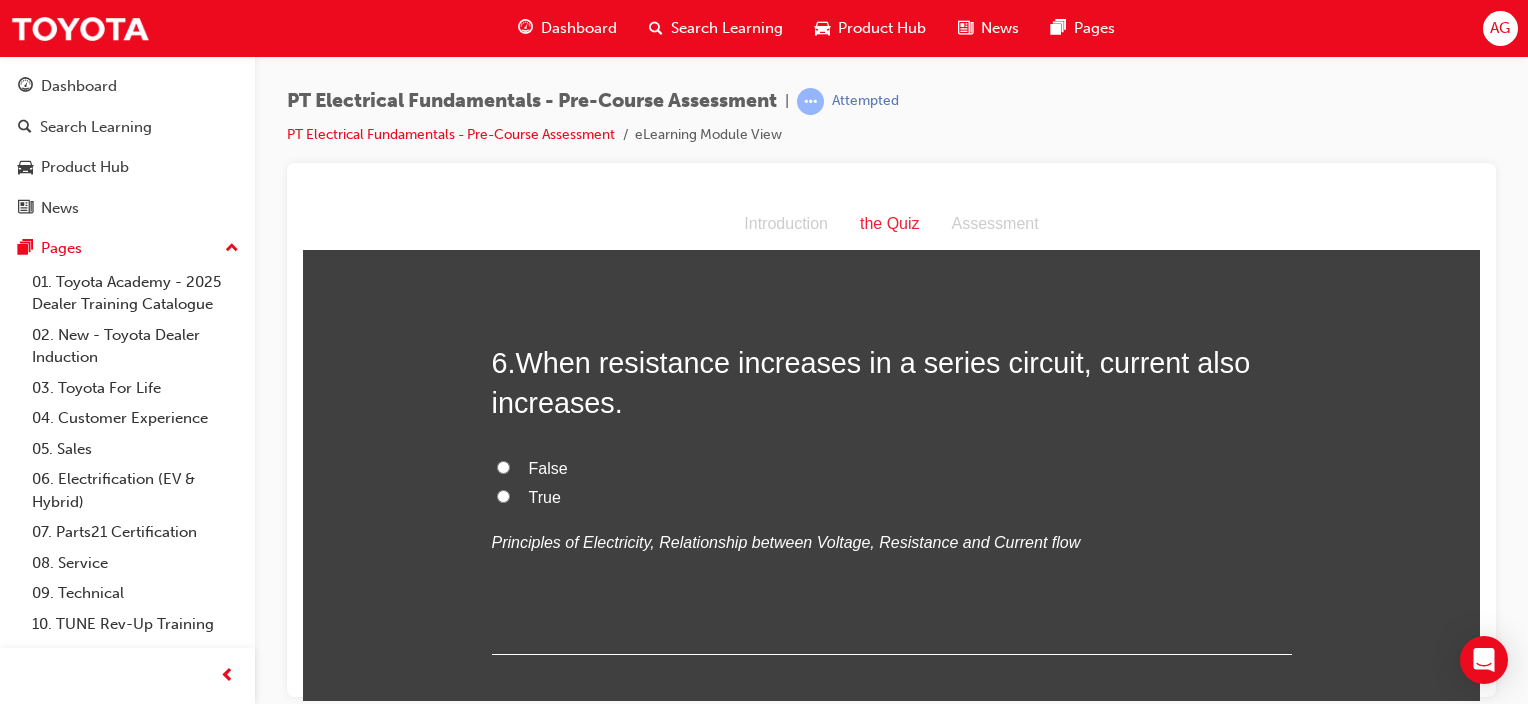 scroll, scrollTop: 1996, scrollLeft: 0, axis: vertical 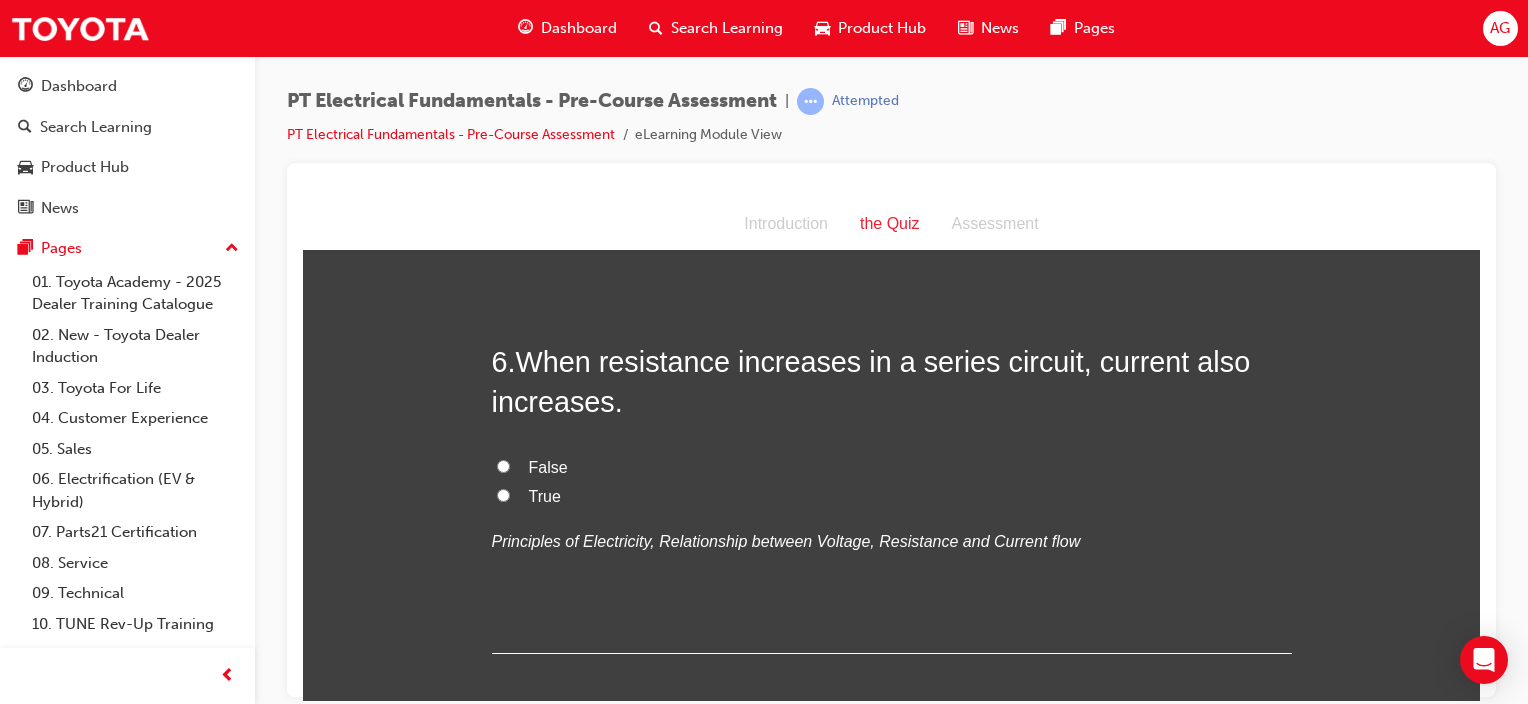 click on "False" at bounding box center [503, 465] 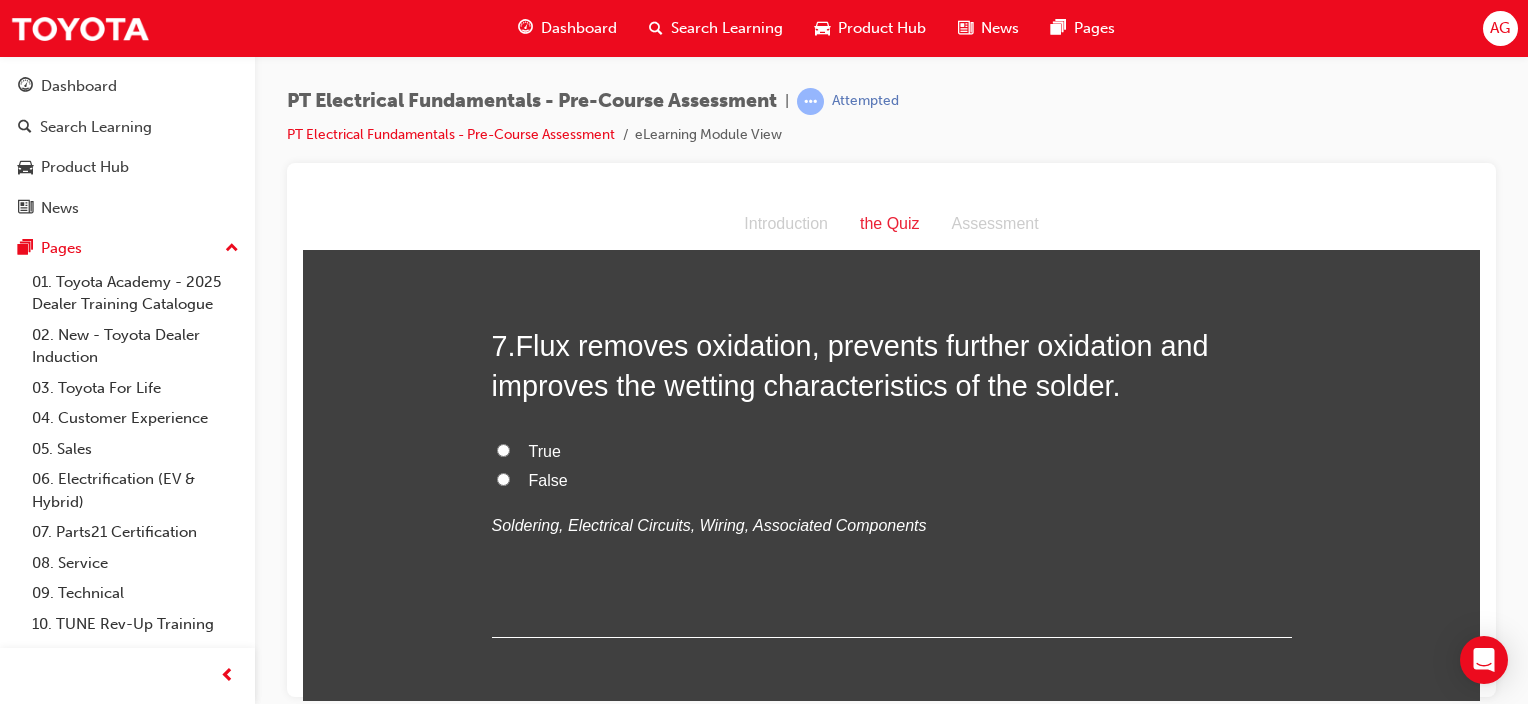 scroll, scrollTop: 2426, scrollLeft: 0, axis: vertical 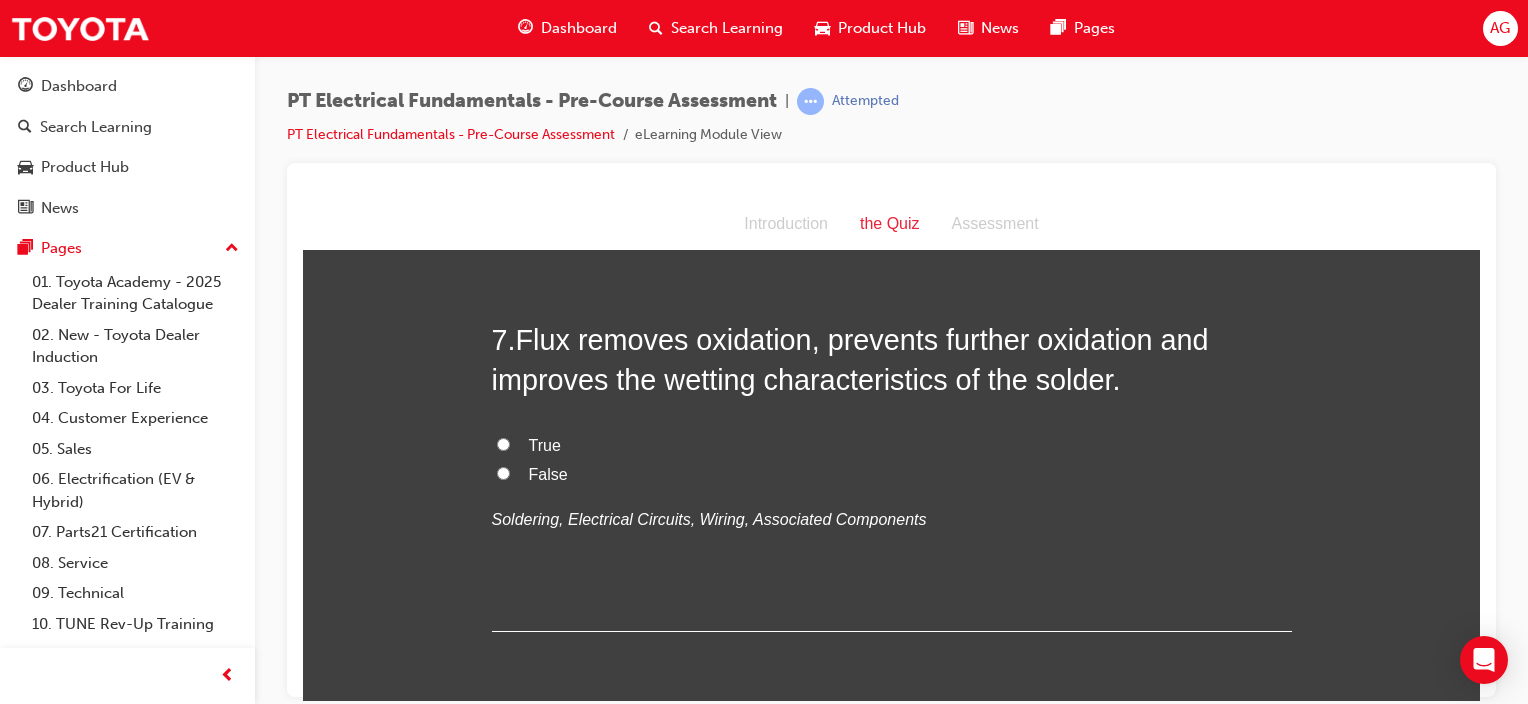 click on "True" at bounding box center (503, 443) 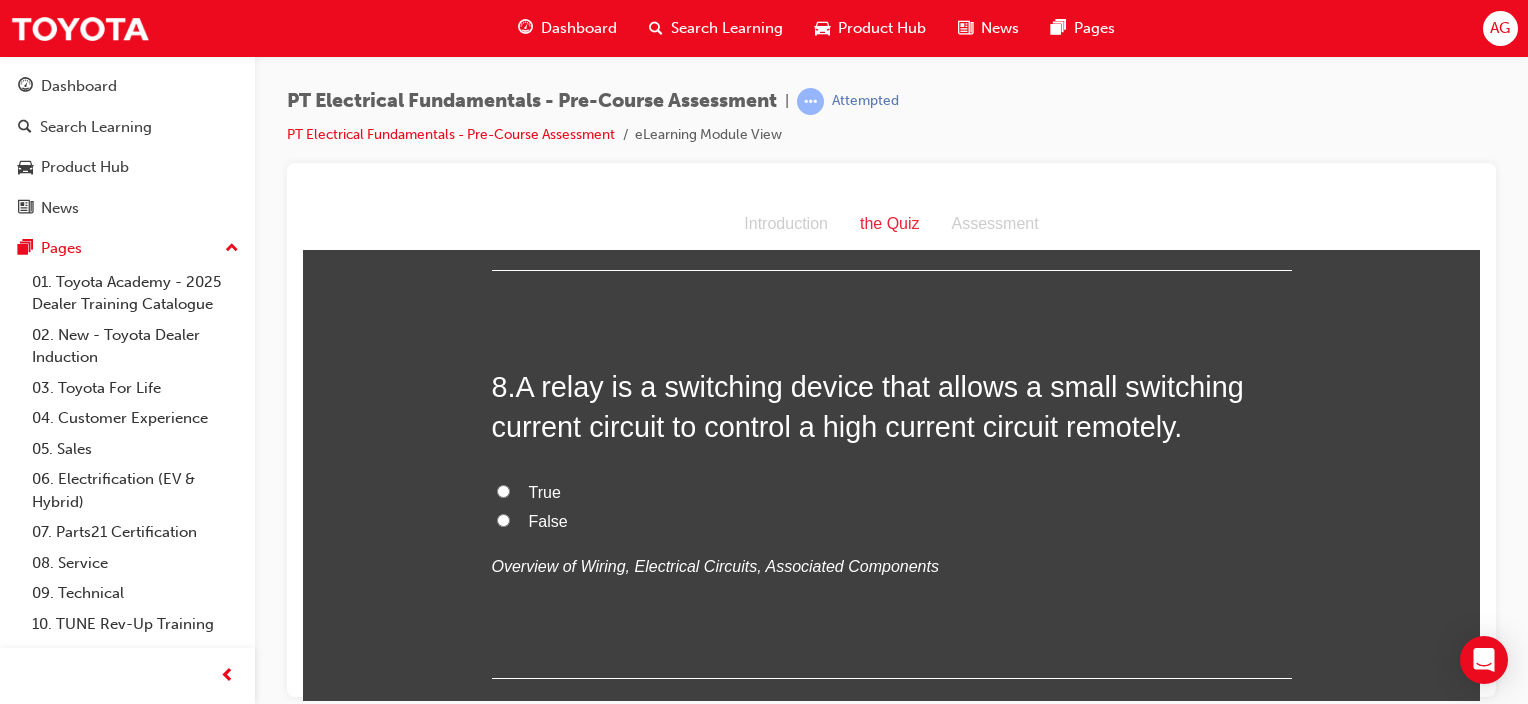 scroll, scrollTop: 2811, scrollLeft: 0, axis: vertical 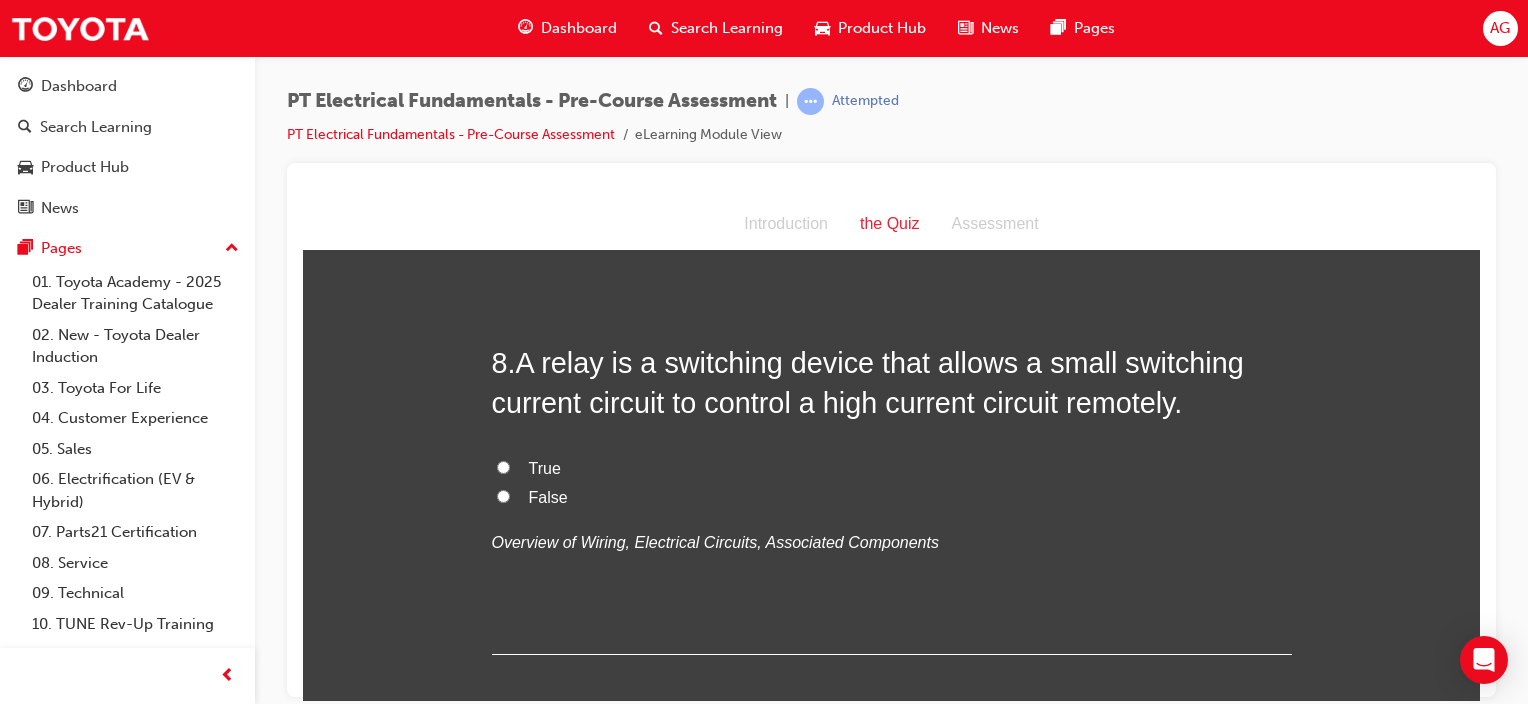 click on "True" at bounding box center [503, 466] 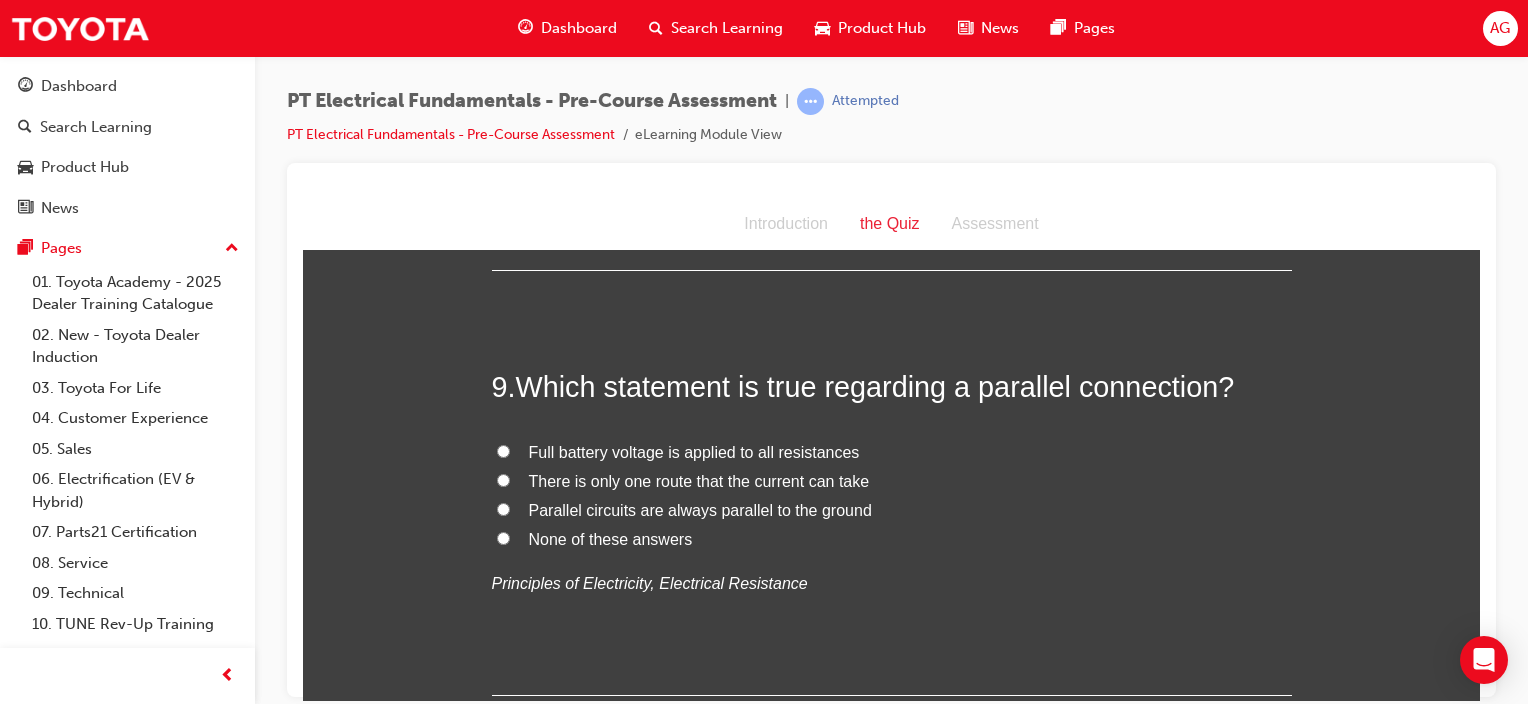 scroll, scrollTop: 3211, scrollLeft: 0, axis: vertical 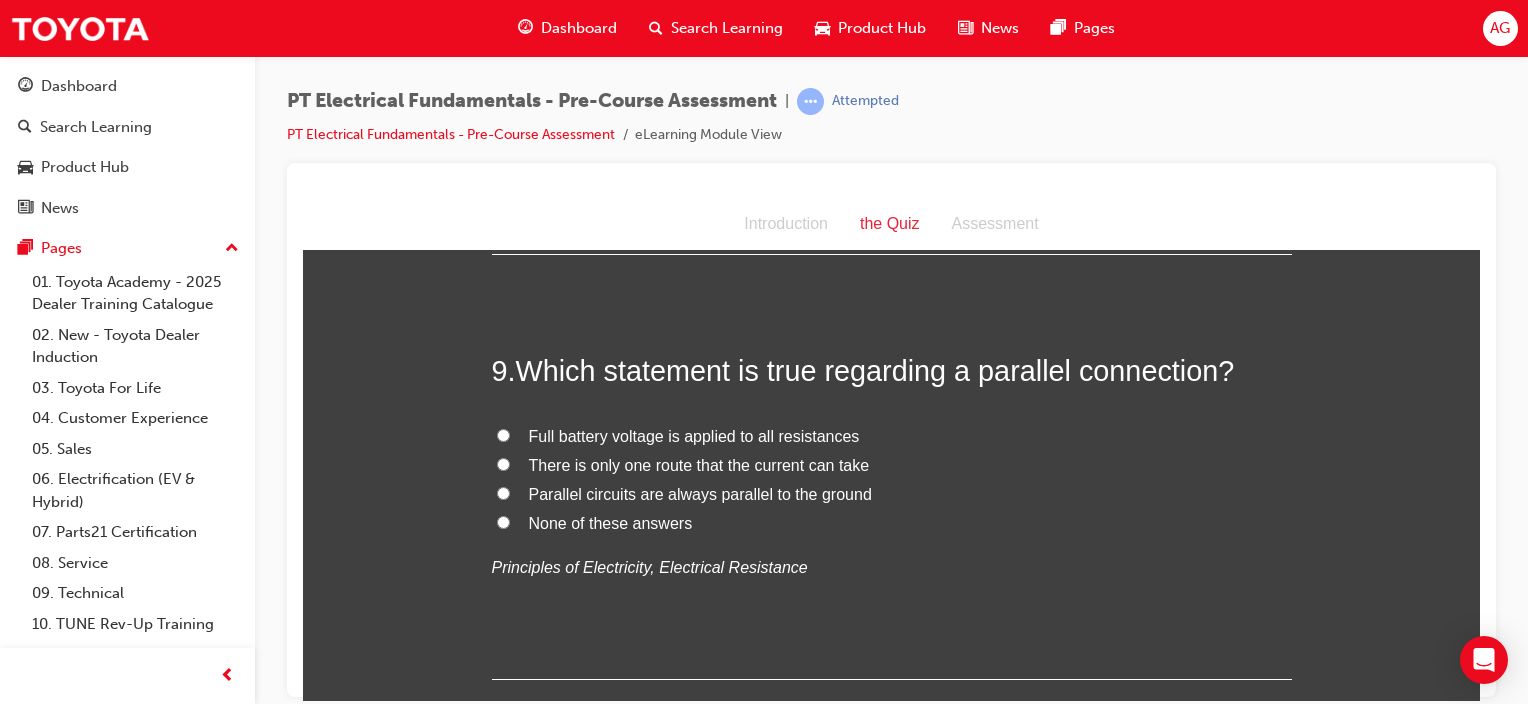 click on "Full battery voltage is applied to all resistances" at bounding box center (503, 434) 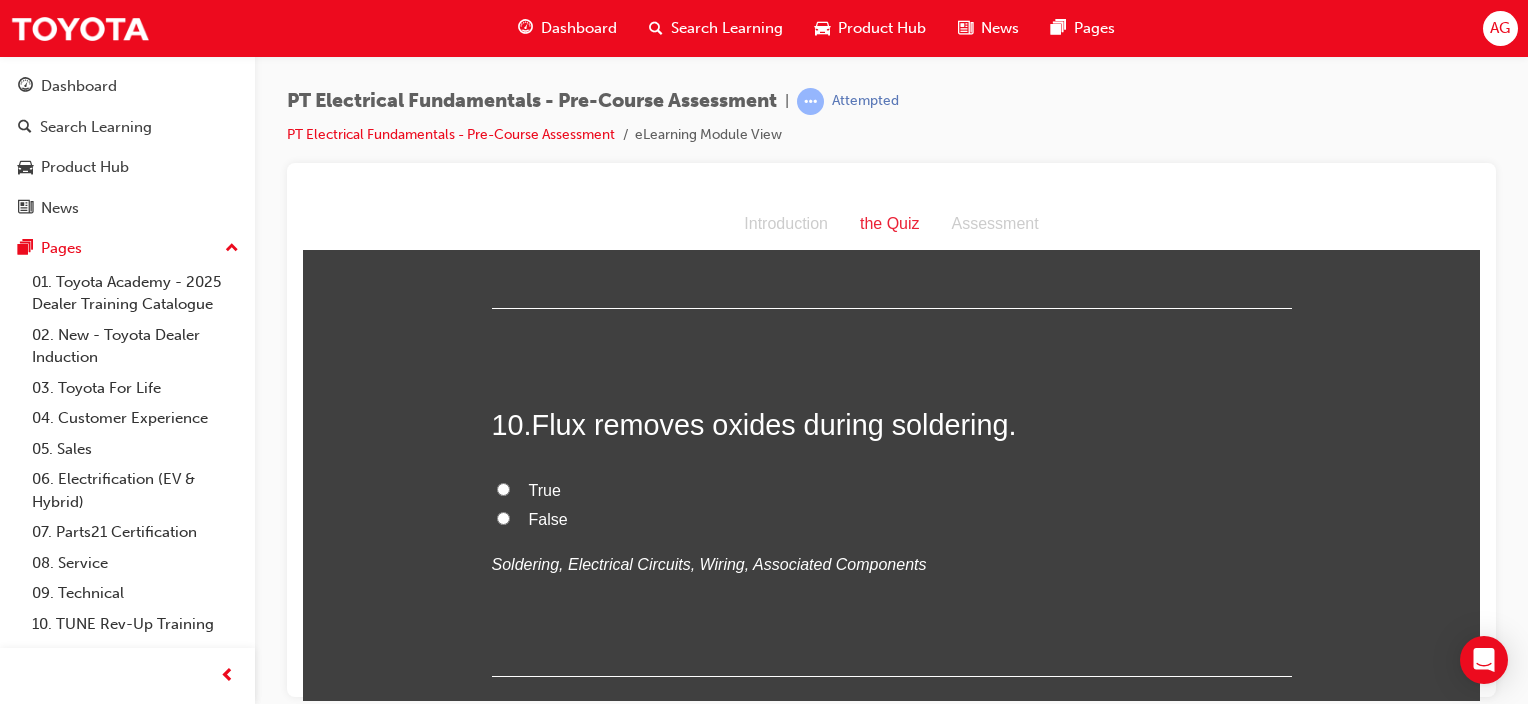 scroll, scrollTop: 3584, scrollLeft: 0, axis: vertical 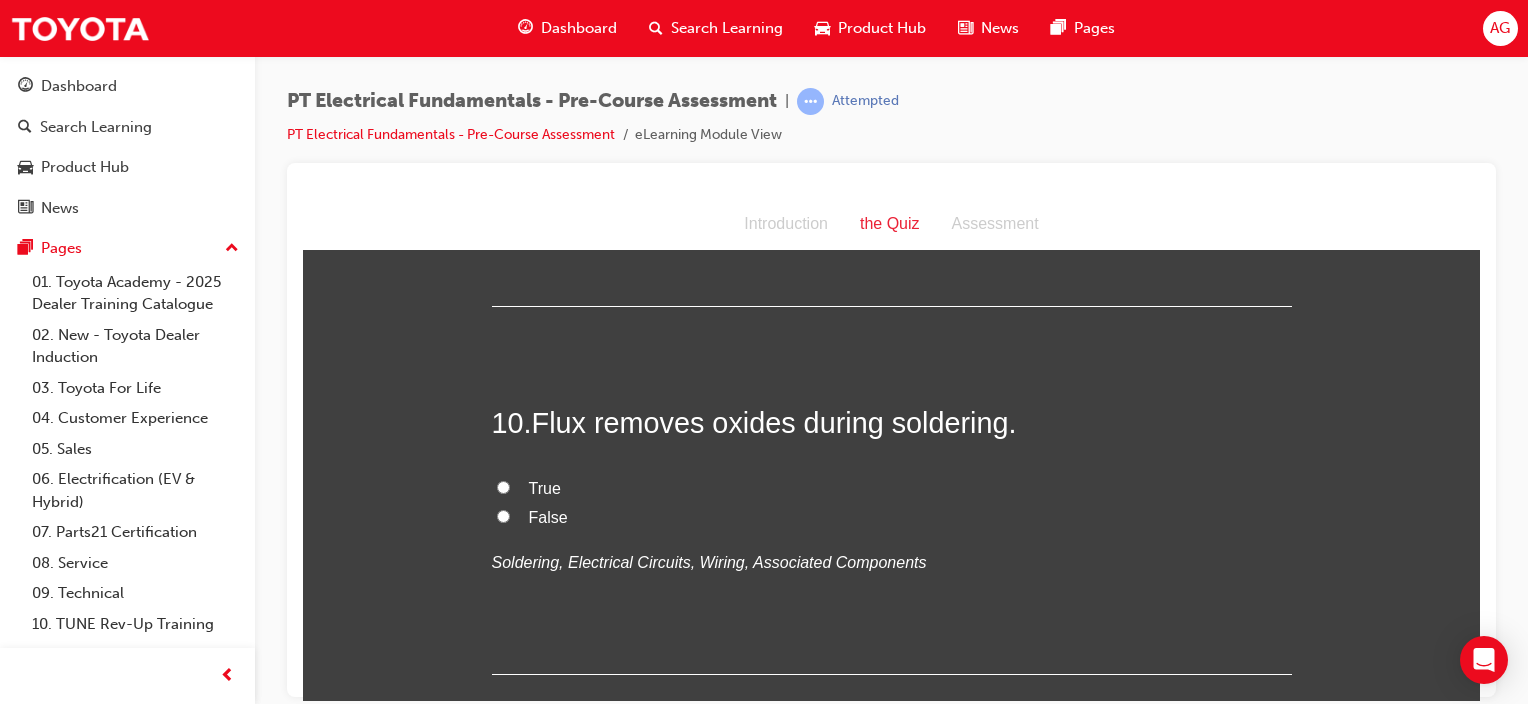 click on "True" at bounding box center (503, 486) 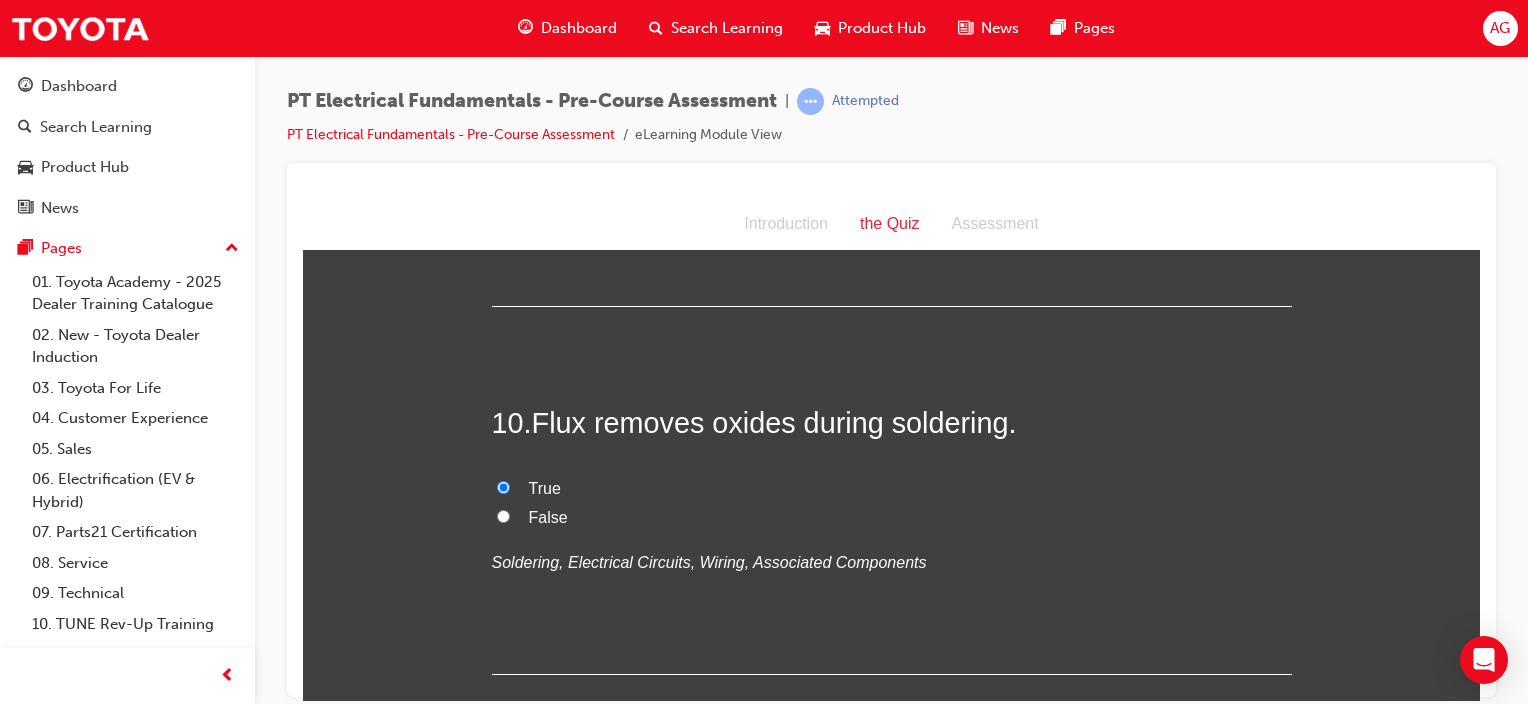 scroll, scrollTop: 3706, scrollLeft: 0, axis: vertical 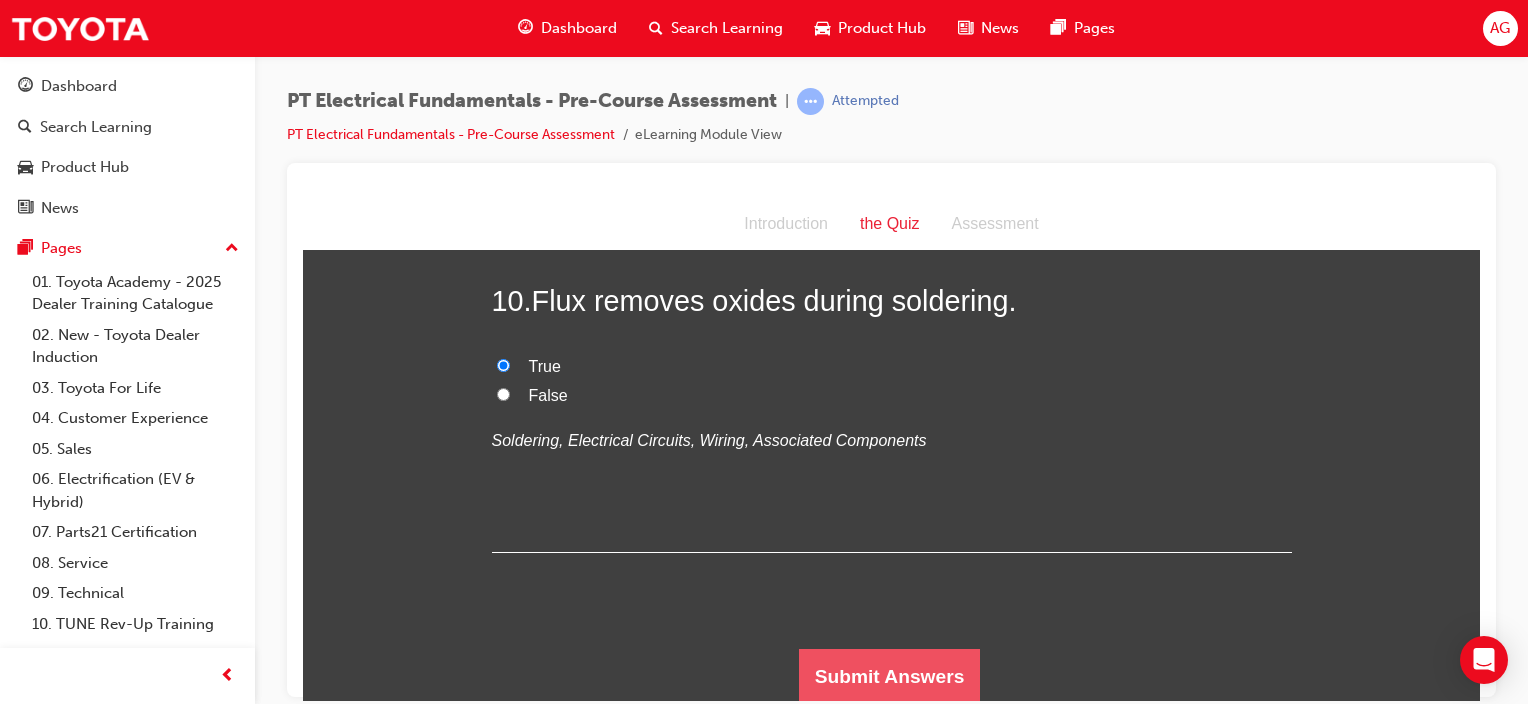 click on "Submit Answers" at bounding box center [890, 676] 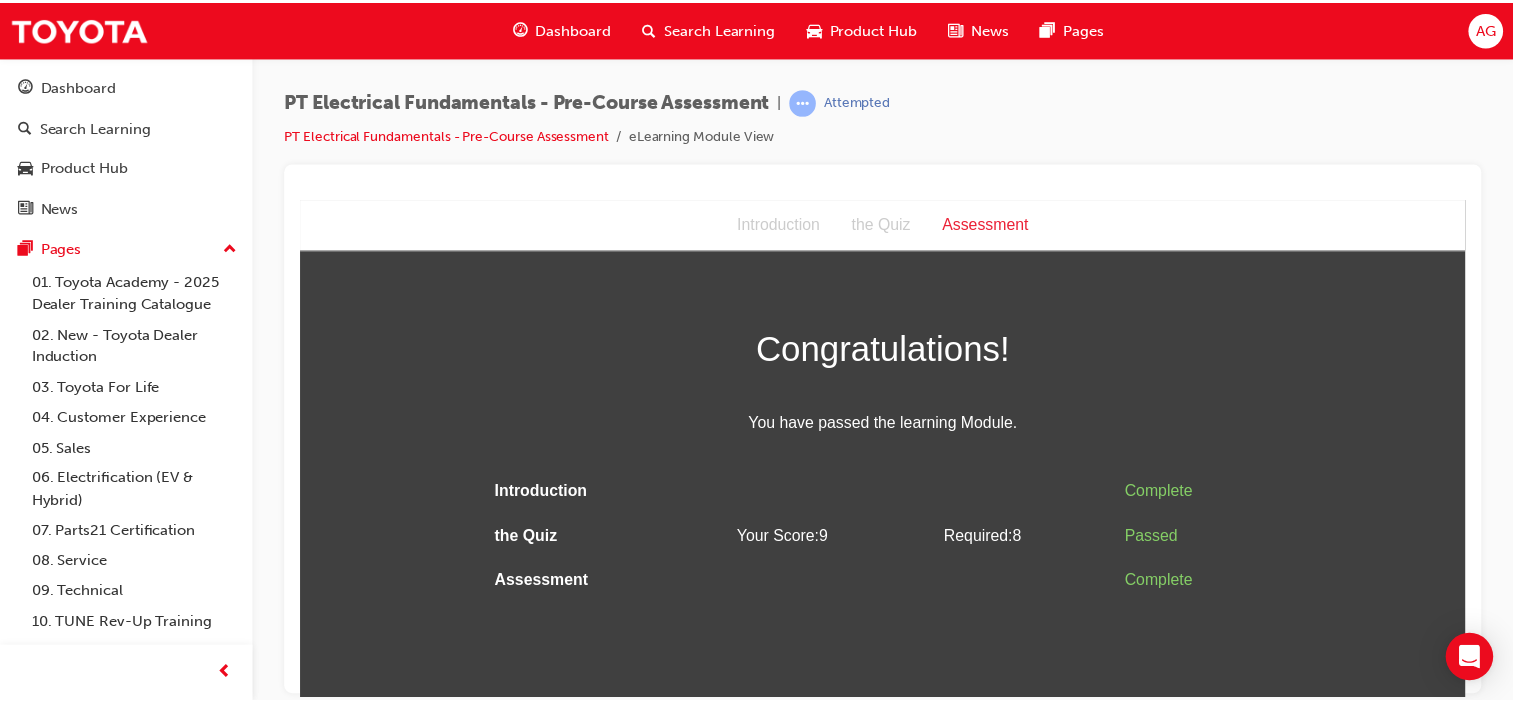 scroll, scrollTop: 0, scrollLeft: 0, axis: both 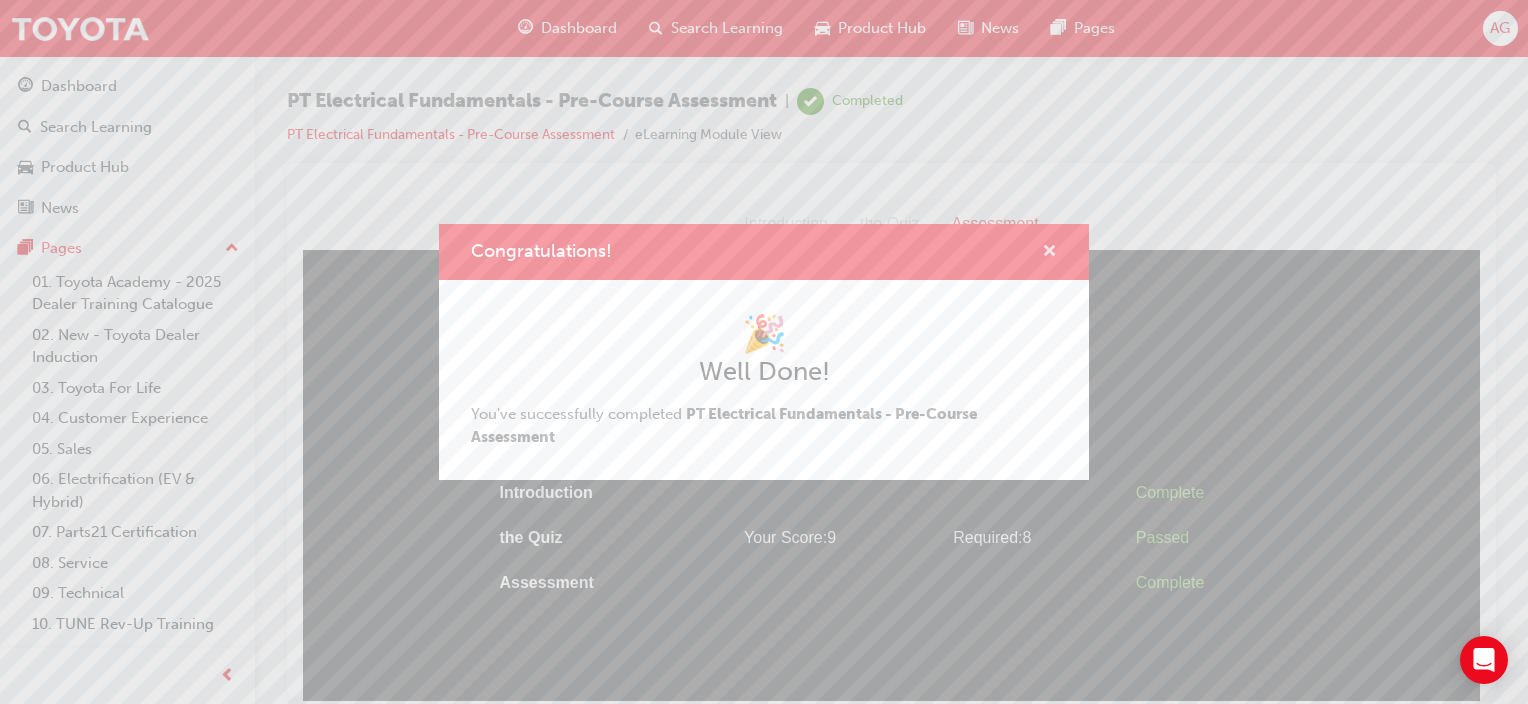 click at bounding box center [1049, 253] 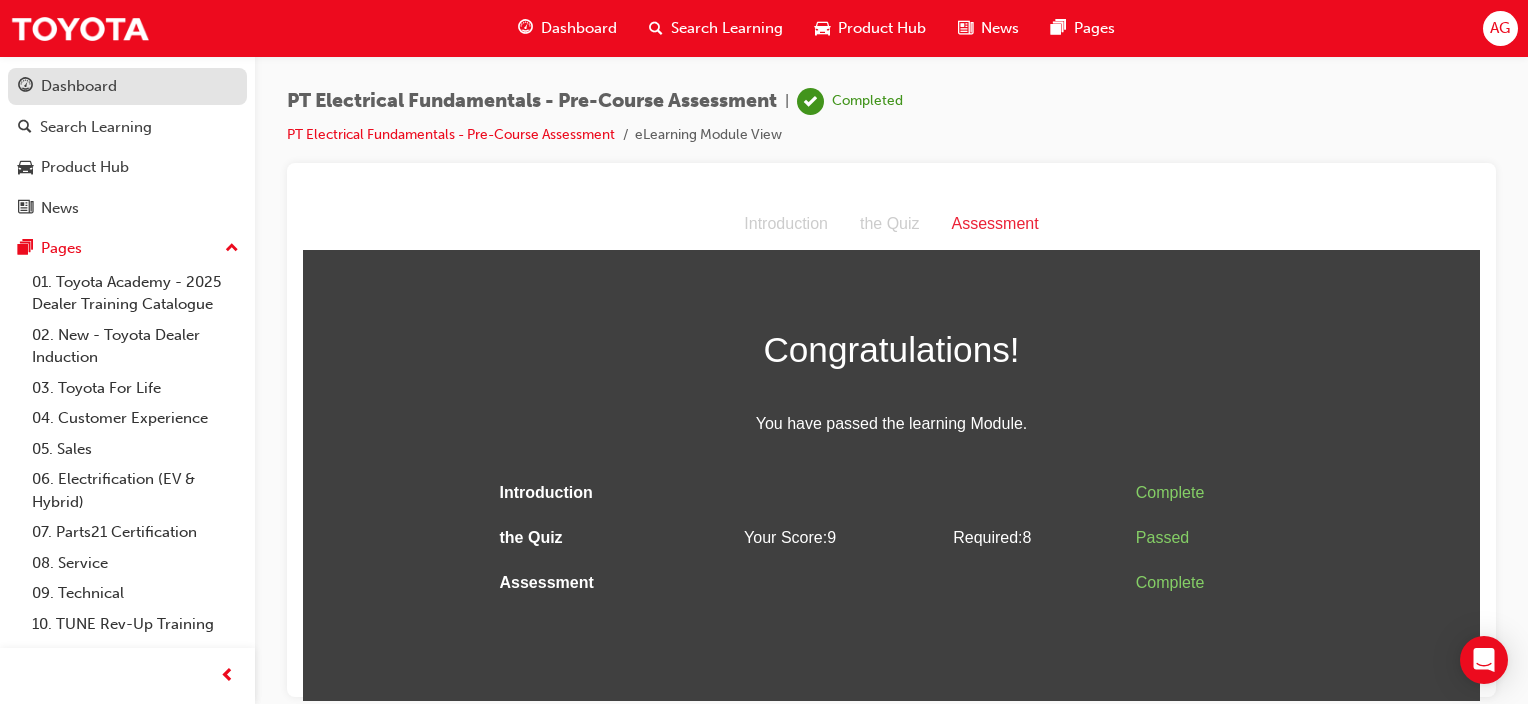 click on "Dashboard" at bounding box center (127, 86) 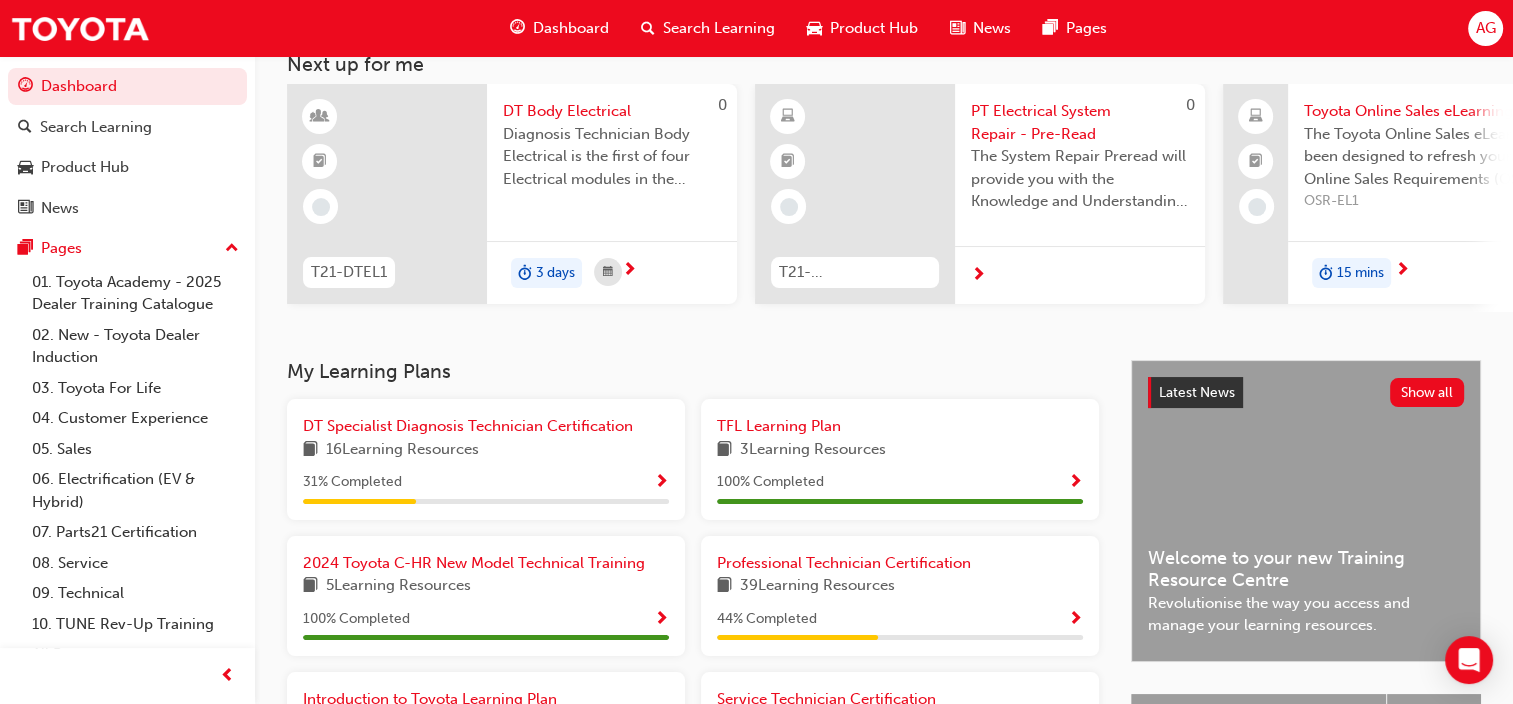 scroll, scrollTop: 114, scrollLeft: 0, axis: vertical 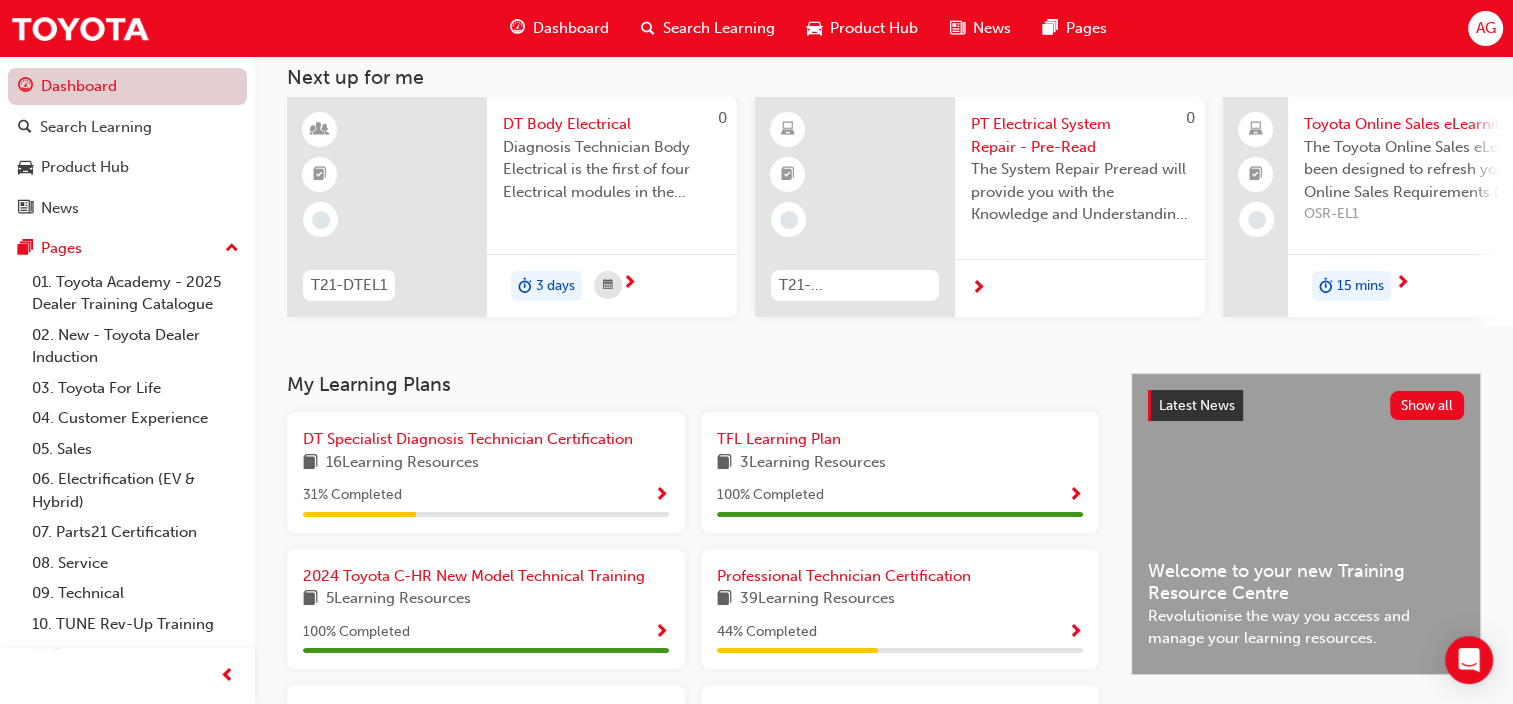 click on "Dashboard" at bounding box center (127, 86) 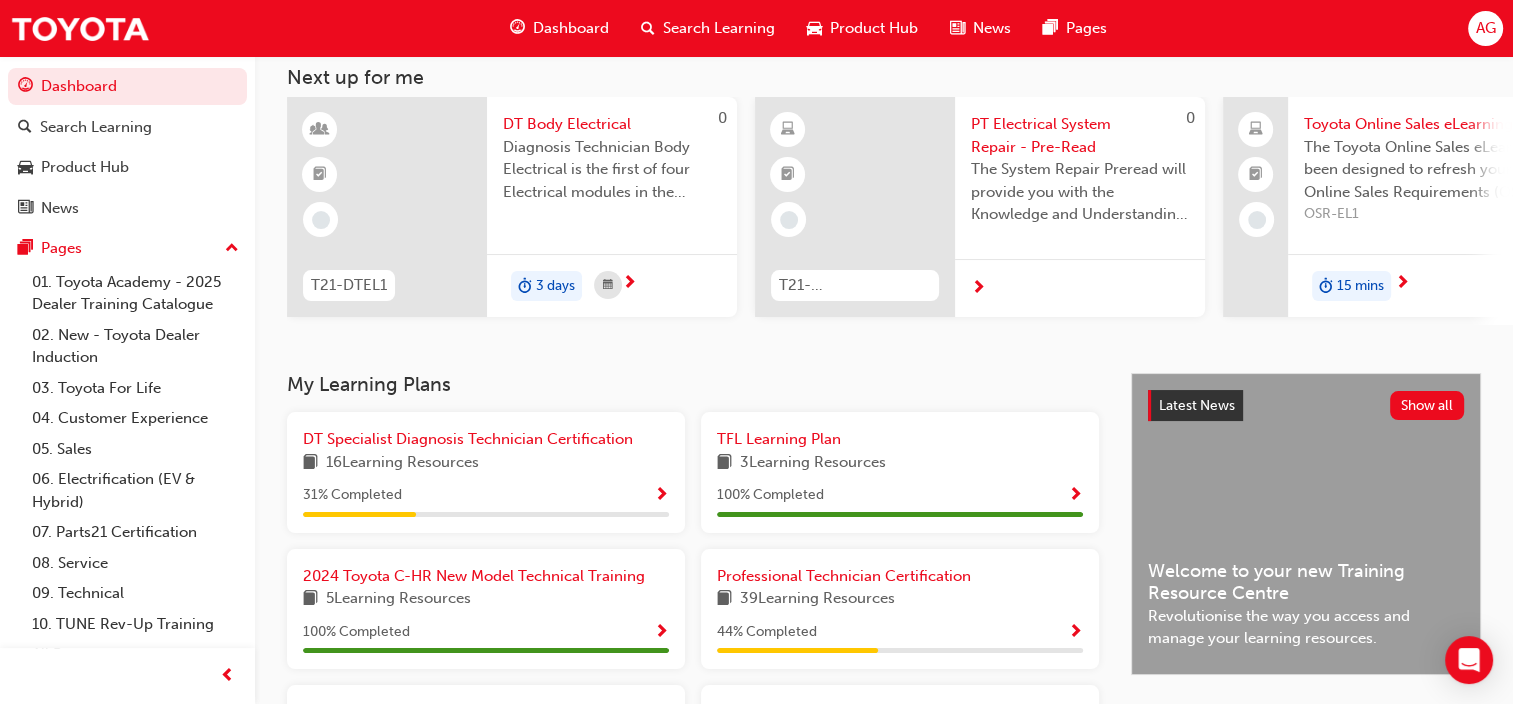 click on "AG" at bounding box center (1485, 28) 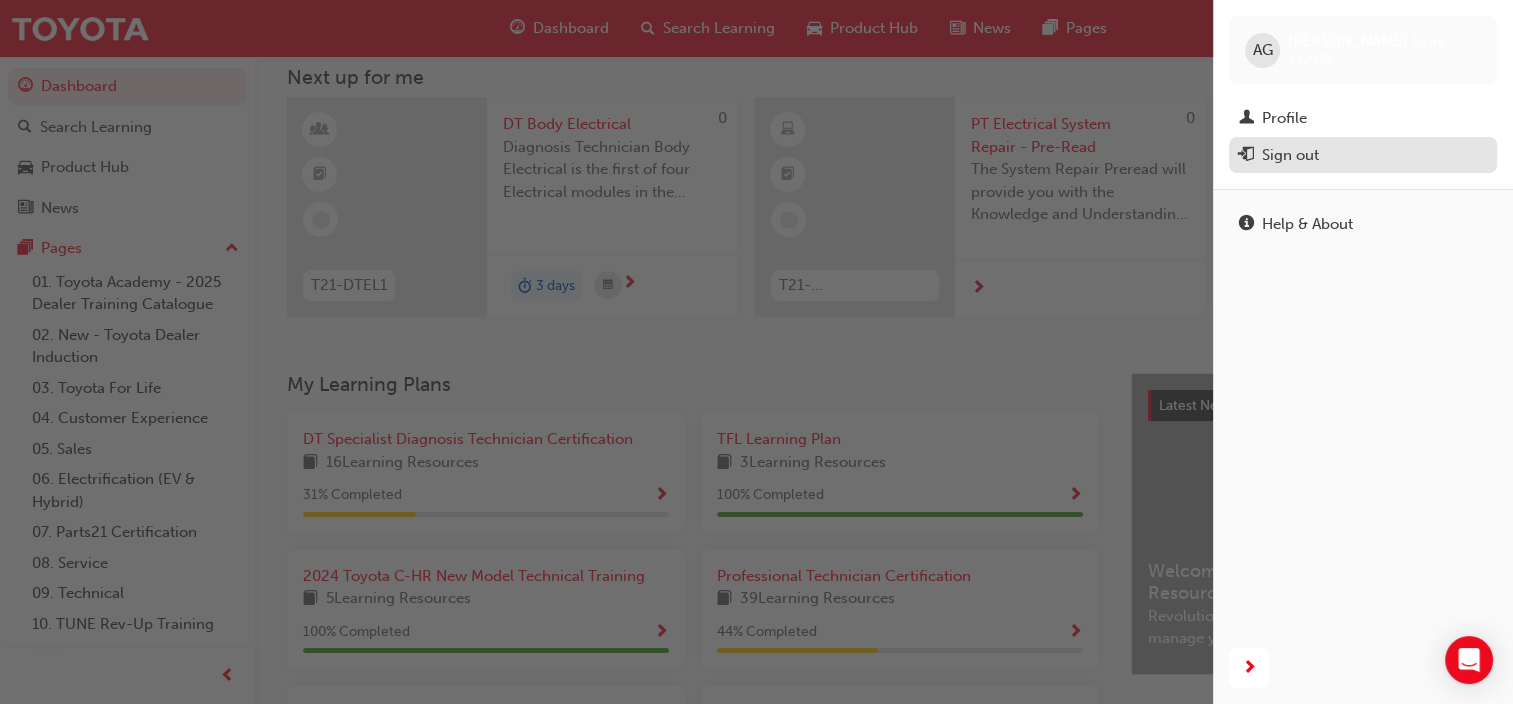 click on "Sign out" at bounding box center (1290, 155) 